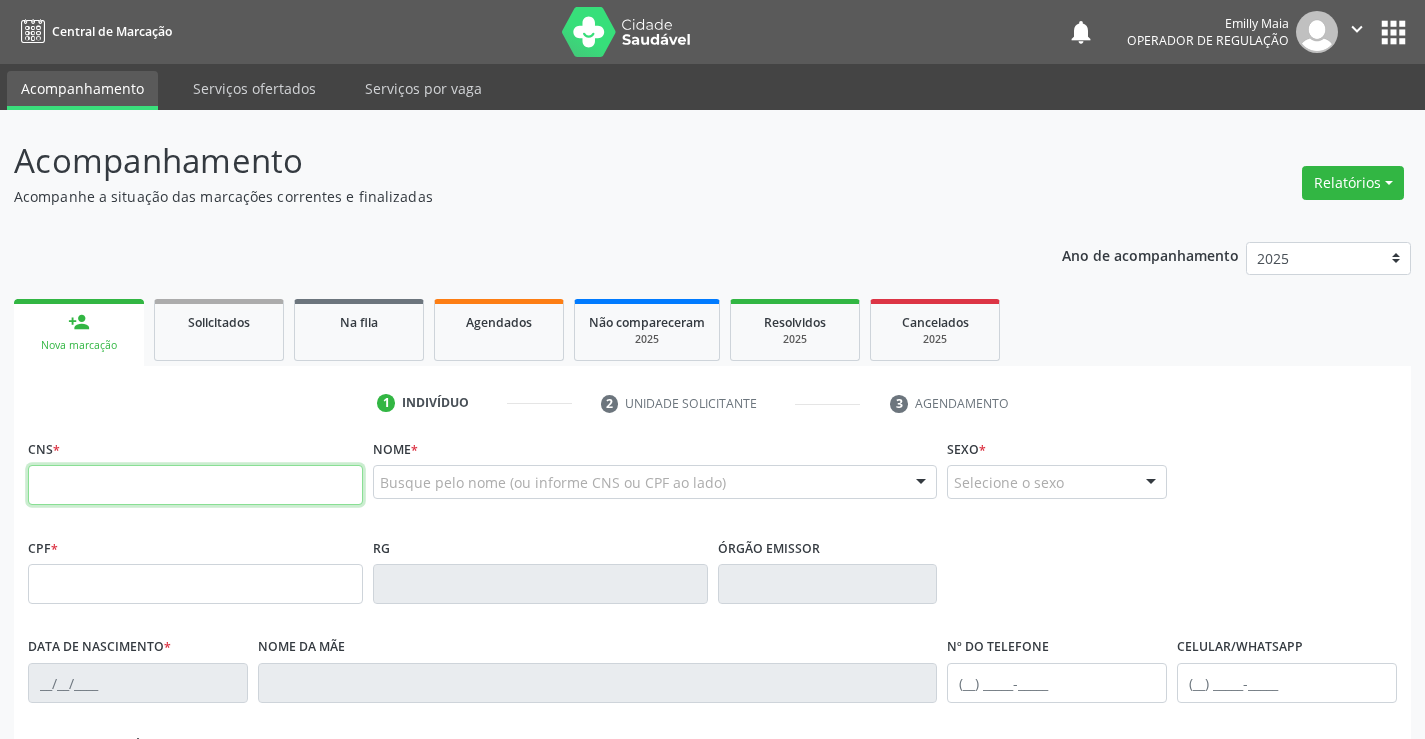 scroll, scrollTop: 0, scrollLeft: 0, axis: both 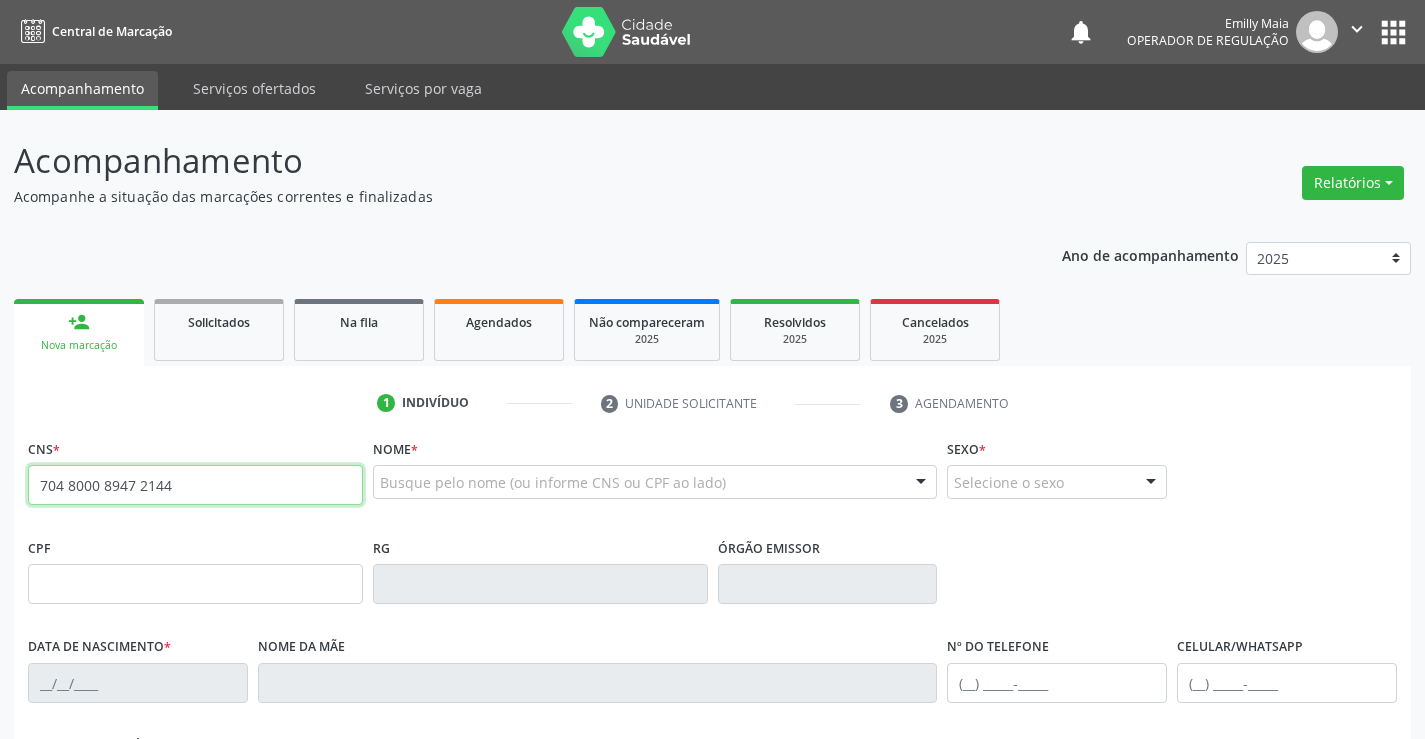 type on "704 8000 8947 2144" 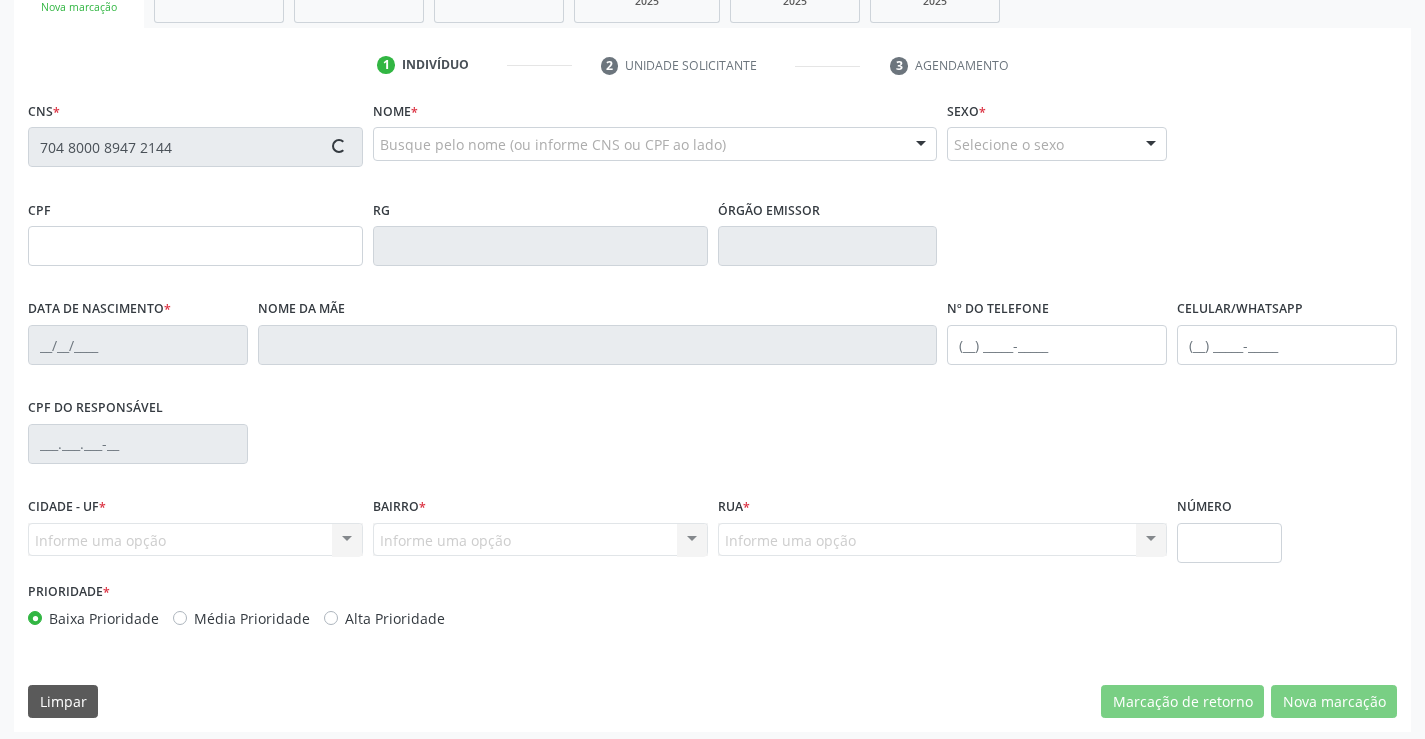 scroll, scrollTop: 345, scrollLeft: 0, axis: vertical 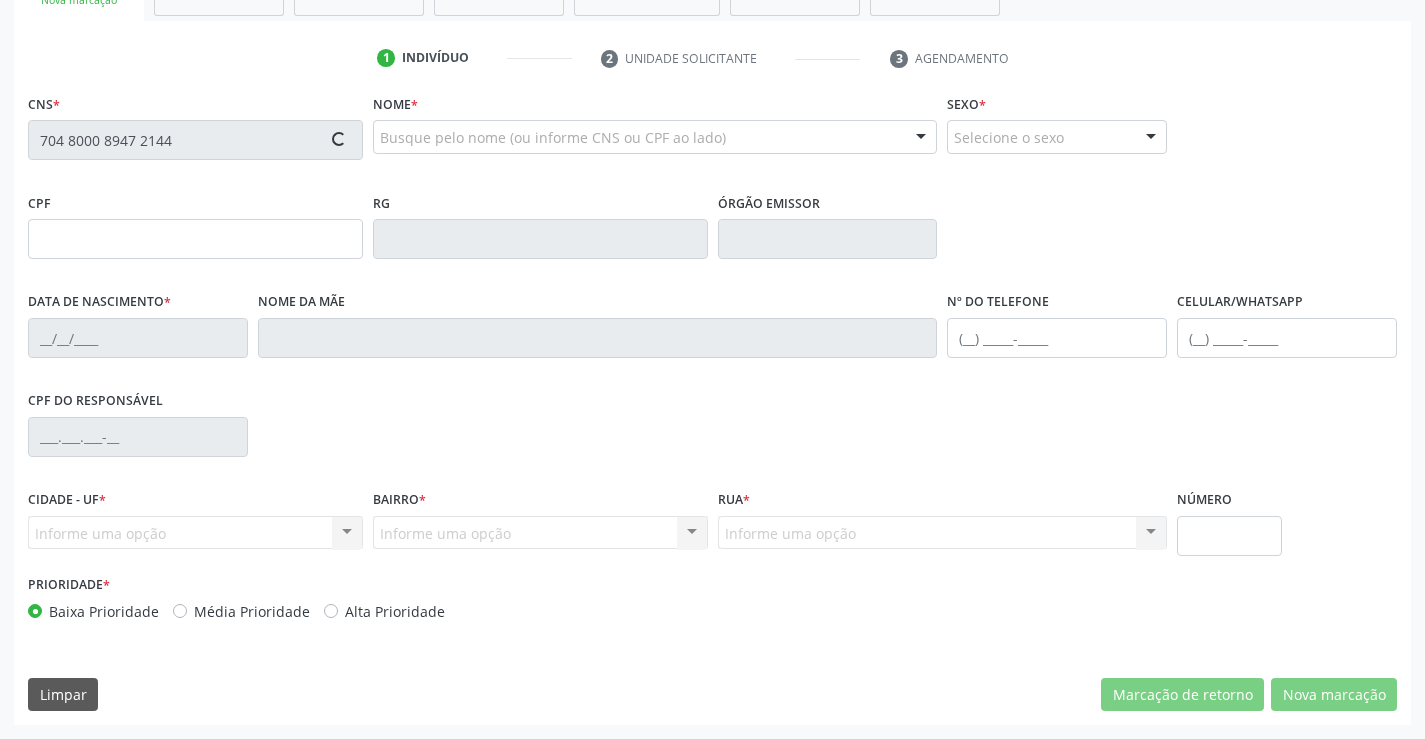 type on "2454754436" 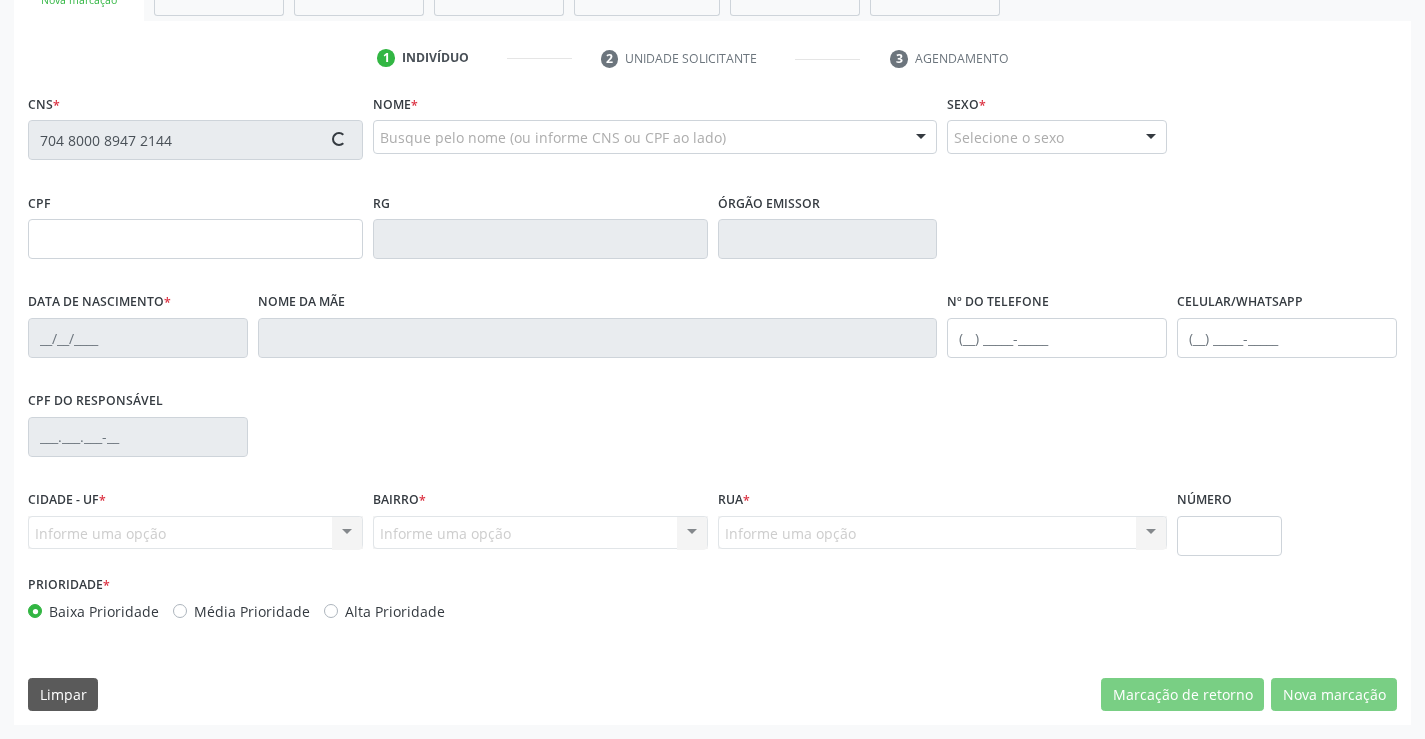 type on "049.924.135-52" 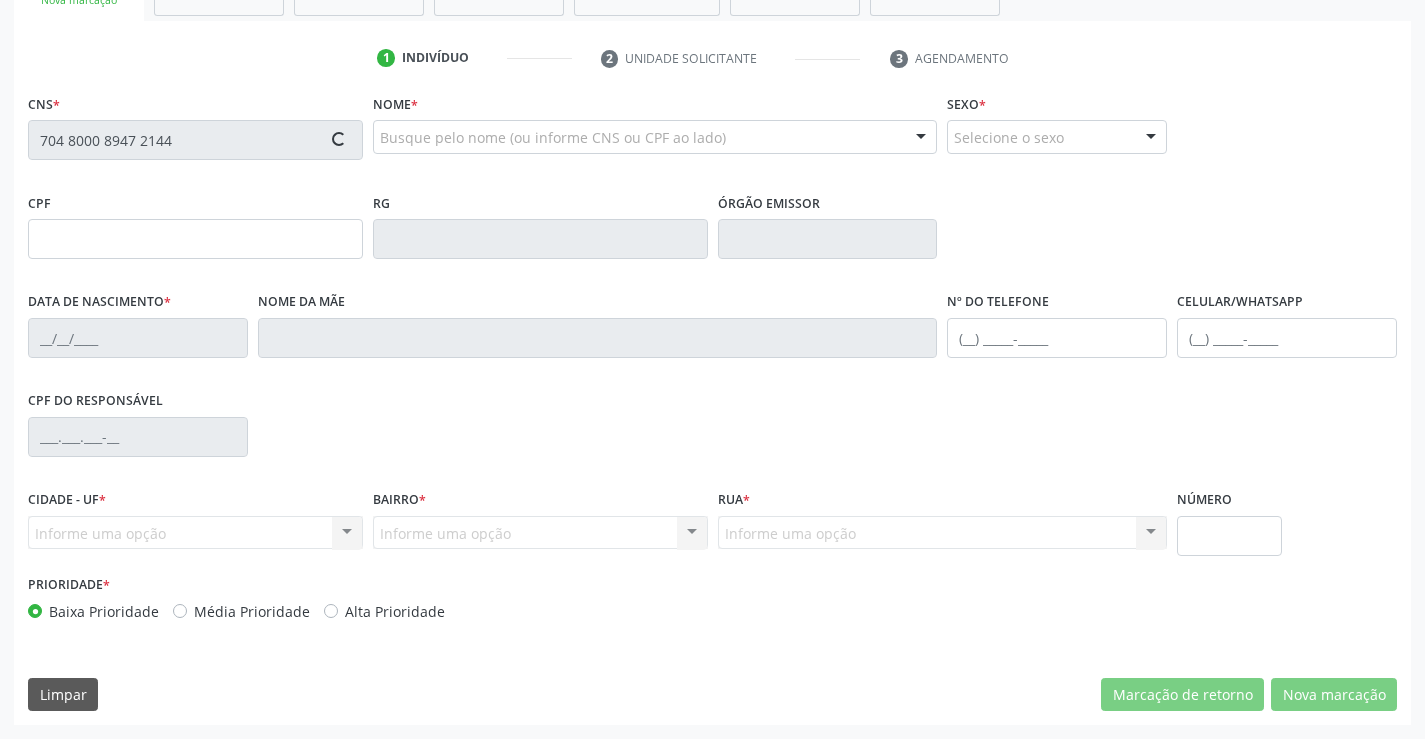 type on "sn" 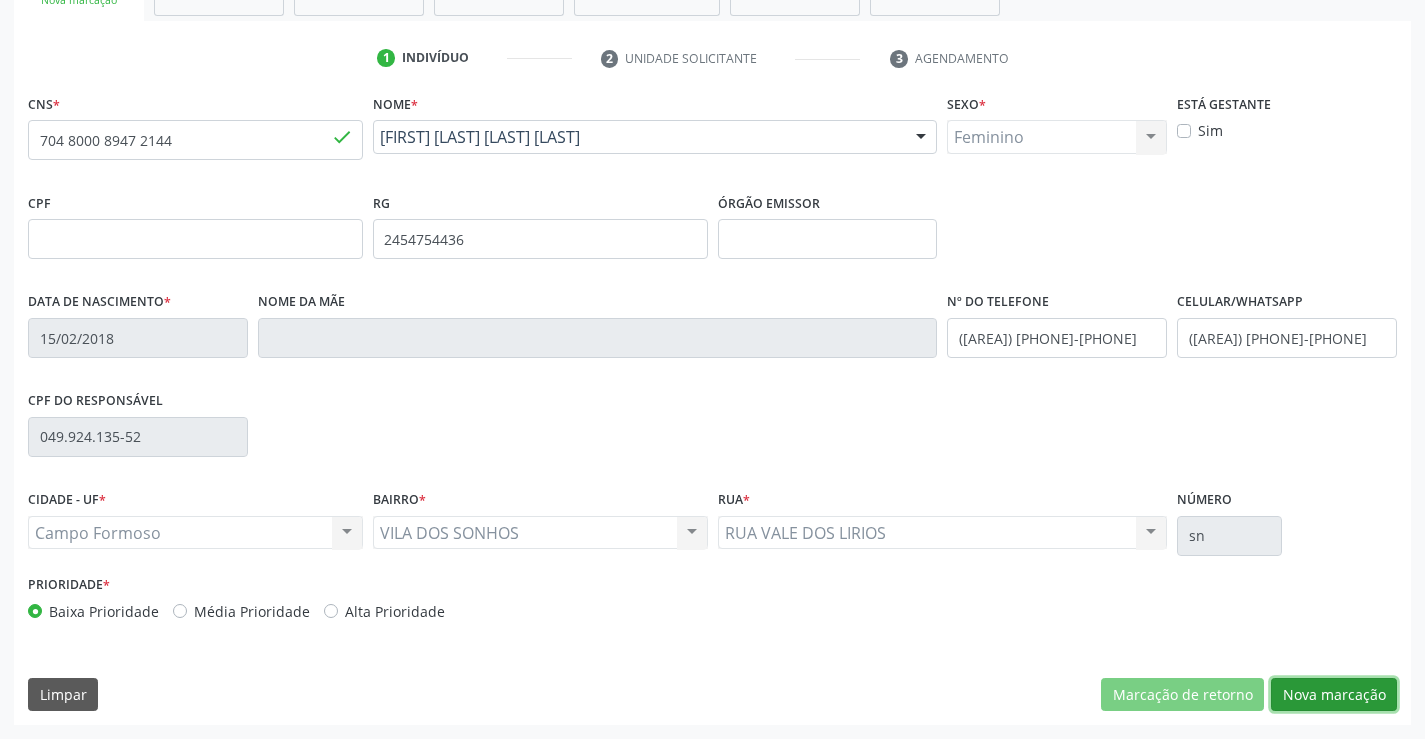 click on "Nova marcação" at bounding box center (1334, 695) 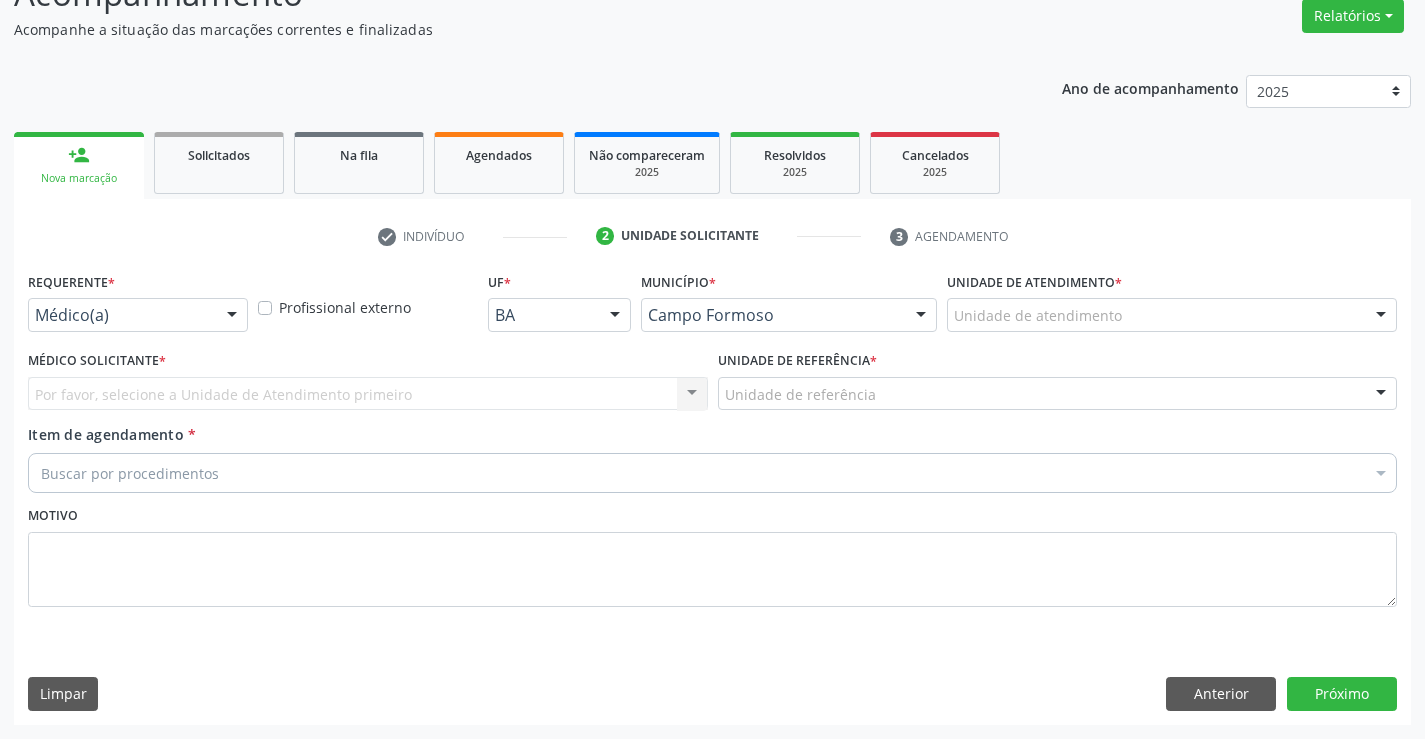 scroll, scrollTop: 167, scrollLeft: 0, axis: vertical 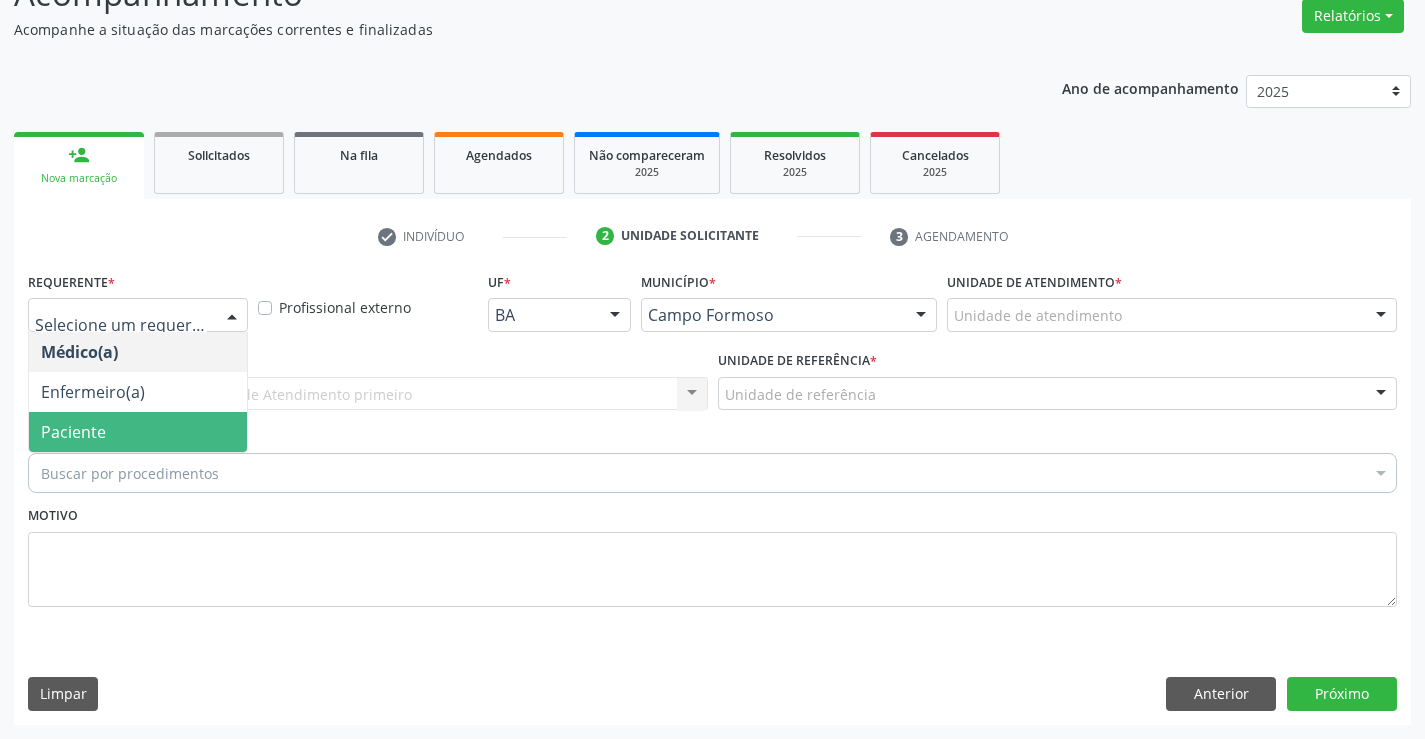 click on "Paciente" at bounding box center [138, 432] 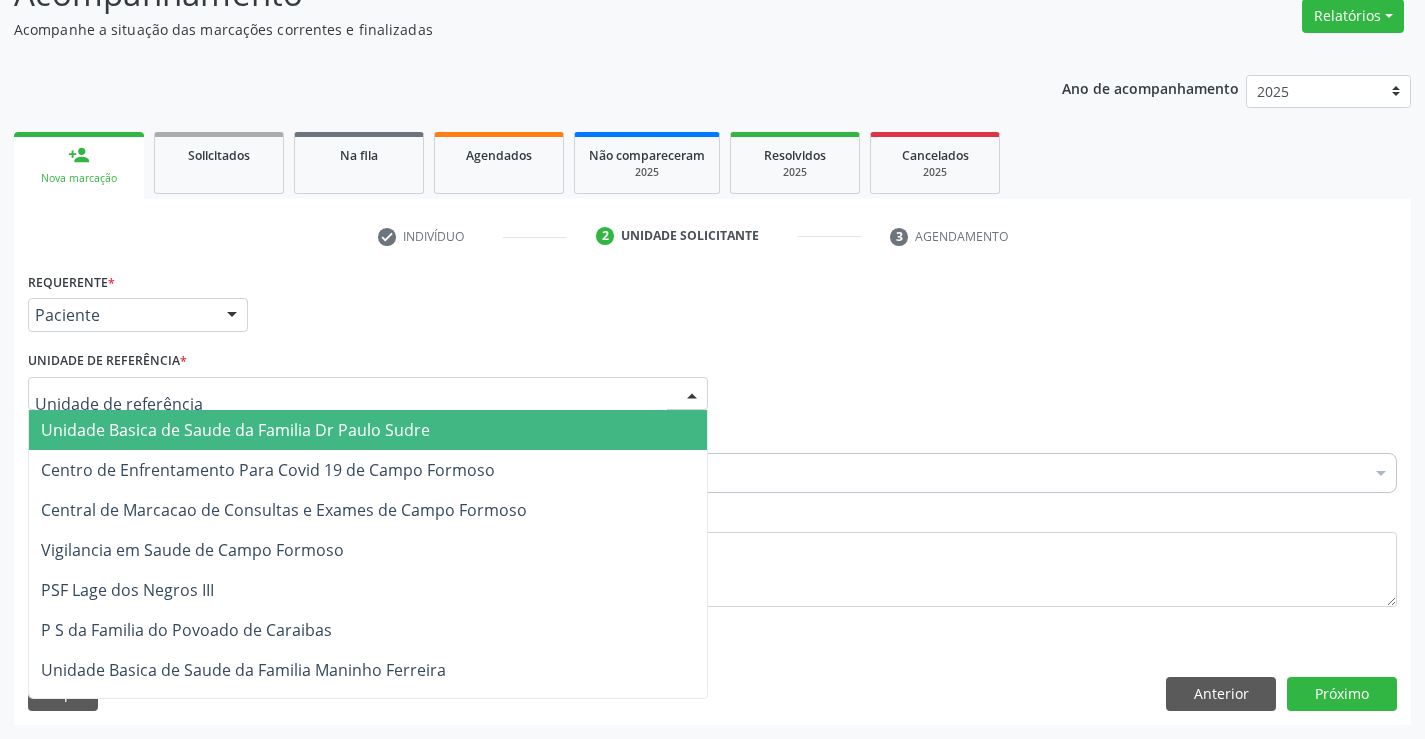 click at bounding box center (368, 394) 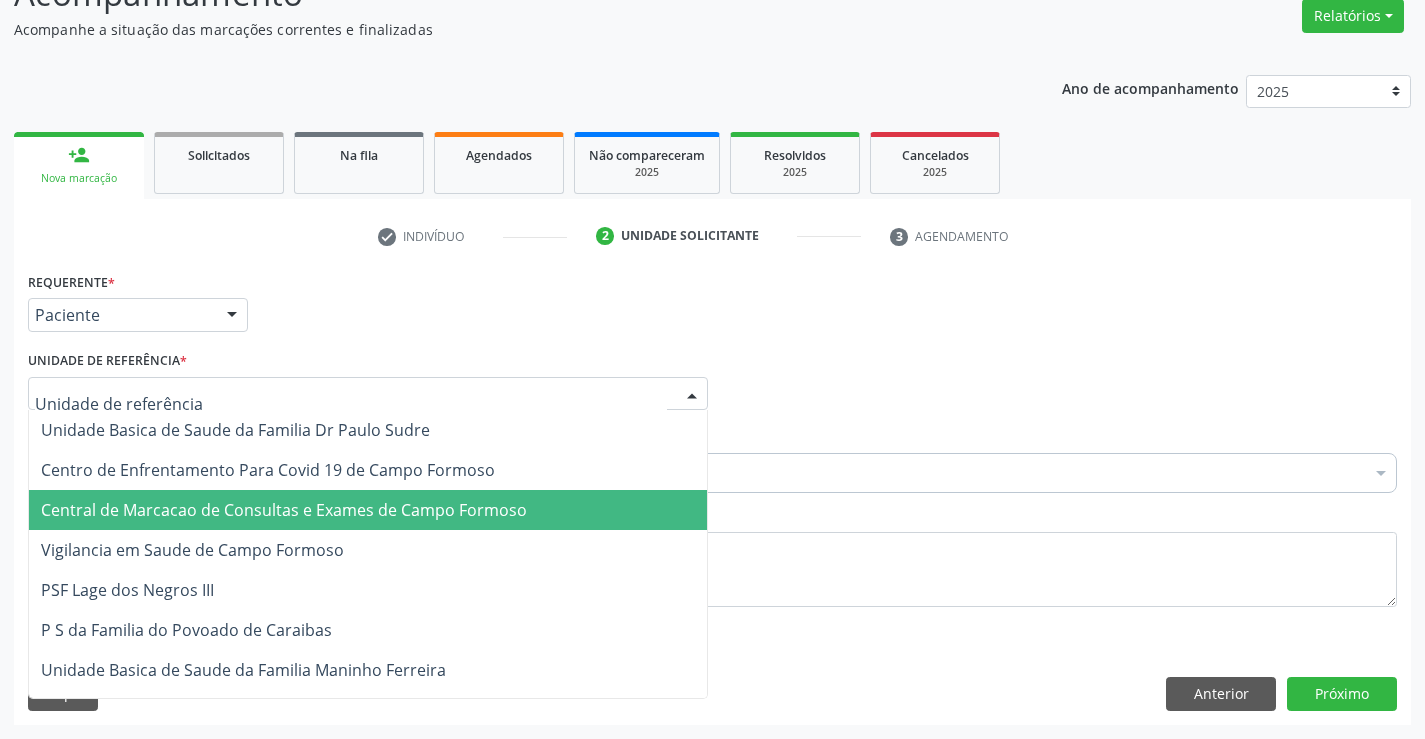 click on "Central de Marcacao de Consultas e Exames de Campo Formoso" at bounding box center [368, 510] 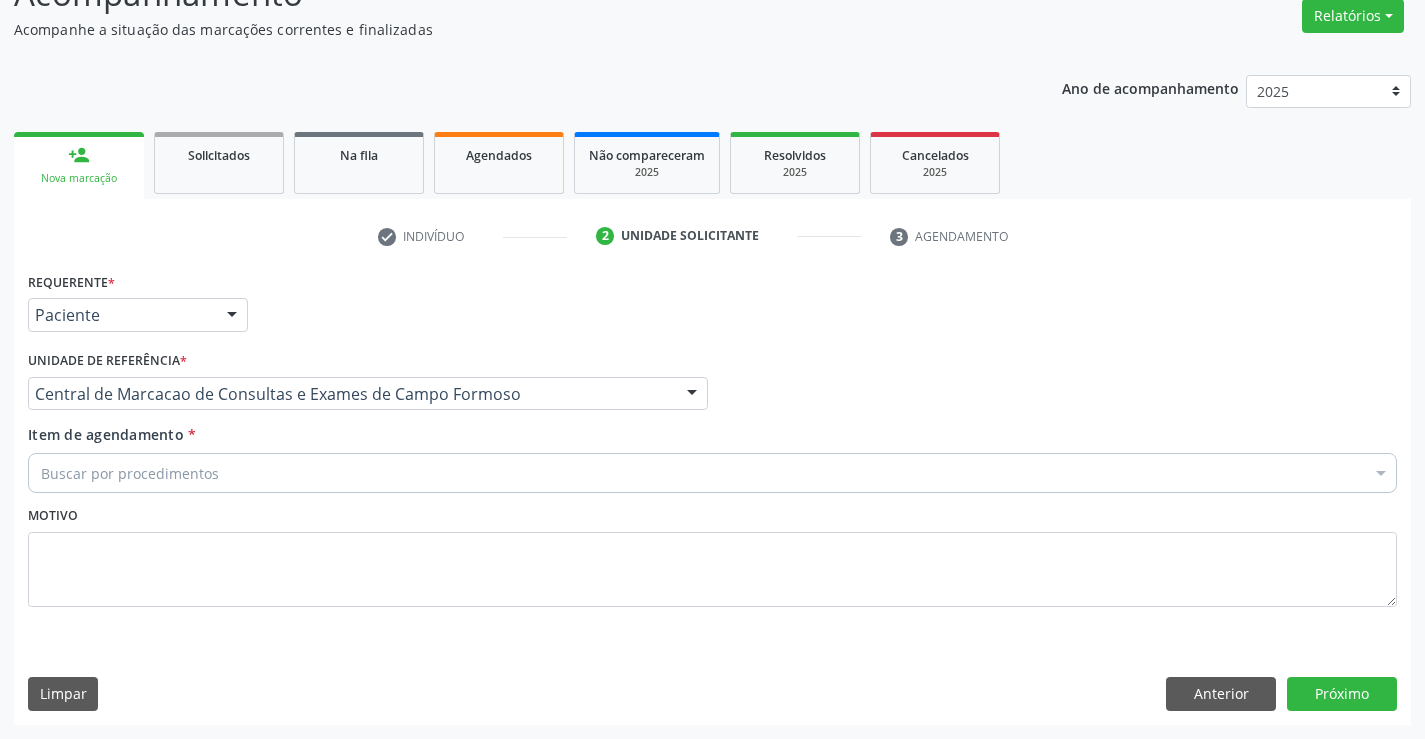 click on "Buscar por procedimentos" at bounding box center (712, 473) 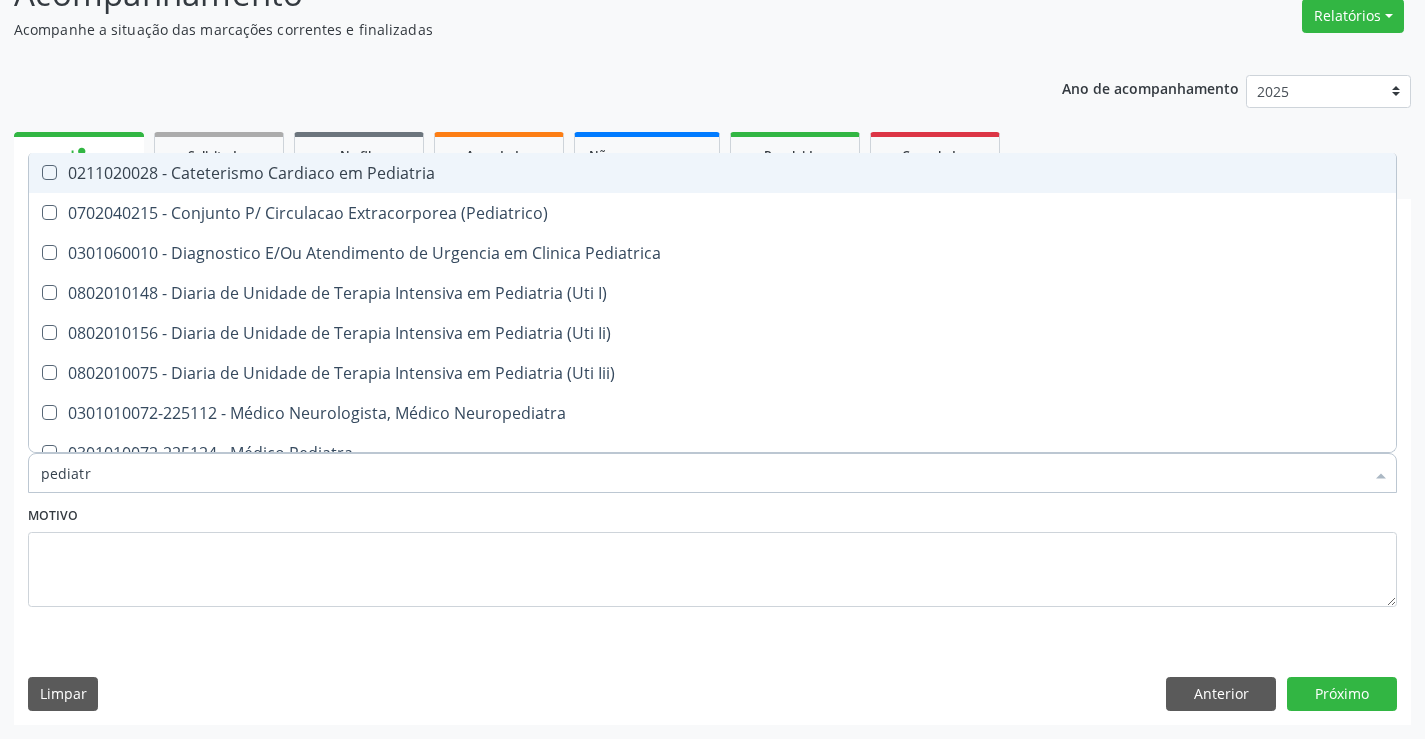 type on "pediatra" 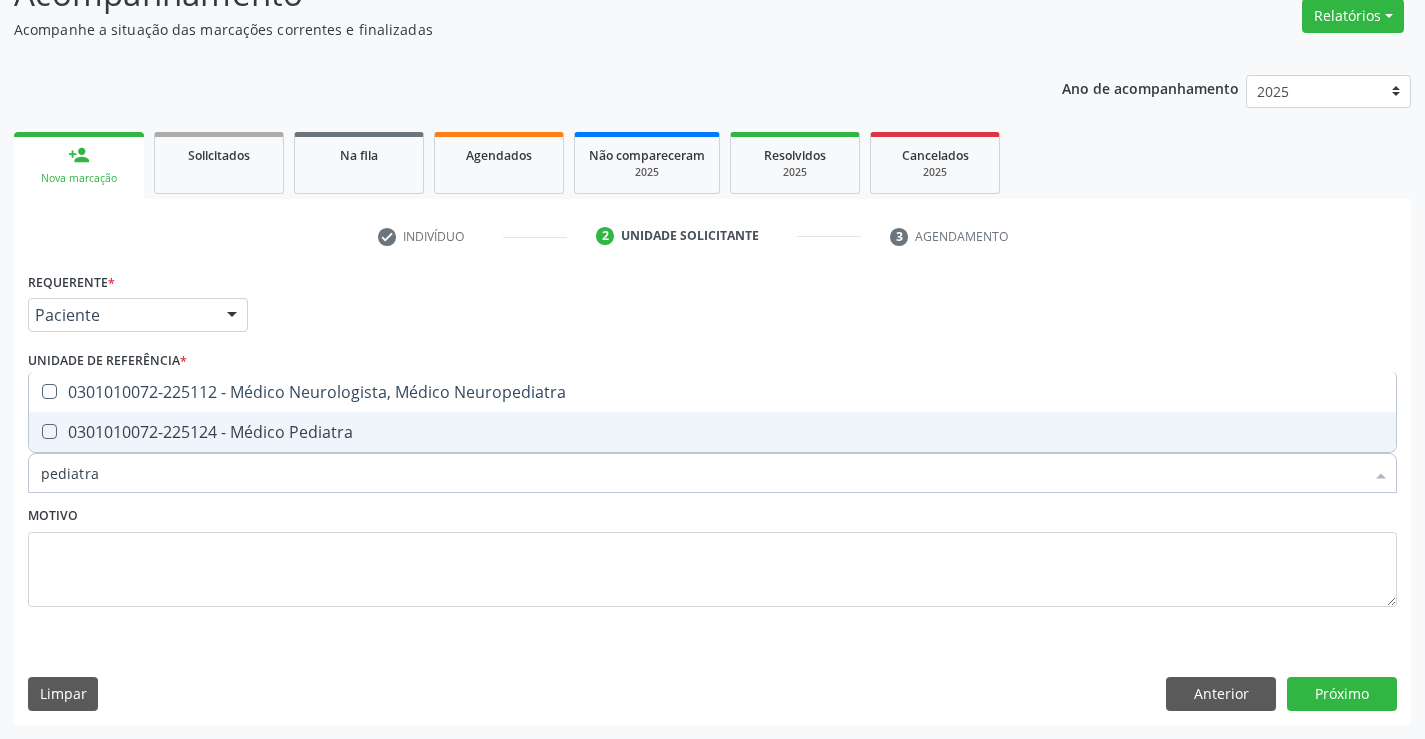 click on "0301010072-225124 - Médico Pediatra" at bounding box center (712, 432) 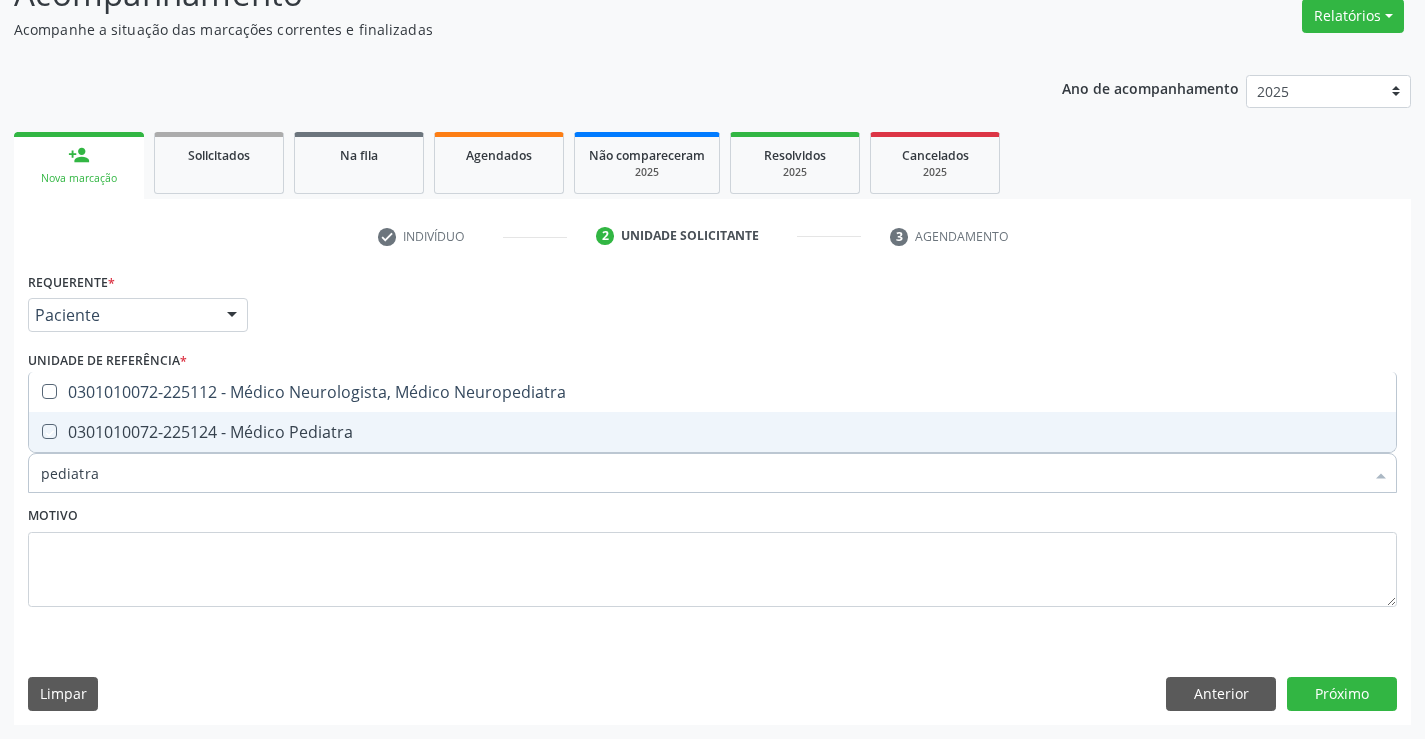 checkbox on "true" 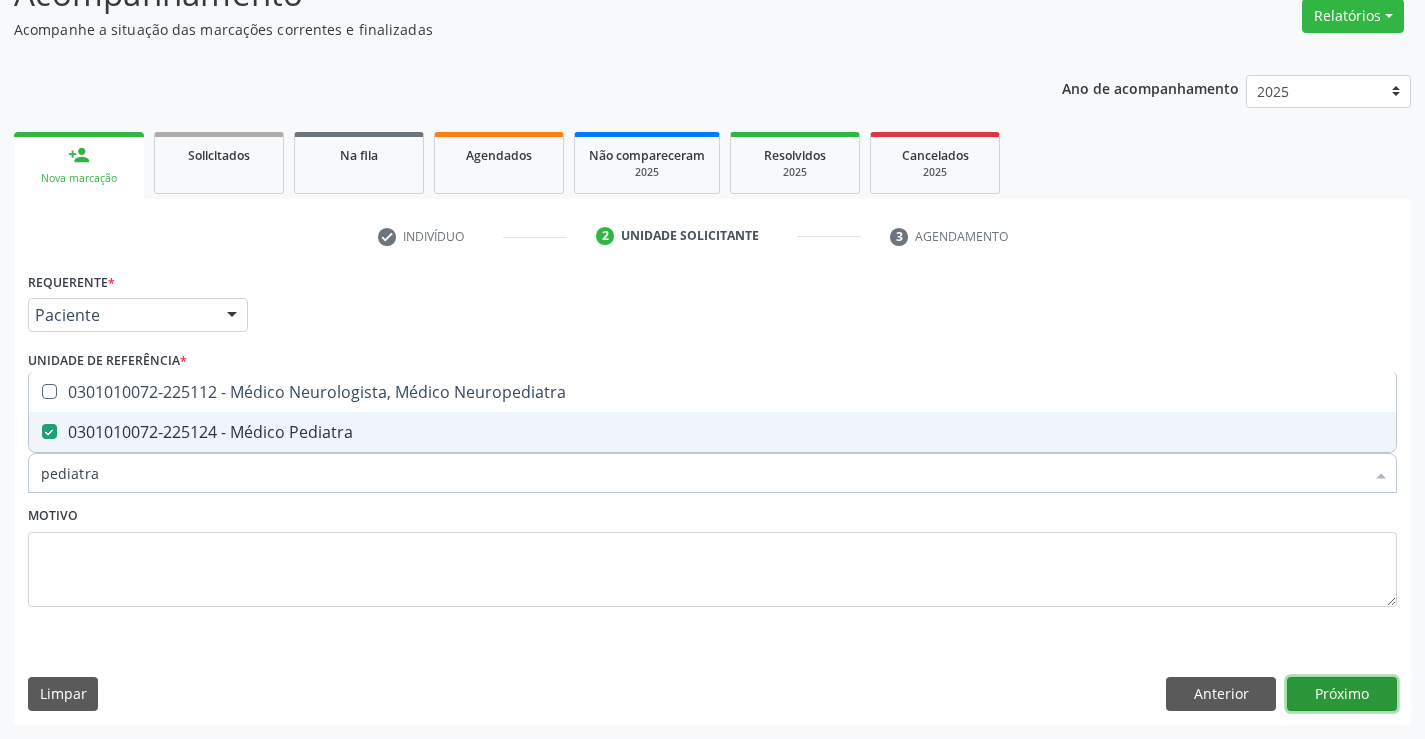 click on "Próximo" at bounding box center (1342, 694) 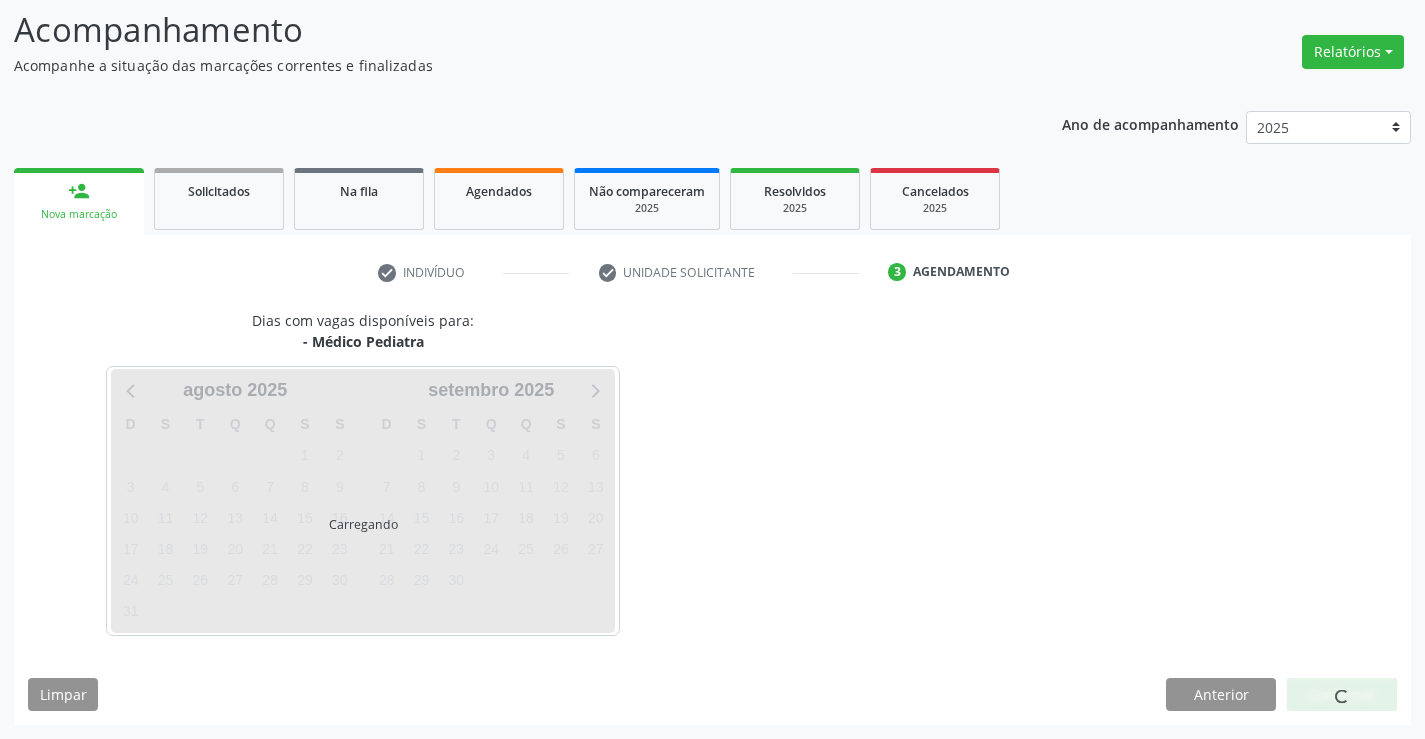 scroll, scrollTop: 131, scrollLeft: 0, axis: vertical 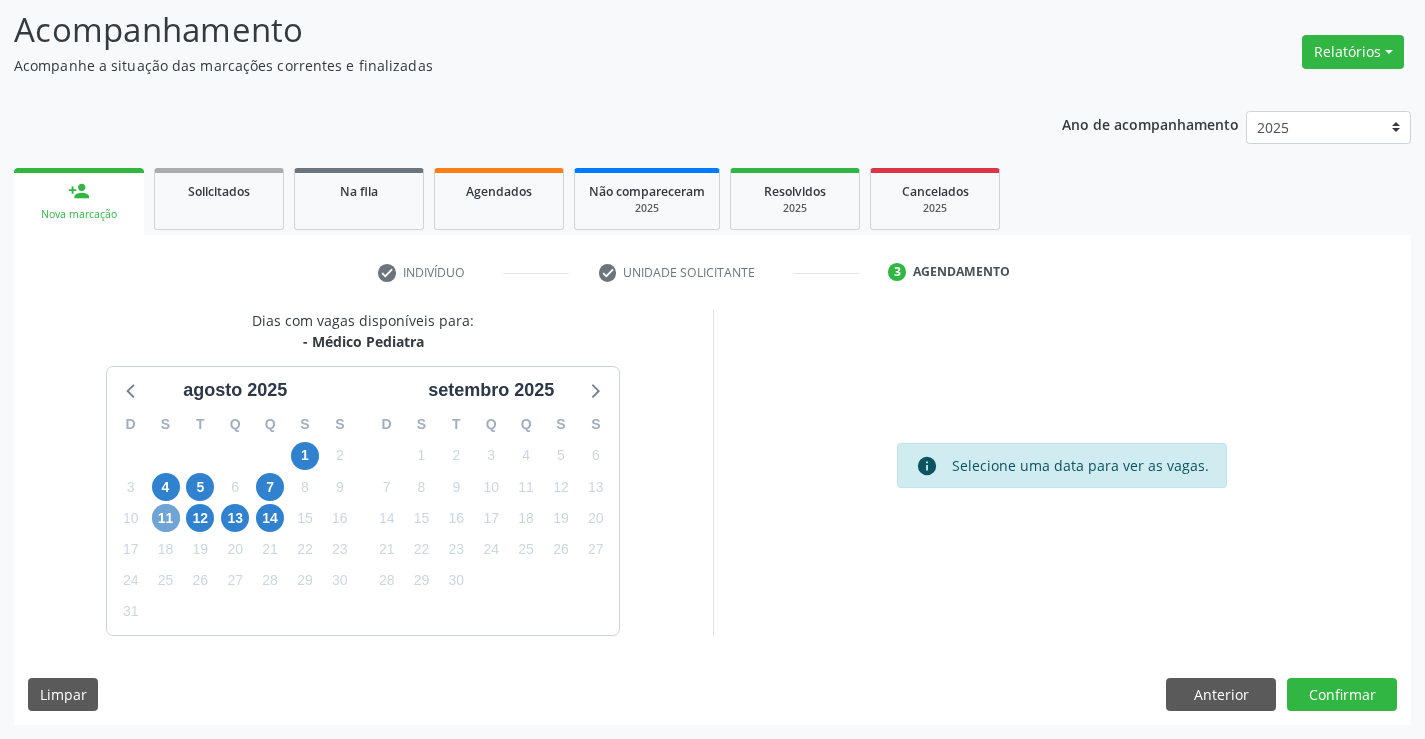 click on "11" at bounding box center [166, 518] 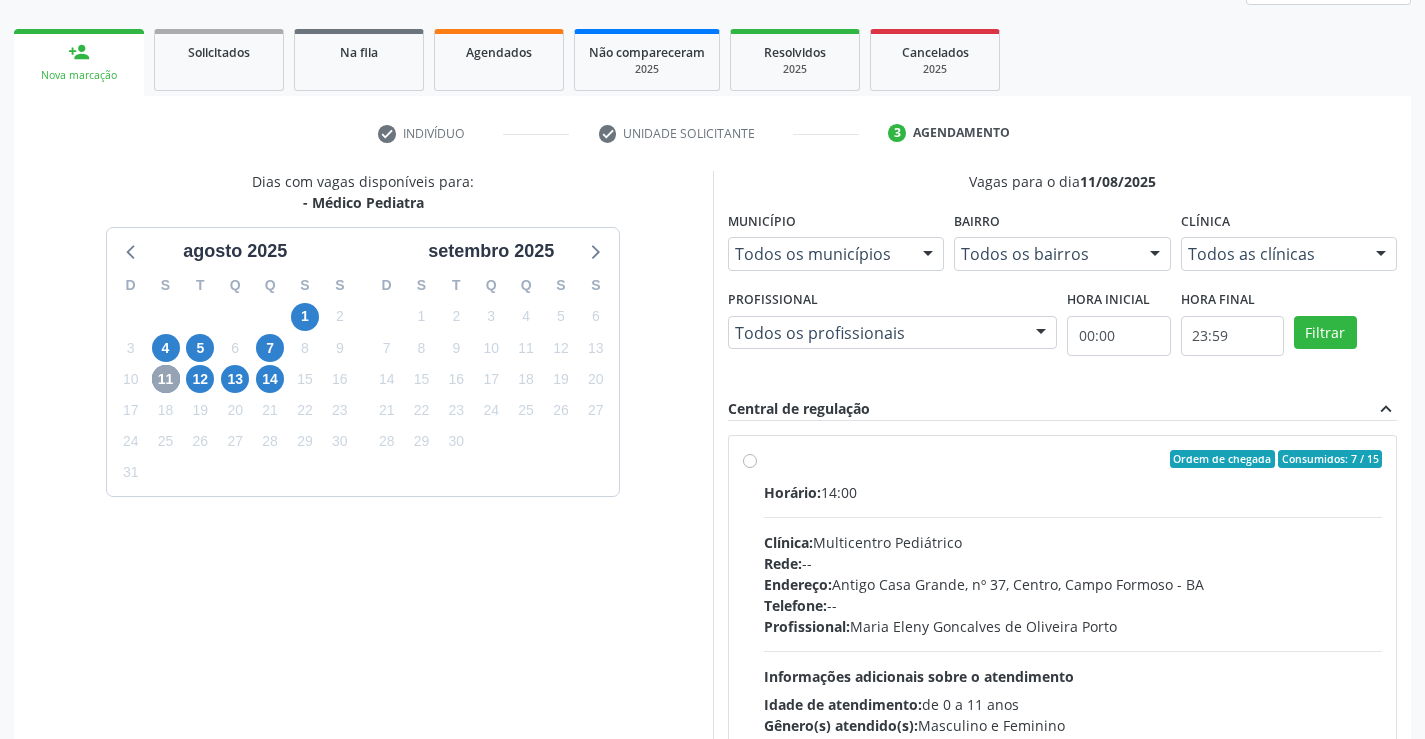 scroll, scrollTop: 420, scrollLeft: 0, axis: vertical 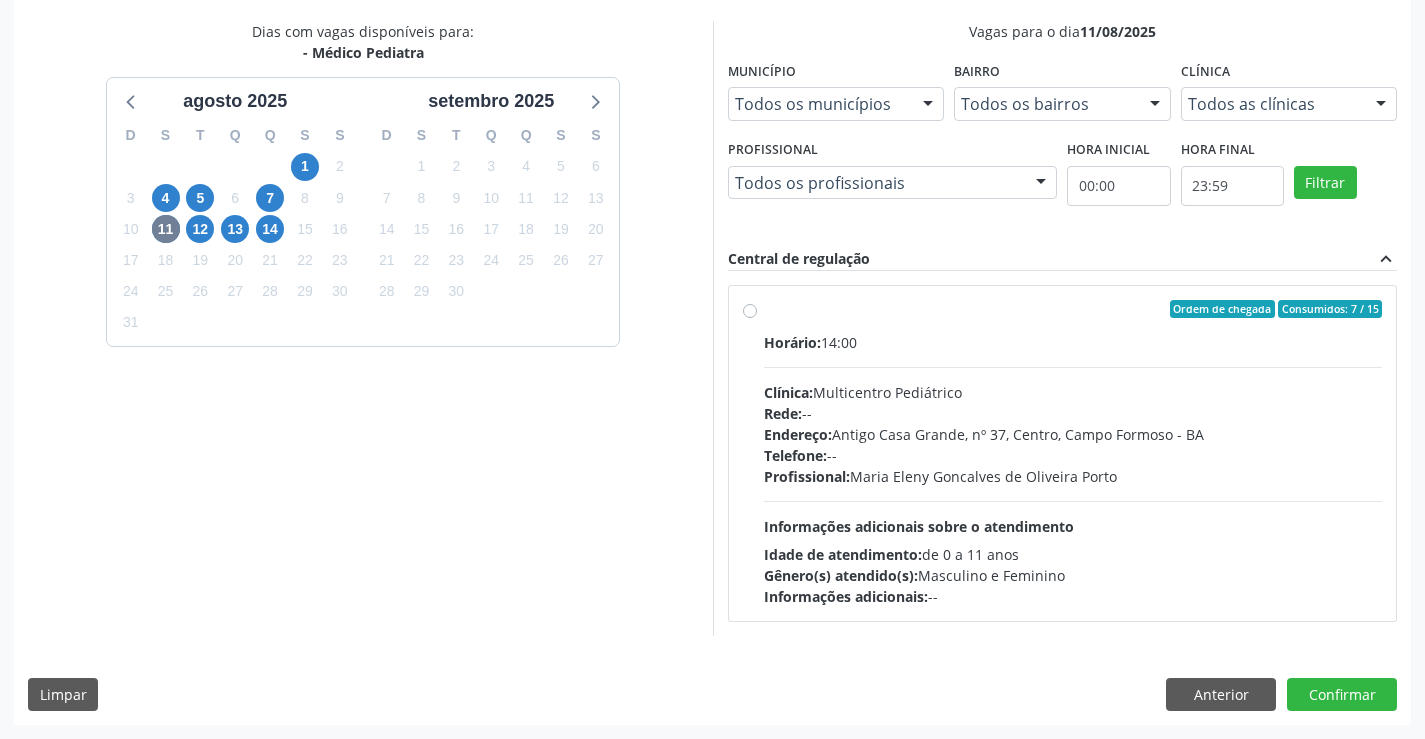 click on "Endereço:   Antigo Casa Grande, nº 37, Centro, Campo Formoso - BA" at bounding box center (1073, 434) 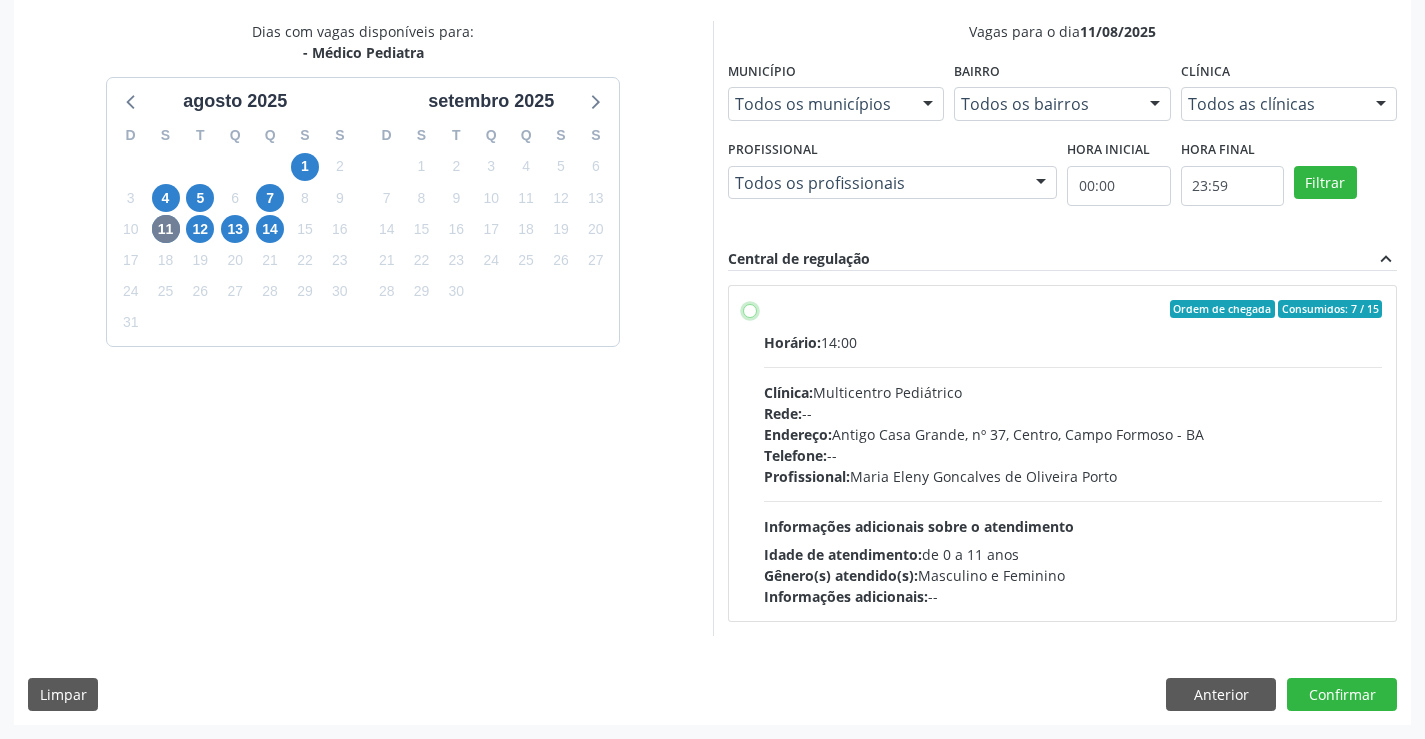 click on "Ordem de chegada
Consumidos: 7 / 15
Horário:   14:00
Clínica:  Multicentro Pediátrico
Rede:
--
Endereço:   Antigo Casa Grande, nº 37, Centro, Campo Formoso - BA
Telefone:   --
Profissional:
Maria Eleny Goncalves de Oliveira Porto
Informações adicionais sobre o atendimento
Idade de atendimento:
de 0 a 11 anos
Gênero(s) atendido(s):
Masculino e Feminino
Informações adicionais:
--" at bounding box center (750, 309) 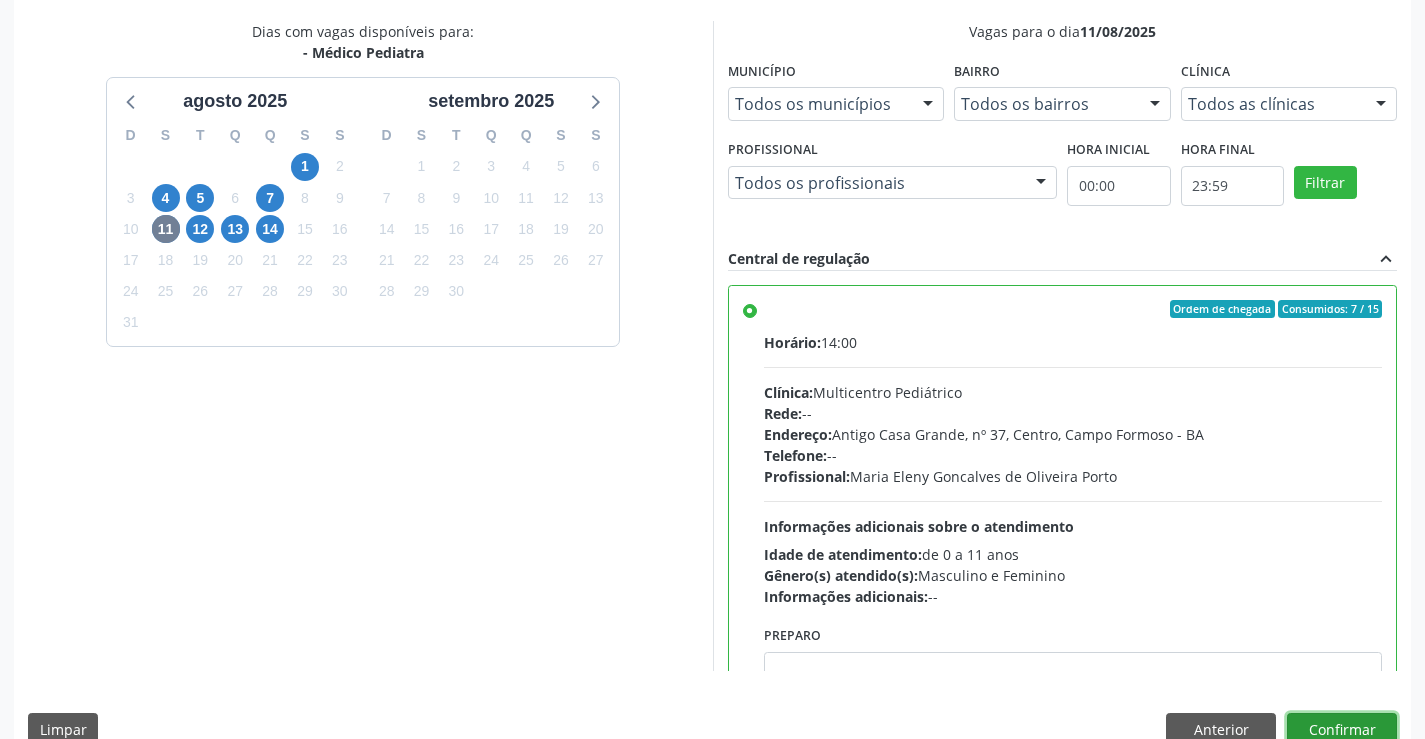 click on "Confirmar" at bounding box center (1342, 730) 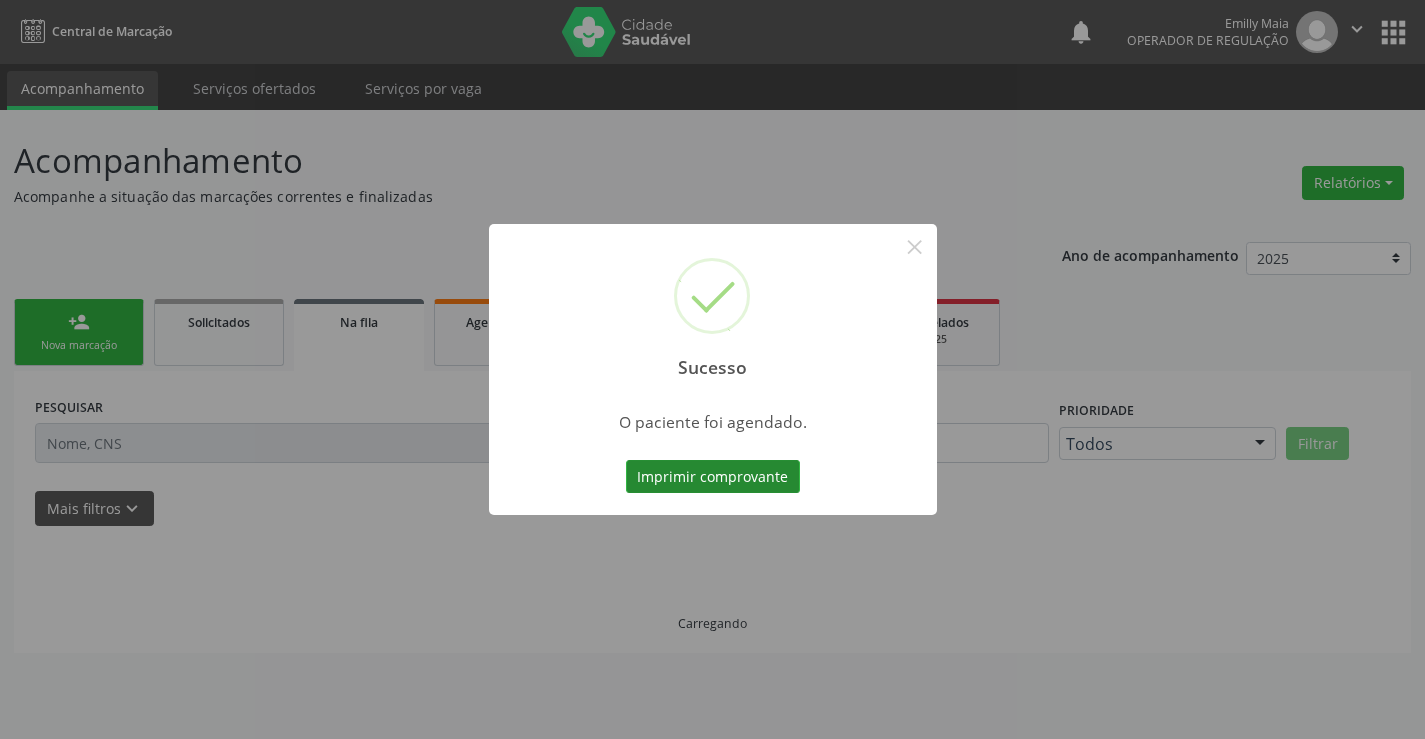 scroll, scrollTop: 0, scrollLeft: 0, axis: both 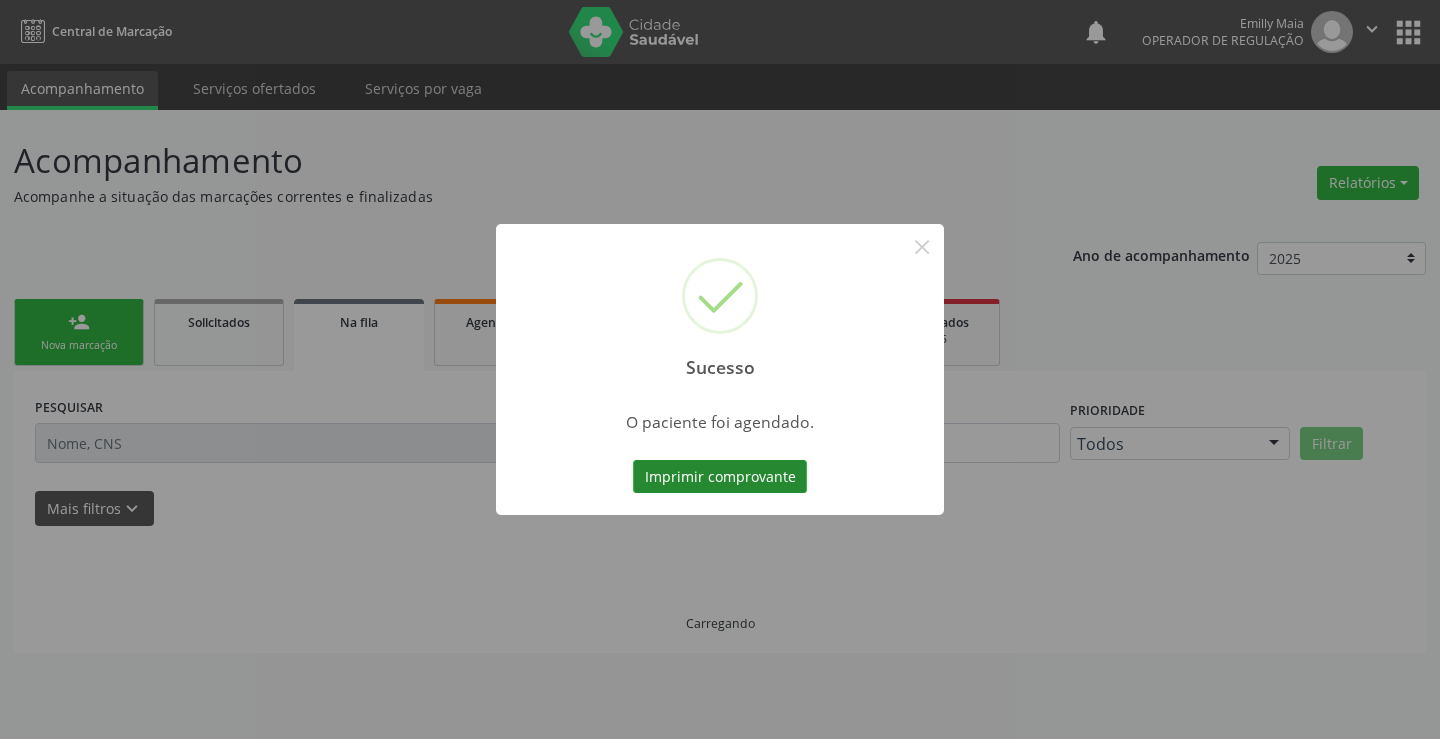 click on "Imprimir comprovante" at bounding box center (720, 477) 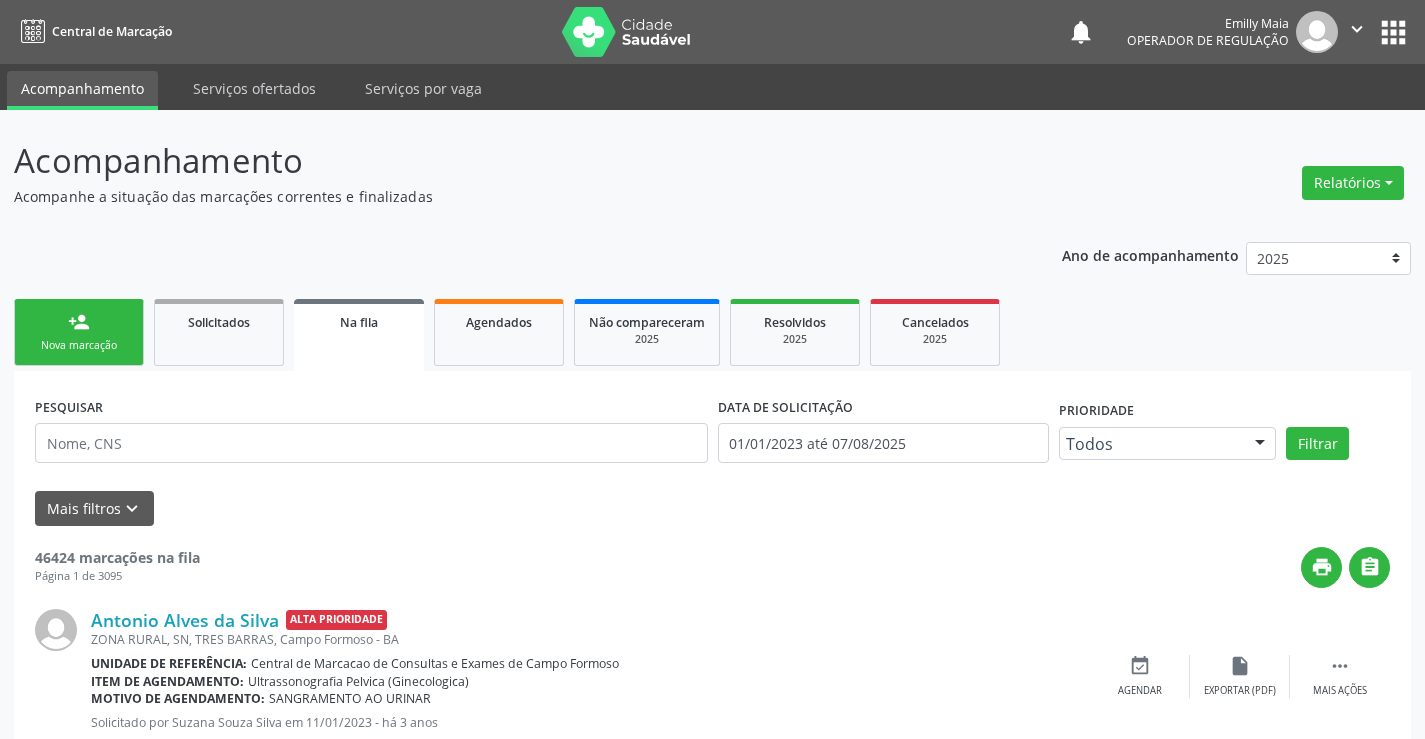click on "person_add
Nova marcação" at bounding box center [79, 332] 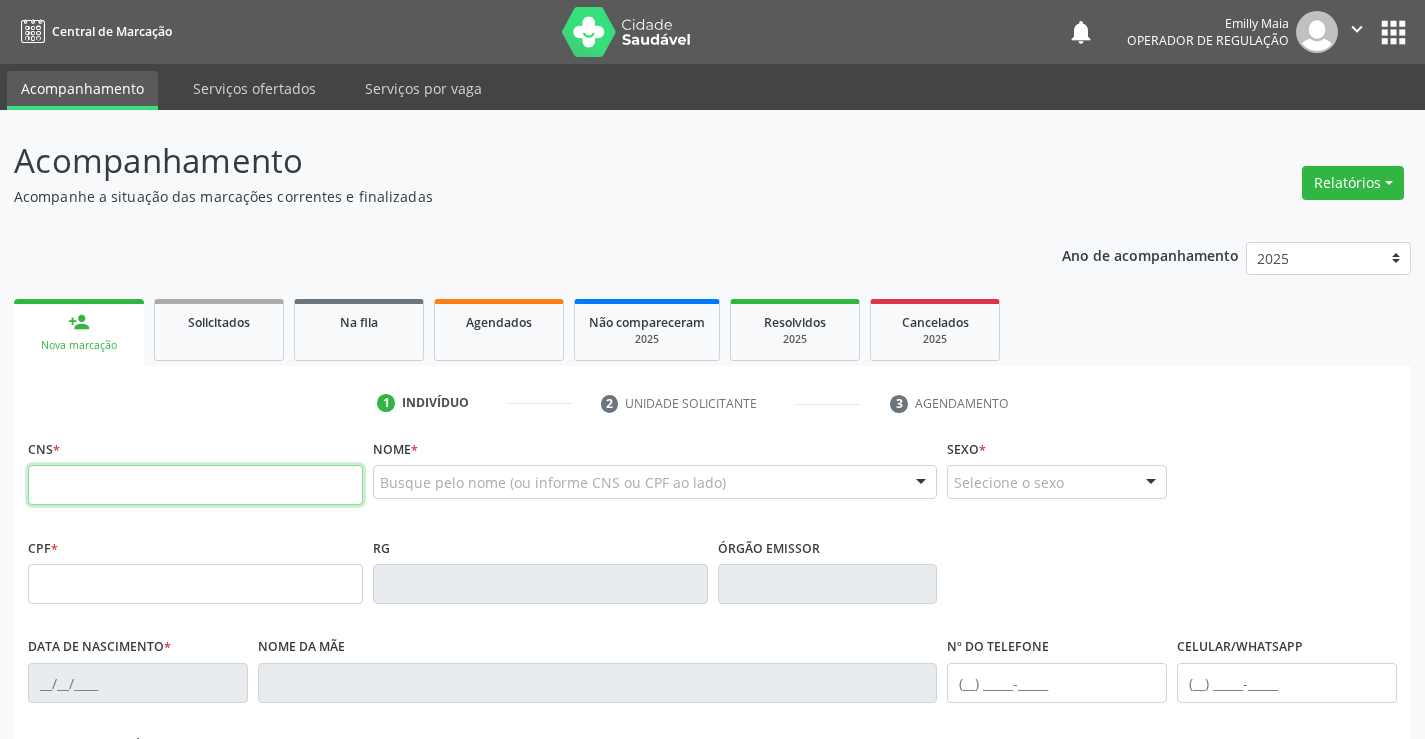 click at bounding box center [195, 485] 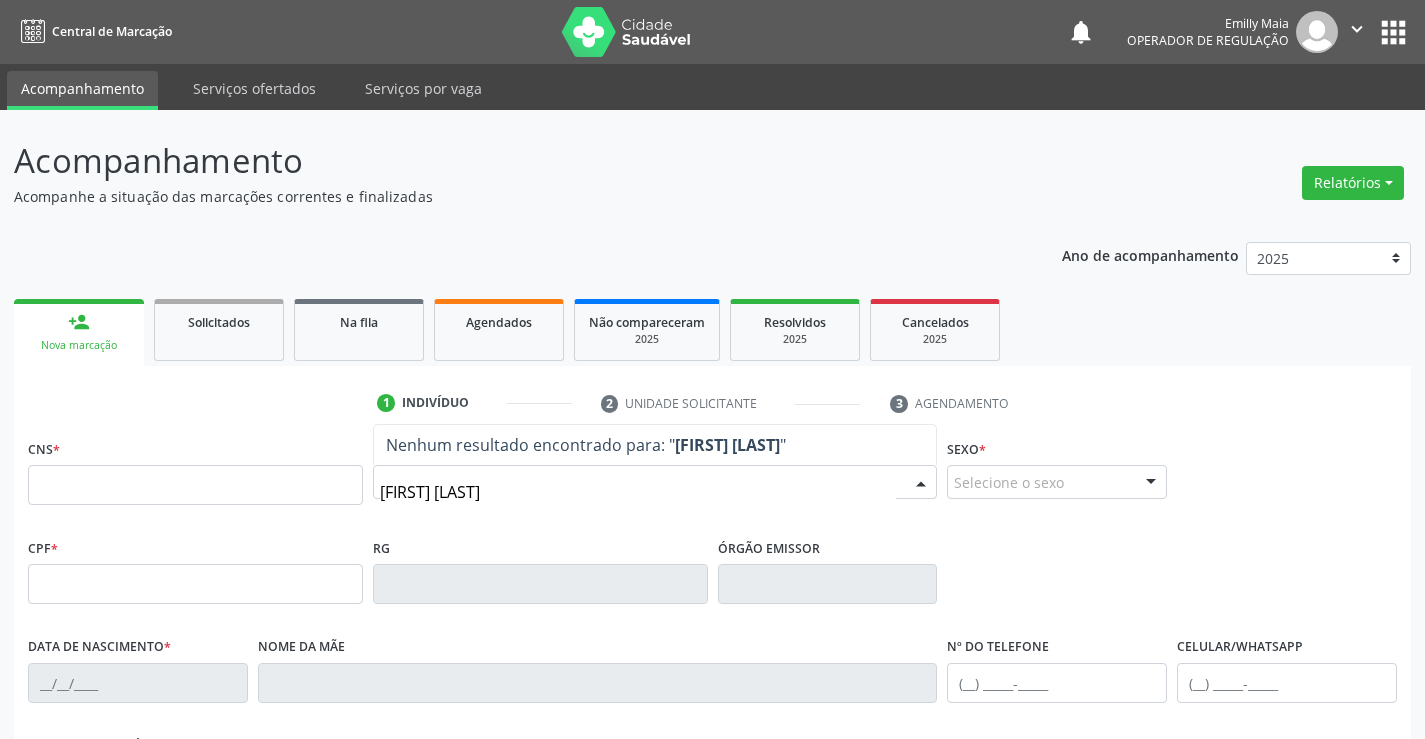 type on "heitor alenc" 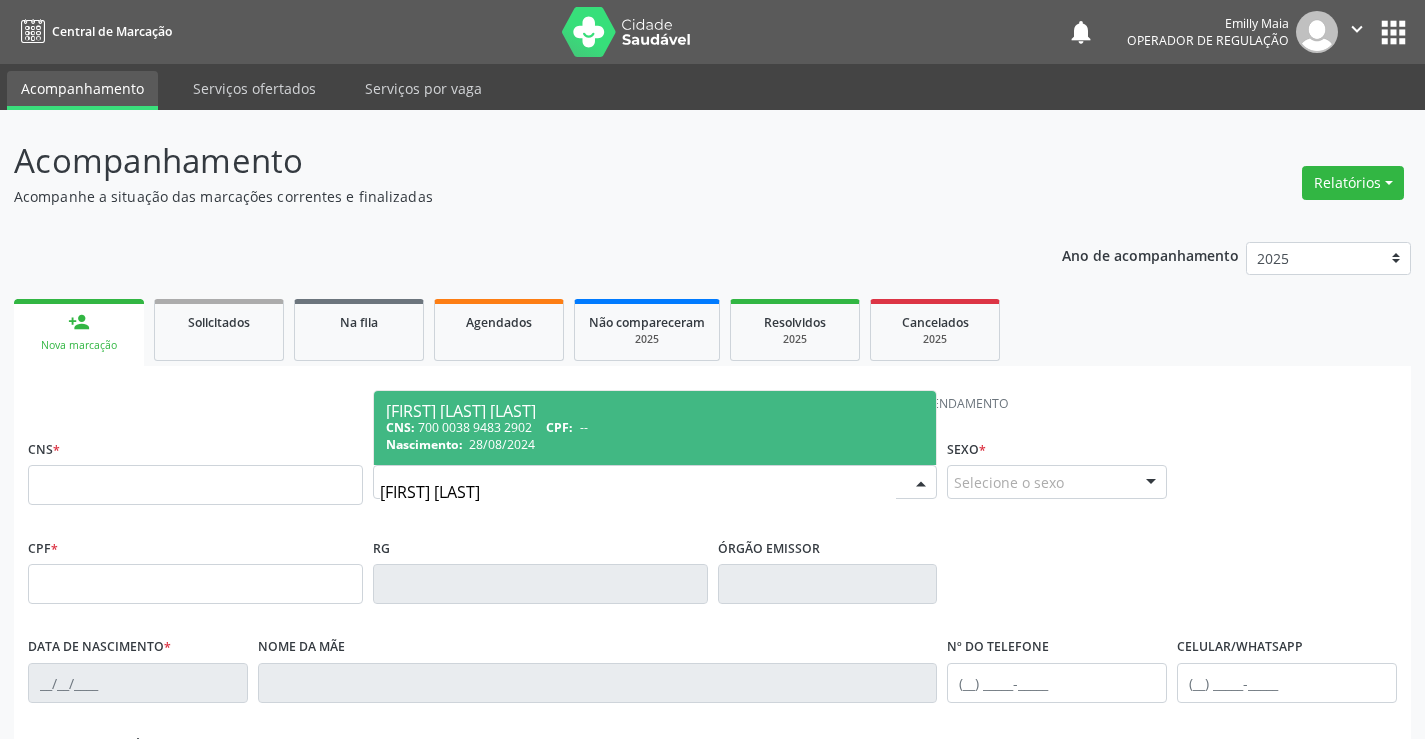 click on "Heitor Alencar Maia" at bounding box center (655, 411) 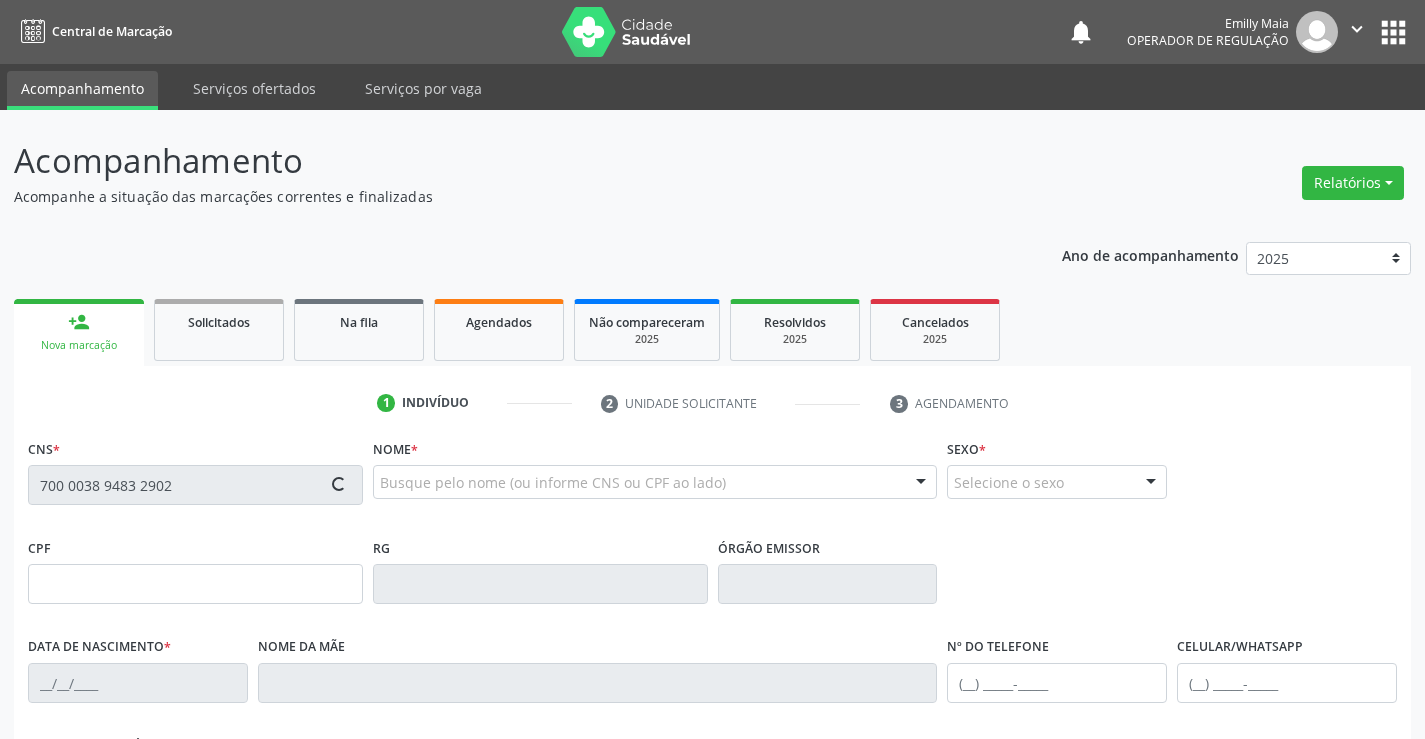 scroll, scrollTop: 345, scrollLeft: 0, axis: vertical 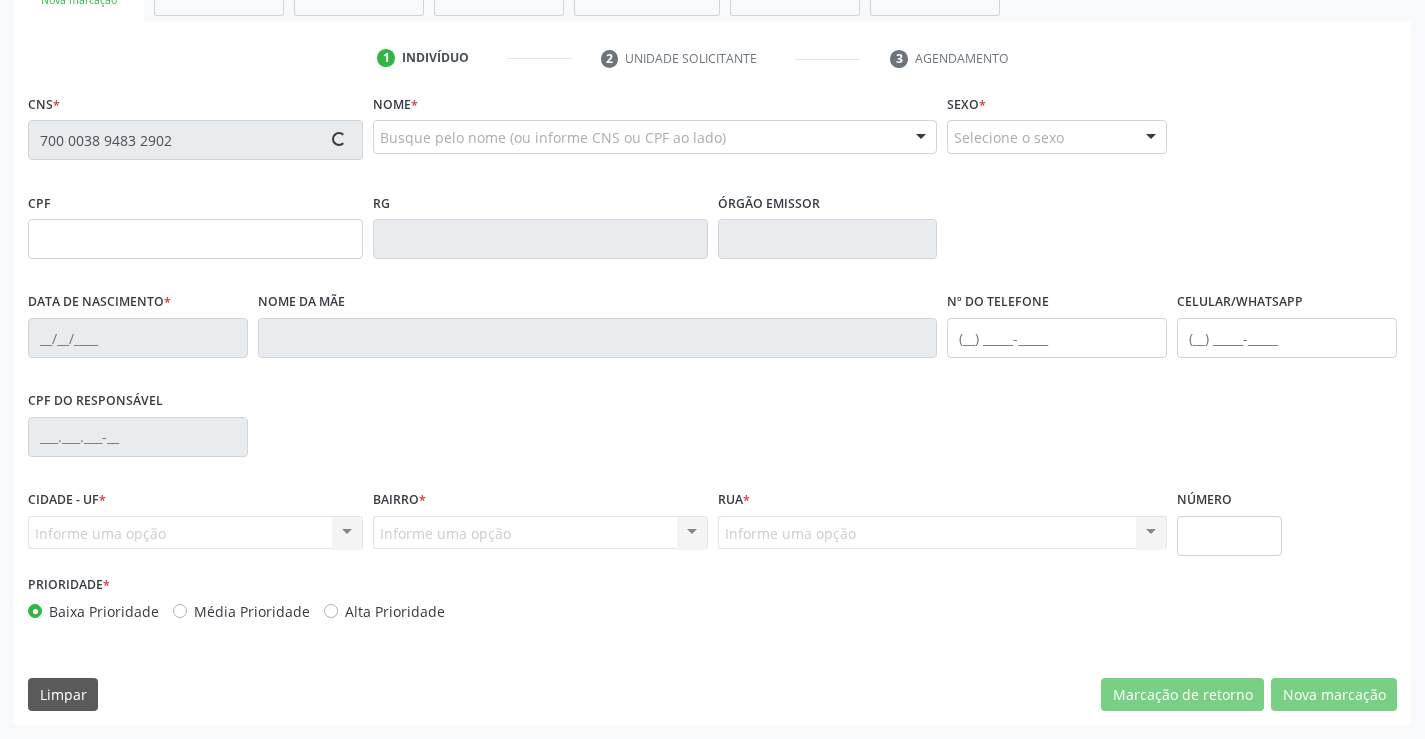 type on "28/08/2024" 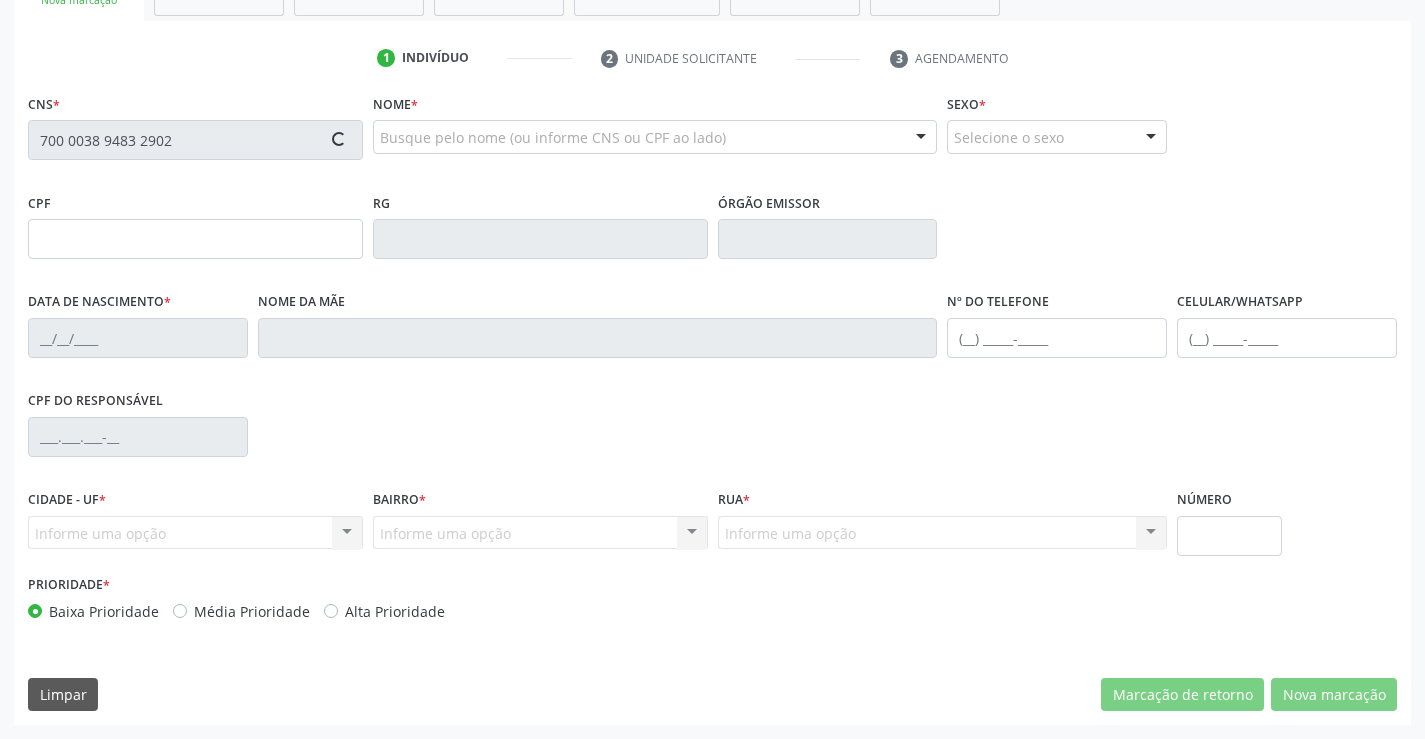 type on "(74) 9119-0983" 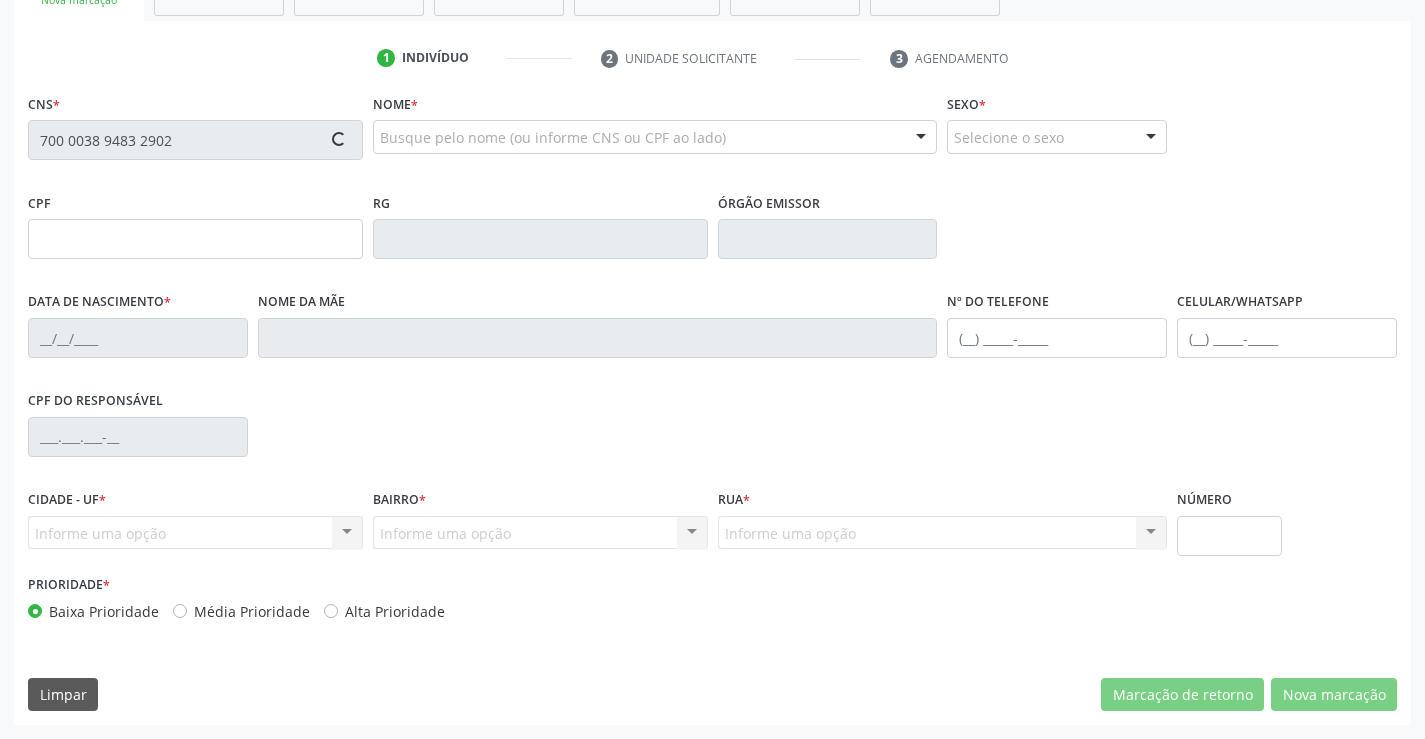 type on "(74) 99933-3312" 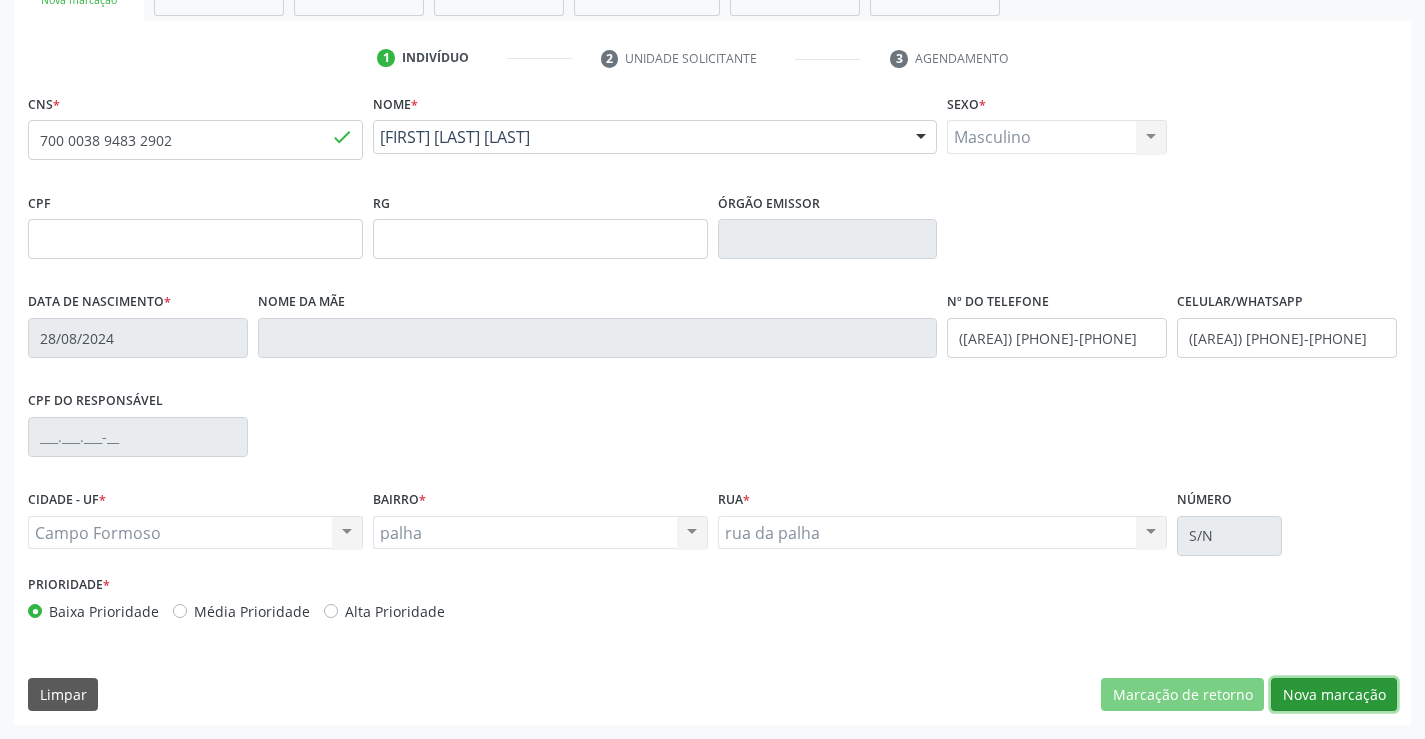 click on "Nova marcação" at bounding box center (1334, 695) 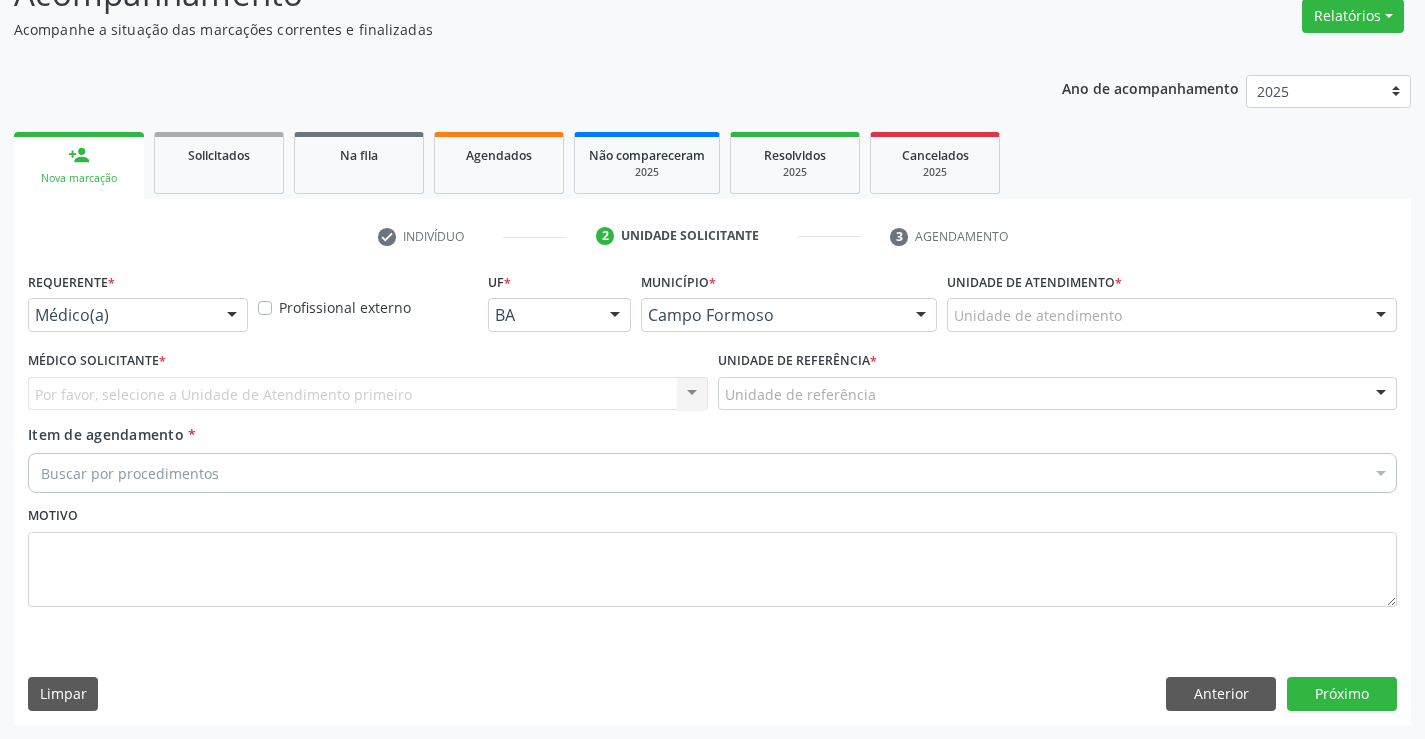 scroll, scrollTop: 167, scrollLeft: 0, axis: vertical 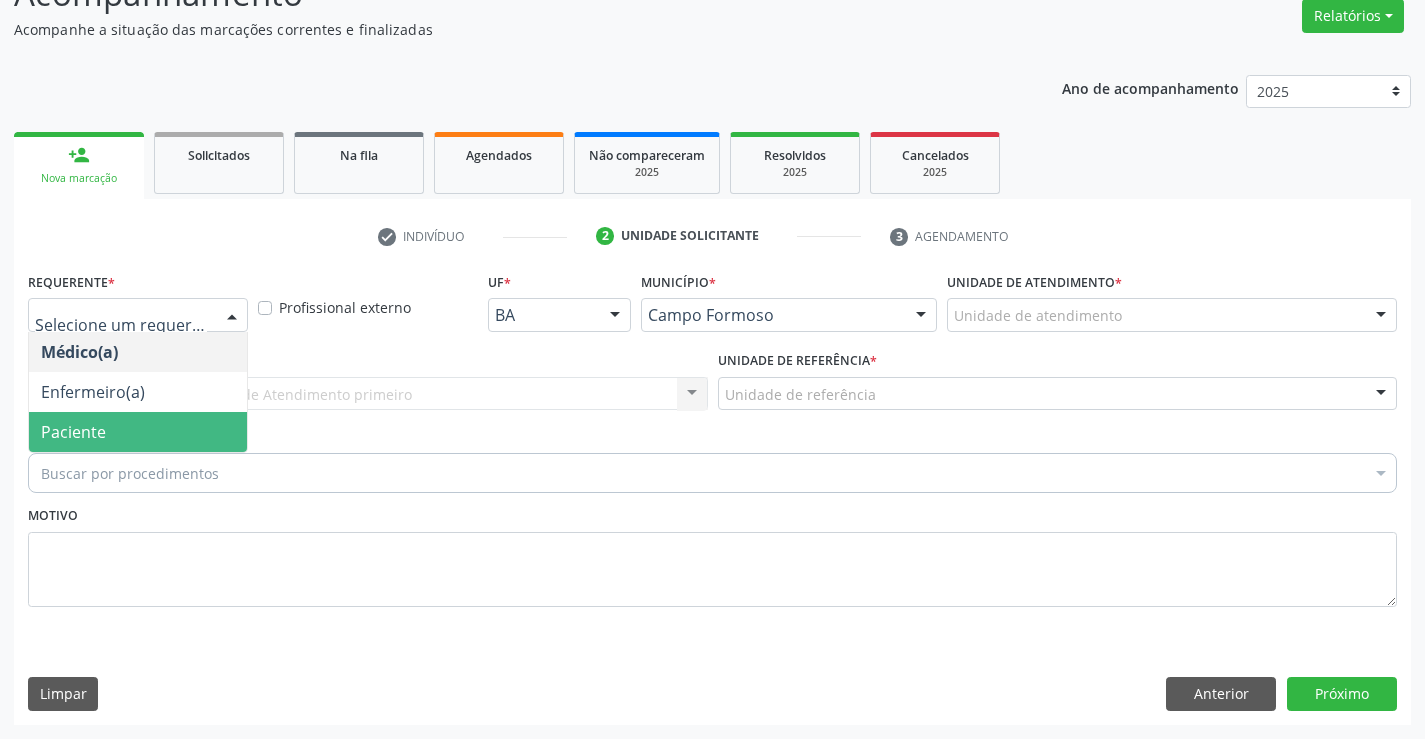 click on "Paciente" at bounding box center (138, 432) 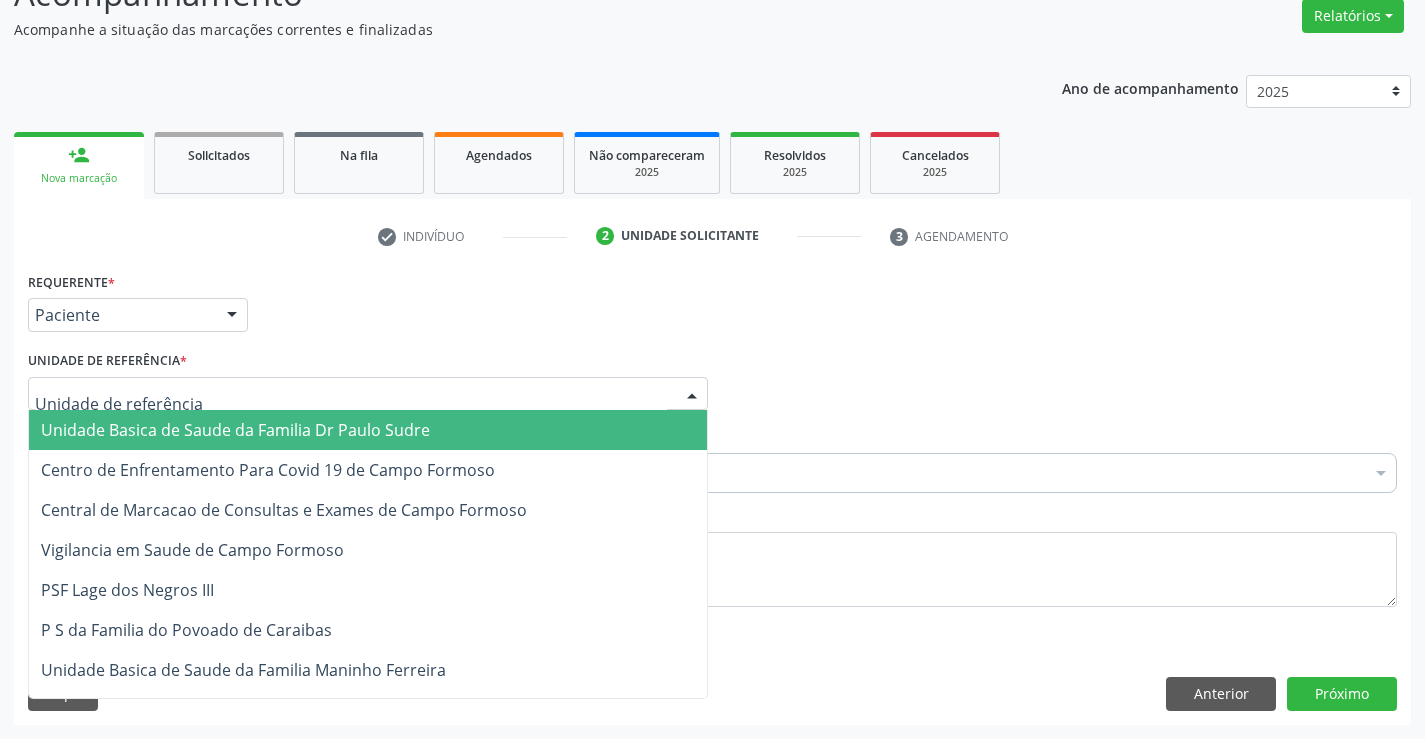 click at bounding box center [368, 394] 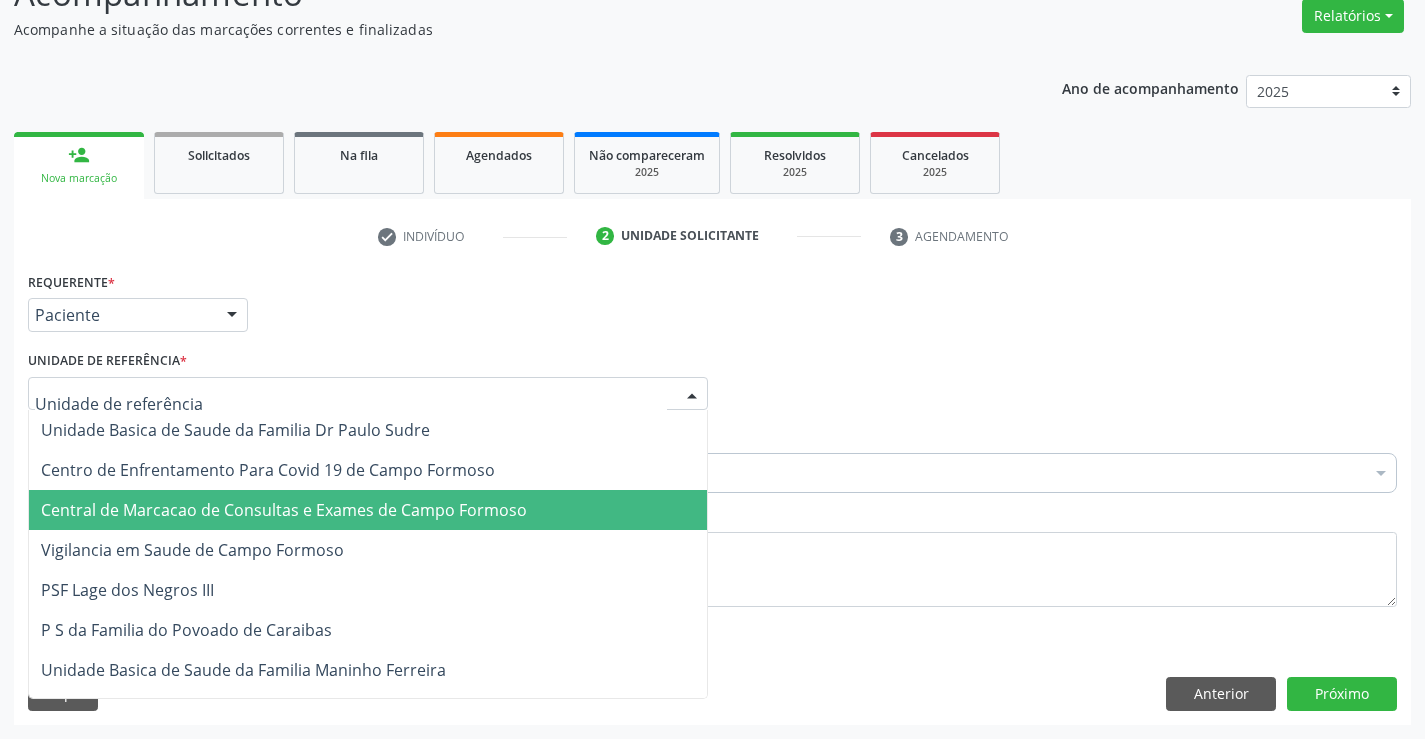 click on "Central de Marcacao de Consultas e Exames de Campo Formoso" at bounding box center [368, 510] 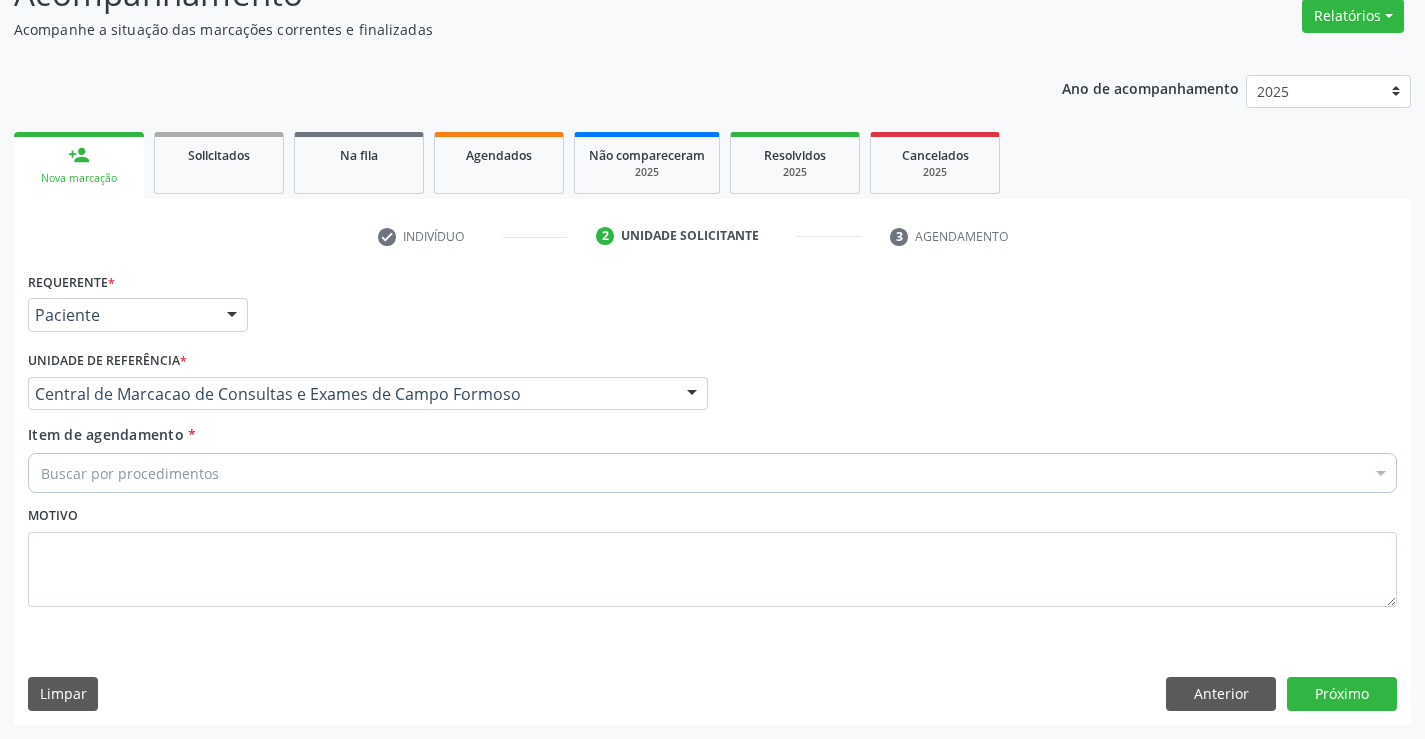click on "Buscar por procedimentos" at bounding box center (712, 473) 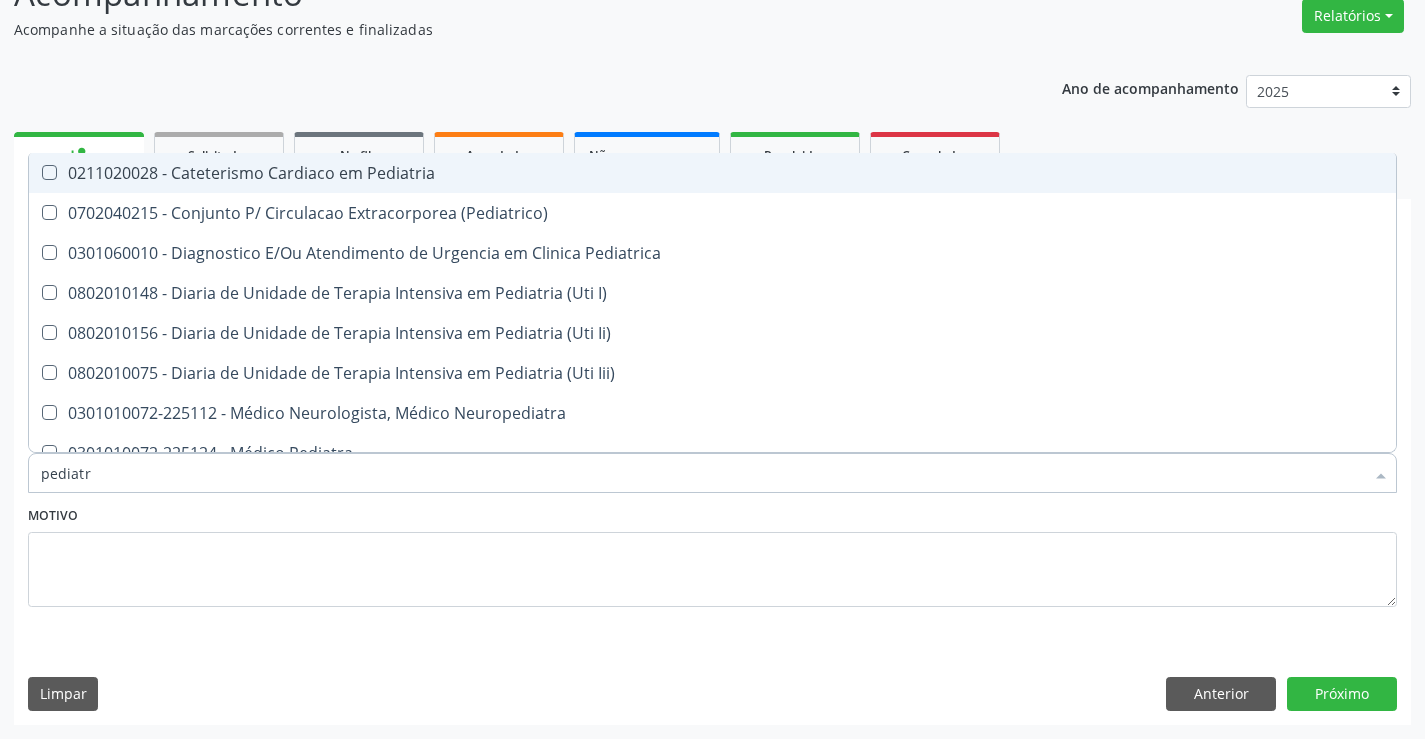 type on "pediatra" 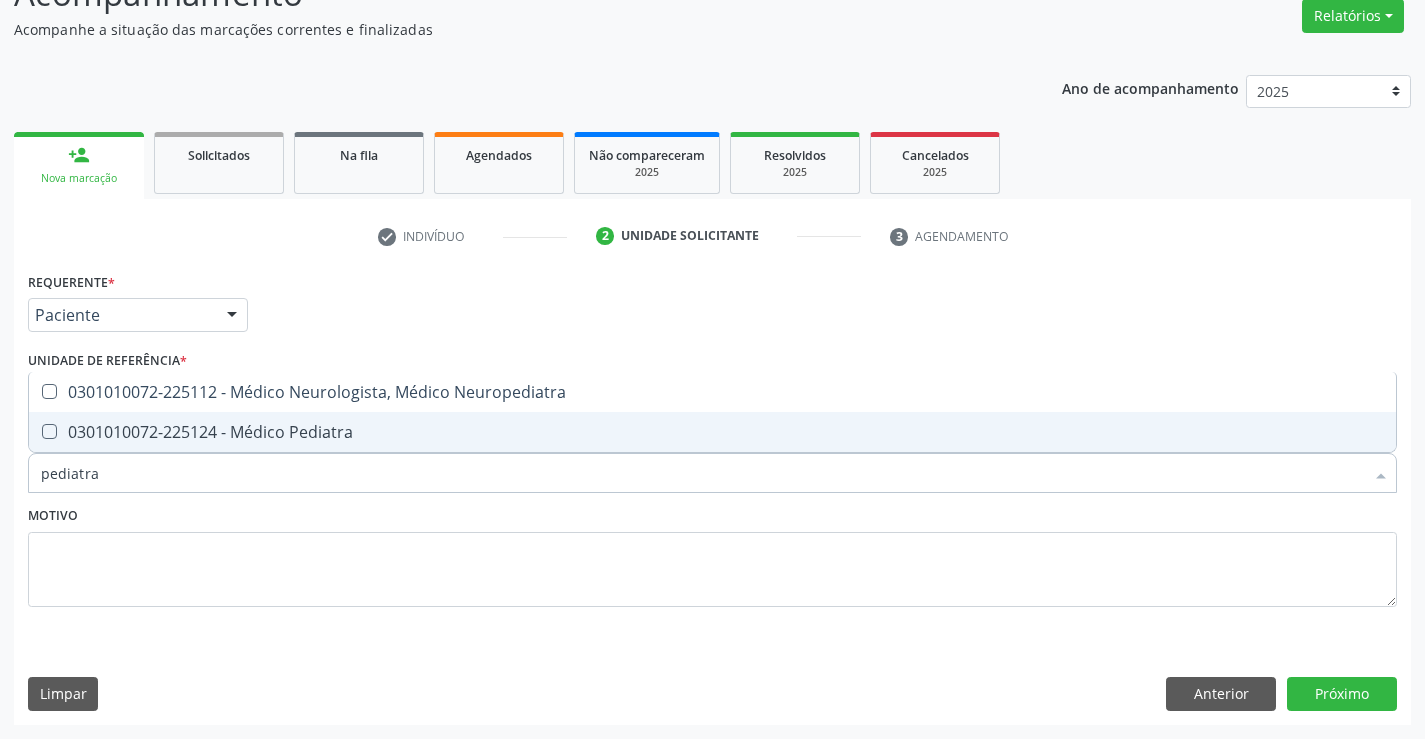 click on "0301010072-225124 - Médico Pediatra" at bounding box center (712, 432) 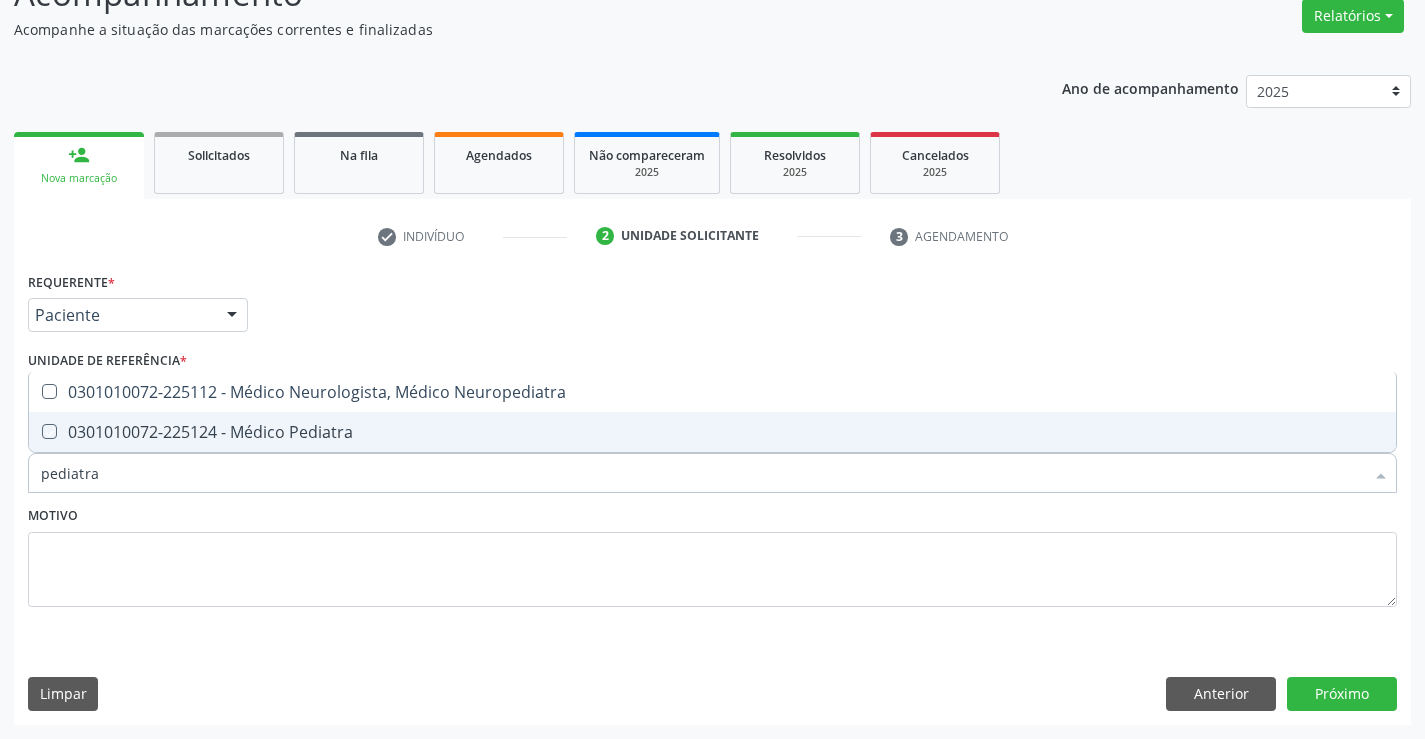 checkbox on "true" 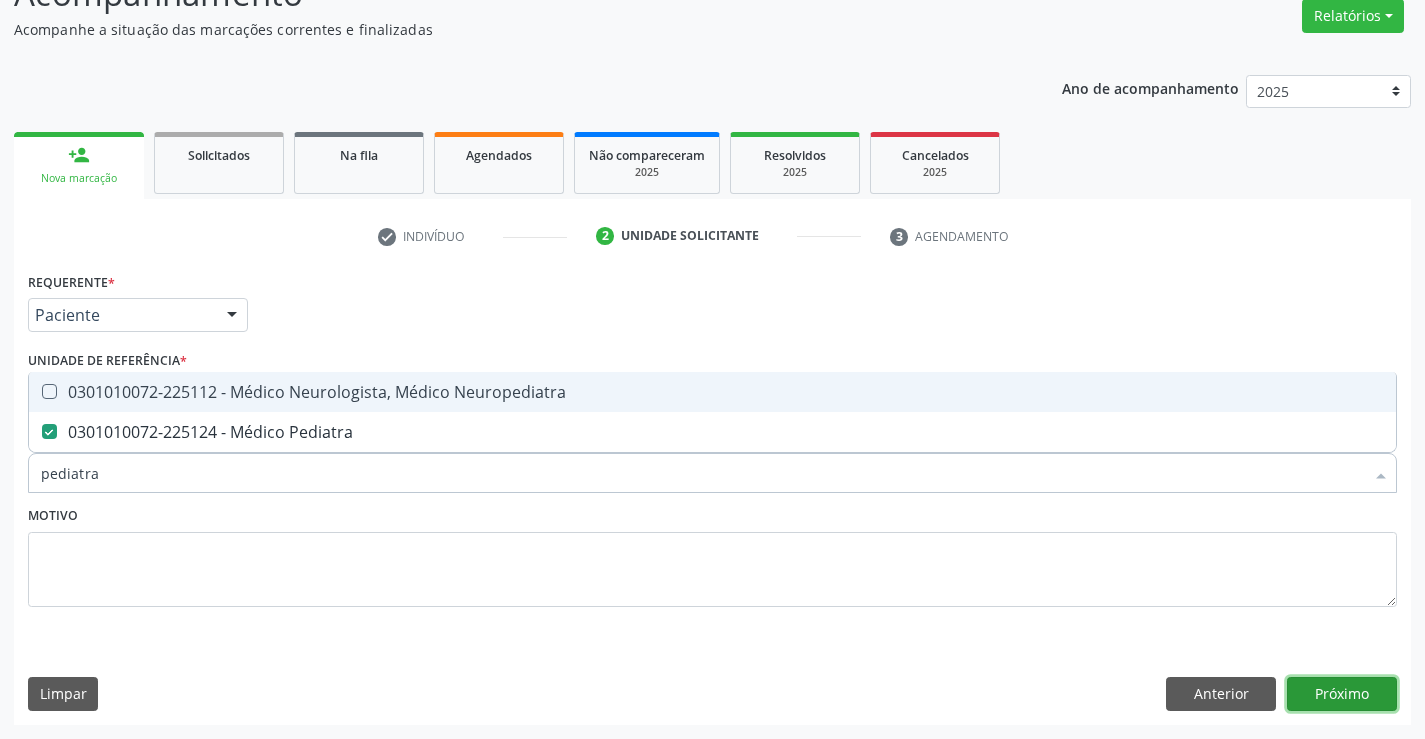 click on "Próximo" at bounding box center [1342, 694] 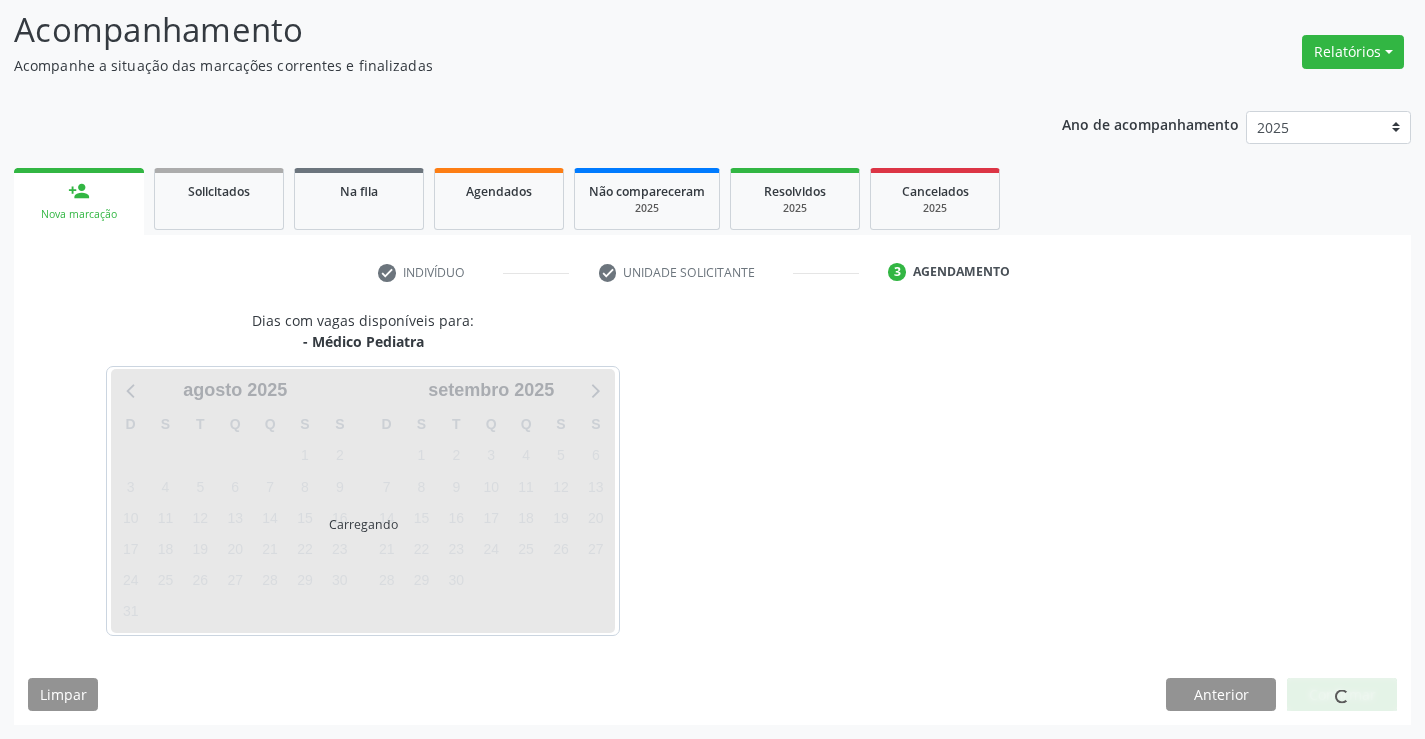 scroll, scrollTop: 131, scrollLeft: 0, axis: vertical 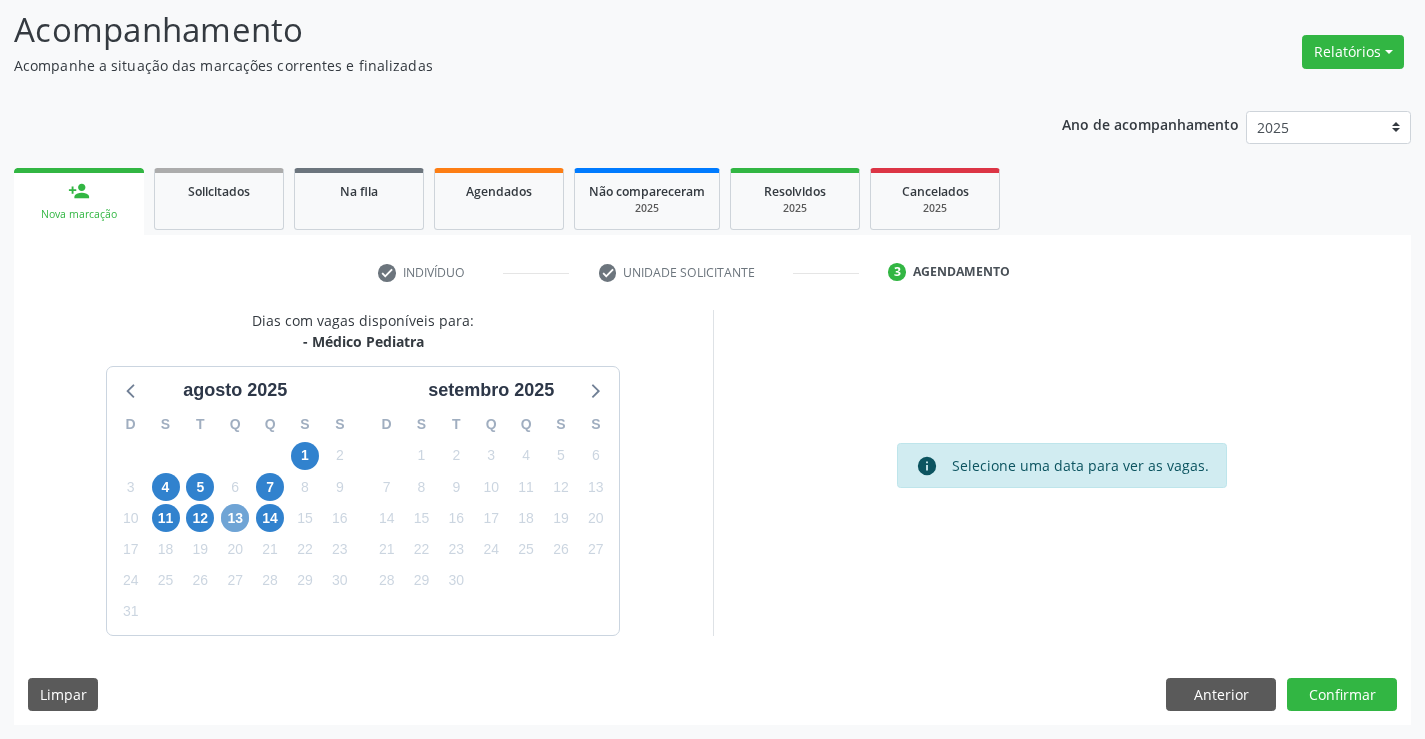 click on "13" at bounding box center [235, 518] 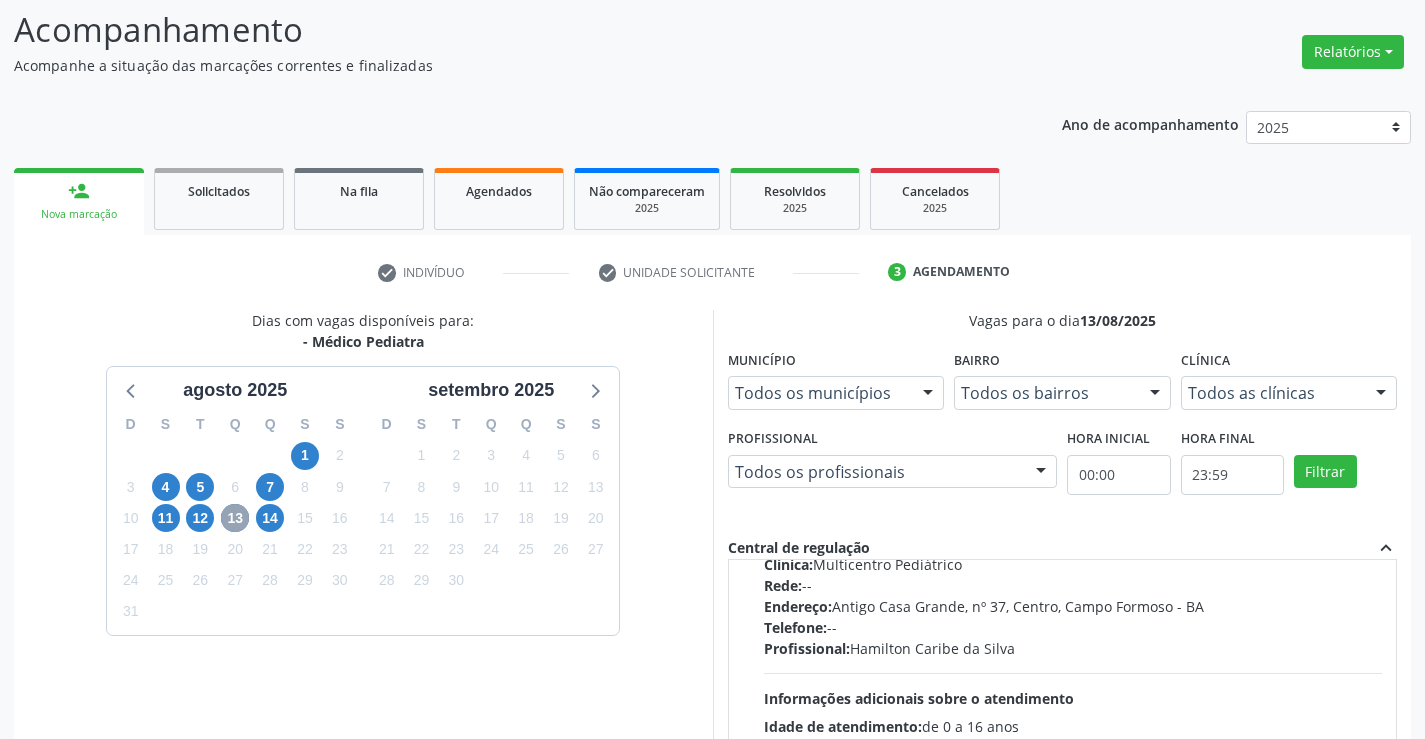 scroll, scrollTop: 300, scrollLeft: 0, axis: vertical 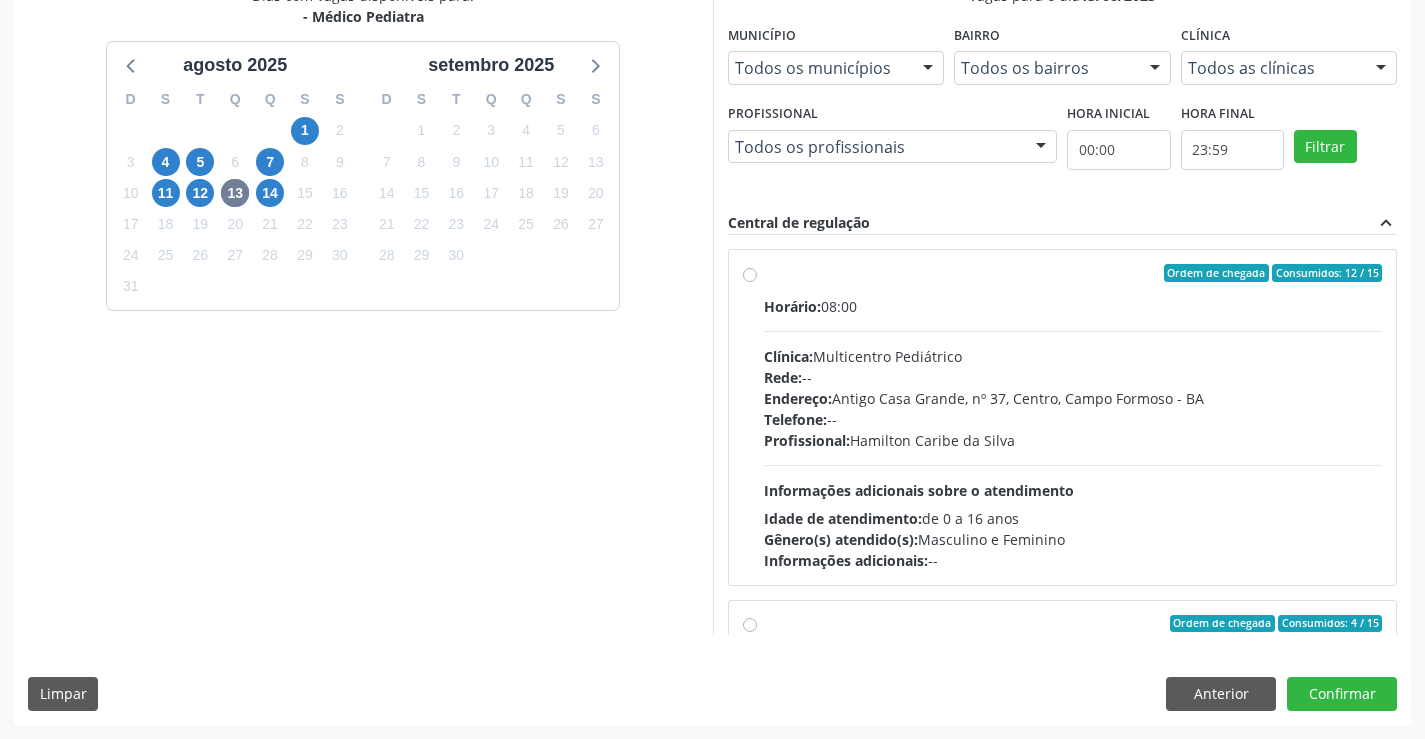 click on "Telefone:   --" at bounding box center (1073, 419) 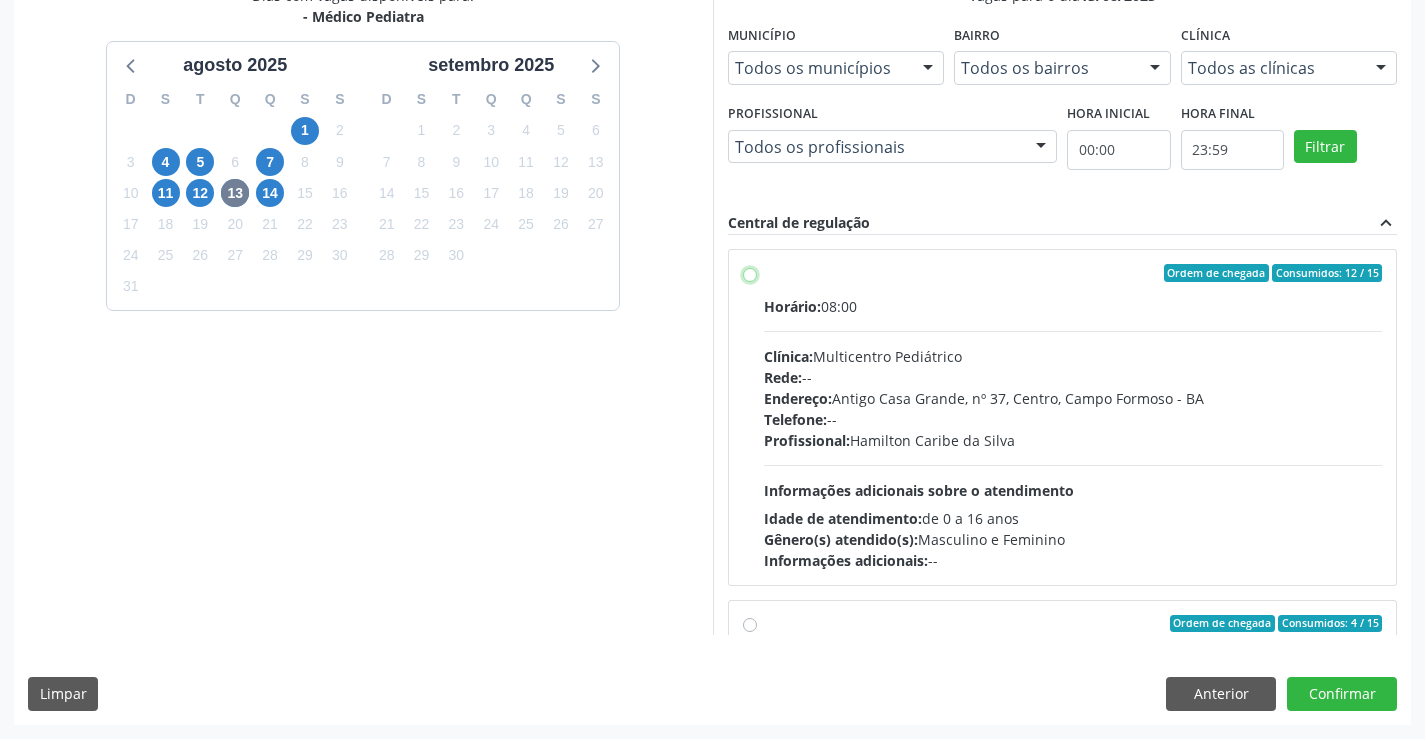 radio on "true" 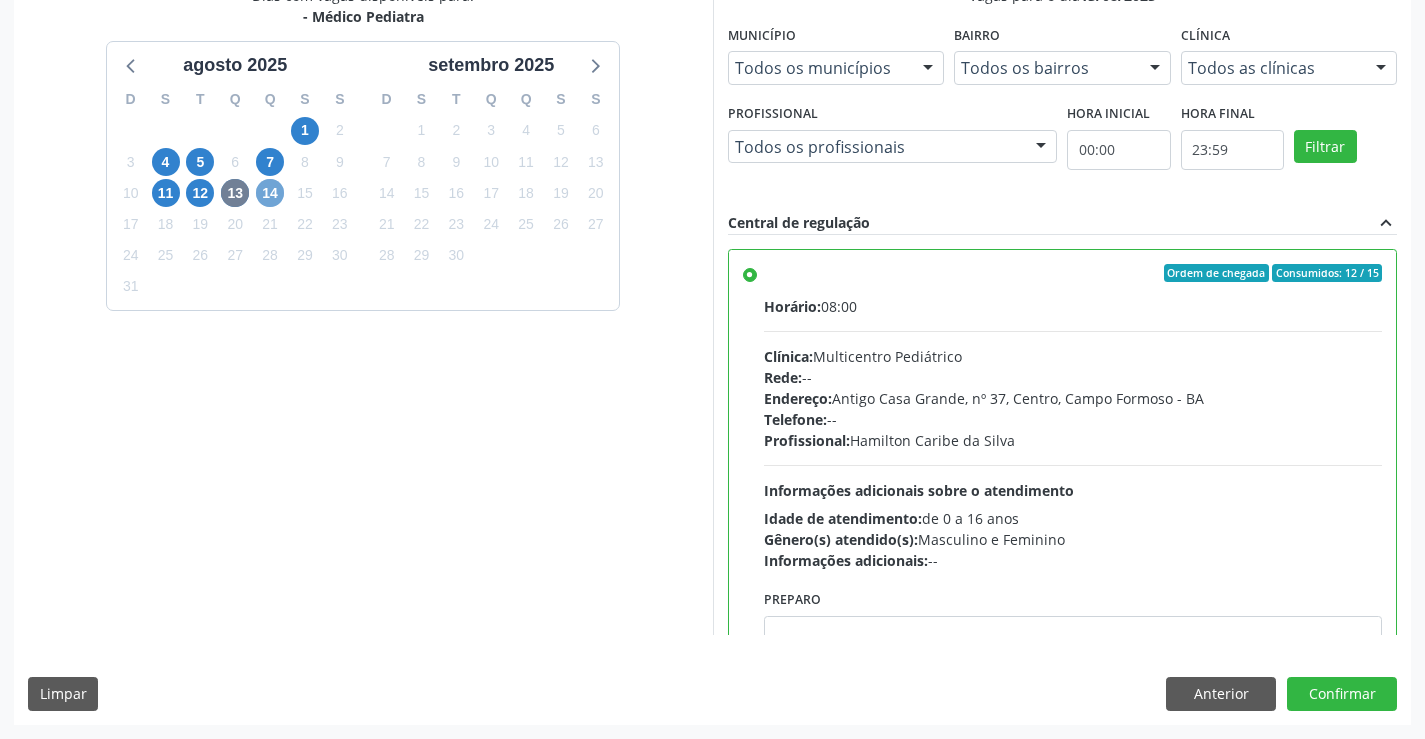 click on "14" at bounding box center [270, 193] 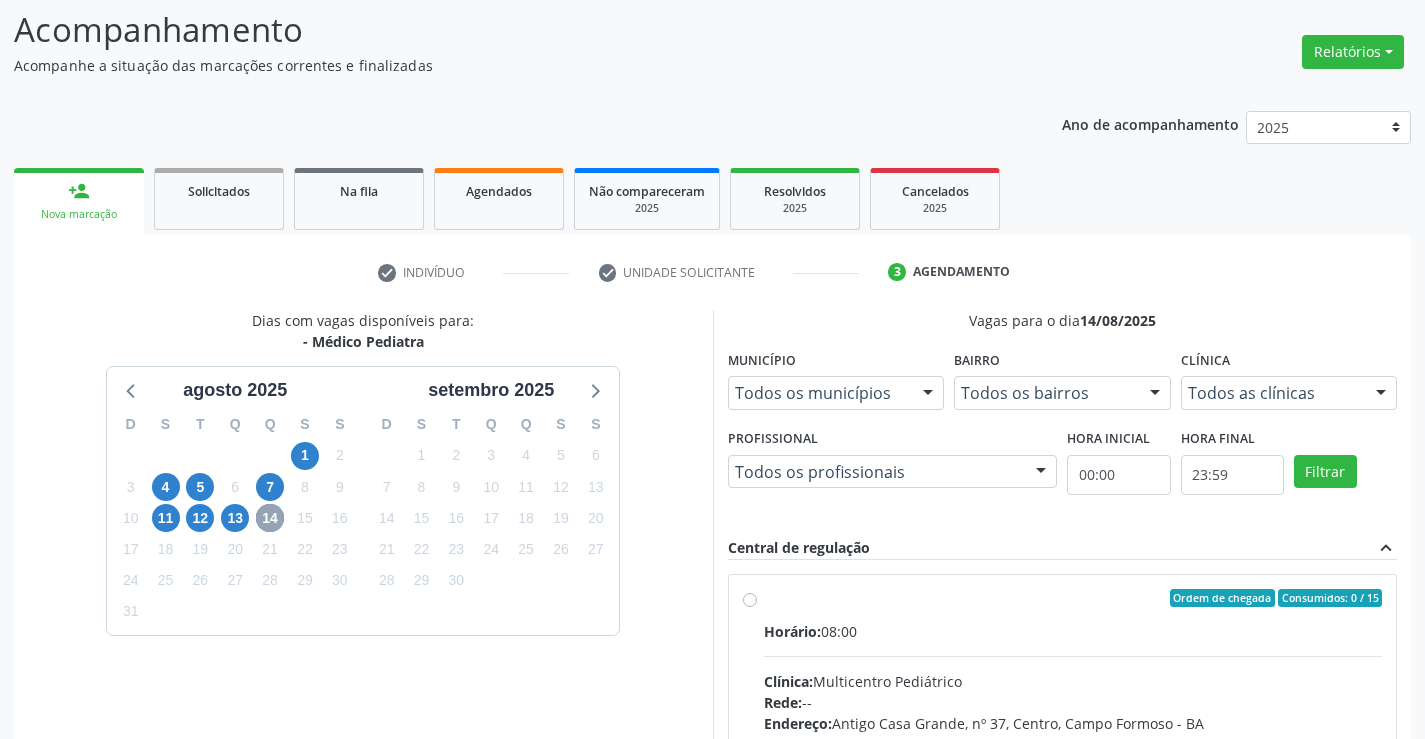 scroll, scrollTop: 420, scrollLeft: 0, axis: vertical 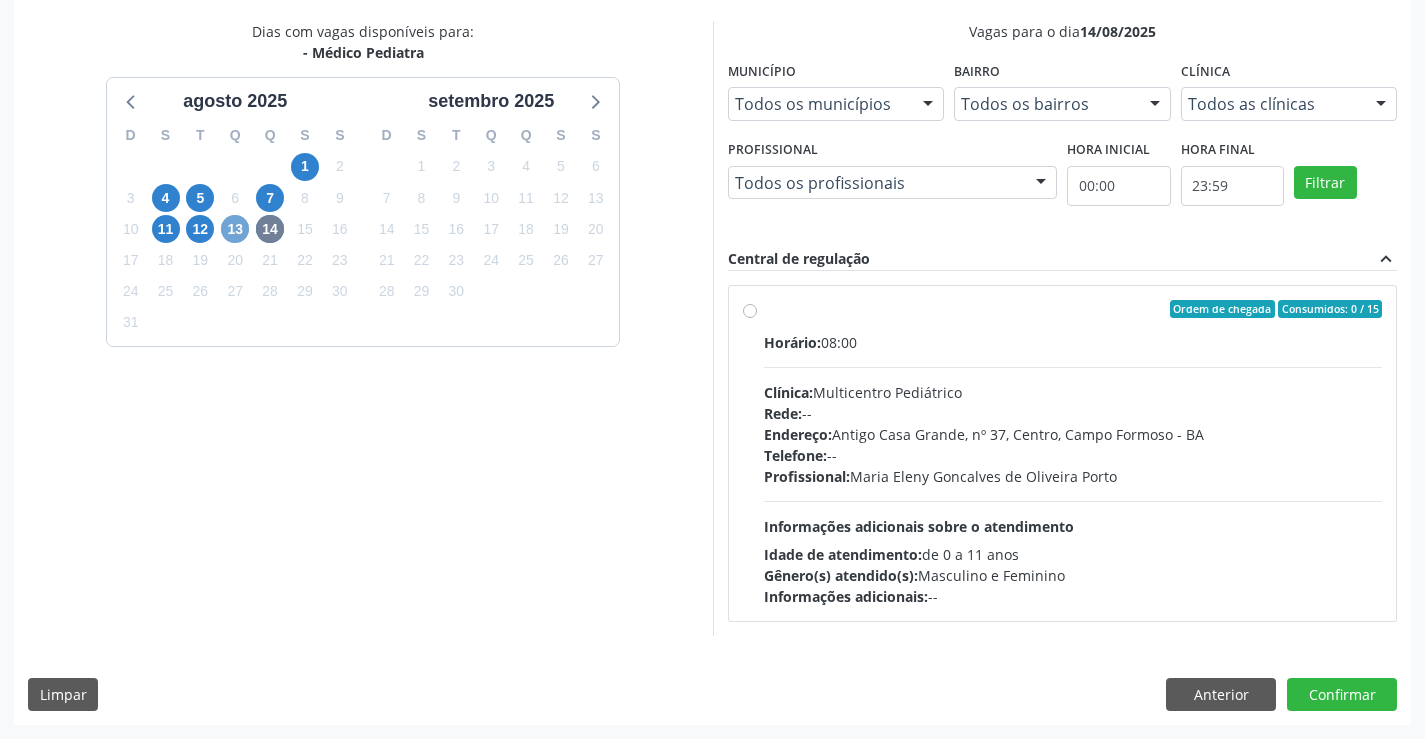 click on "13" at bounding box center (235, 229) 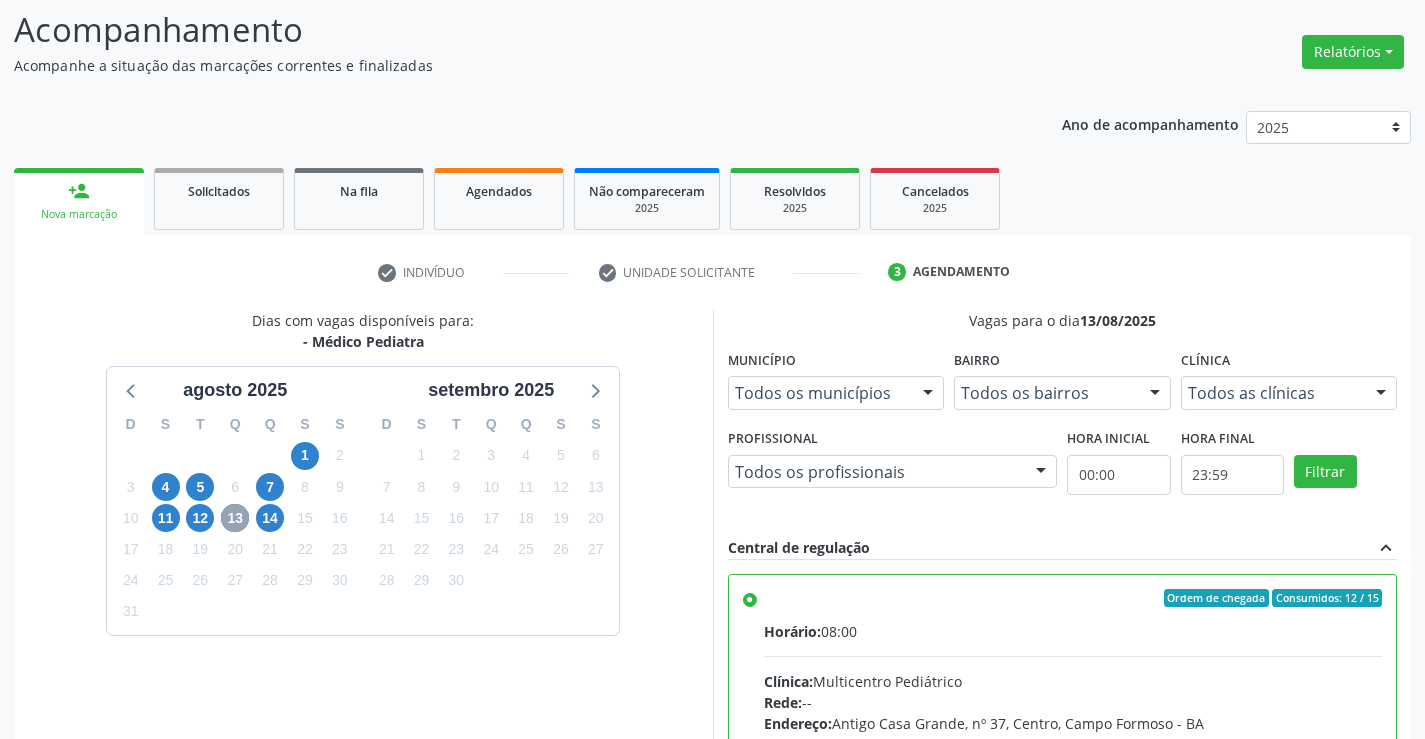 scroll, scrollTop: 420, scrollLeft: 0, axis: vertical 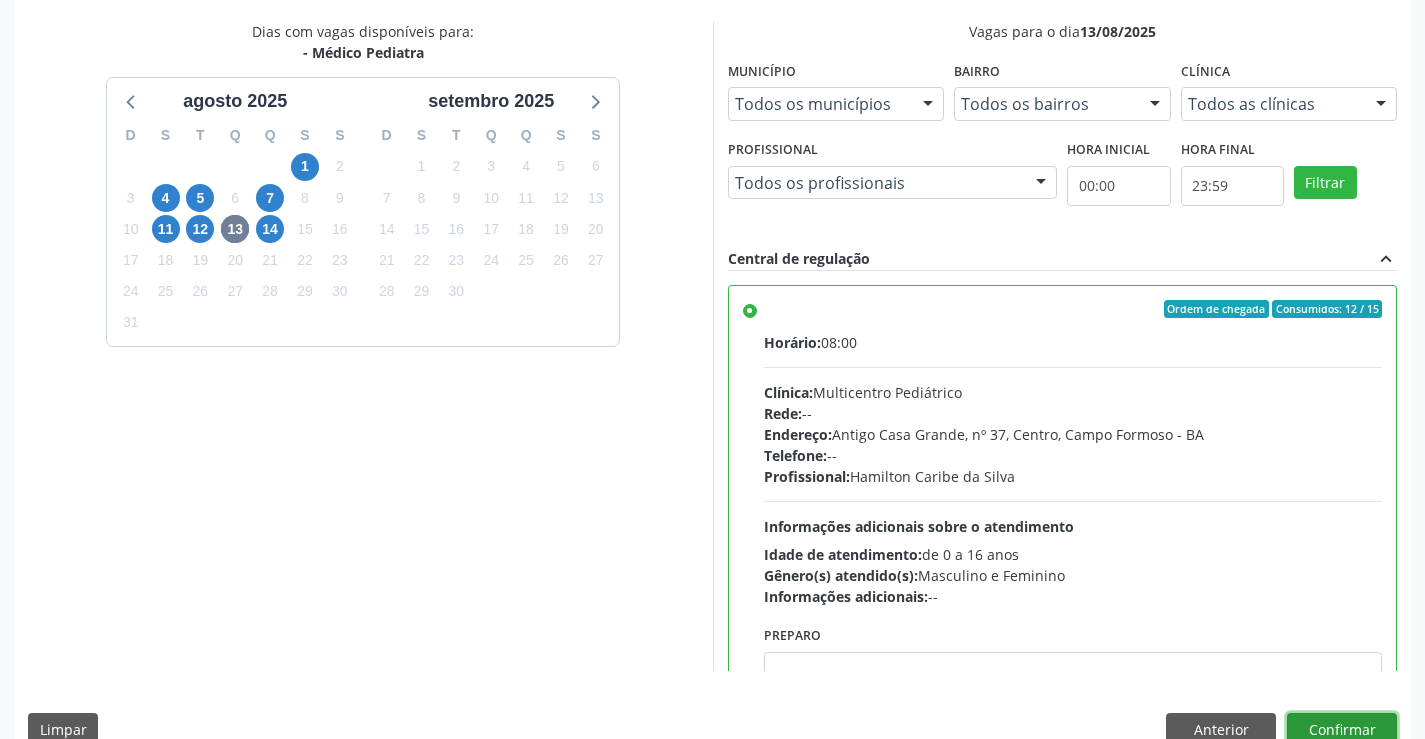 click on "Confirmar" at bounding box center (1342, 730) 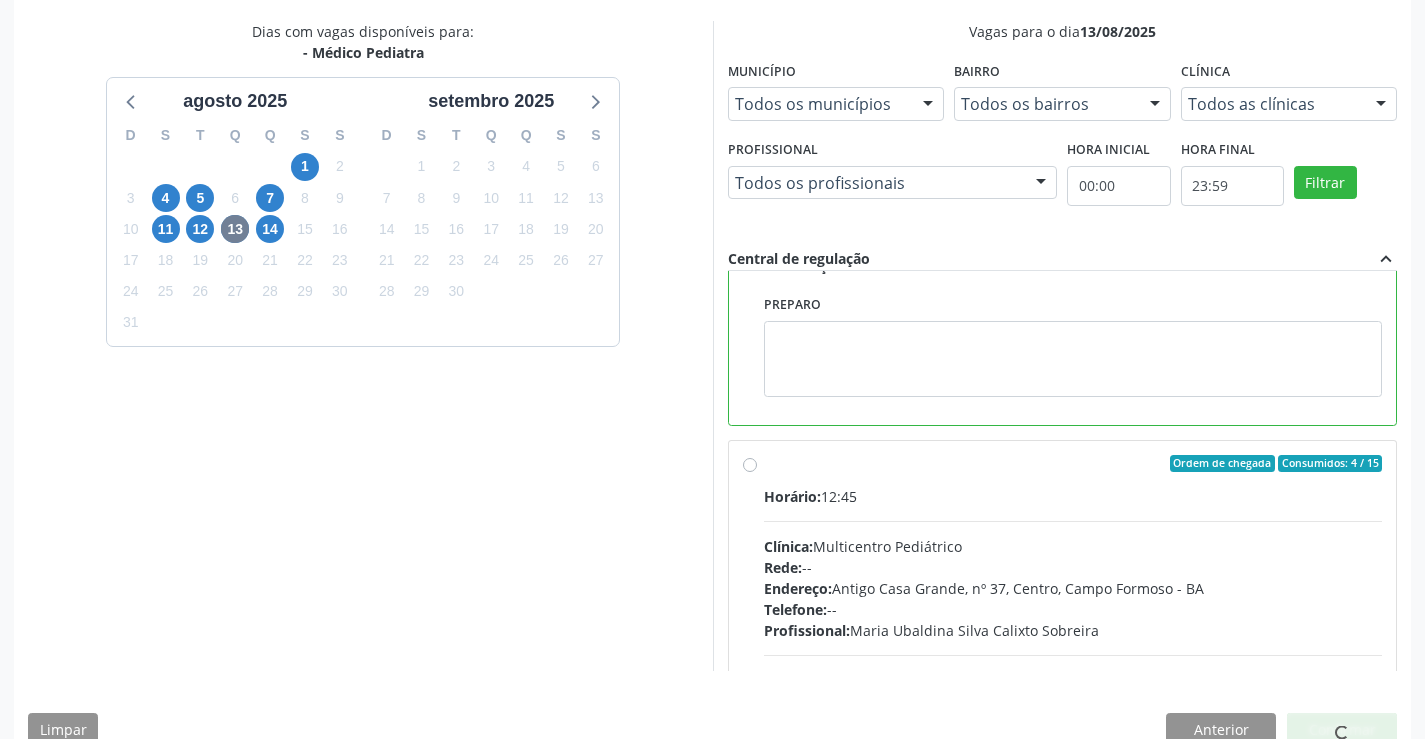 scroll, scrollTop: 0, scrollLeft: 0, axis: both 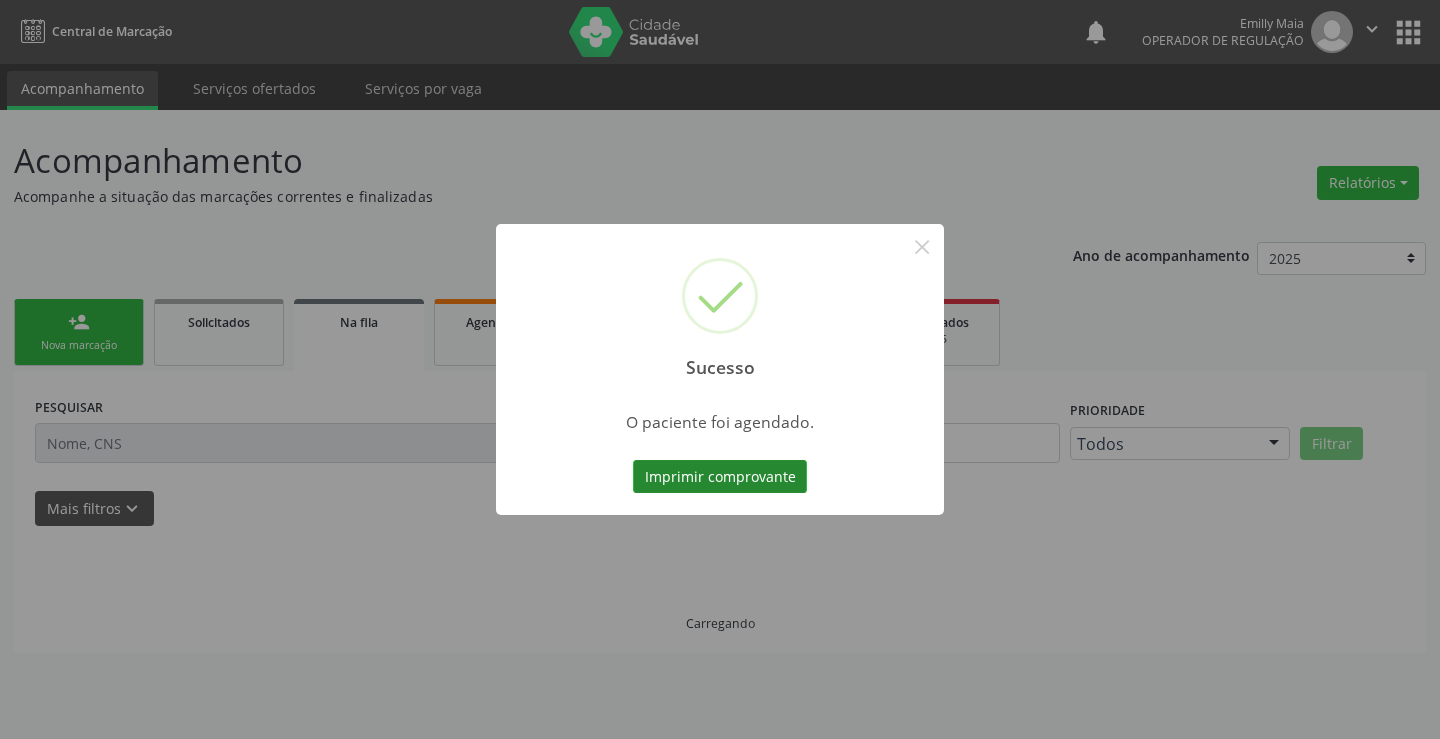 click on "Imprimir comprovante" at bounding box center (720, 477) 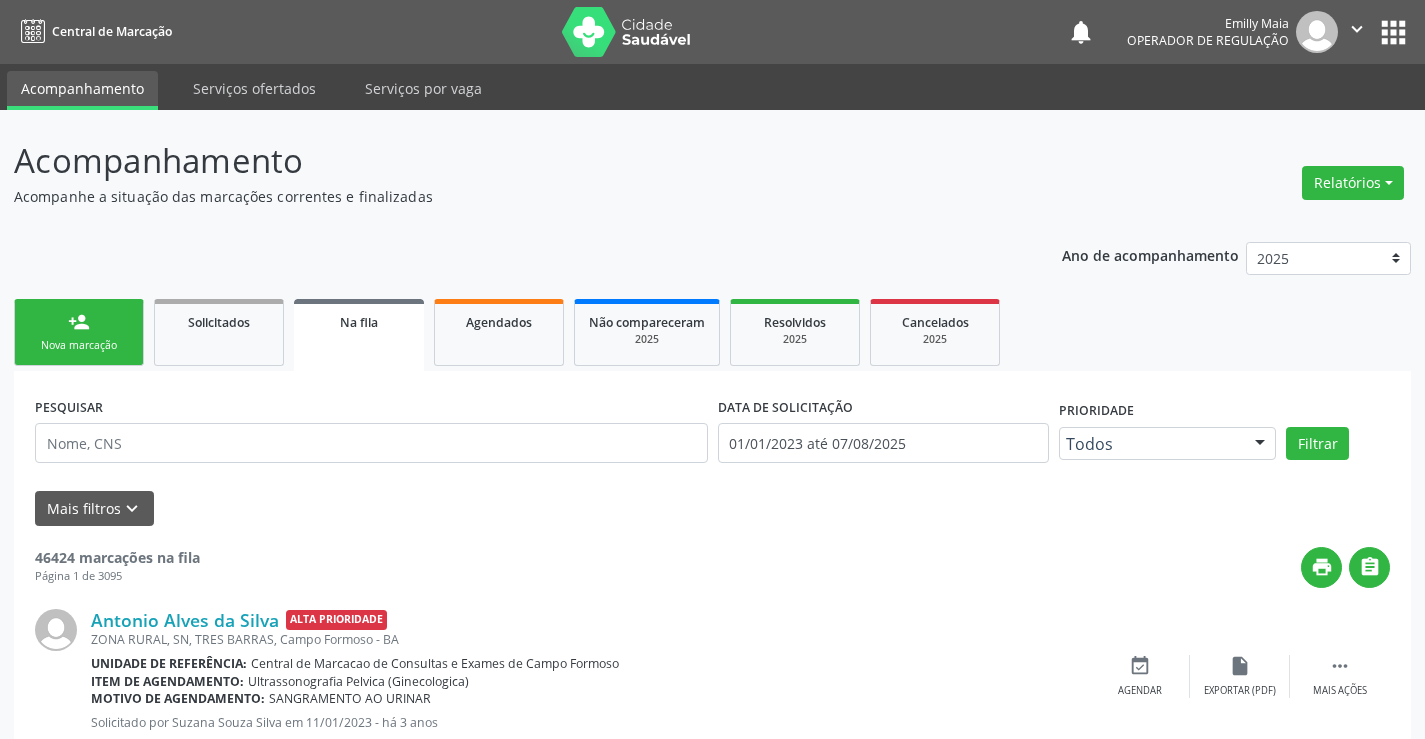 click on "person_add
Nova marcação" at bounding box center (79, 332) 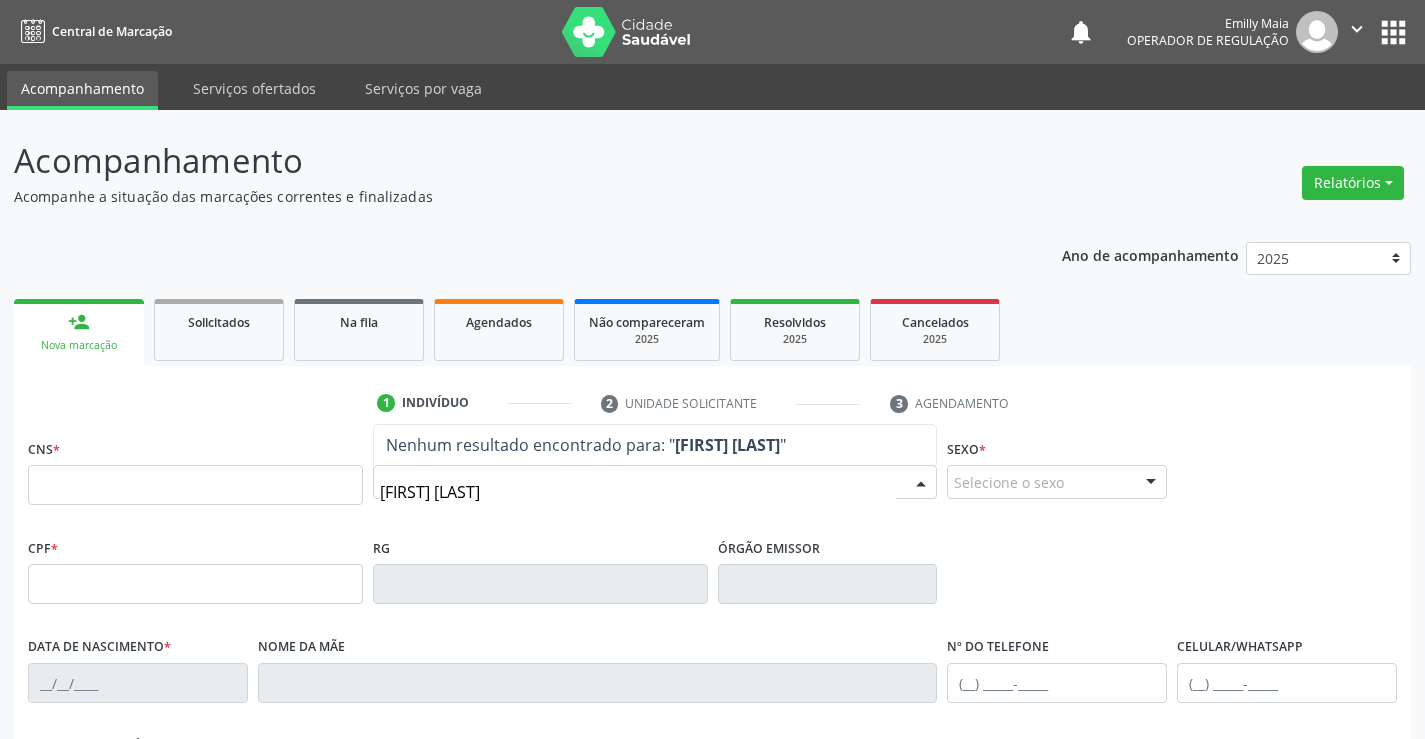 type on "enzo maia" 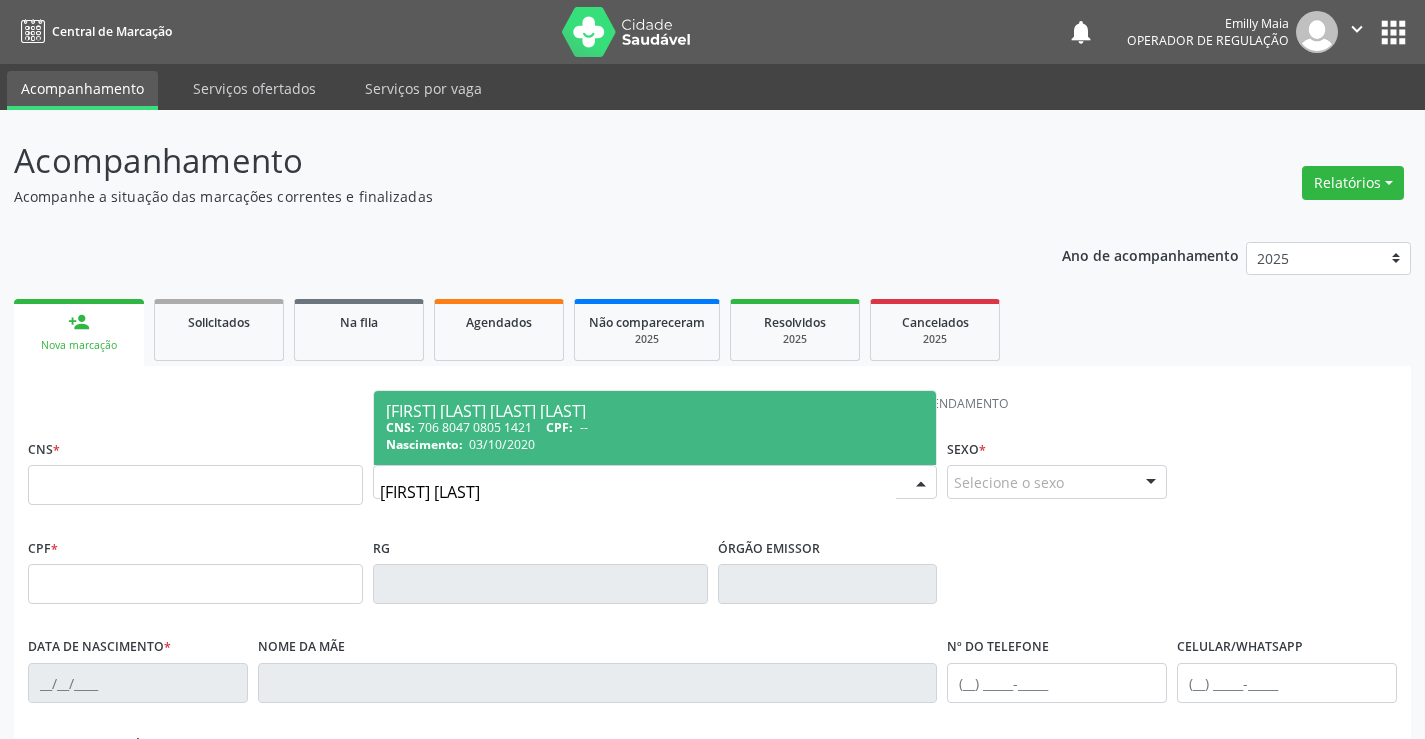 click on "CNS:
706 8047 0805 1421
CPF:    --" at bounding box center (655, 427) 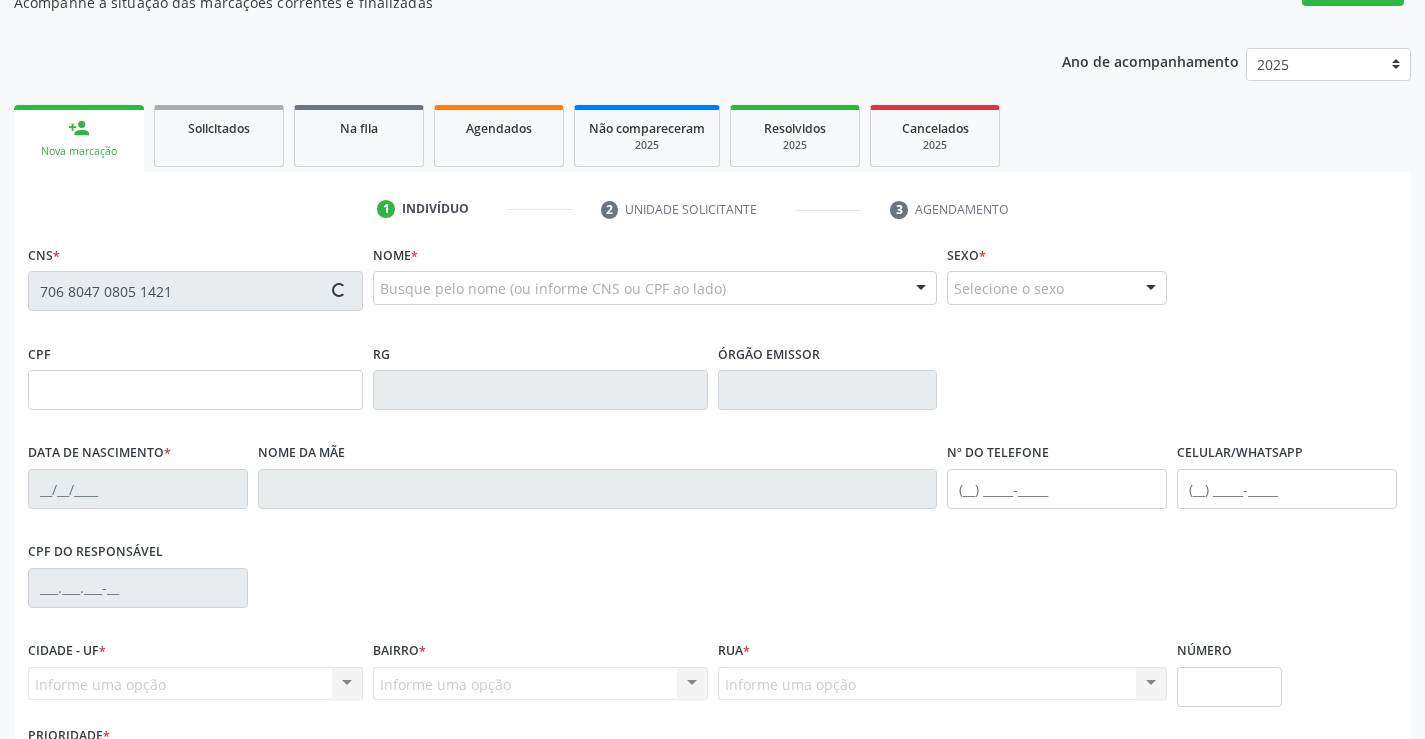 scroll, scrollTop: 345, scrollLeft: 0, axis: vertical 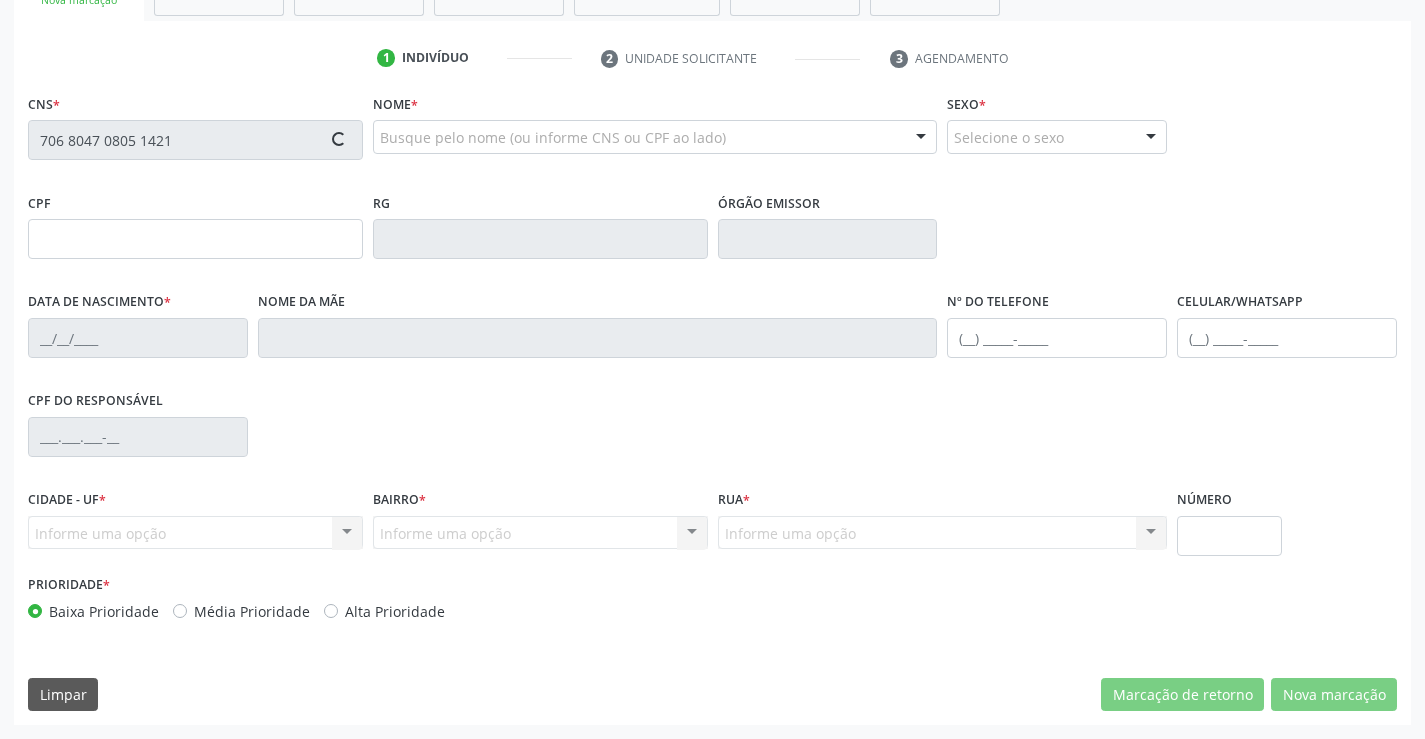type on "006676015520201" 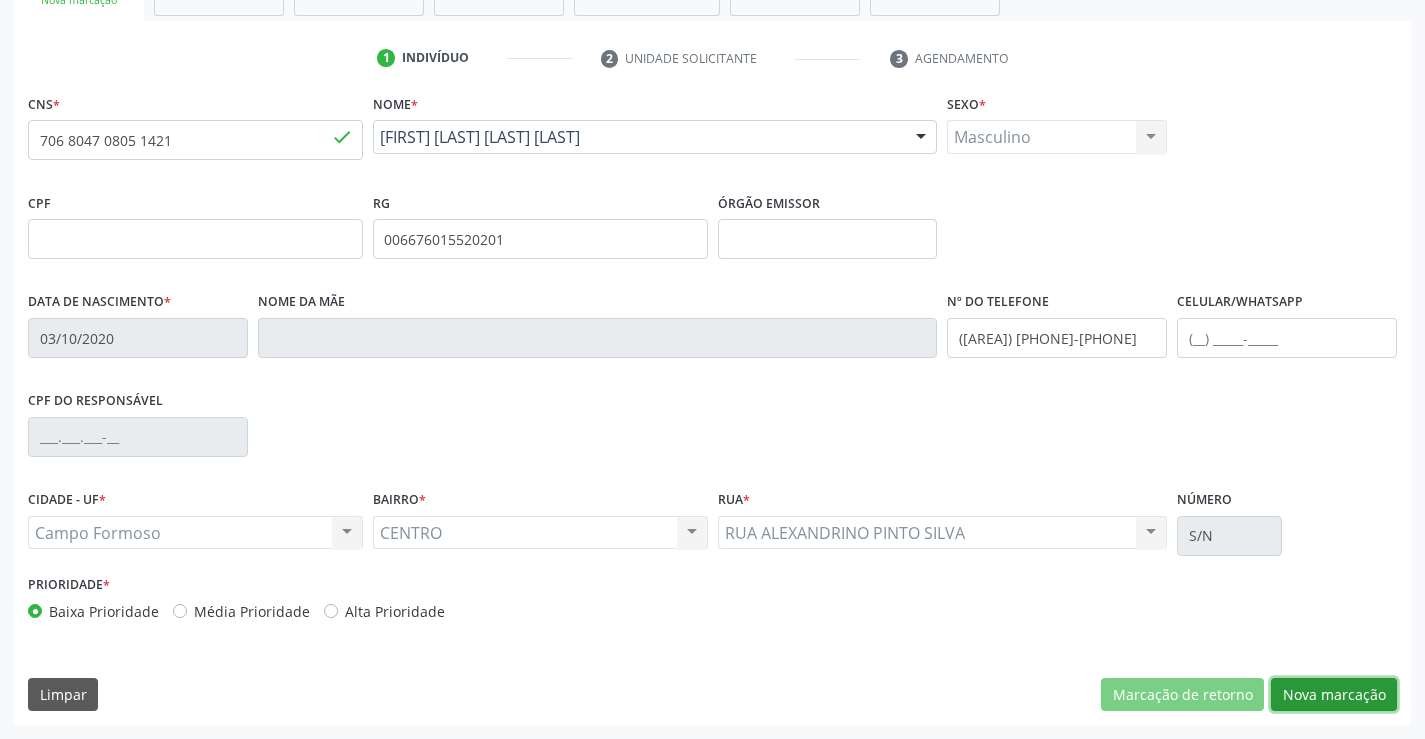 click on "Nova marcação" at bounding box center [1334, 695] 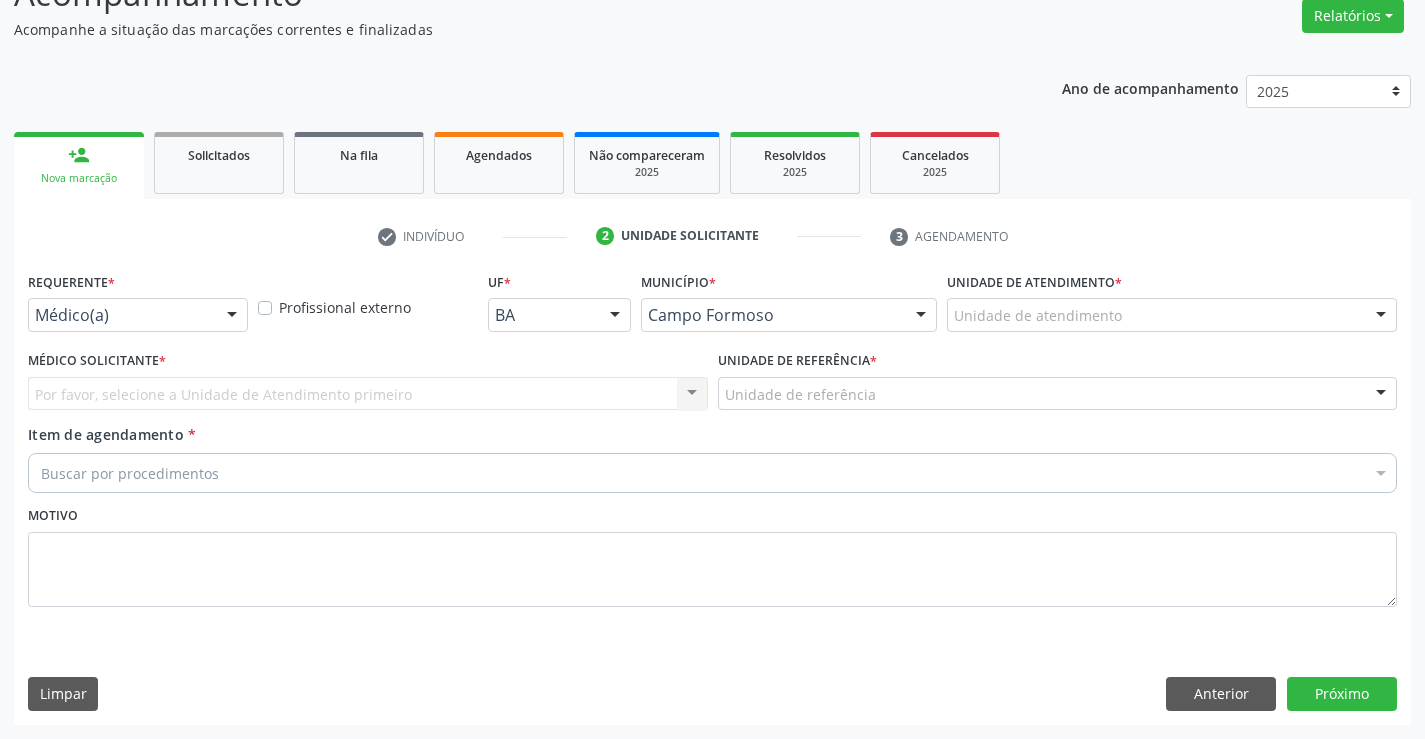 scroll, scrollTop: 167, scrollLeft: 0, axis: vertical 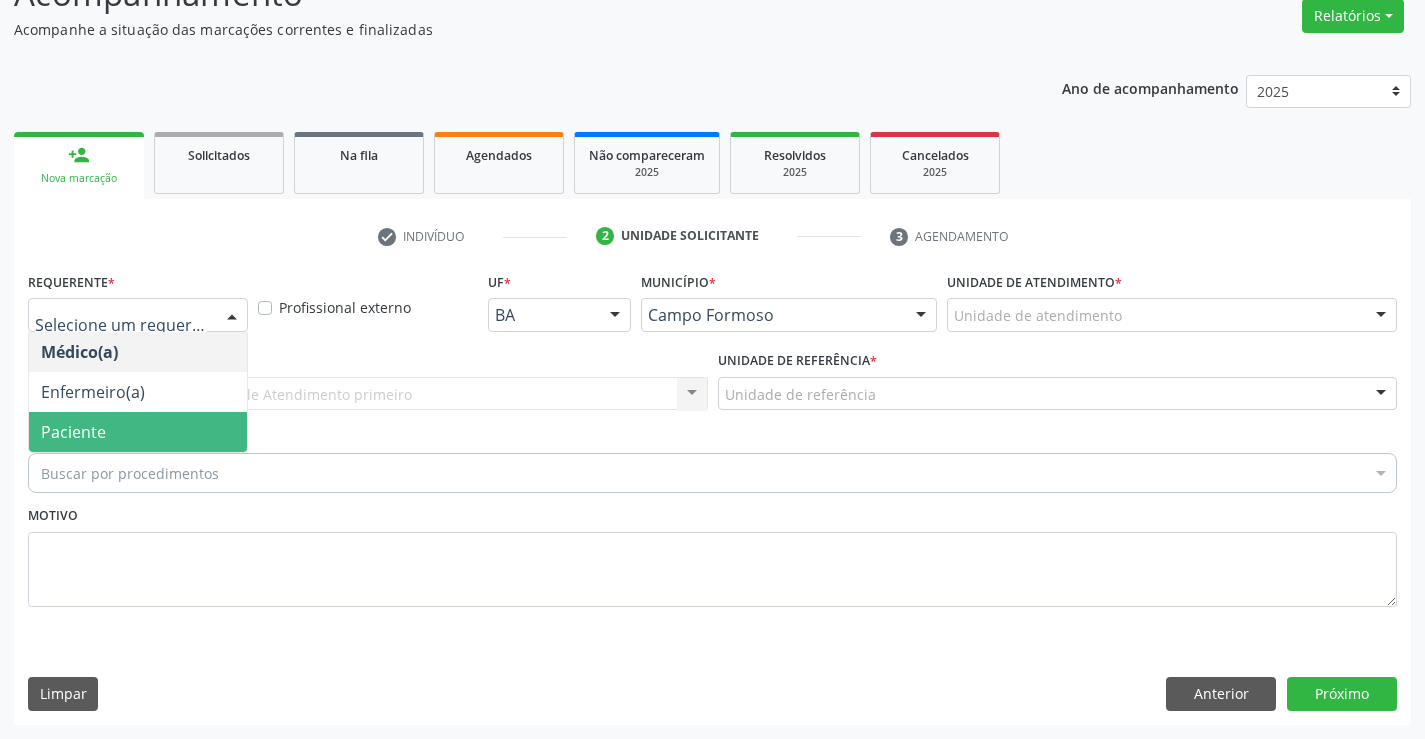 click on "Paciente" at bounding box center [138, 432] 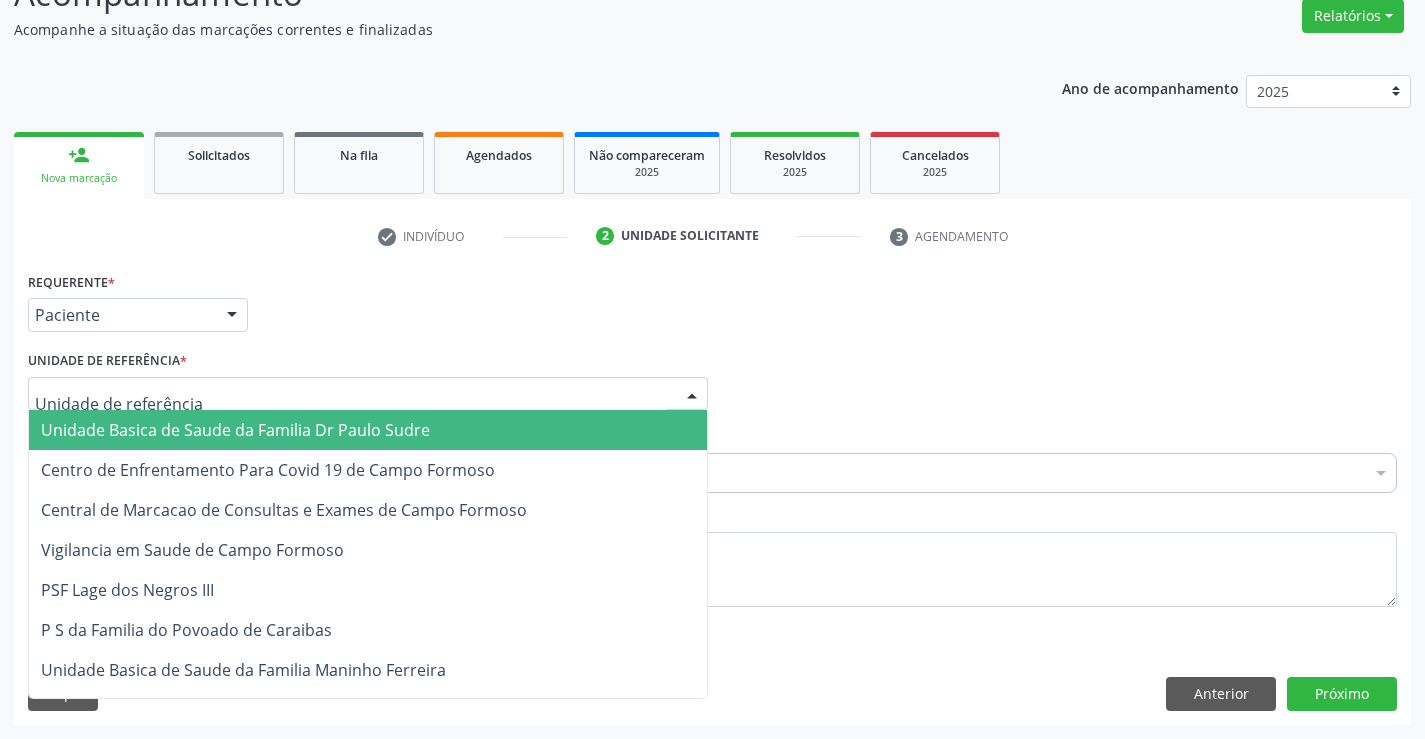 click at bounding box center [368, 394] 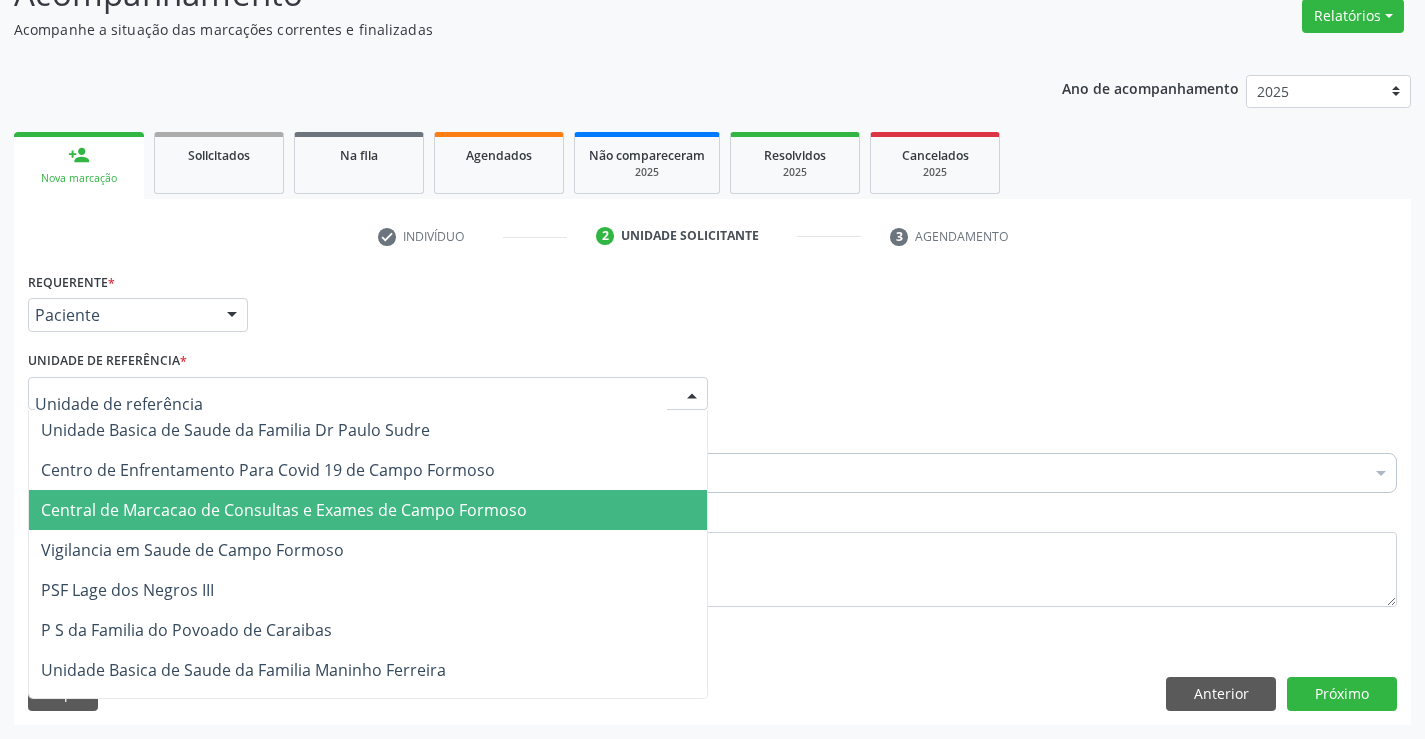click on "Central de Marcacao de Consultas e Exames de Campo Formoso" at bounding box center (284, 510) 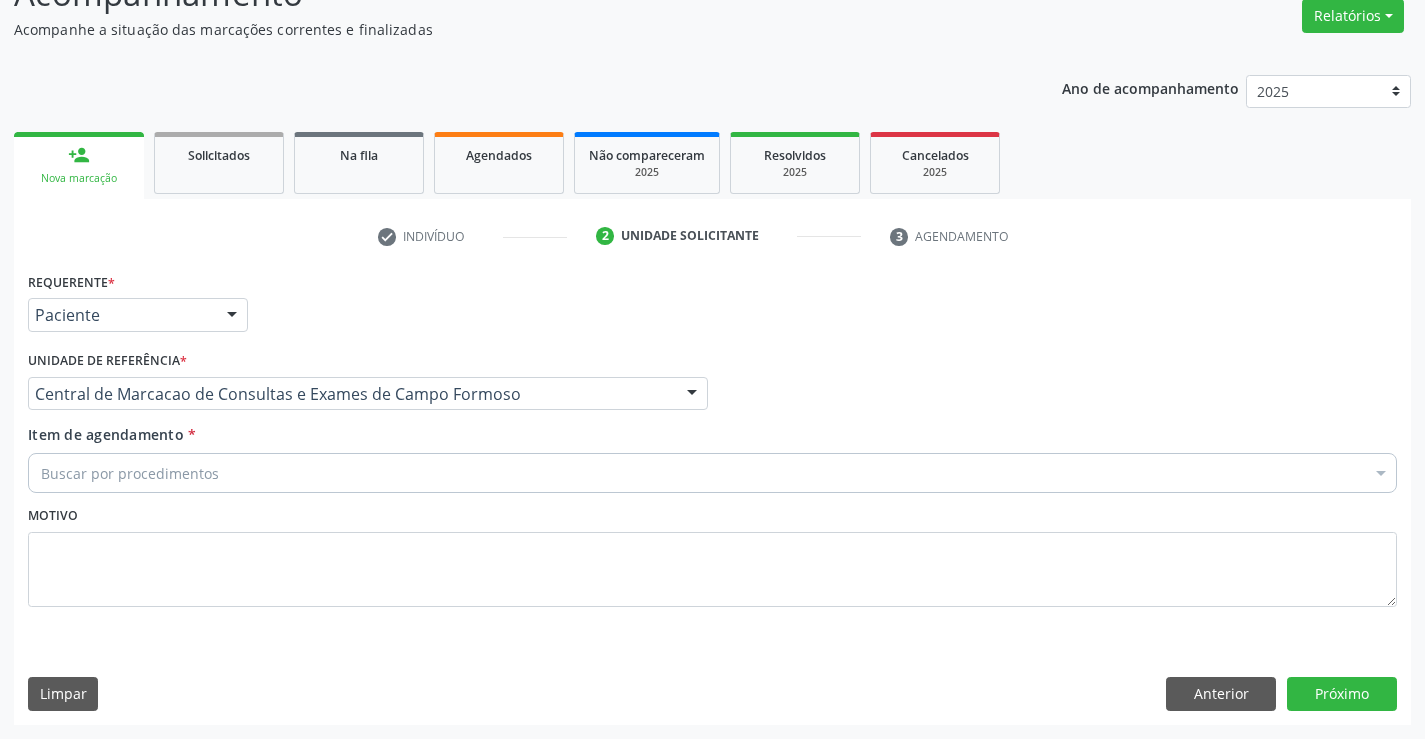 click on "Buscar por procedimentos" at bounding box center (712, 473) 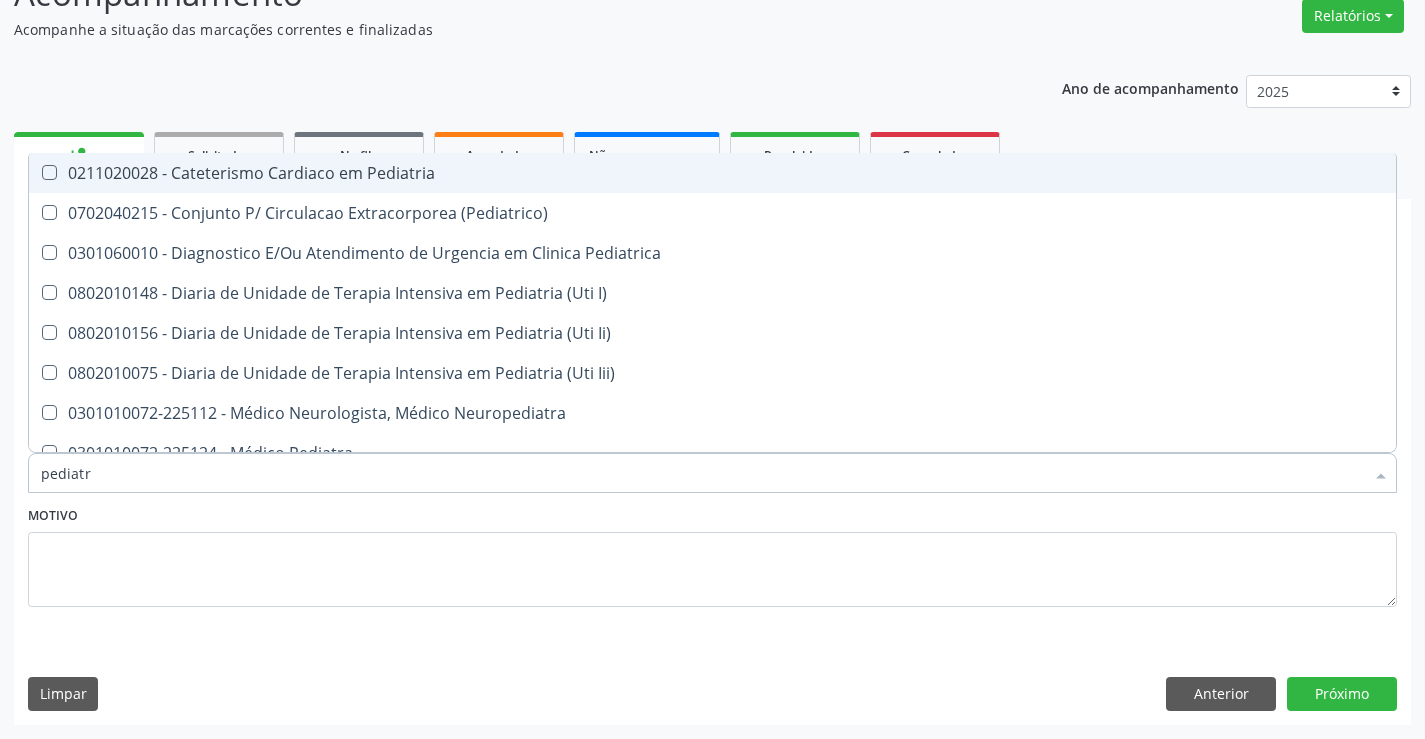 type on "pediatra" 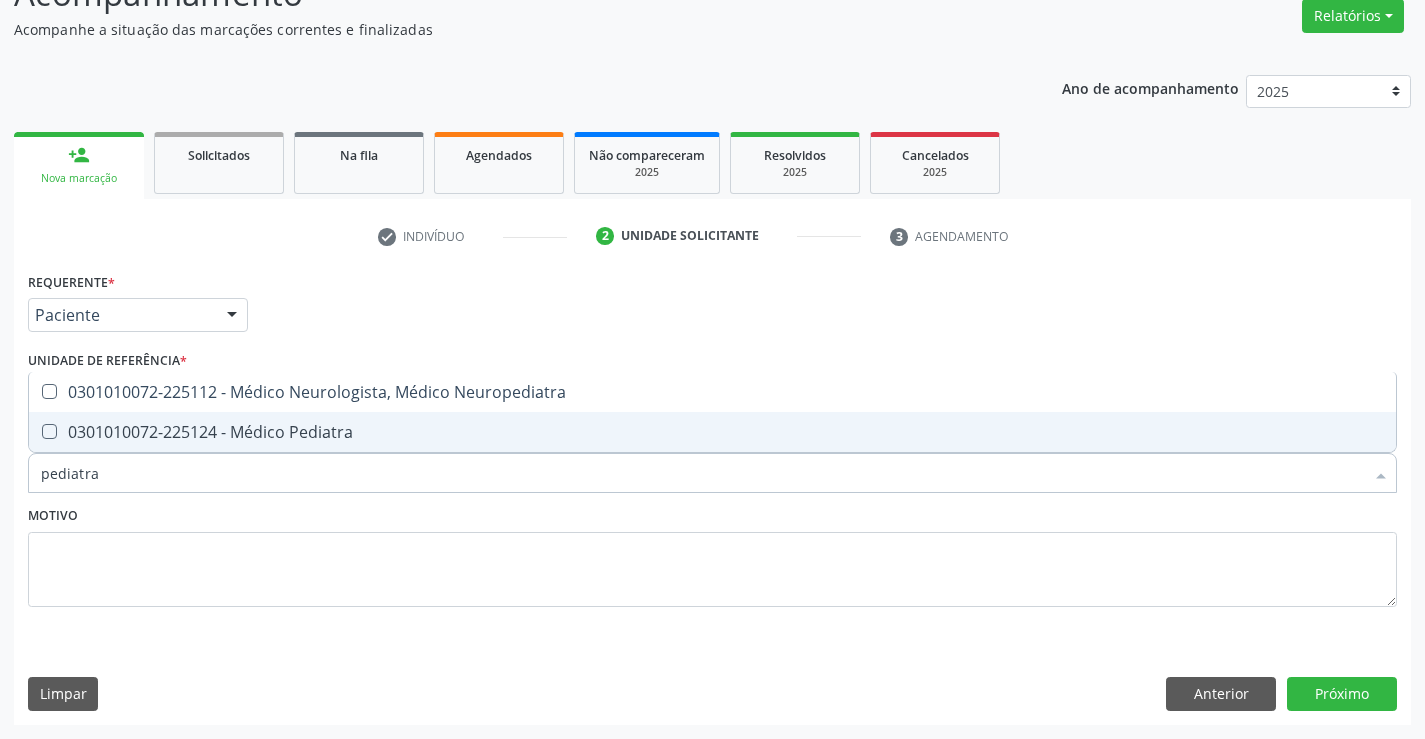 click on "0301010072-225124 - Médico Pediatra" at bounding box center (712, 432) 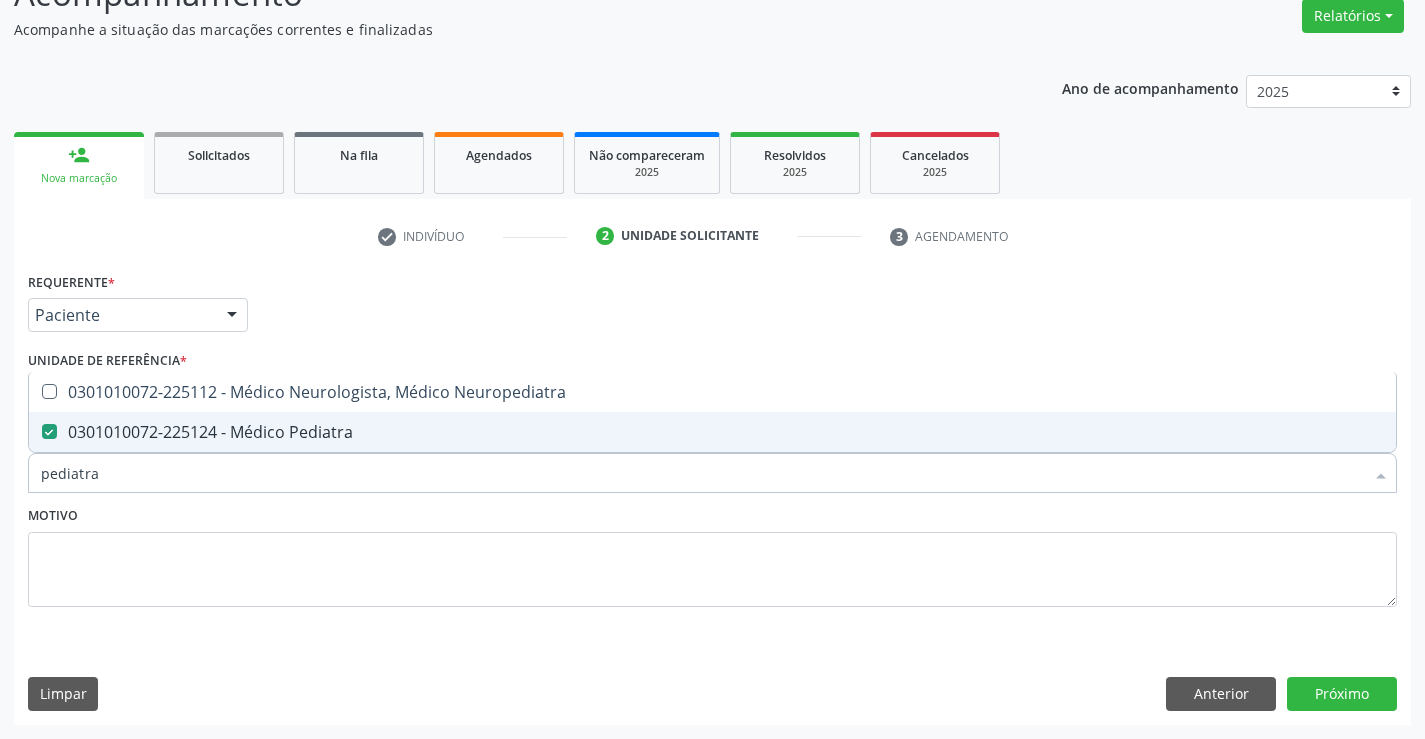 checkbox on "true" 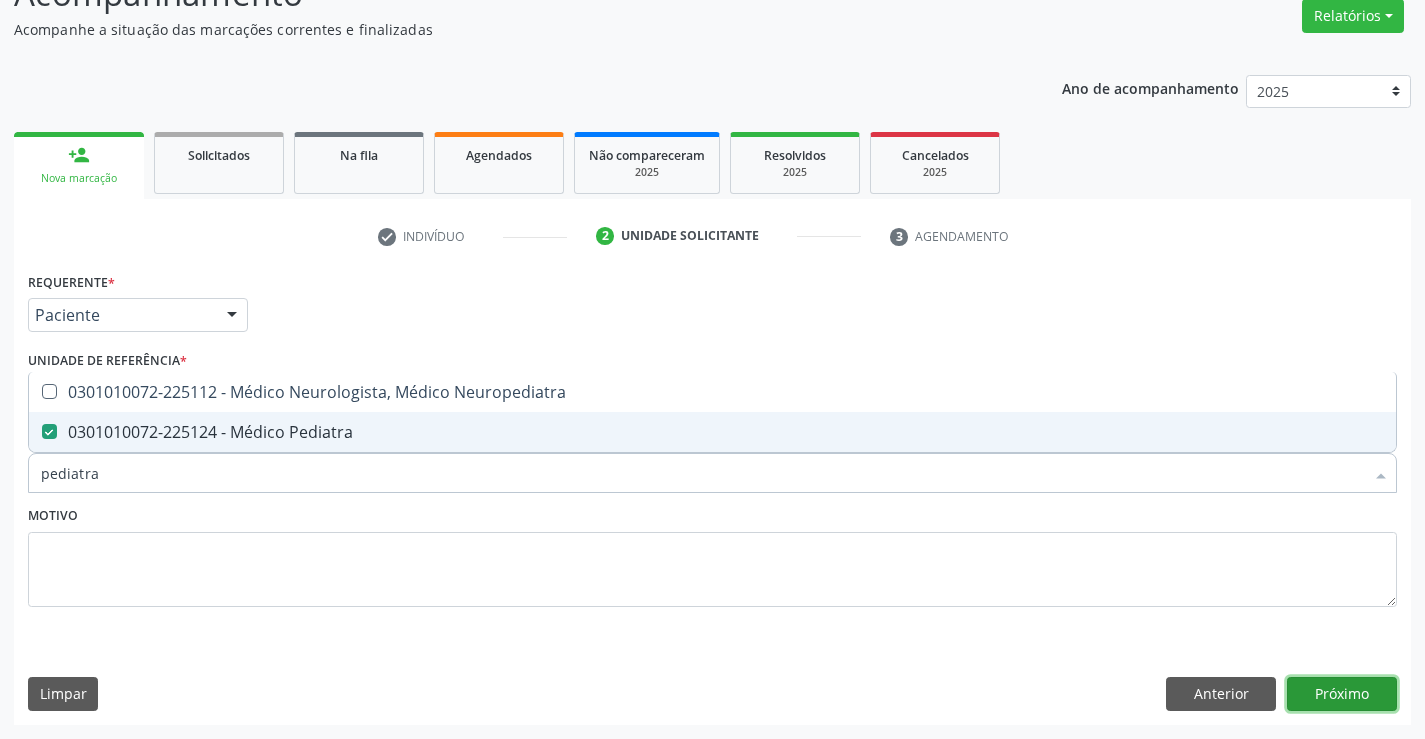 click on "Próximo" at bounding box center [1342, 694] 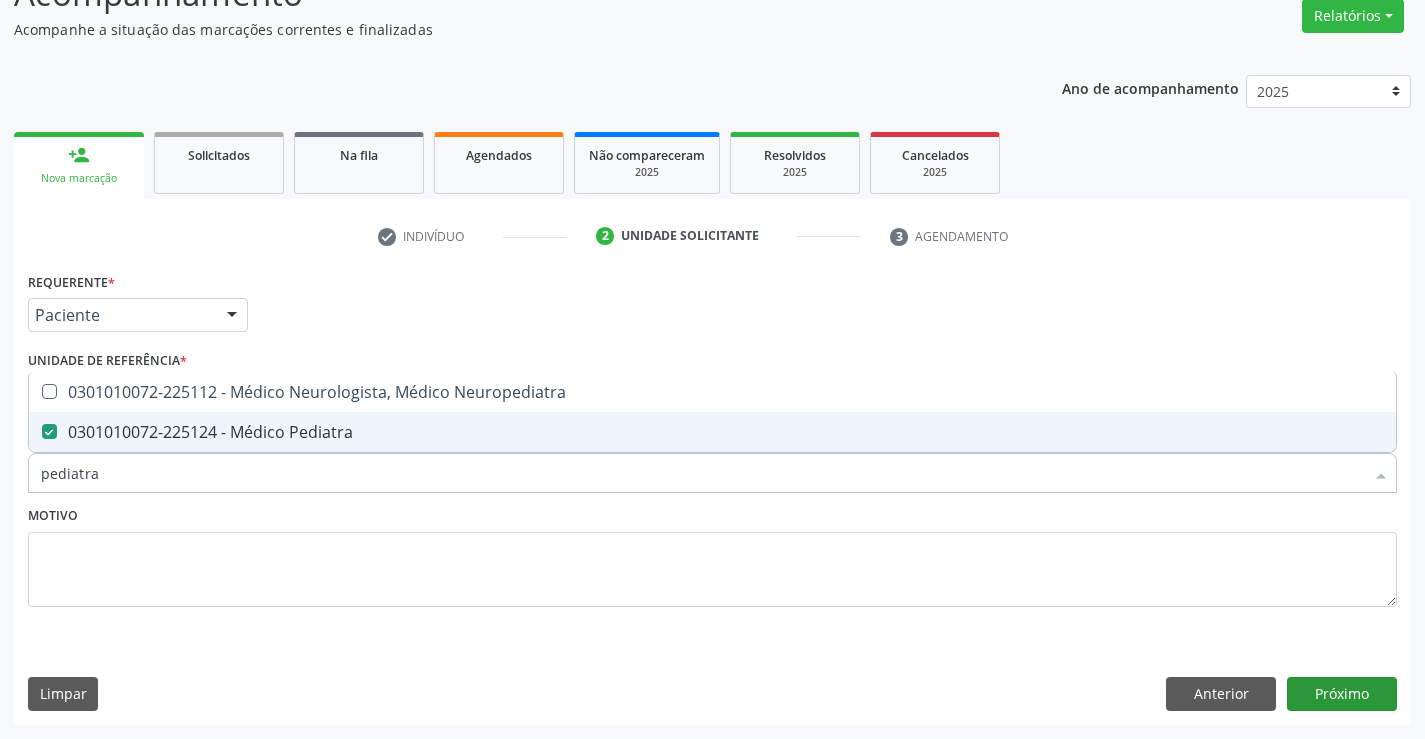 scroll, scrollTop: 131, scrollLeft: 0, axis: vertical 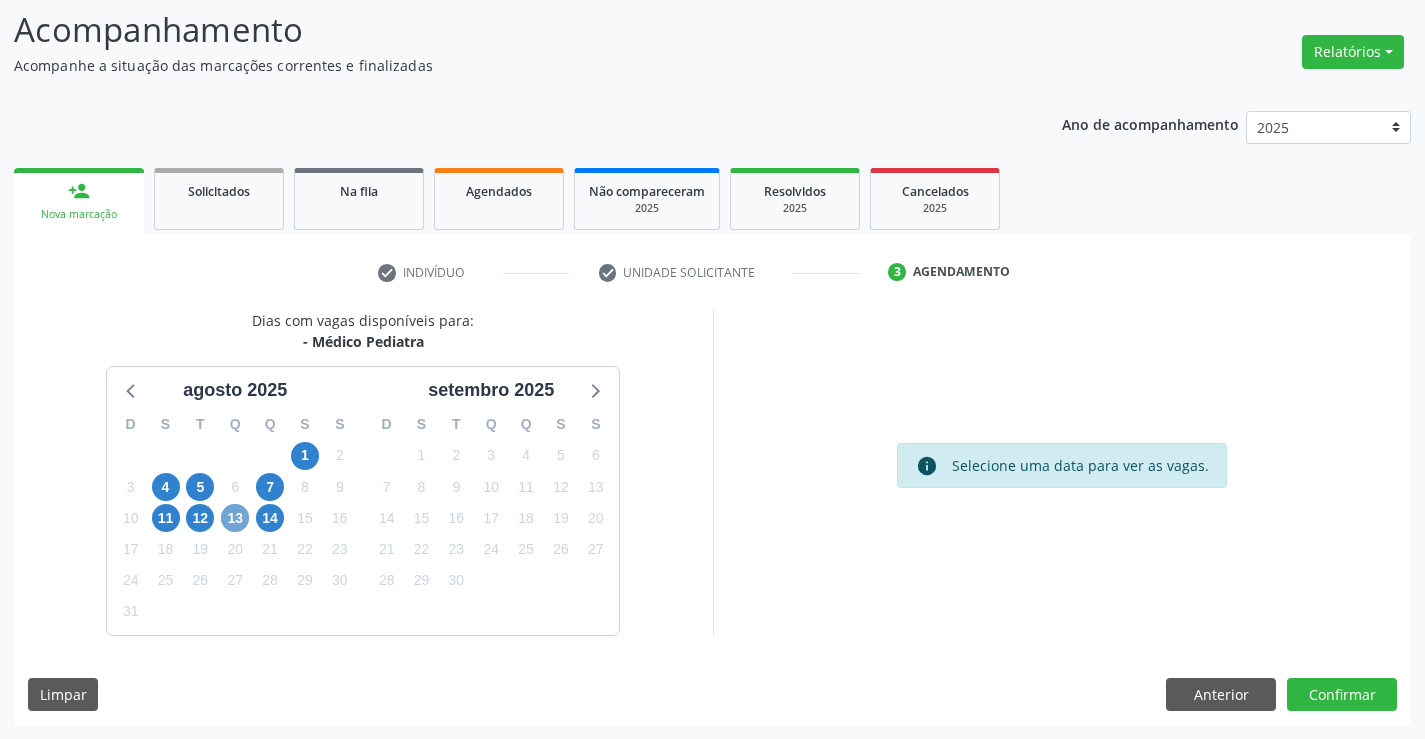 click on "13" at bounding box center (235, 518) 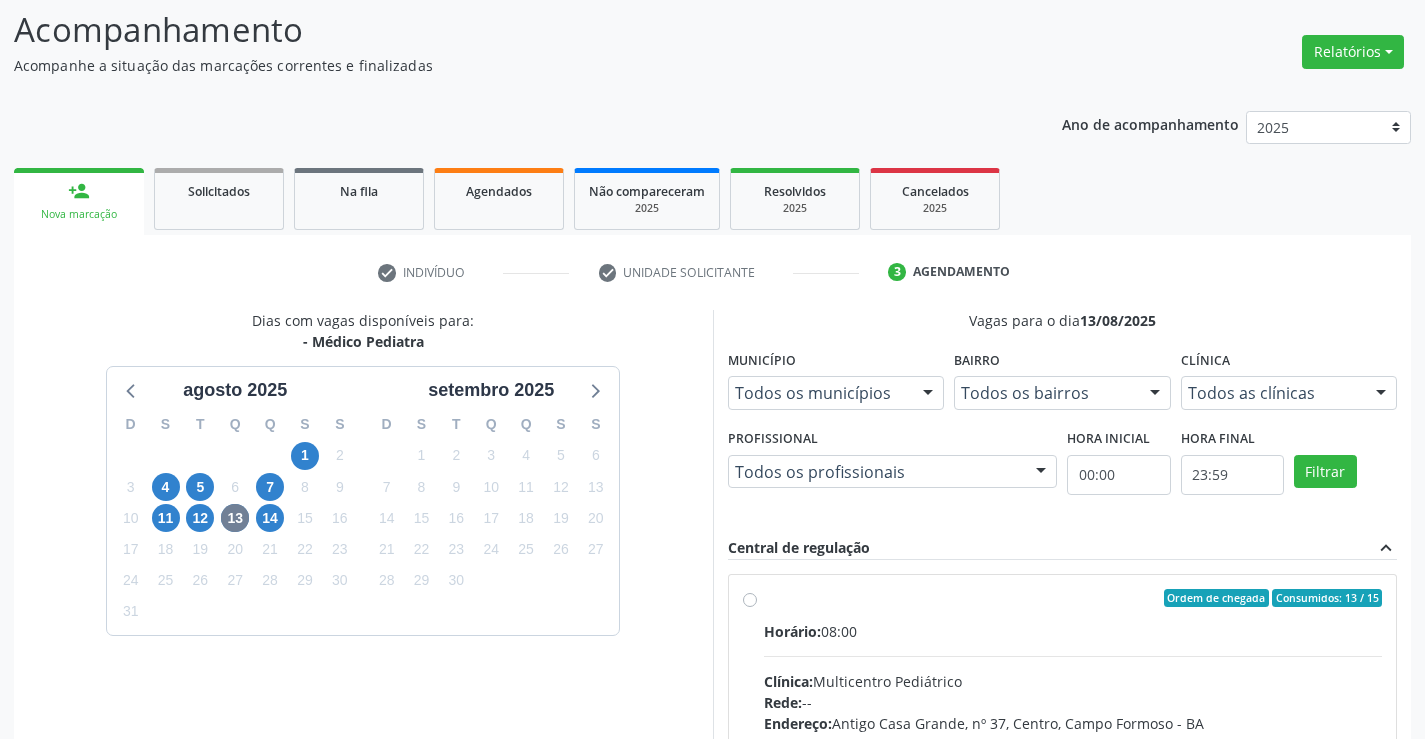 click on "Horário:   08:00" at bounding box center (1073, 631) 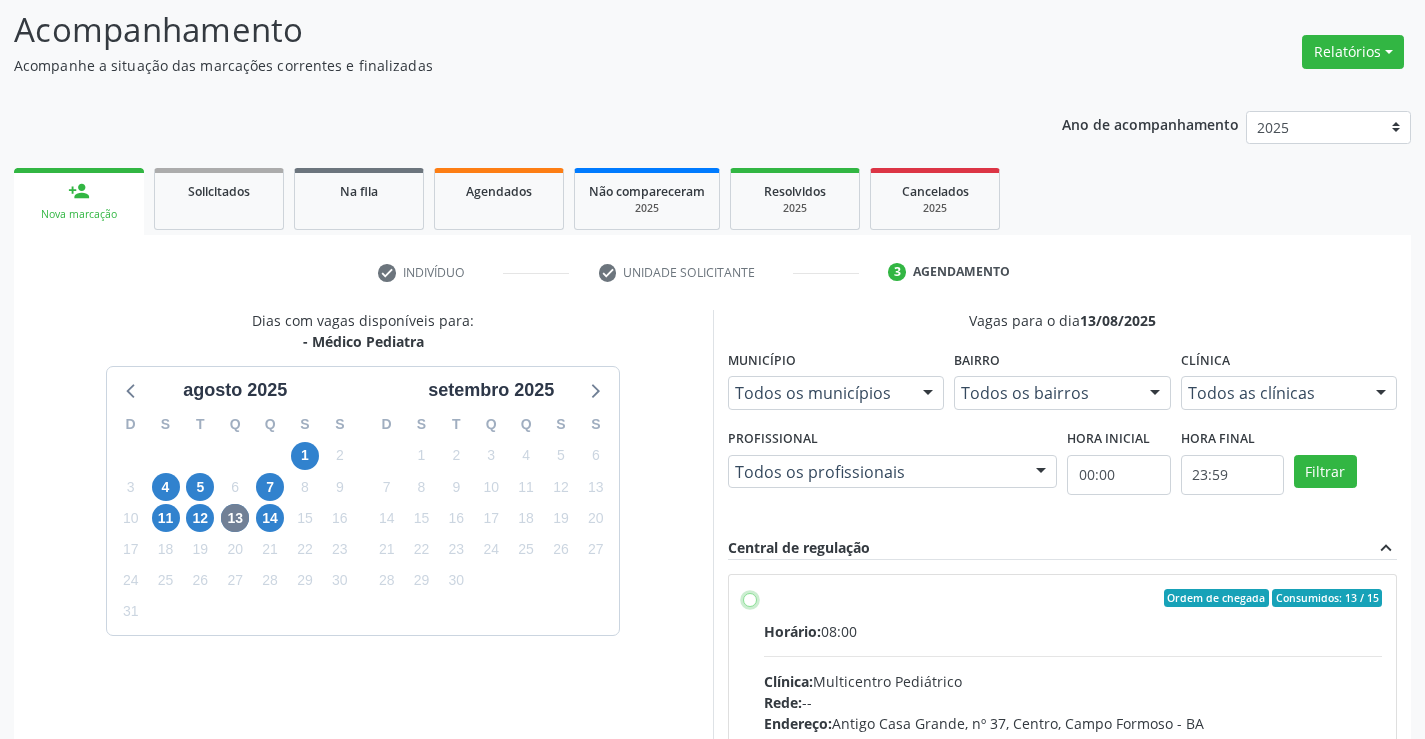 click on "Ordem de chegada
Consumidos: 13 / 15
Horário:   08:00
Clínica:  Multicentro Pediátrico
Rede:
--
Endereço:   Antigo Casa Grande, nº 37, Centro, Campo Formoso - BA
Telefone:   --
Profissional:
Hamilton Caribe da Silva
Informações adicionais sobre o atendimento
Idade de atendimento:
de 0 a 16 anos
Gênero(s) atendido(s):
Masculino e Feminino
Informações adicionais:
--" at bounding box center [750, 598] 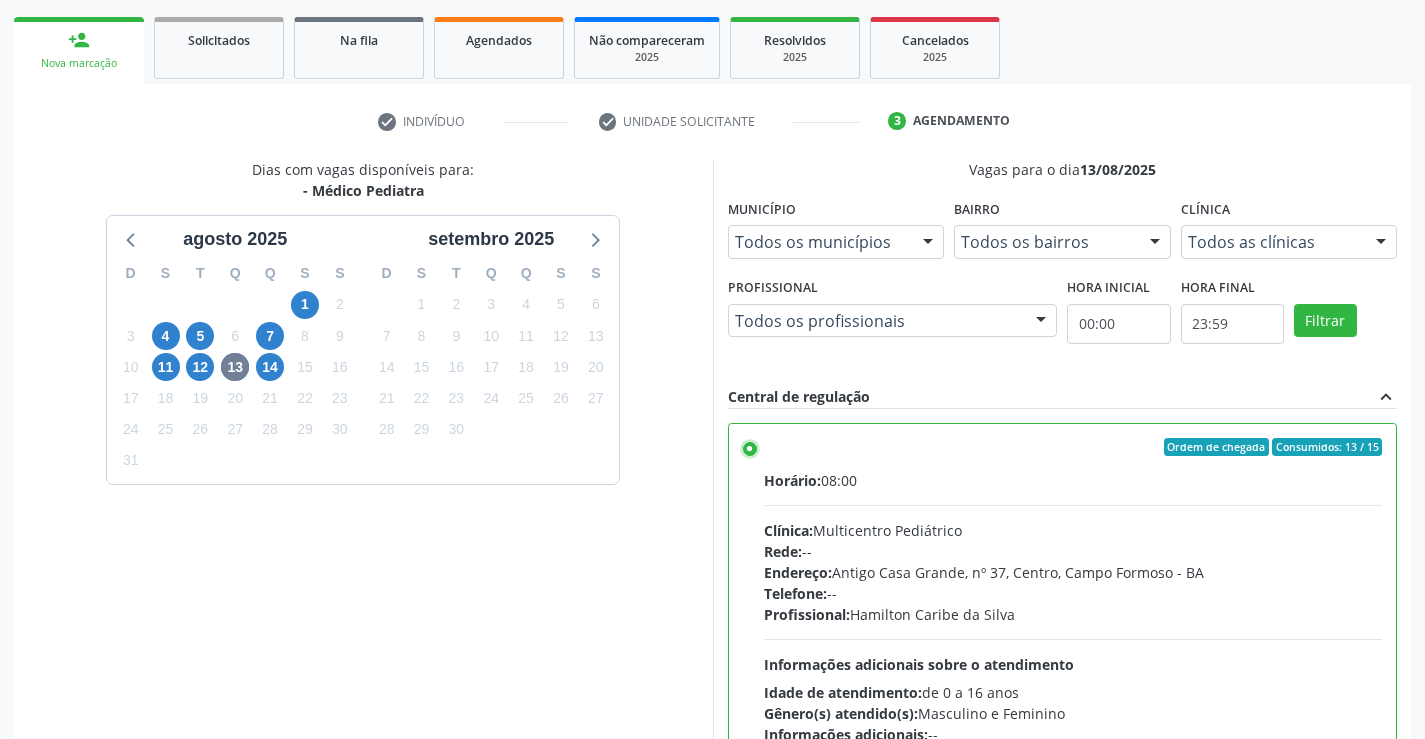 scroll, scrollTop: 456, scrollLeft: 0, axis: vertical 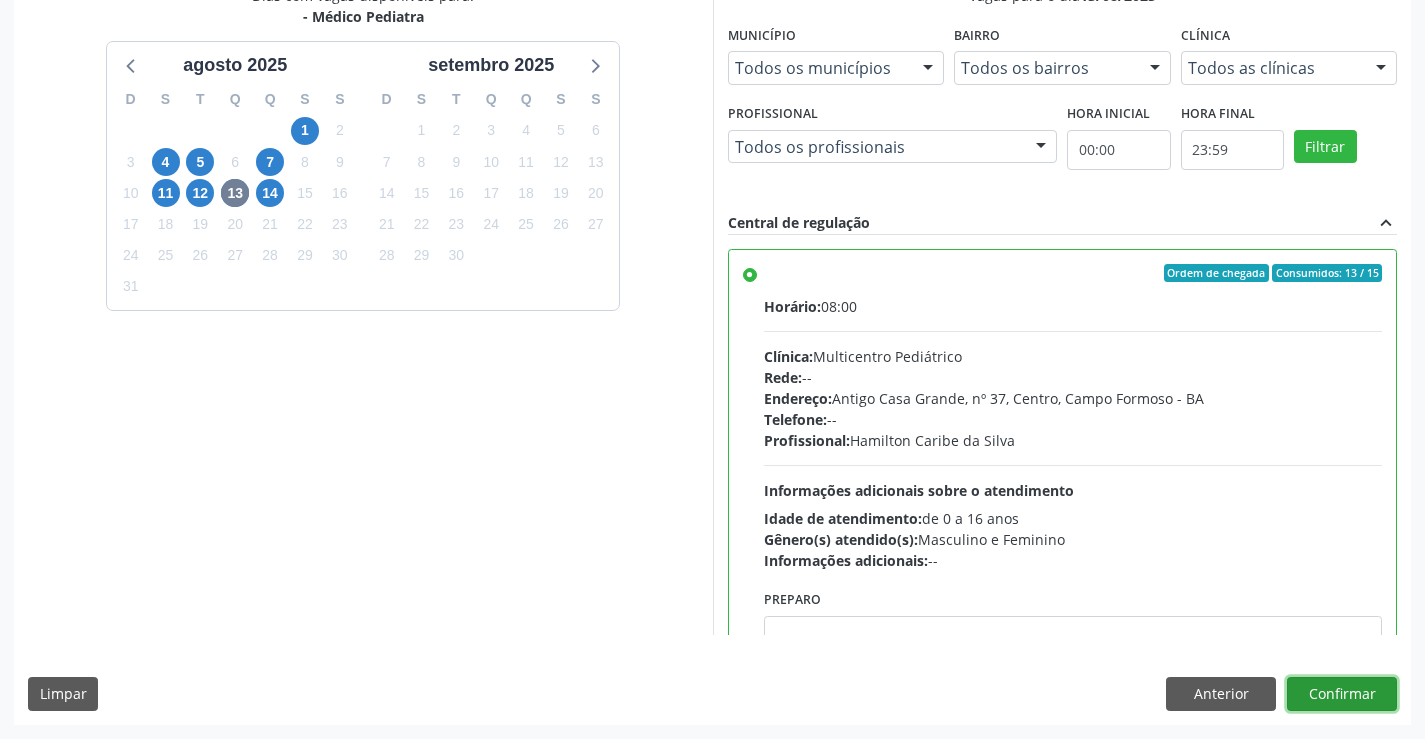 click on "Confirmar" at bounding box center (1342, 694) 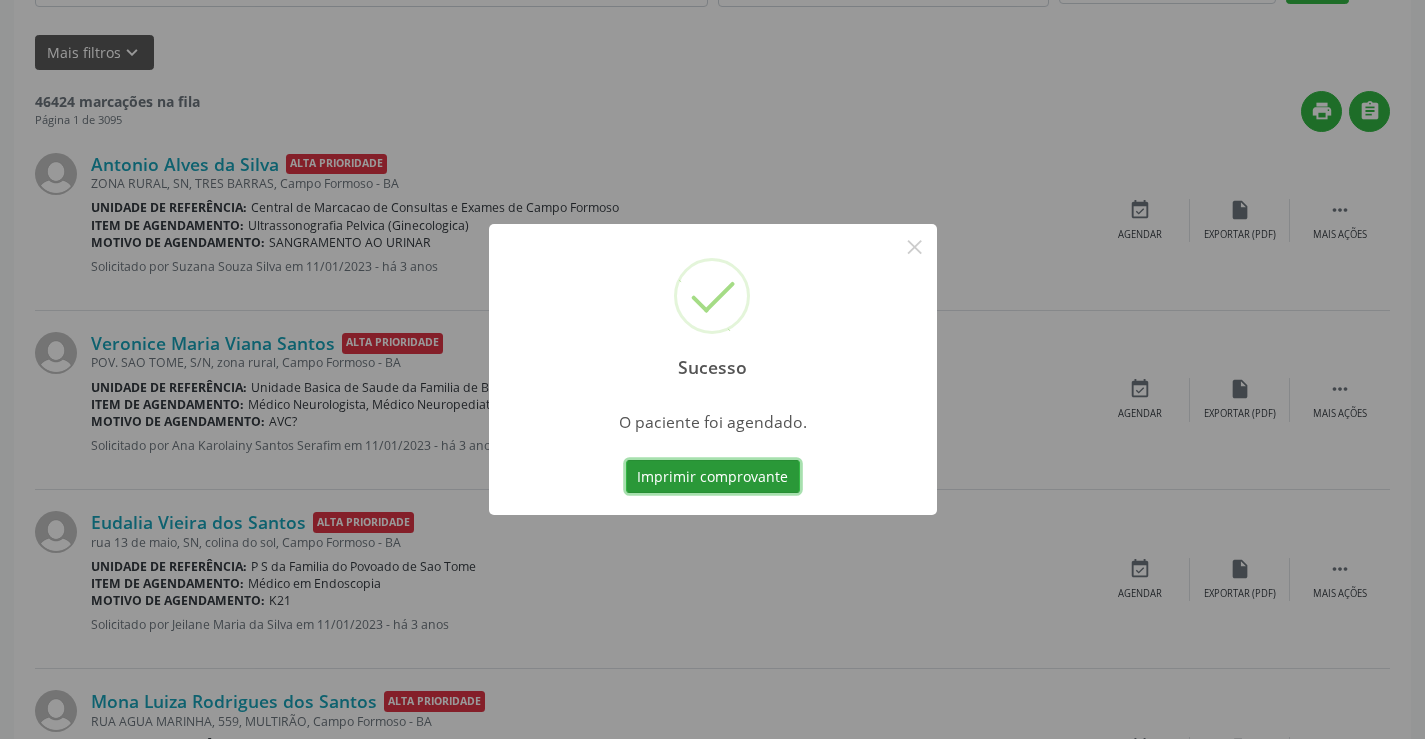 scroll, scrollTop: 0, scrollLeft: 0, axis: both 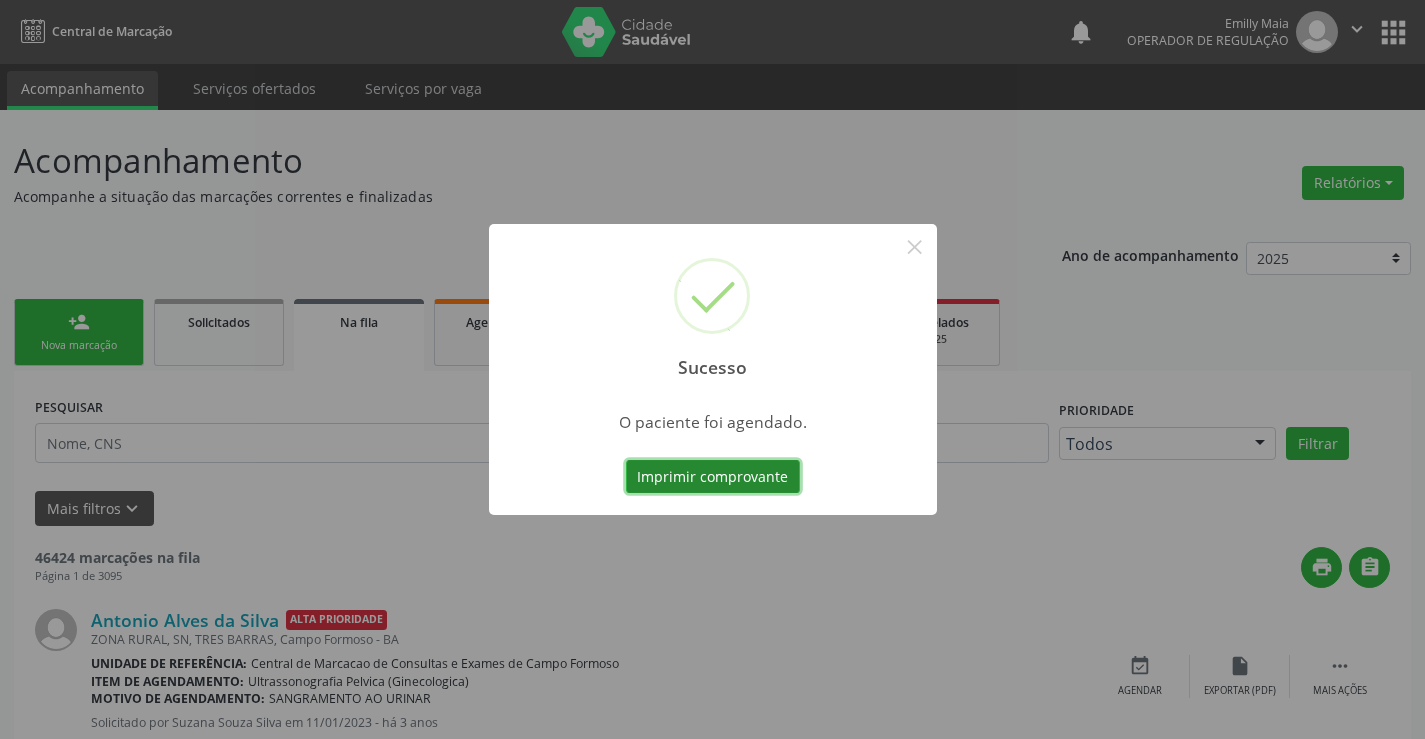 click on "Imprimir comprovante" at bounding box center (713, 477) 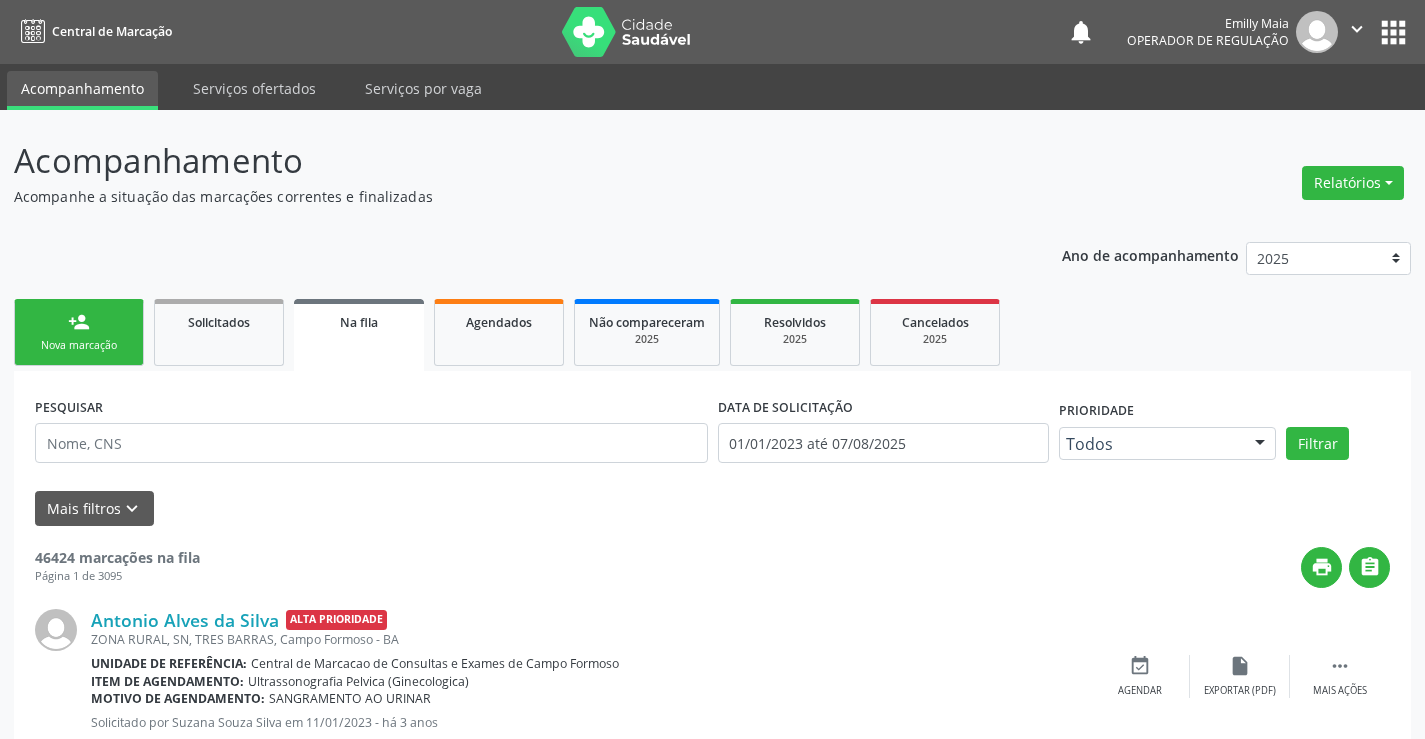 click on "Nova marcação" at bounding box center [79, 345] 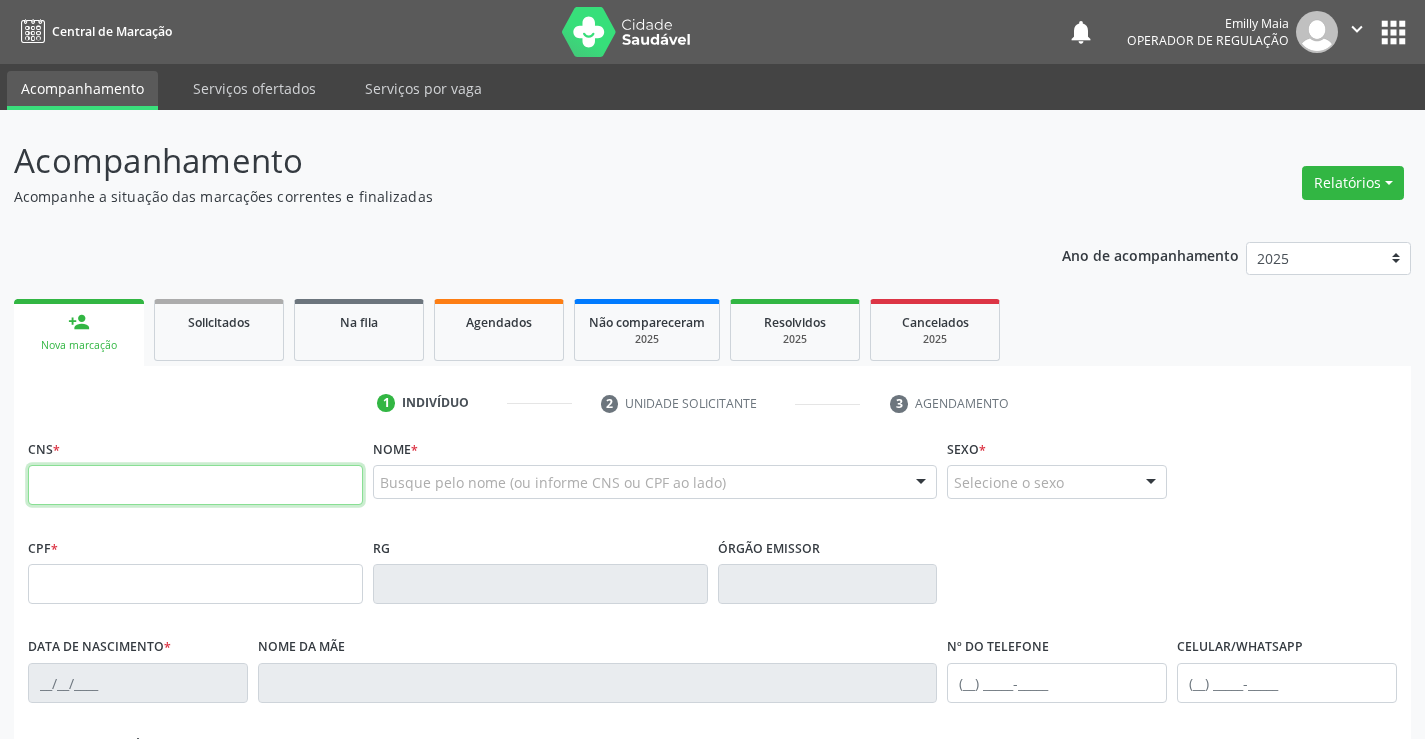 click at bounding box center (195, 485) 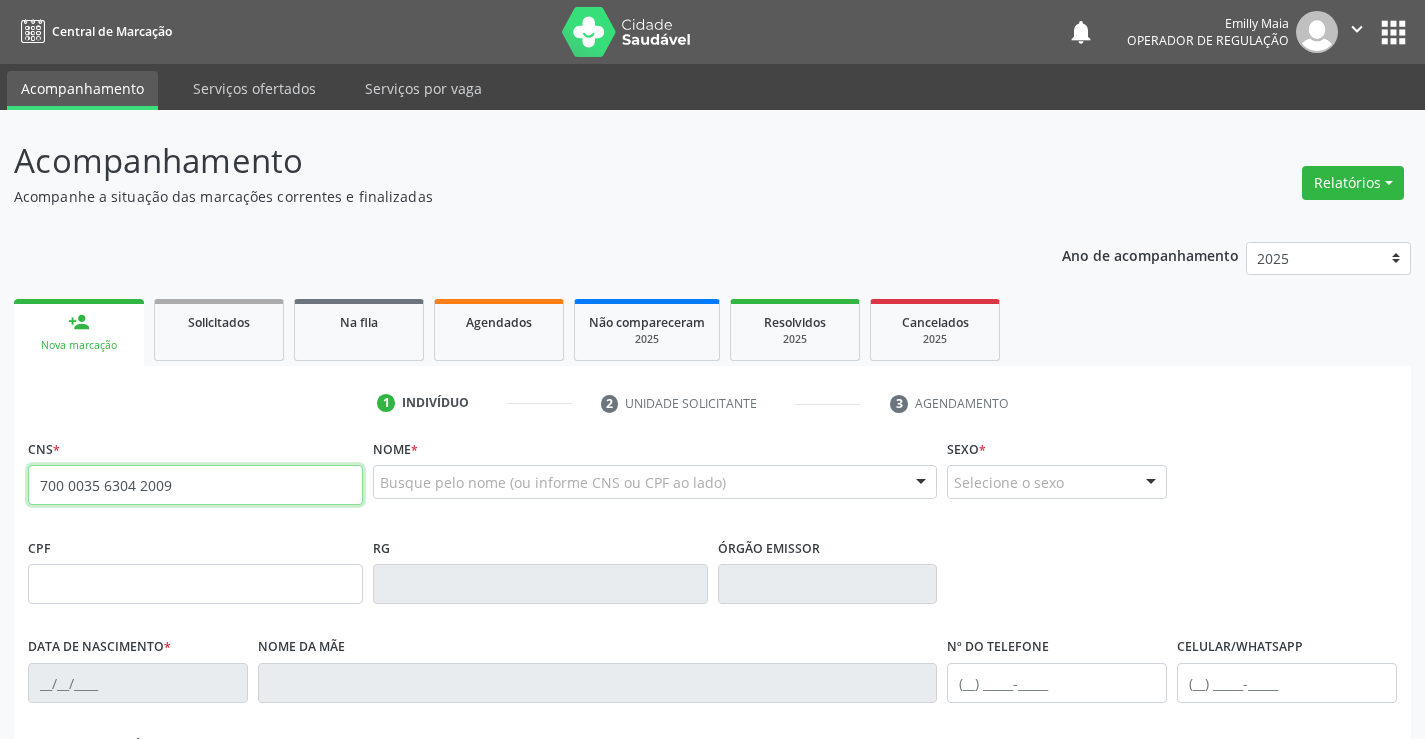 type on "700 0035 6304 2009" 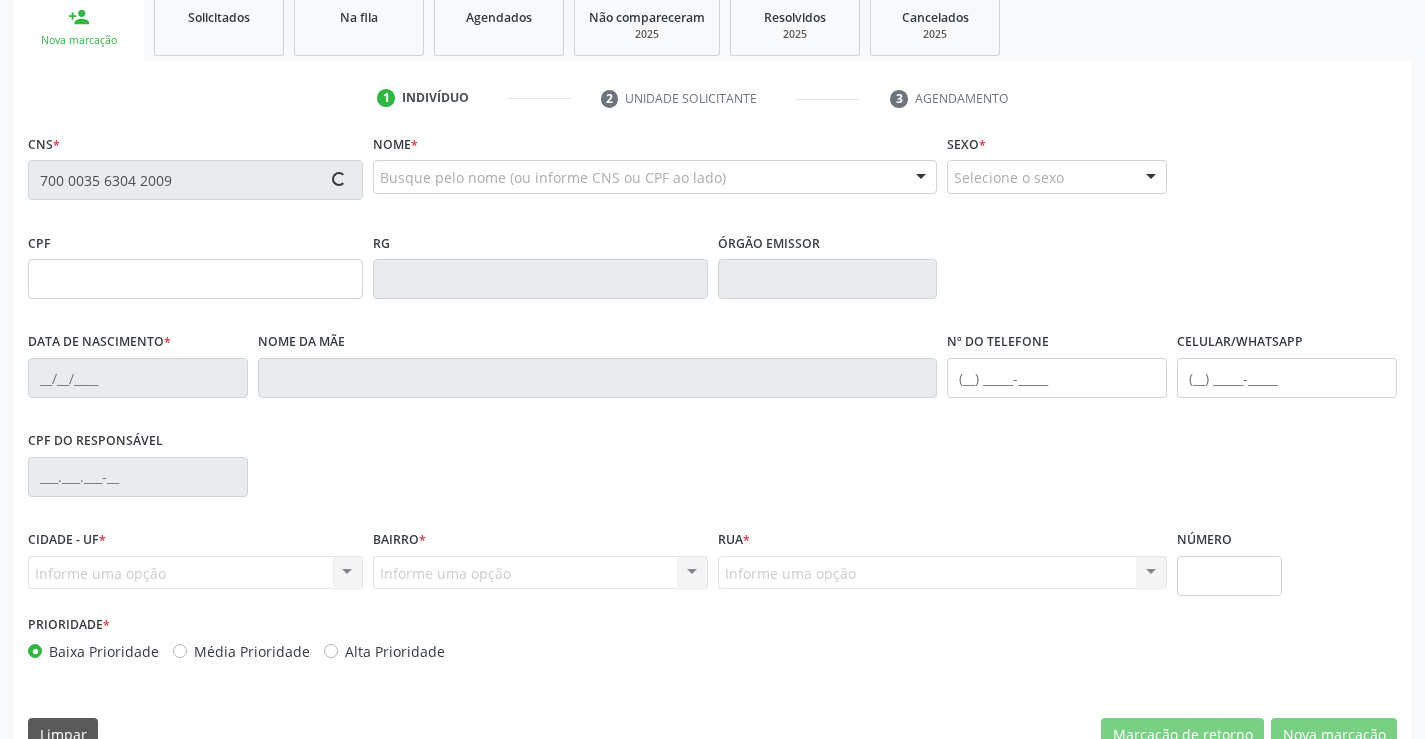scroll, scrollTop: 345, scrollLeft: 0, axis: vertical 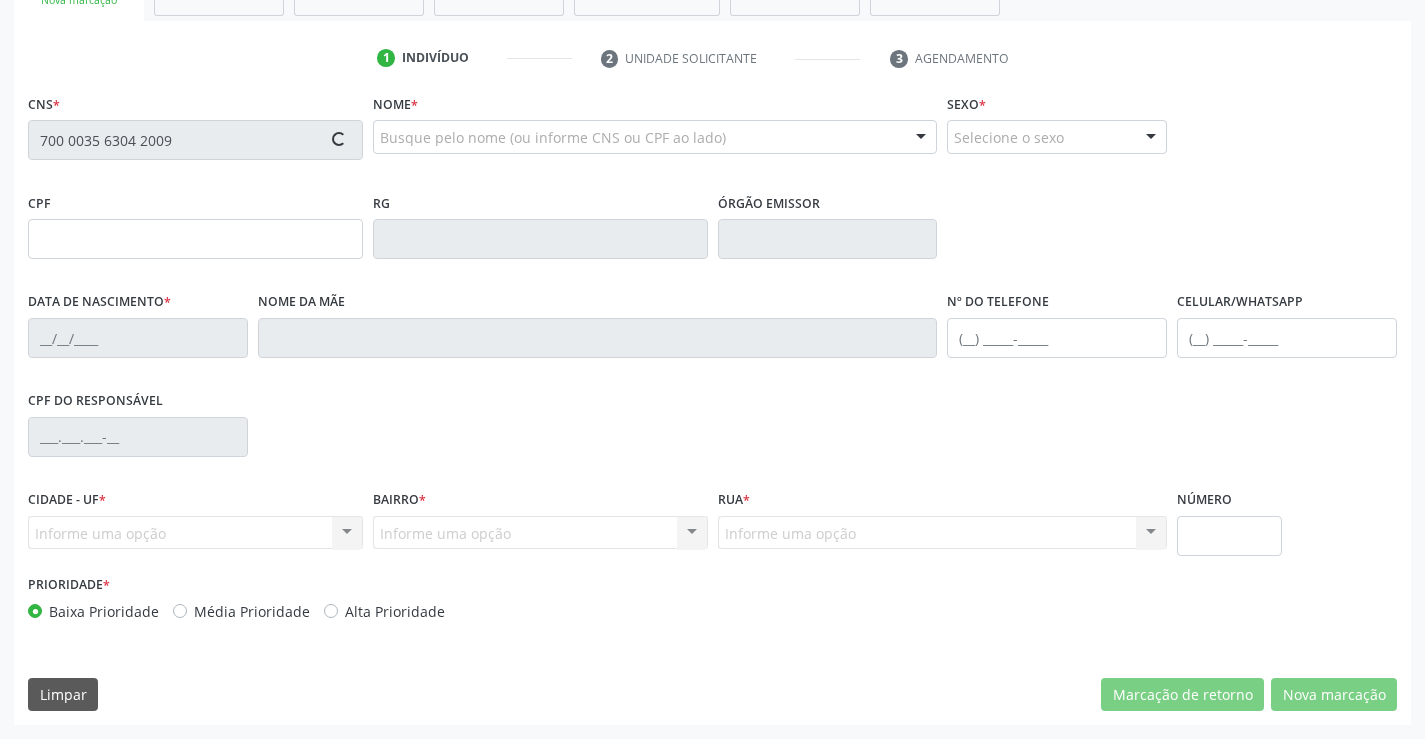type on "04/09/1983" 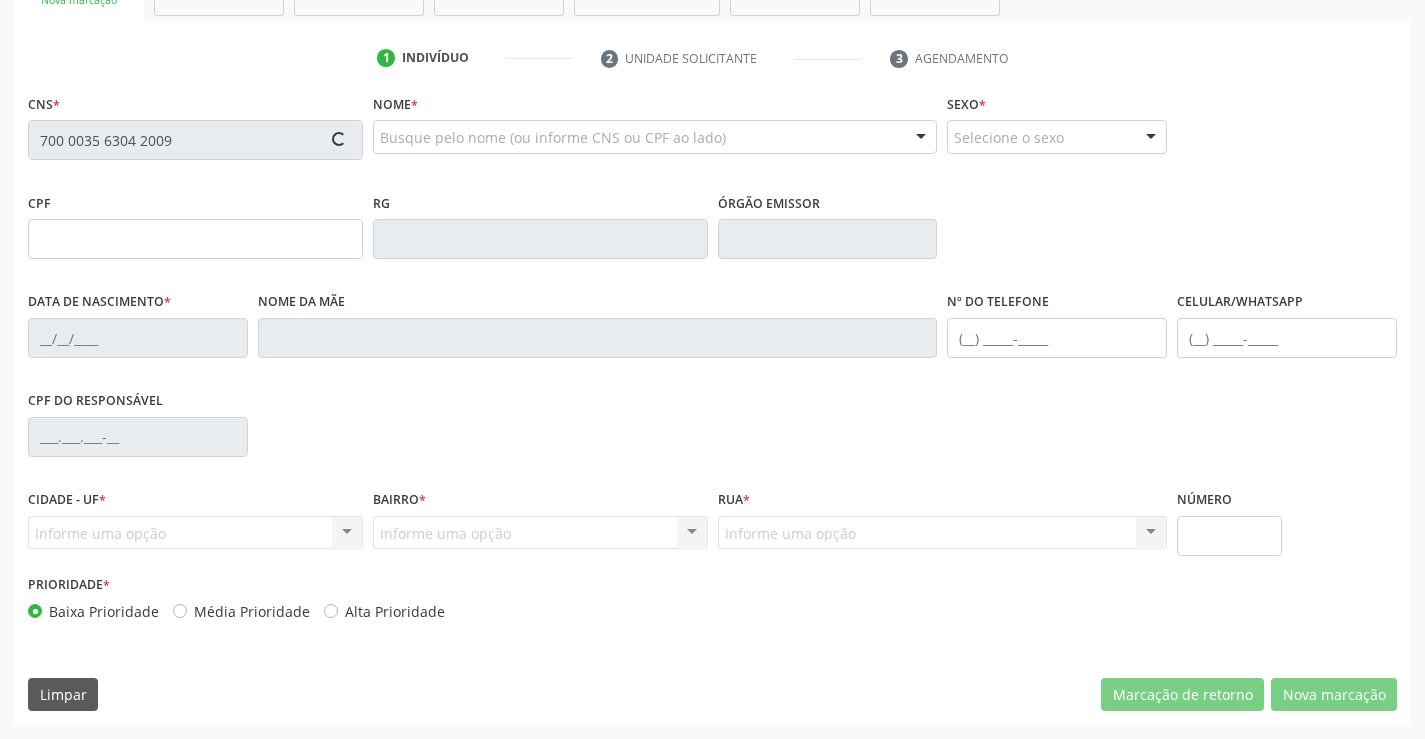 type on "Cleonice Maria da Silva" 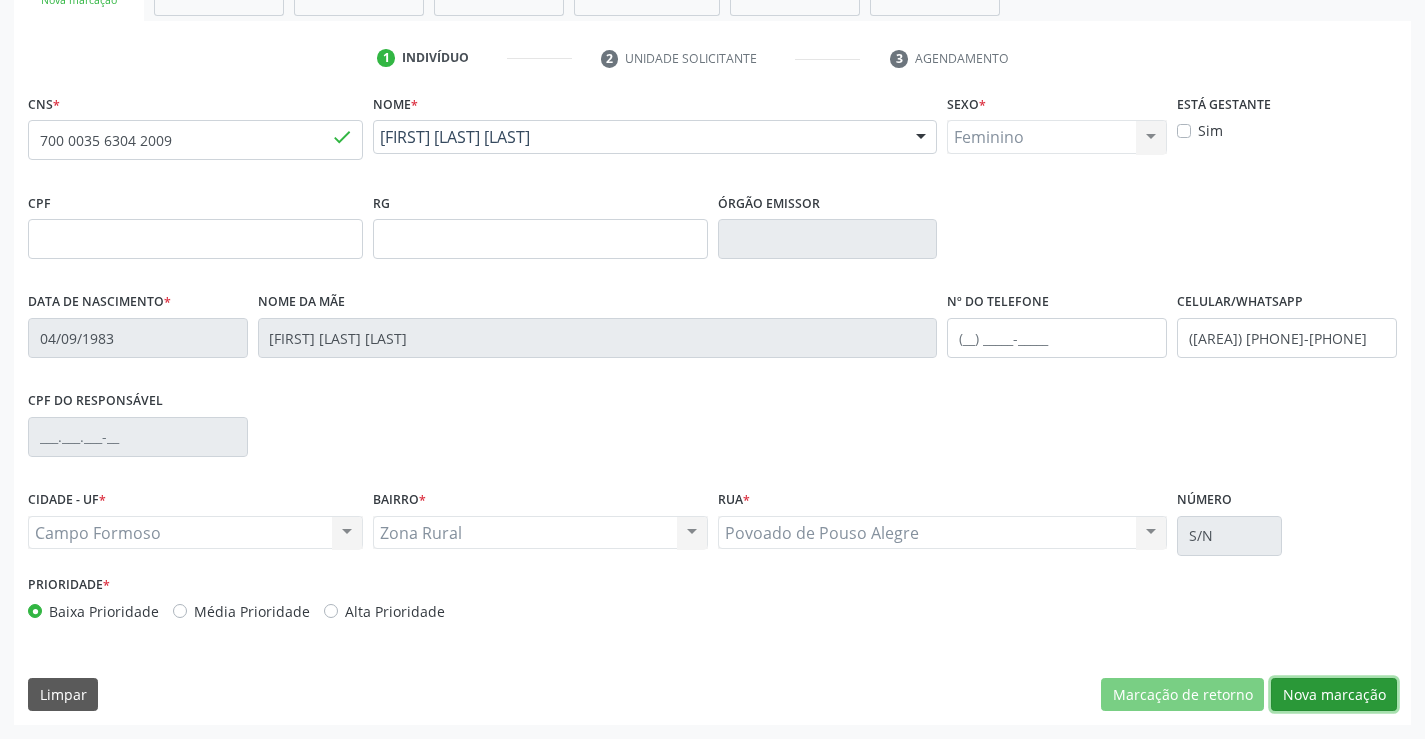 click on "Nova marcação" at bounding box center (1334, 695) 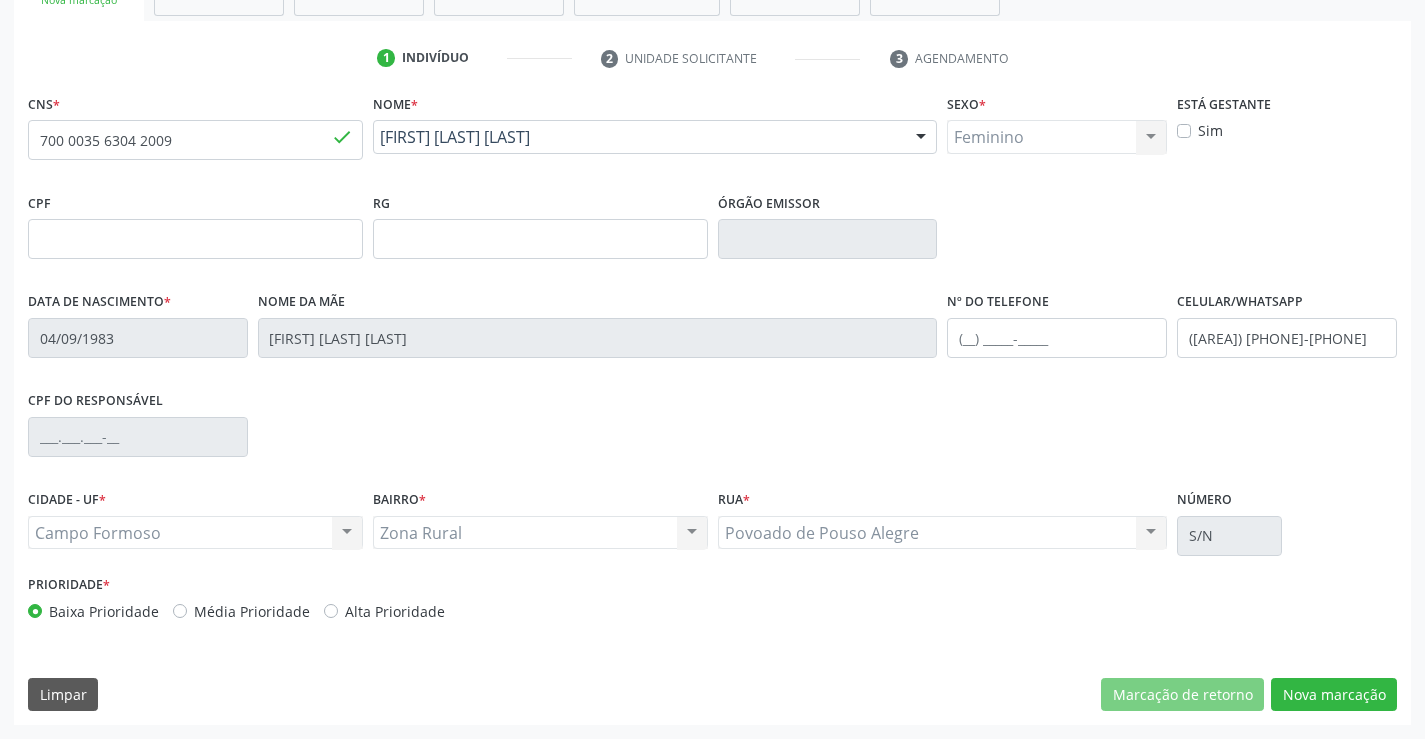 scroll, scrollTop: 167, scrollLeft: 0, axis: vertical 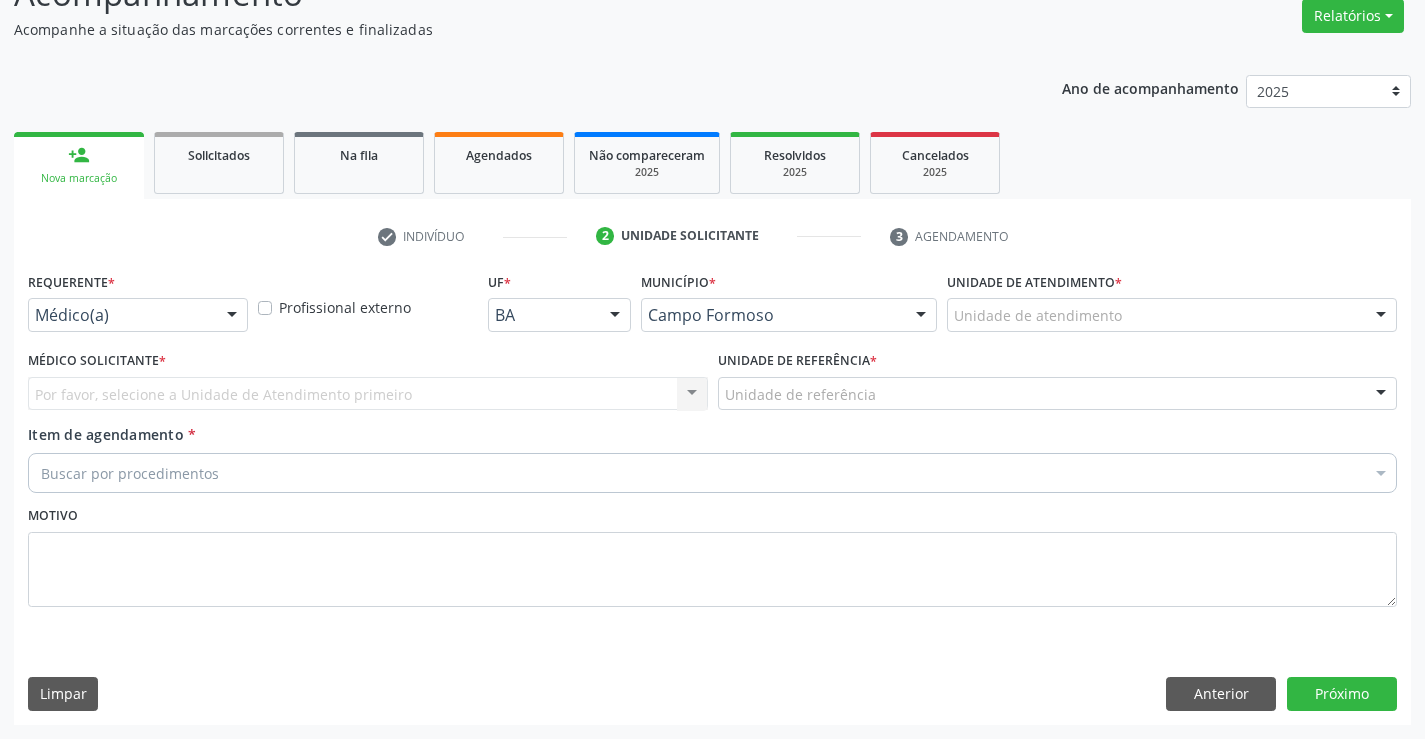 click at bounding box center [232, 316] 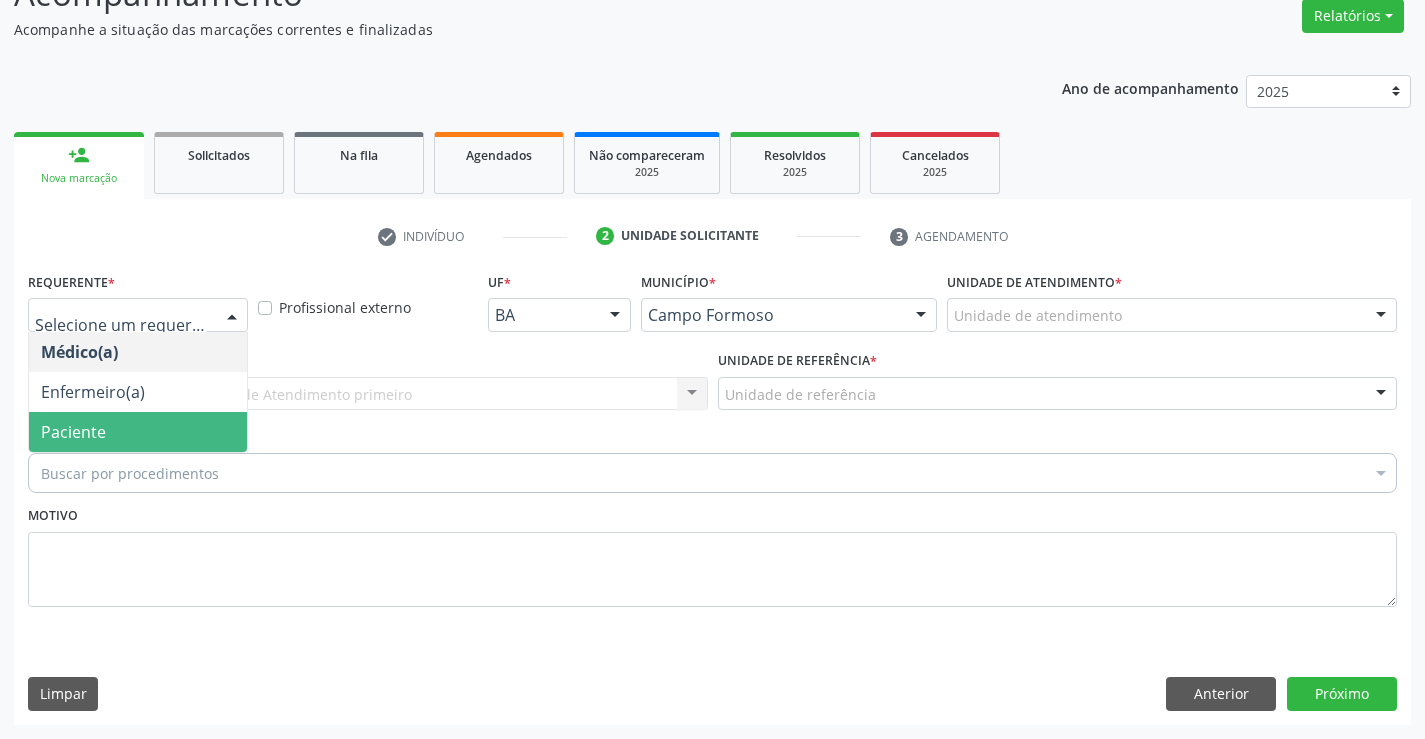 click on "Paciente" at bounding box center [138, 432] 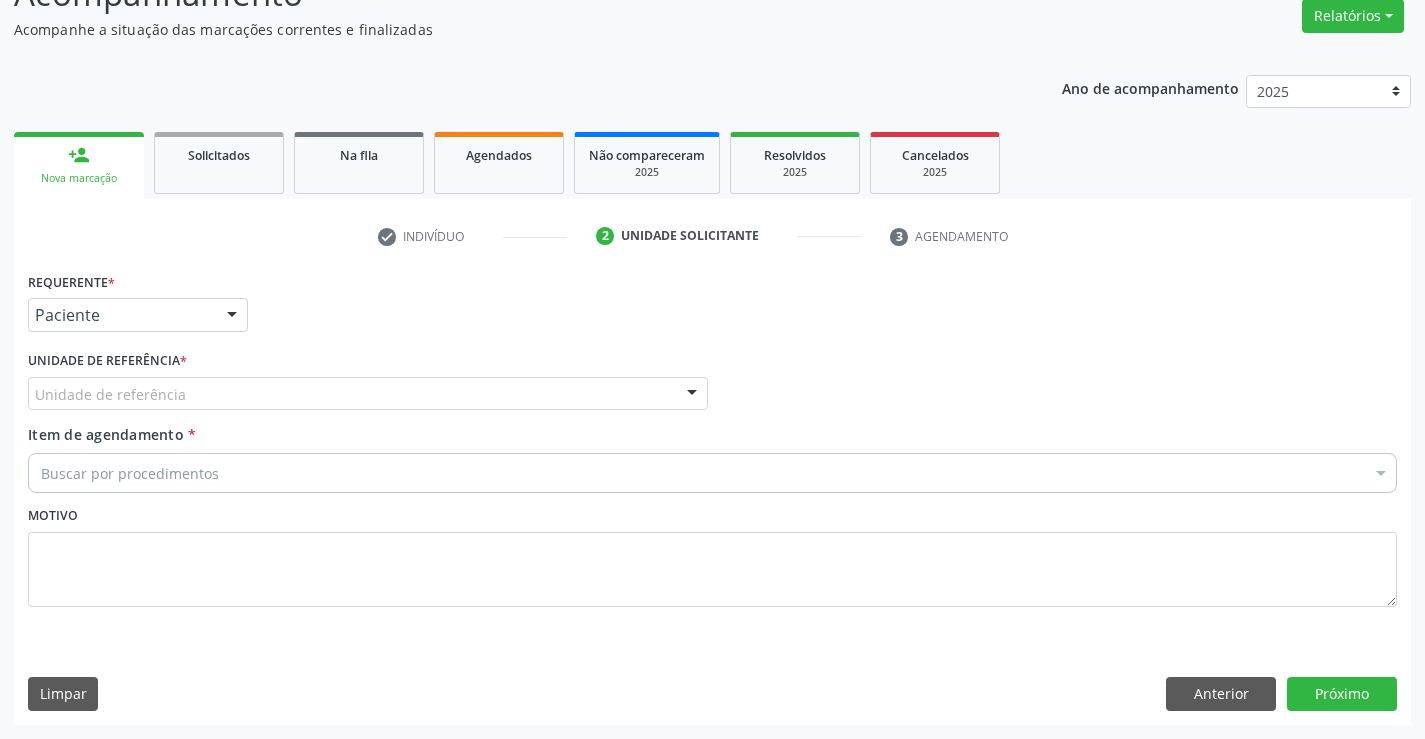 click on "Unidade de referência" at bounding box center (368, 394) 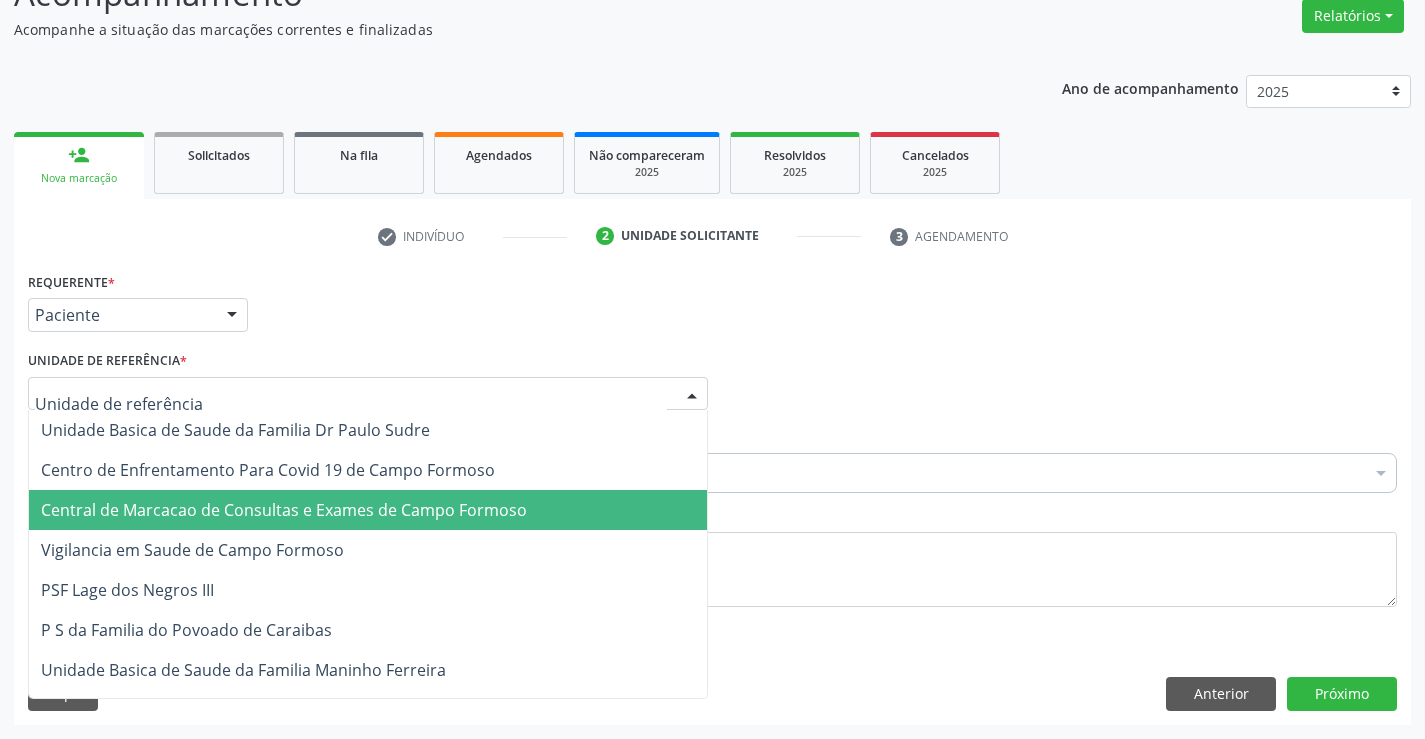 click on "Central de Marcacao de Consultas e Exames de Campo Formoso" at bounding box center (284, 510) 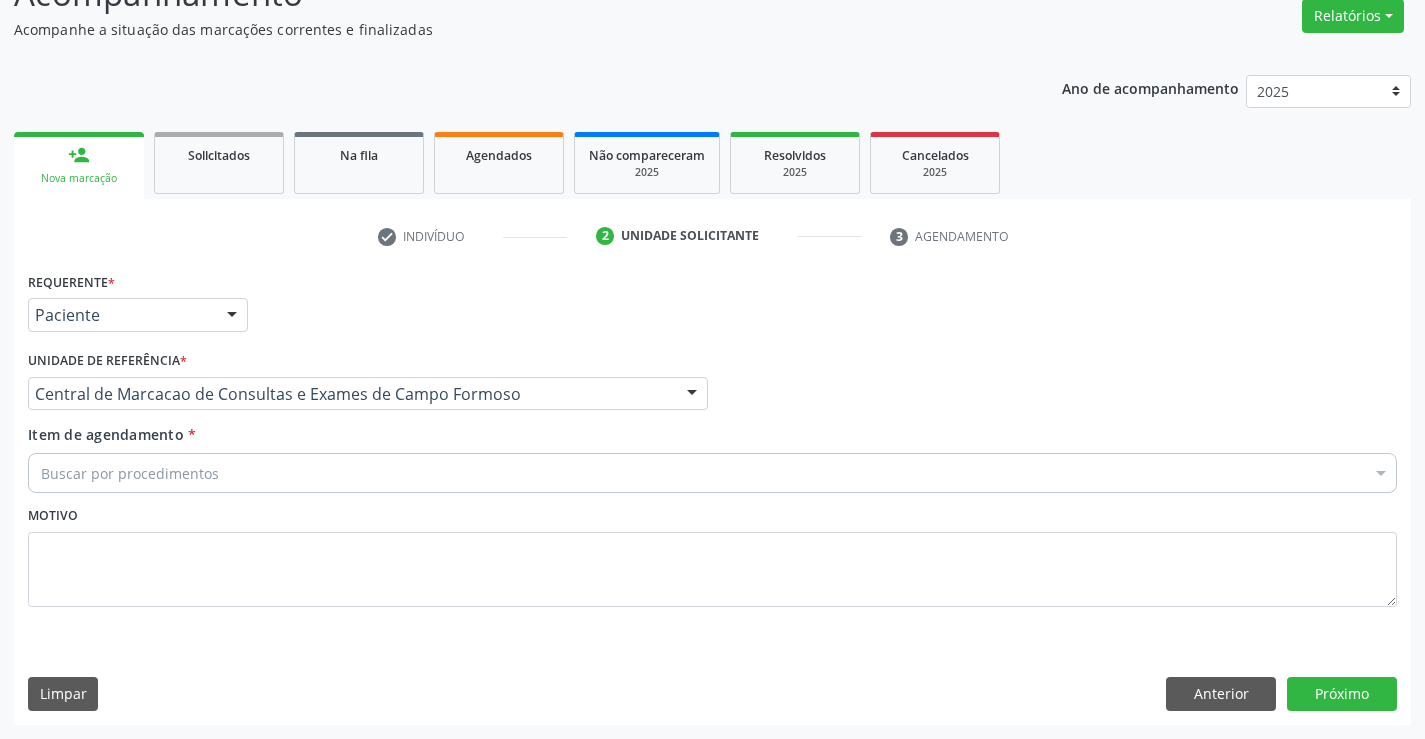 click on "Buscar por procedimentos" at bounding box center [712, 473] 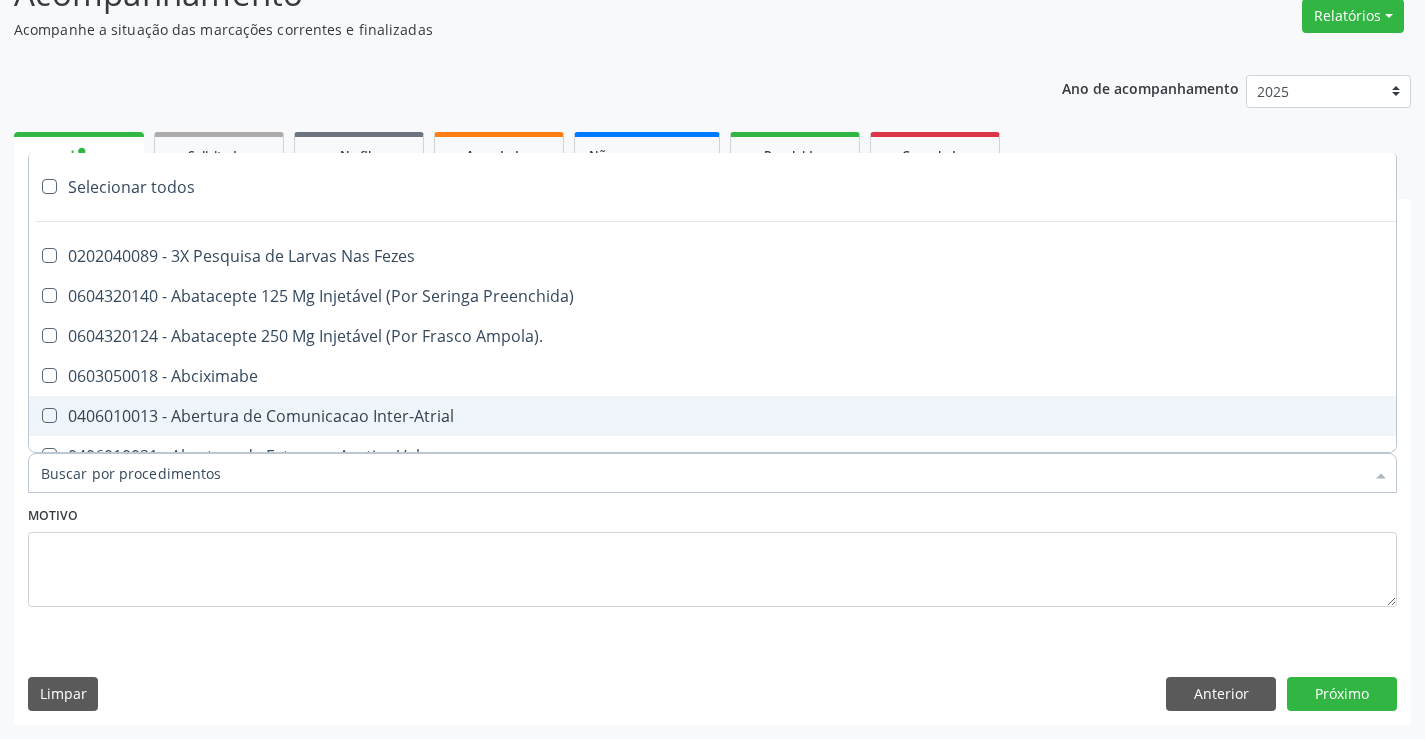 click on "Item de agendamento
*" at bounding box center (702, 473) 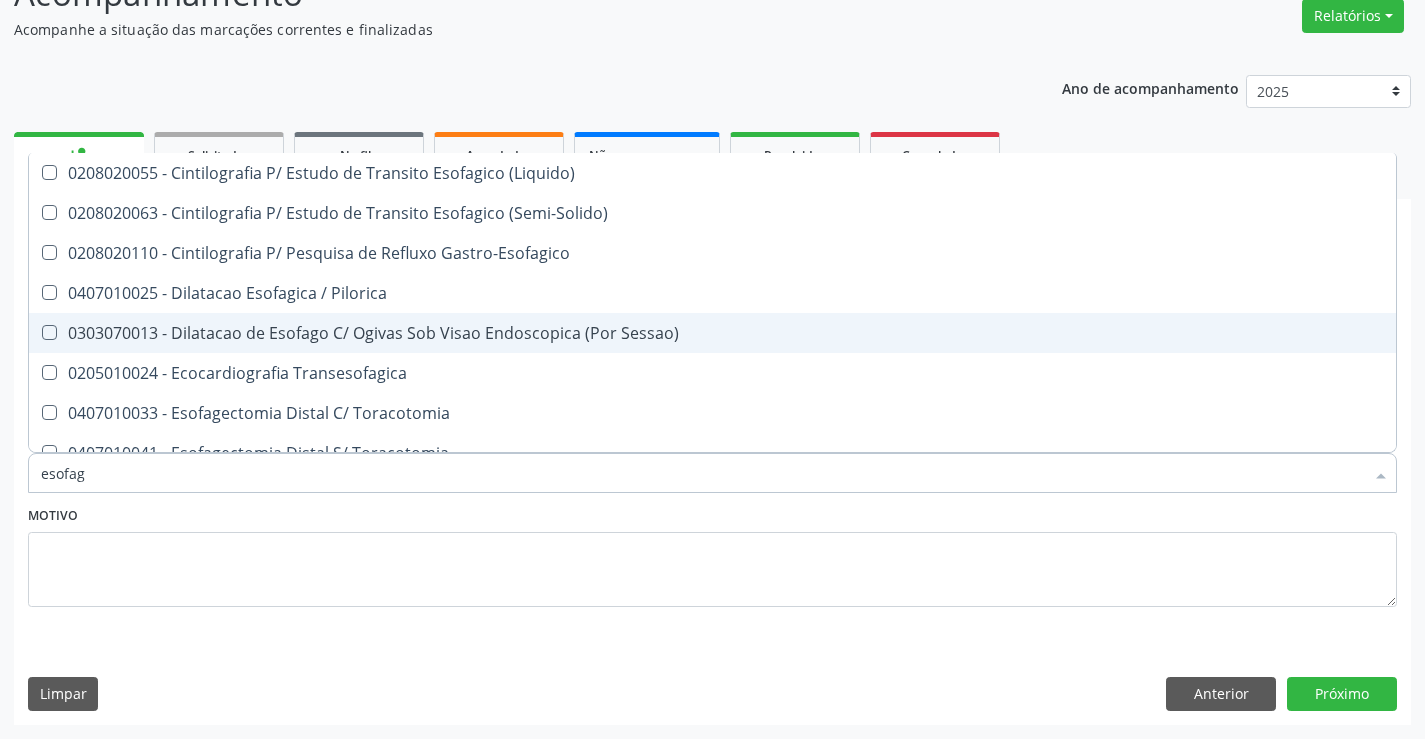type on "esofago" 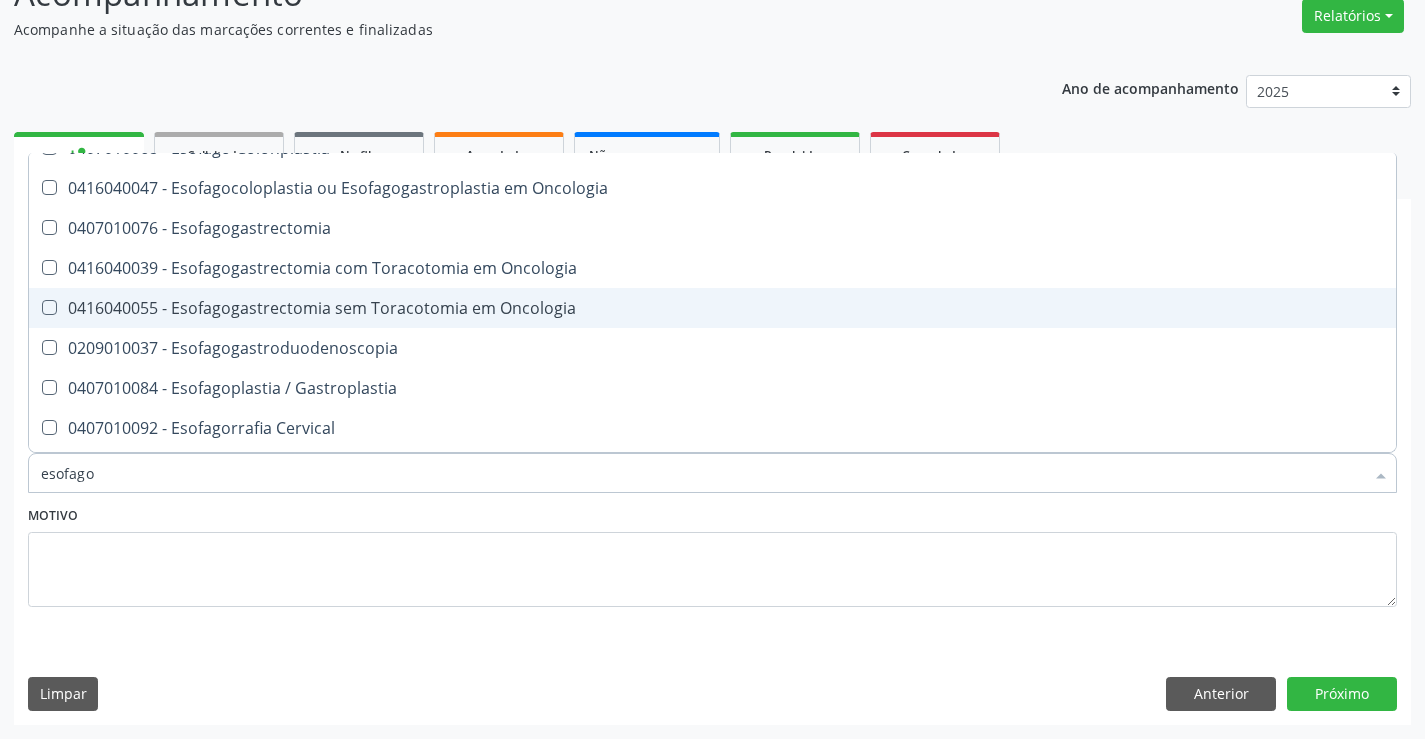 scroll, scrollTop: 100, scrollLeft: 0, axis: vertical 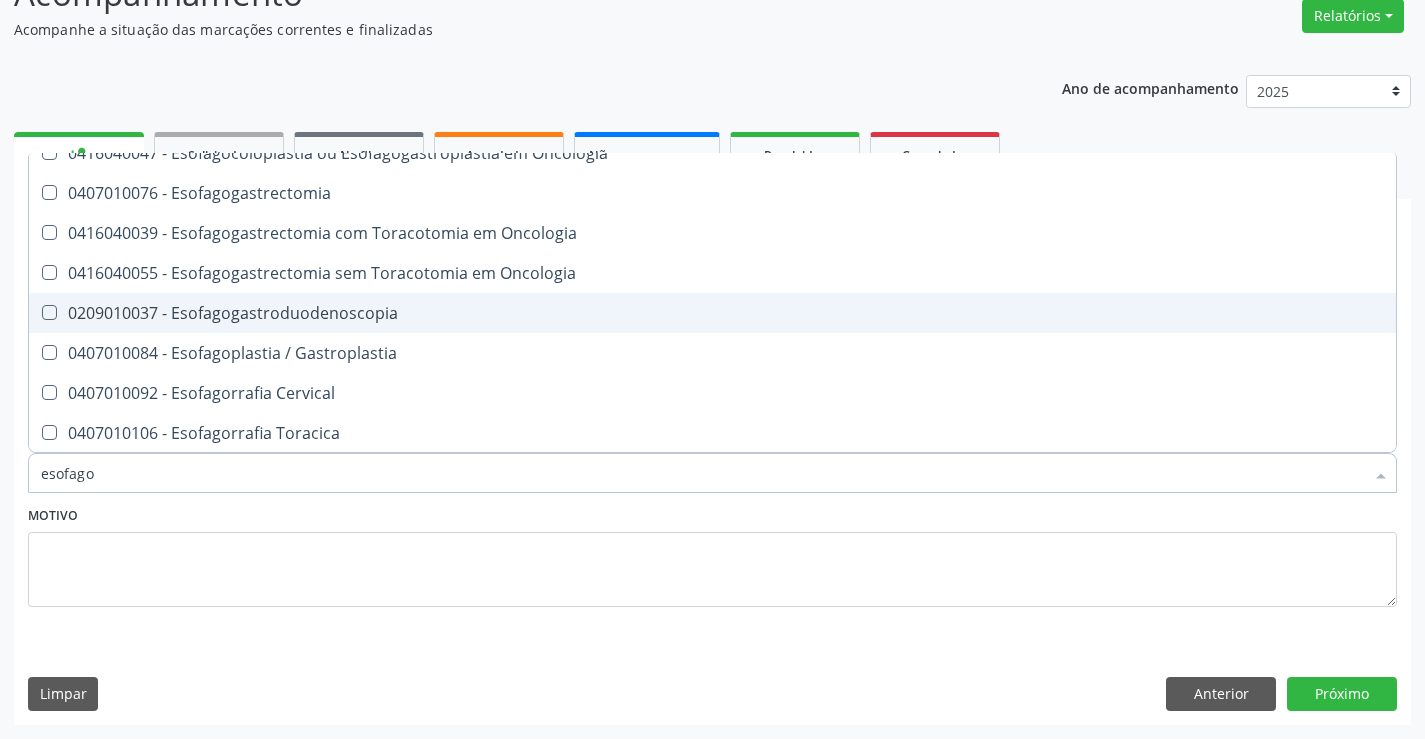 click on "0209010037 - Esofagogastroduodenoscopia" at bounding box center (712, 313) 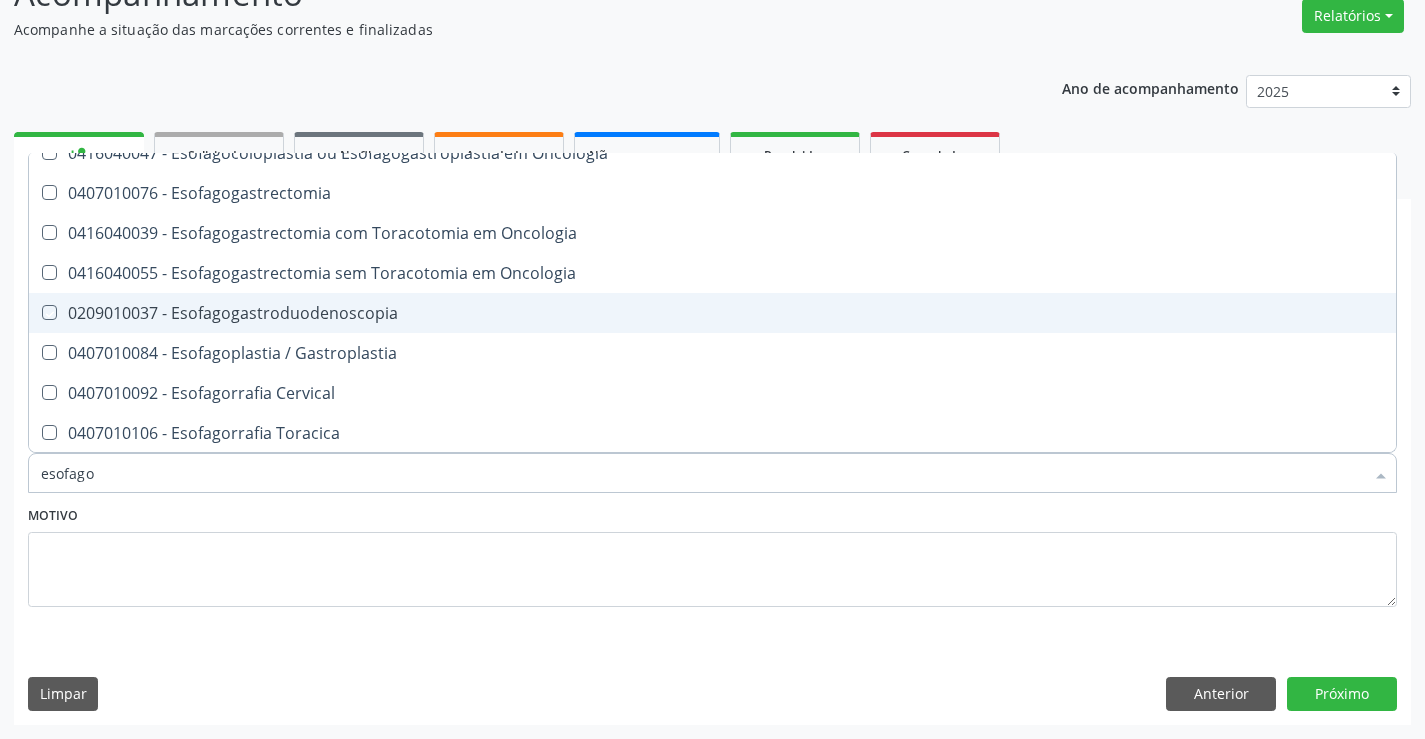 checkbox on "true" 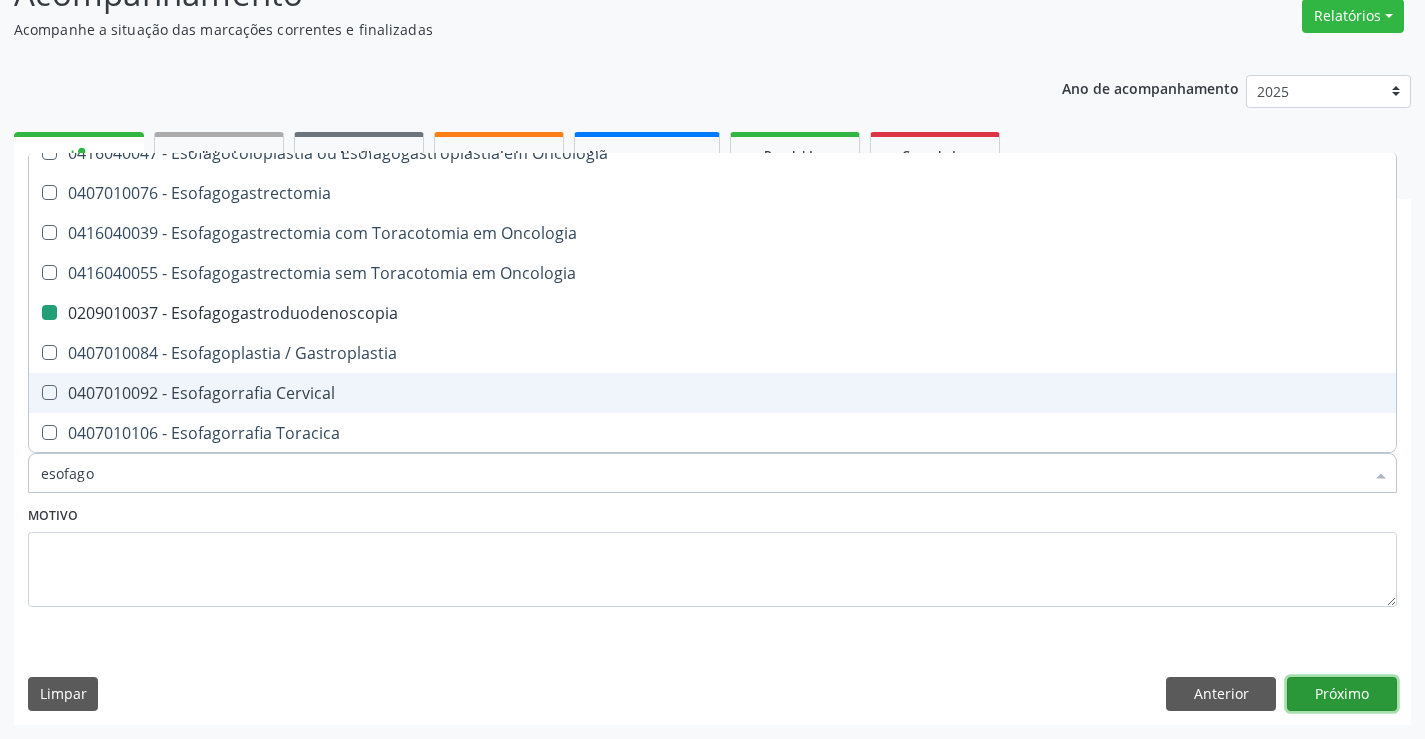 click on "Próximo" at bounding box center (1342, 694) 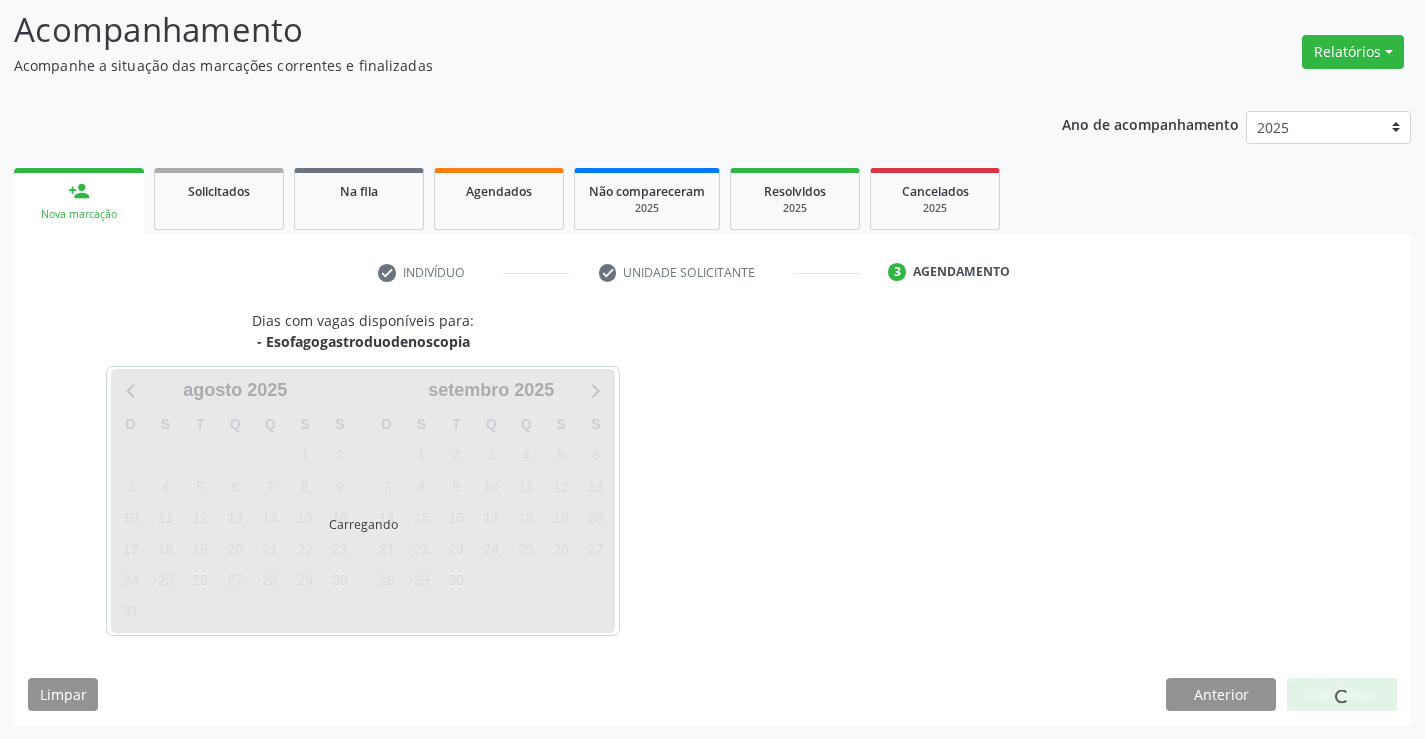 scroll, scrollTop: 131, scrollLeft: 0, axis: vertical 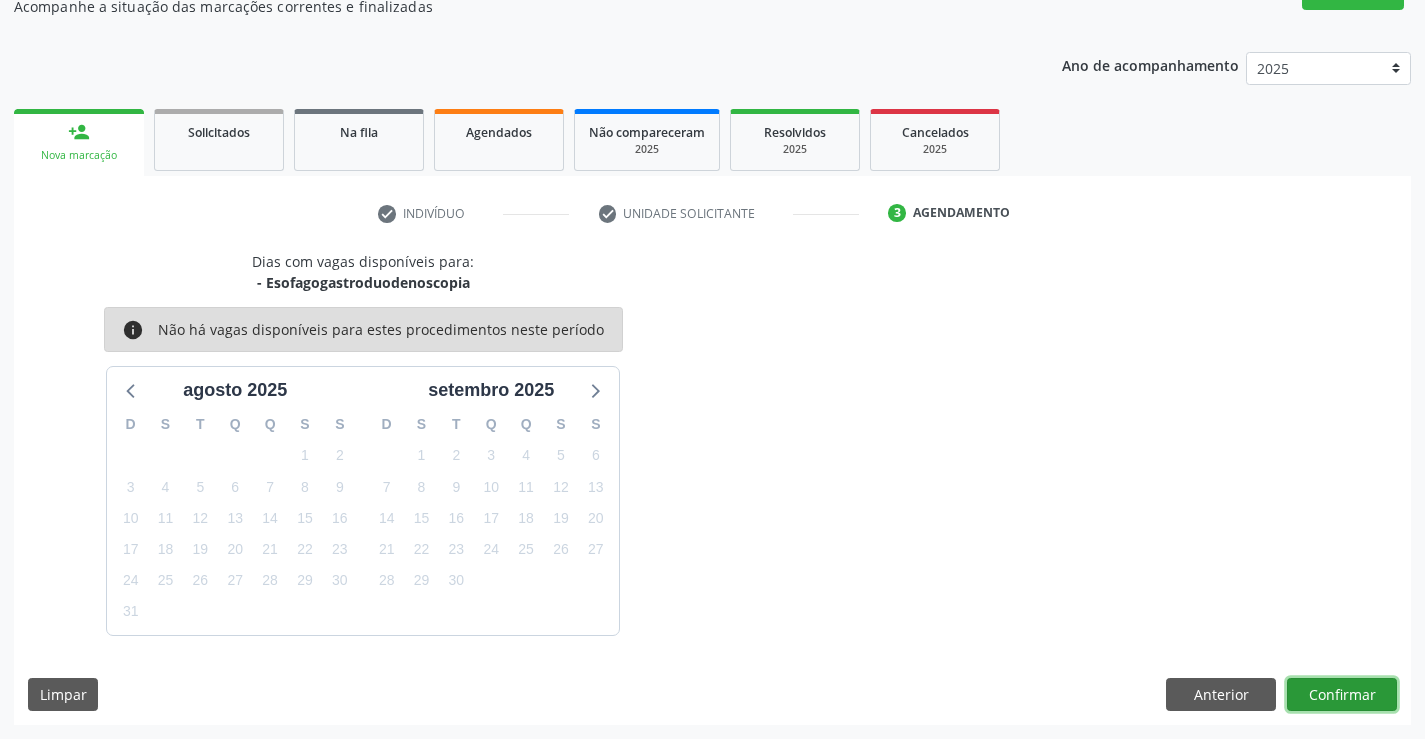 click on "Confirmar" at bounding box center (1342, 695) 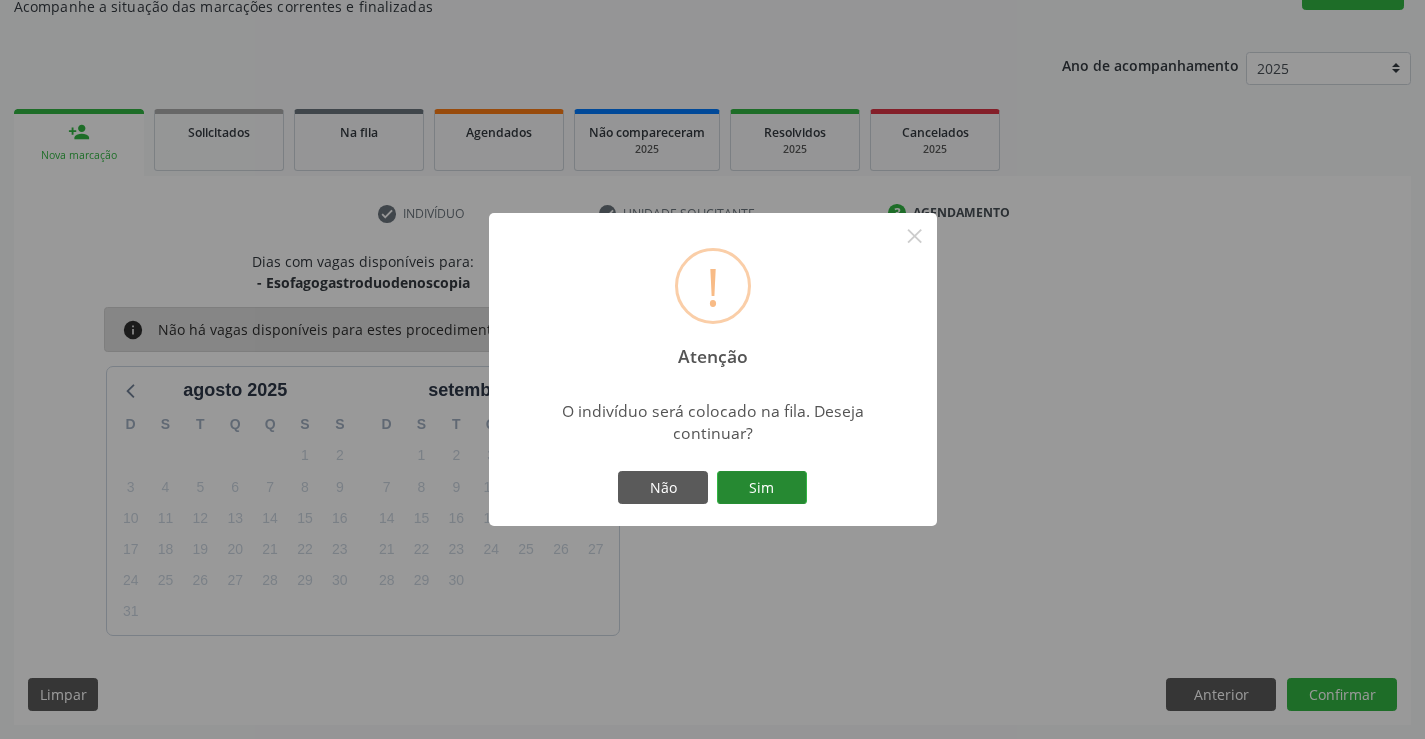 click on "Sim" at bounding box center (762, 488) 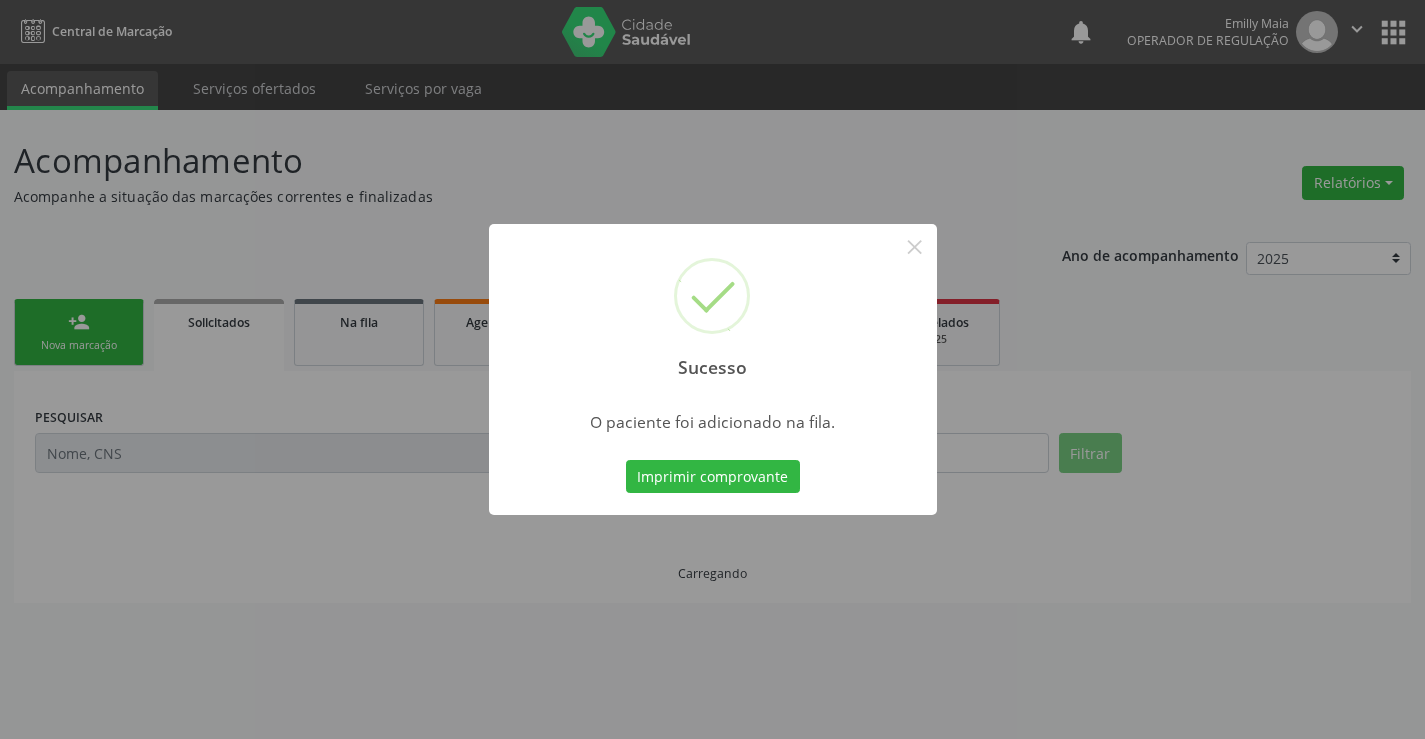 scroll, scrollTop: 0, scrollLeft: 0, axis: both 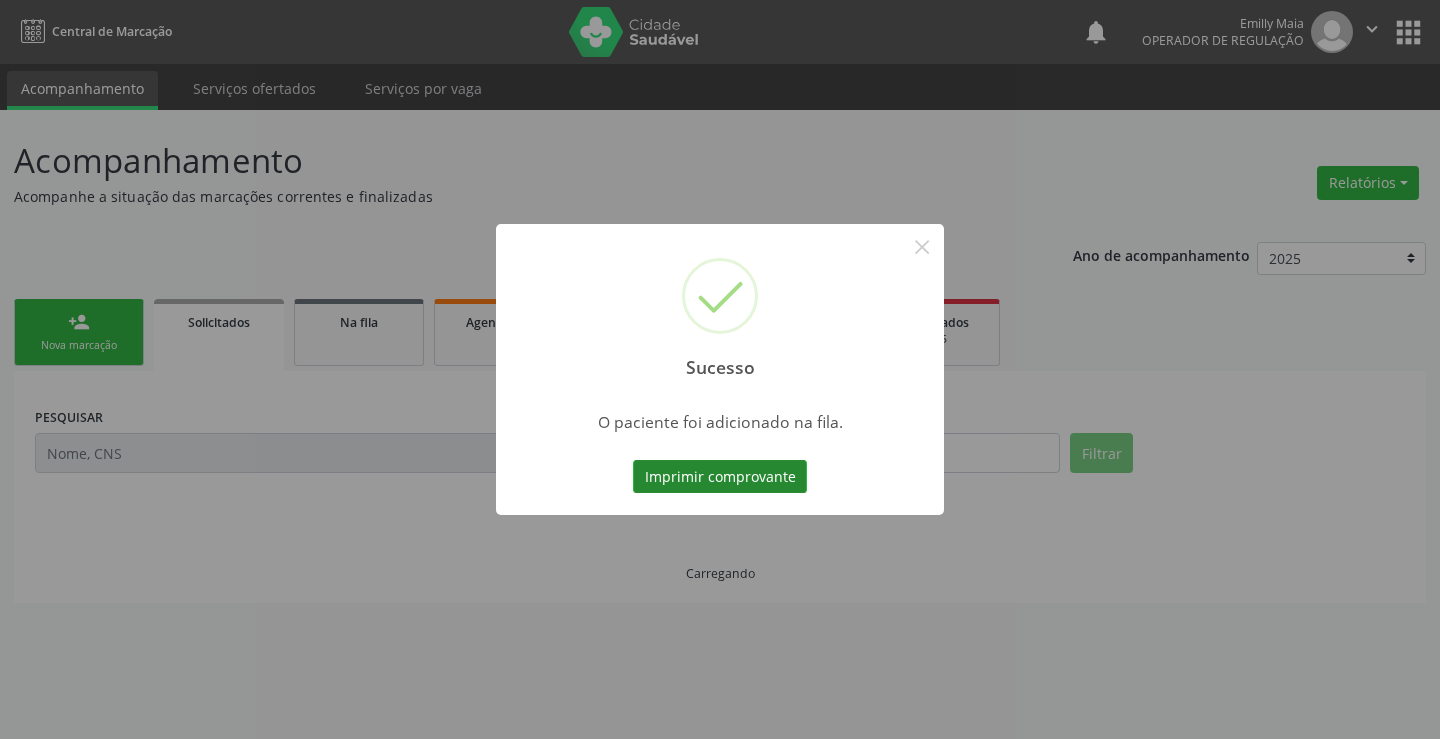 click on "Imprimir comprovante" at bounding box center (720, 477) 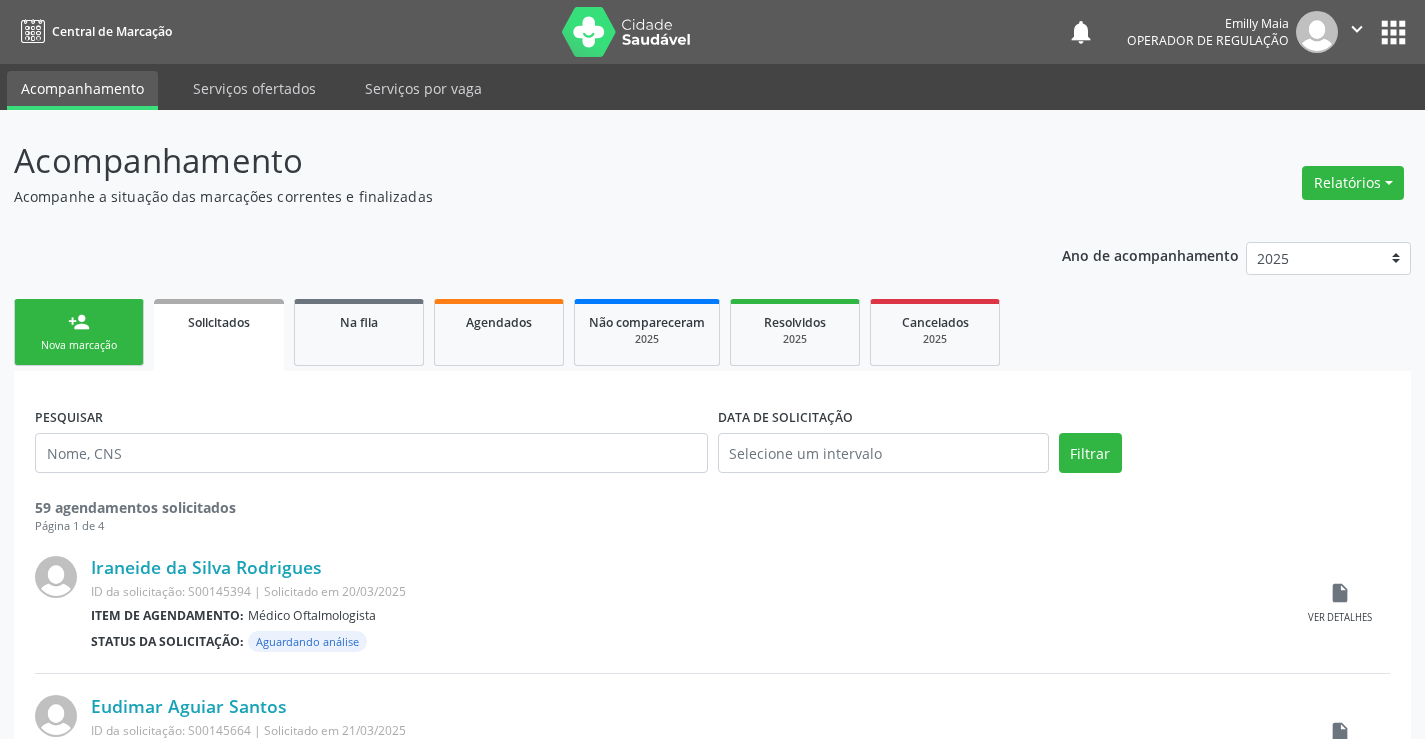 click on "Nova marcação" at bounding box center (79, 345) 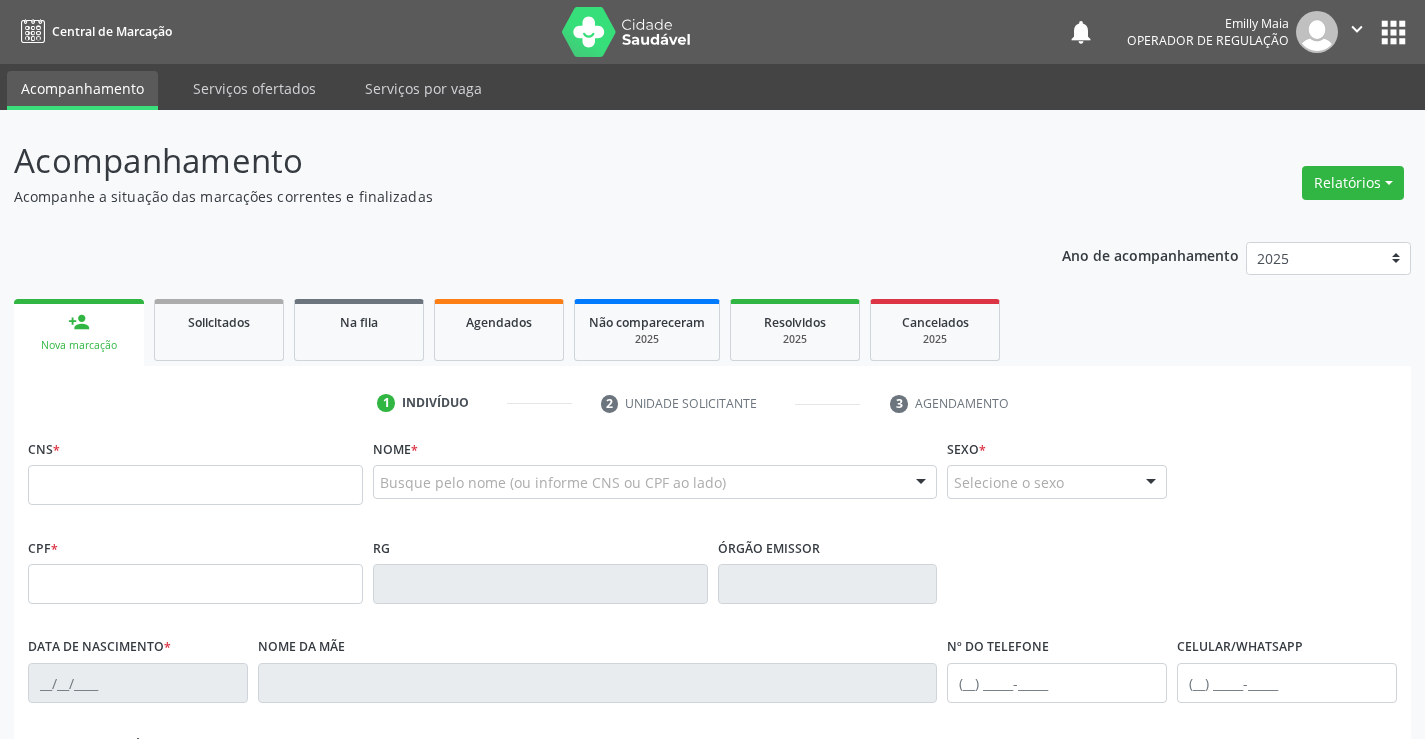 click on "CNS
*" at bounding box center (195, 469) 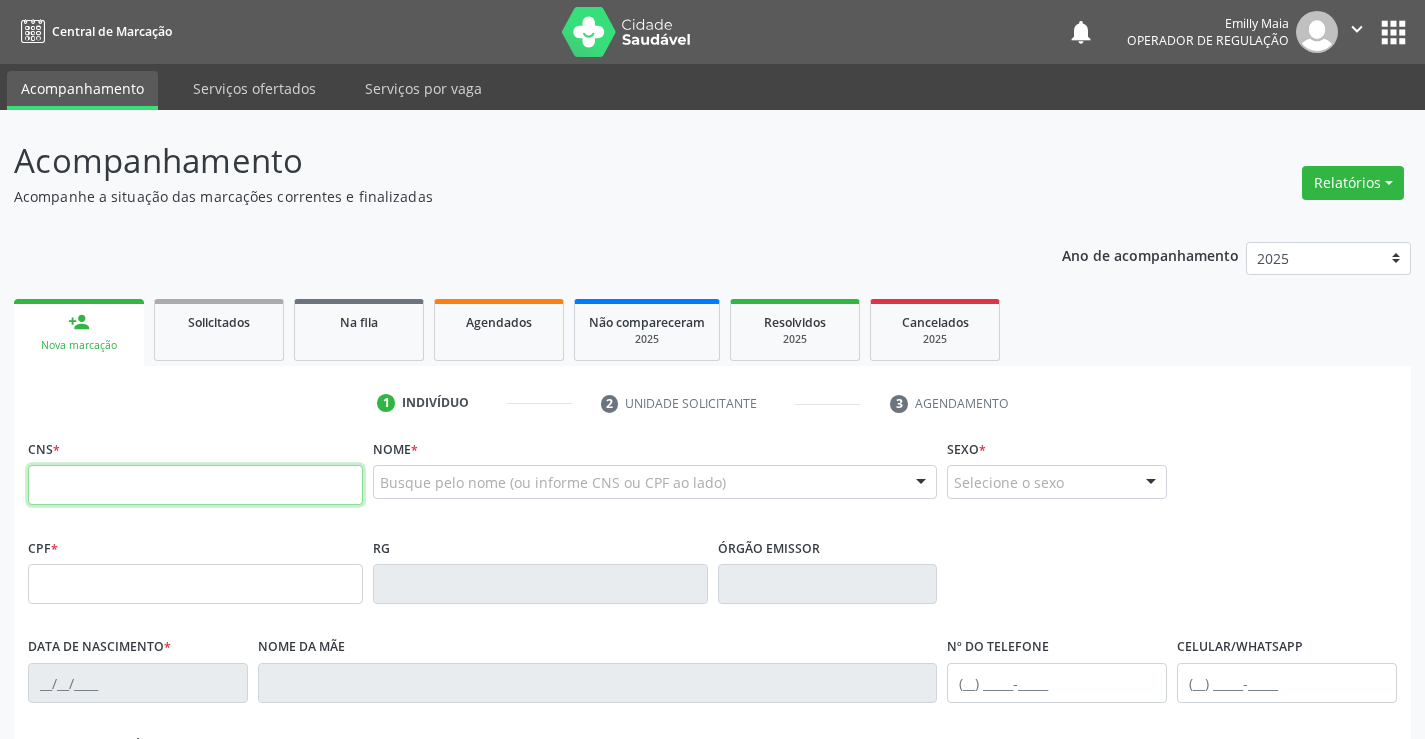 click at bounding box center (195, 485) 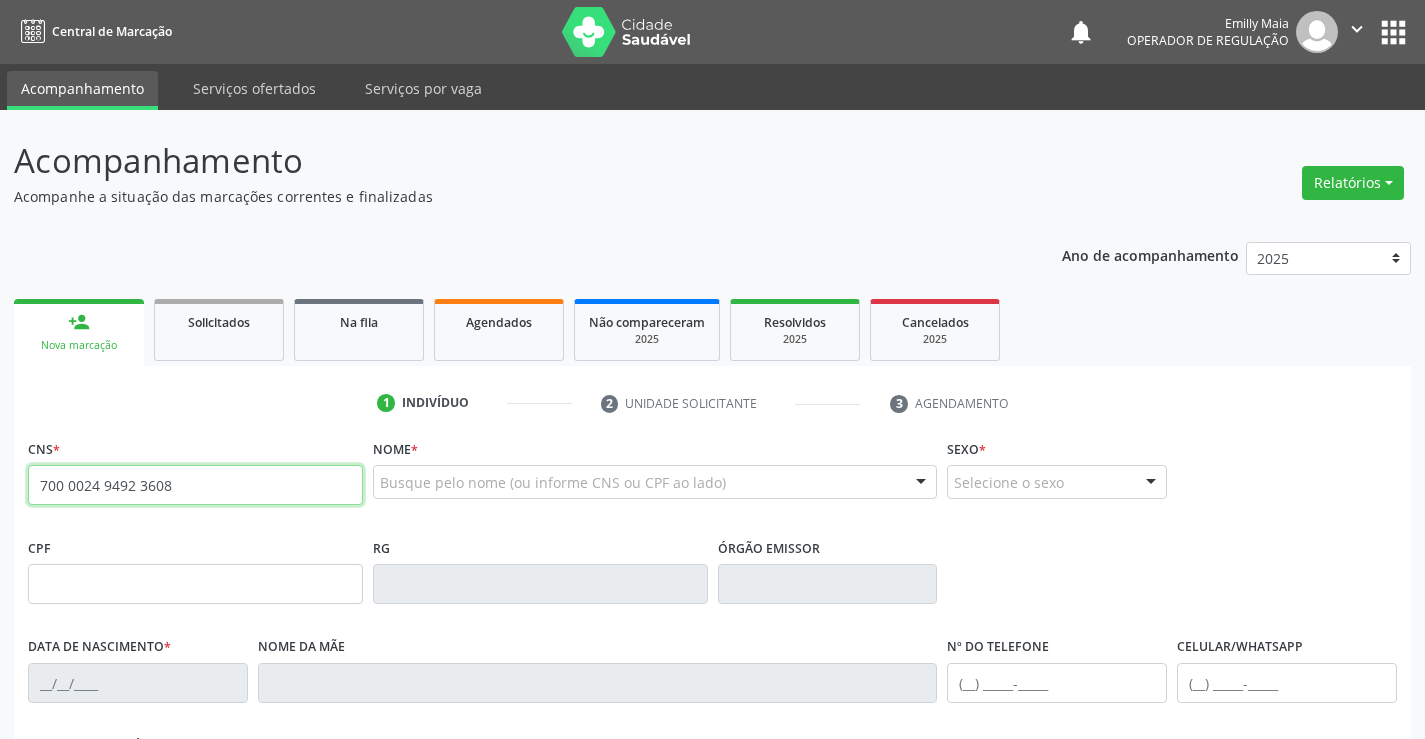 type on "700 0024 9492 3608" 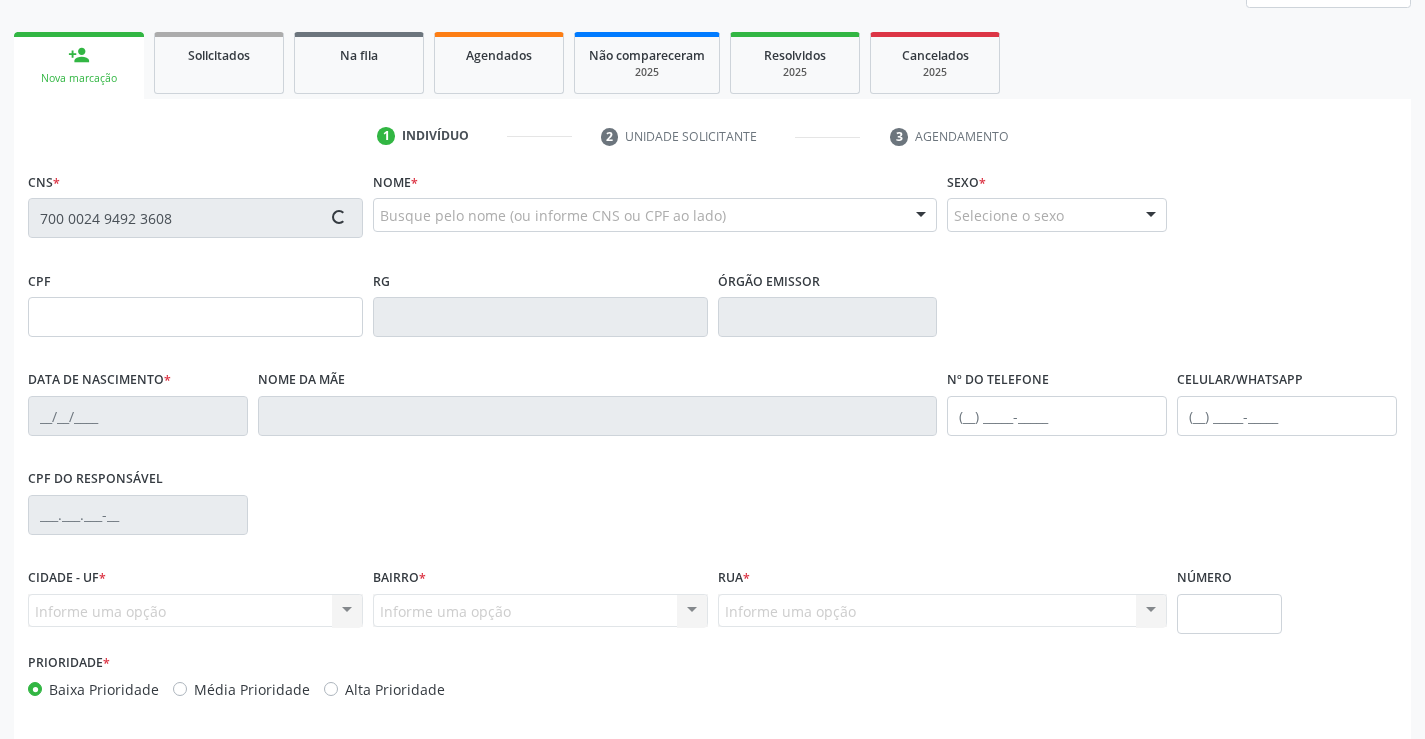 scroll, scrollTop: 300, scrollLeft: 0, axis: vertical 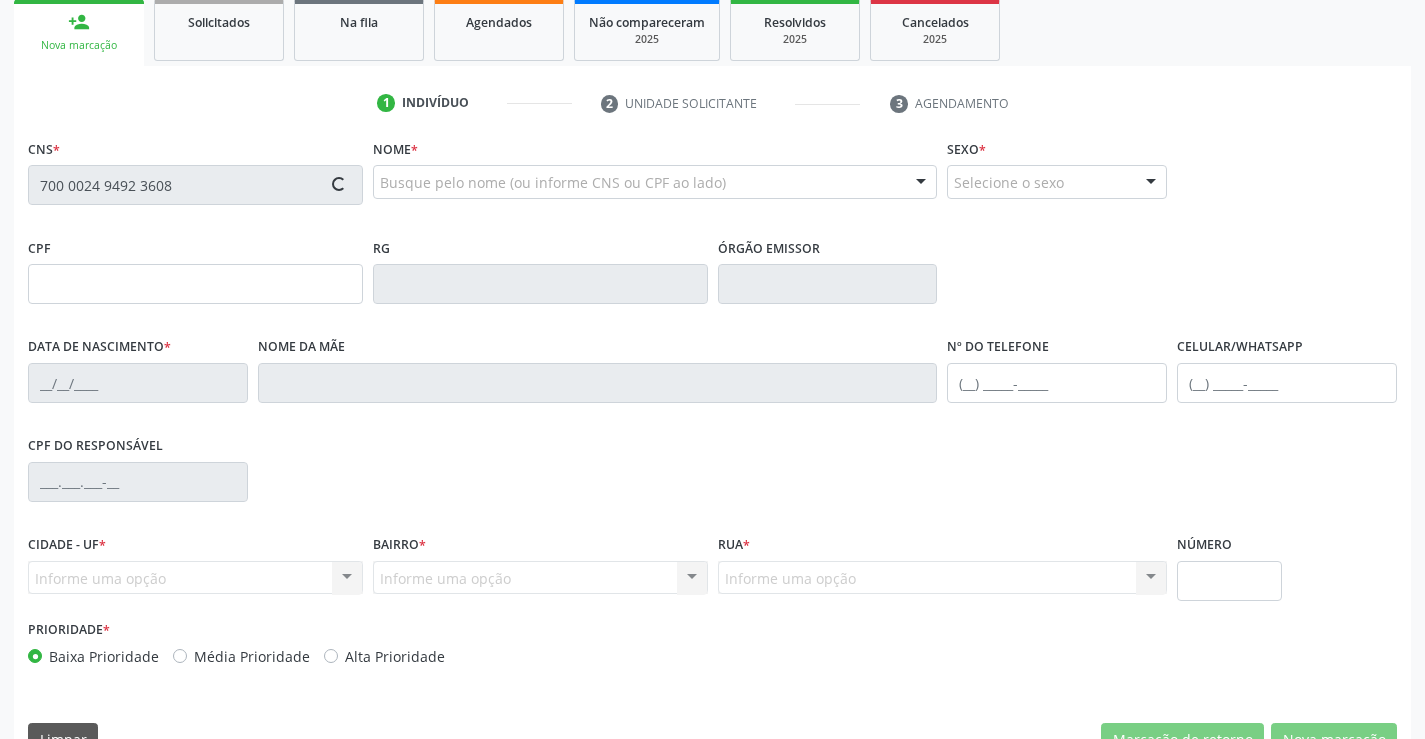 type on "1303377497" 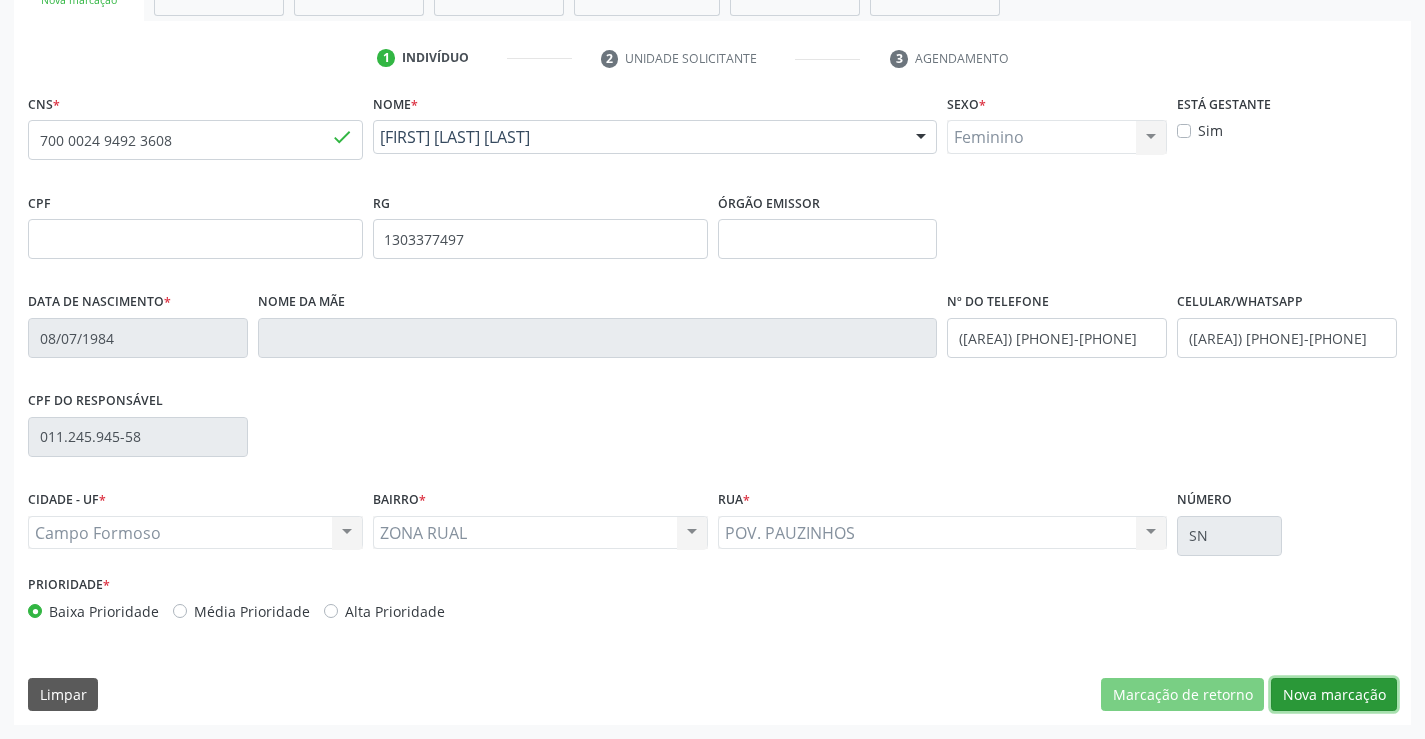 click on "Nova marcação" at bounding box center [1334, 695] 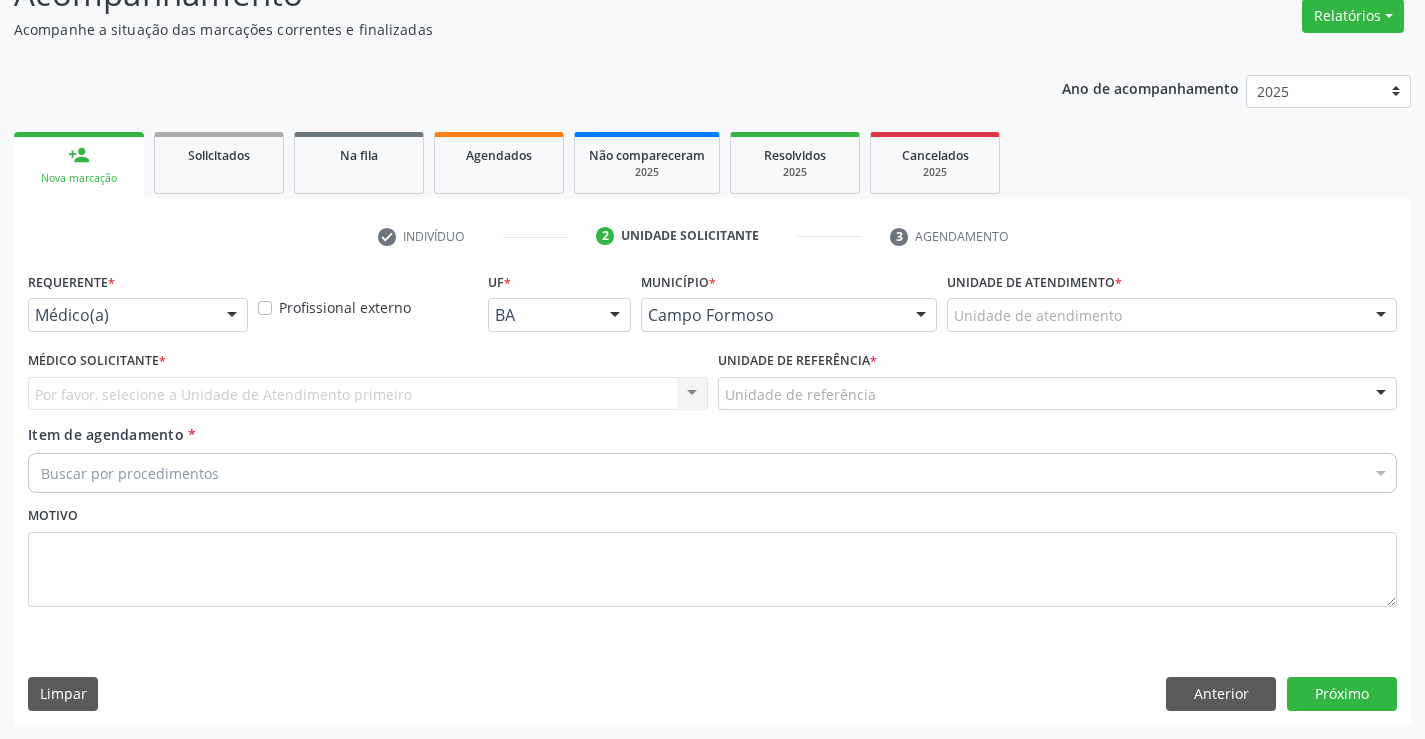 scroll, scrollTop: 167, scrollLeft: 0, axis: vertical 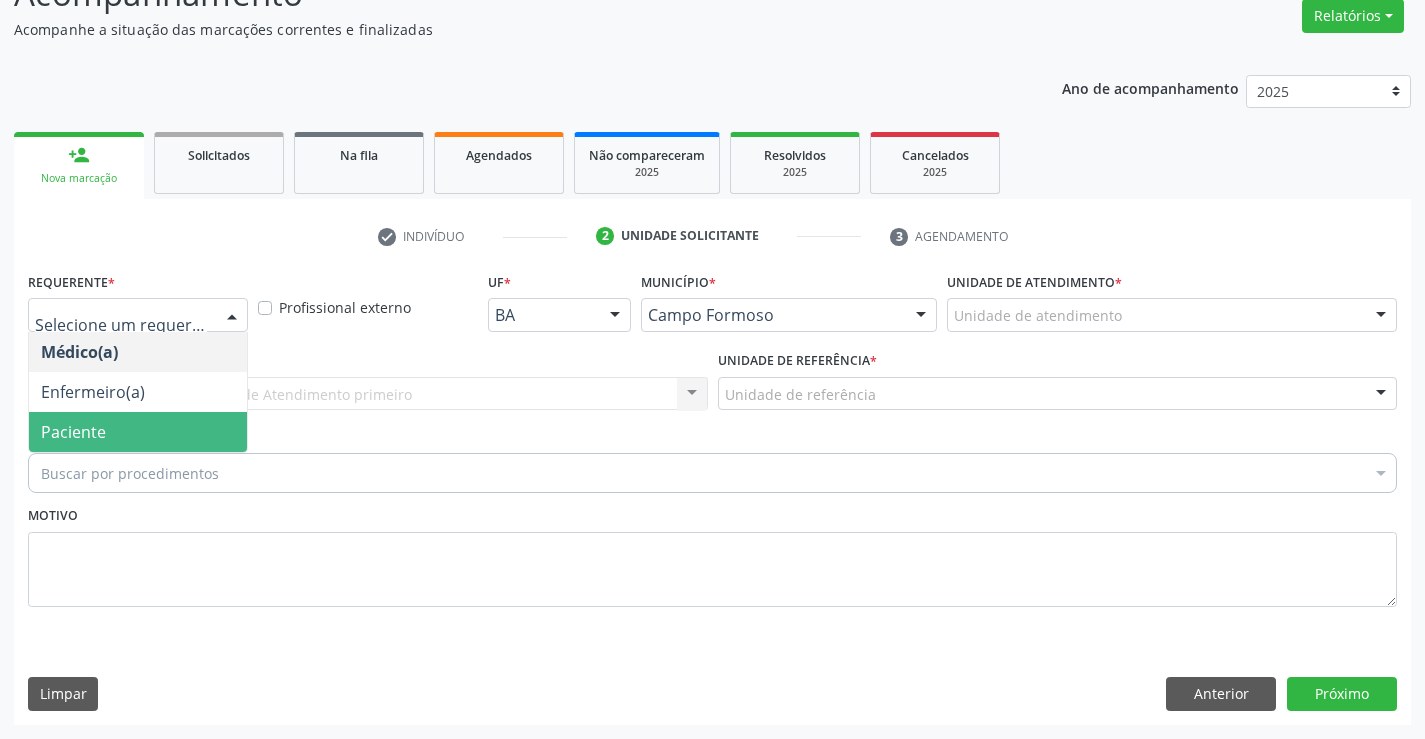 click on "Paciente" at bounding box center (138, 432) 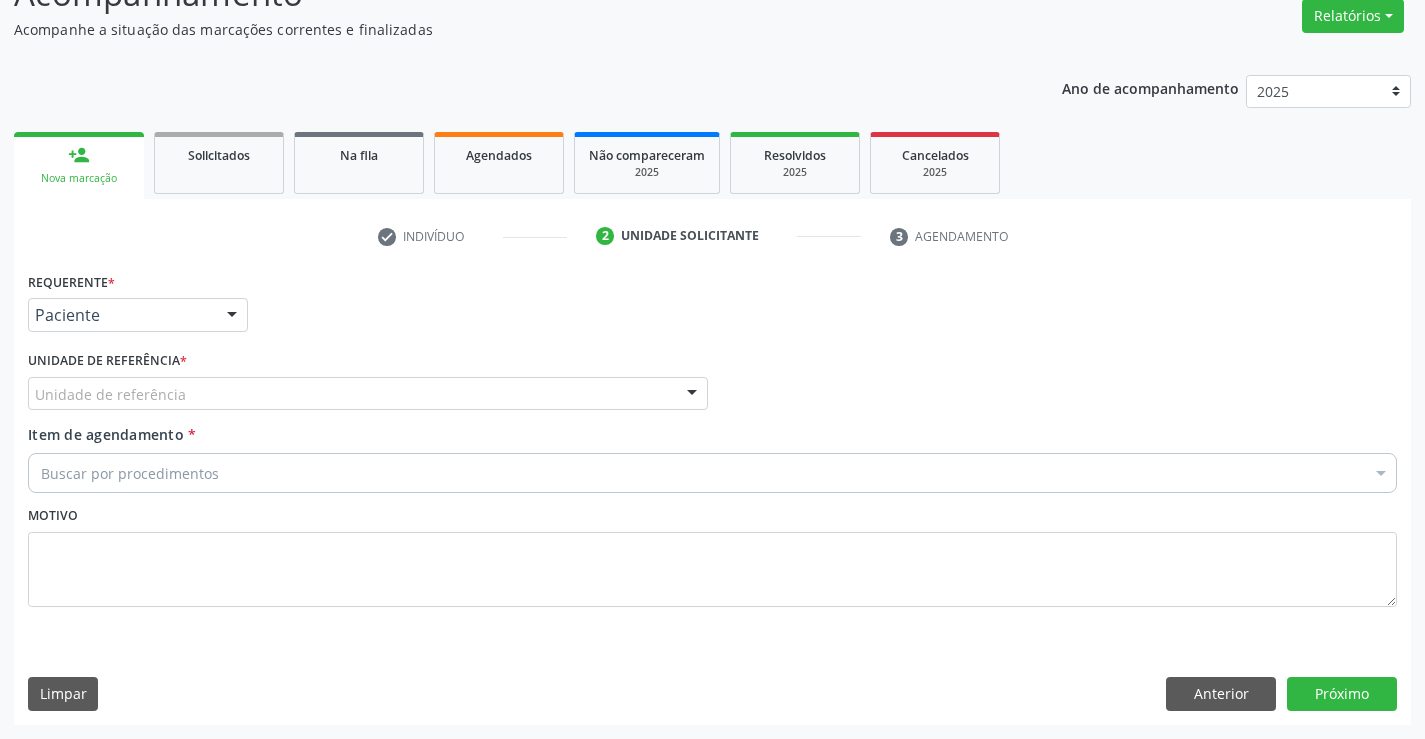 click on "Unidade de referência" at bounding box center (368, 394) 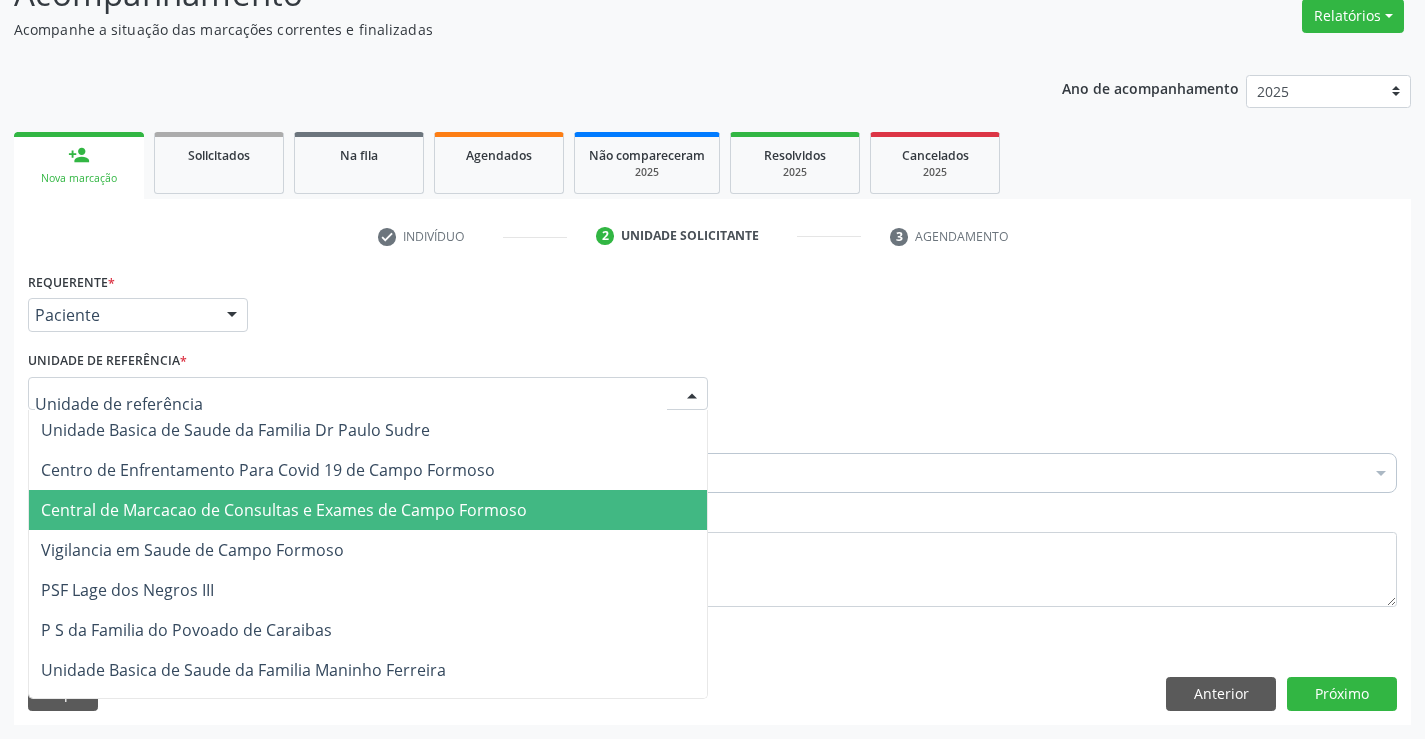 click on "Central de Marcacao de Consultas e Exames de Campo Formoso" at bounding box center [284, 510] 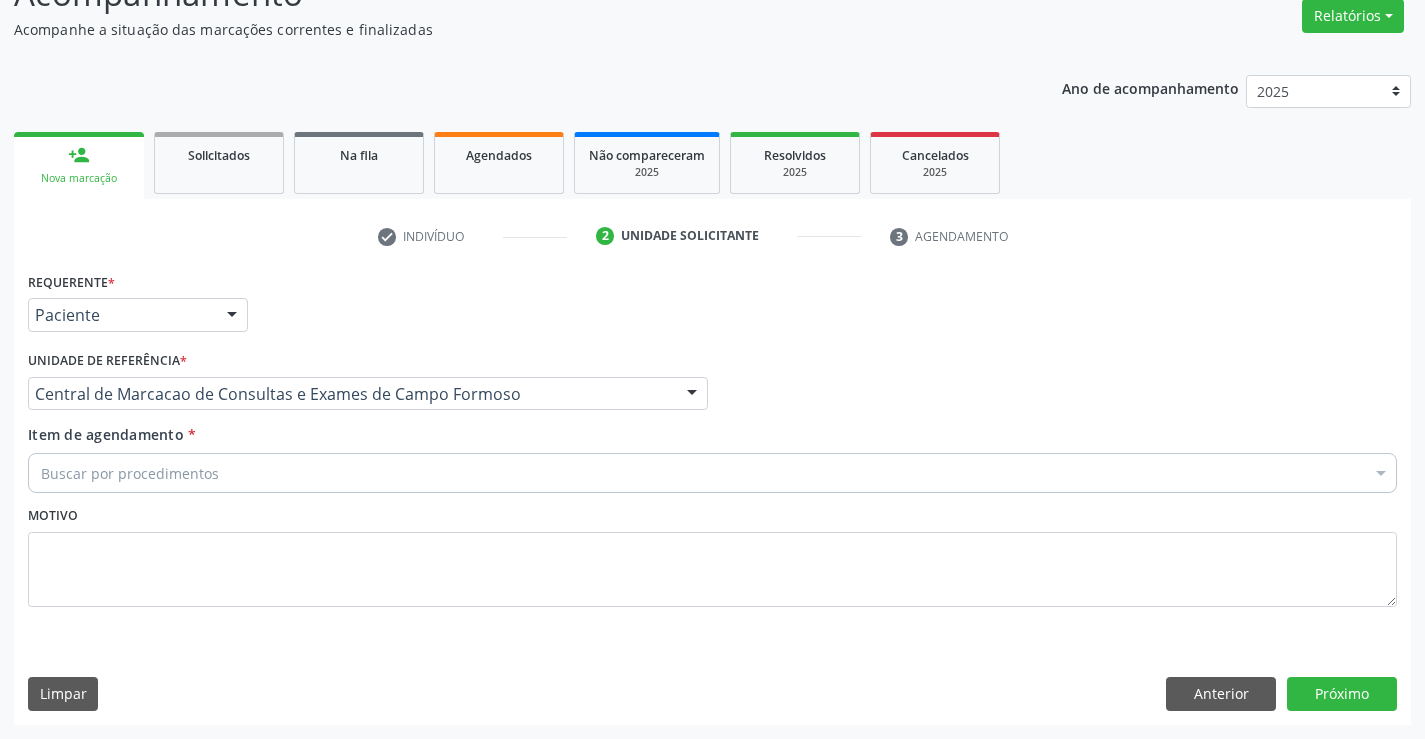 click on "Buscar por procedimentos" at bounding box center (712, 473) 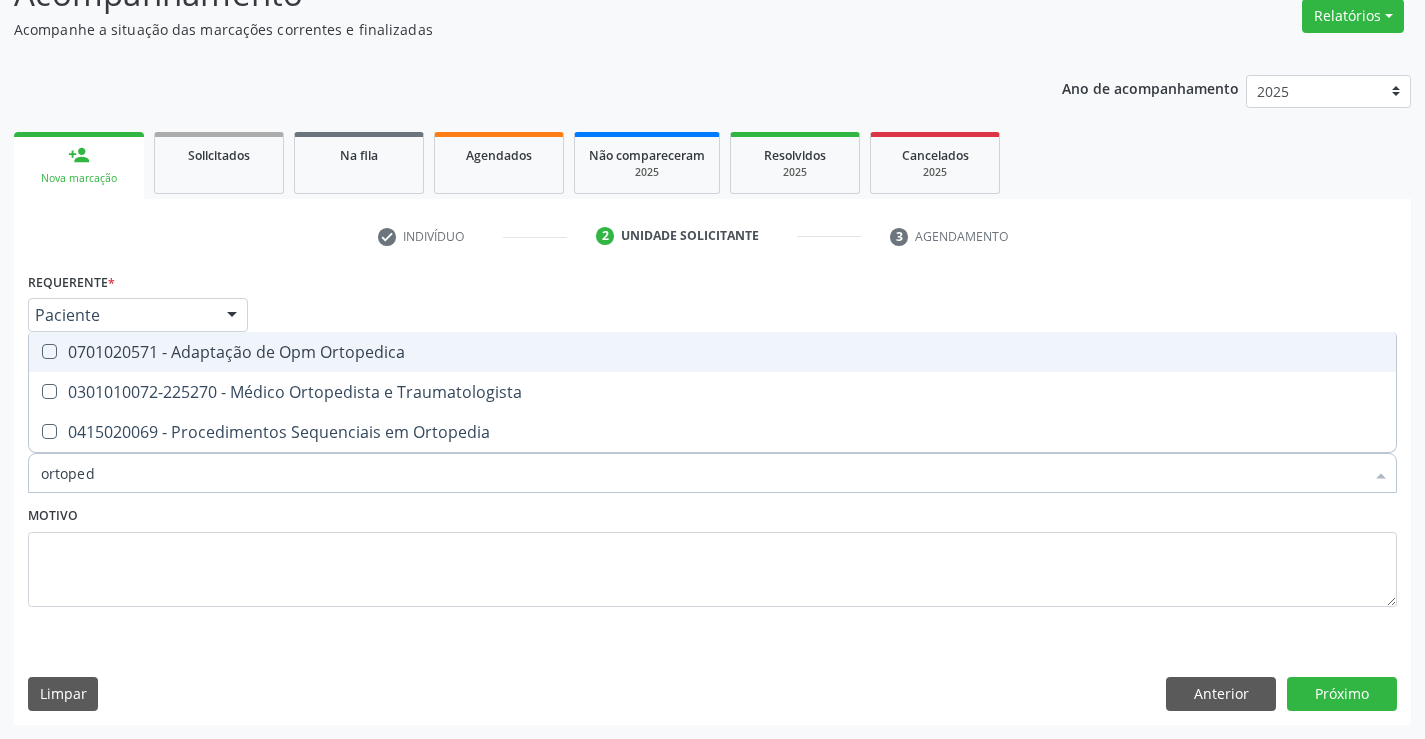 type on "ortopedi" 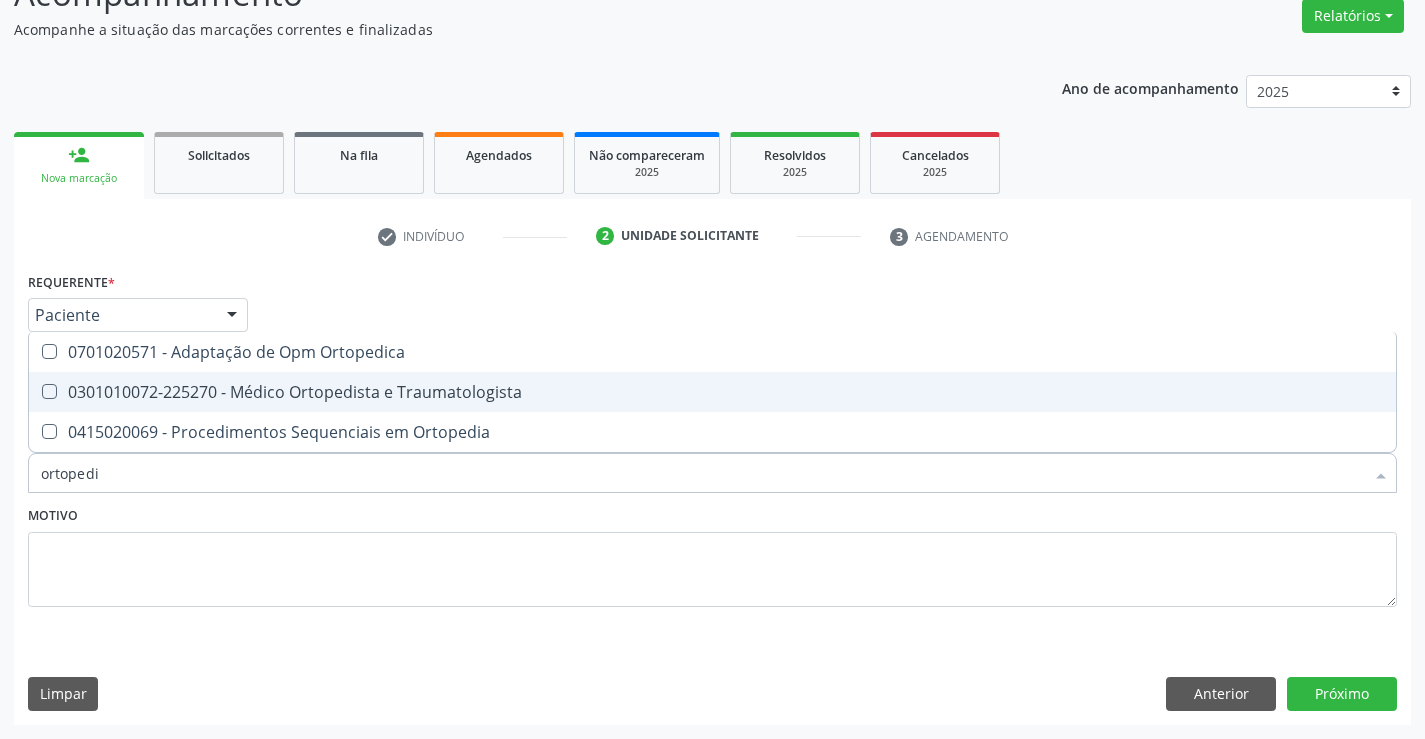 click on "0301010072-225270 - Médico Ortopedista e Traumatologista" at bounding box center [712, 392] 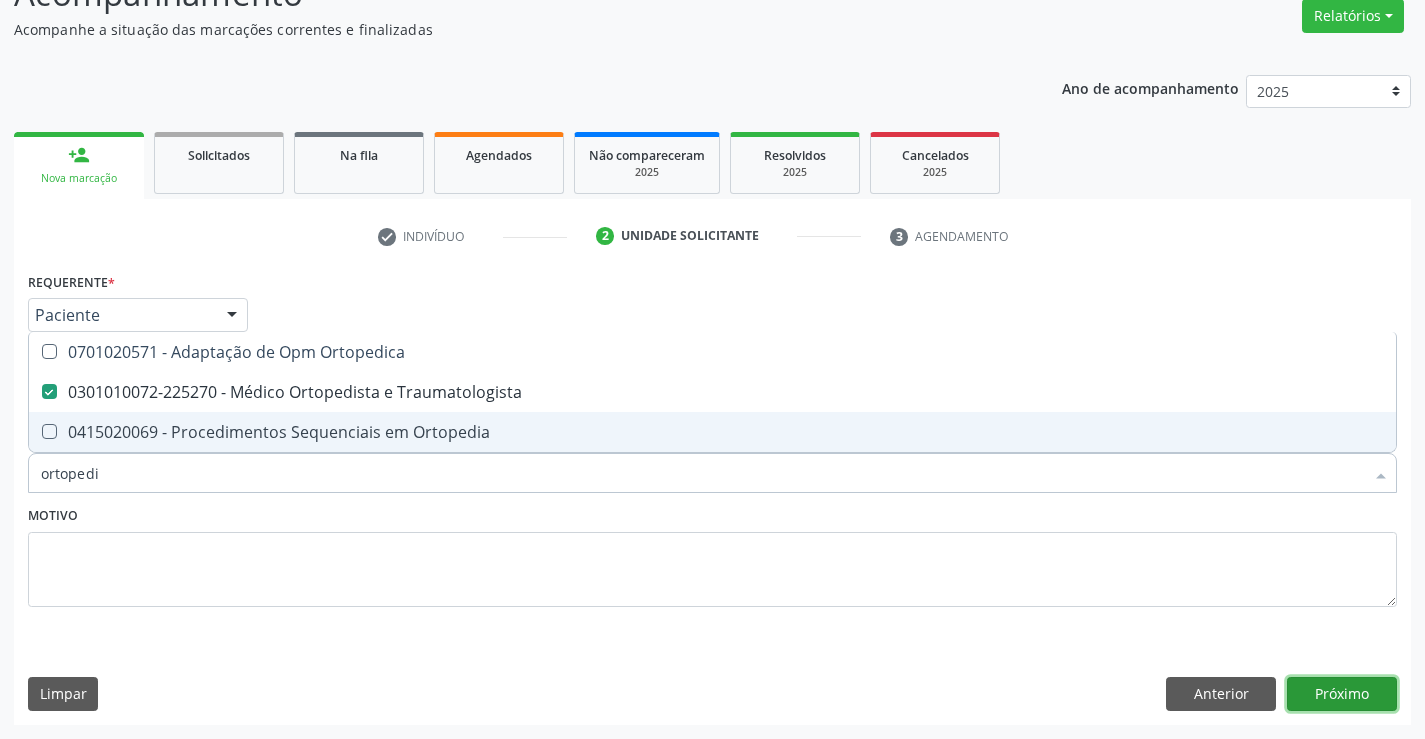 click on "Próximo" at bounding box center [1342, 694] 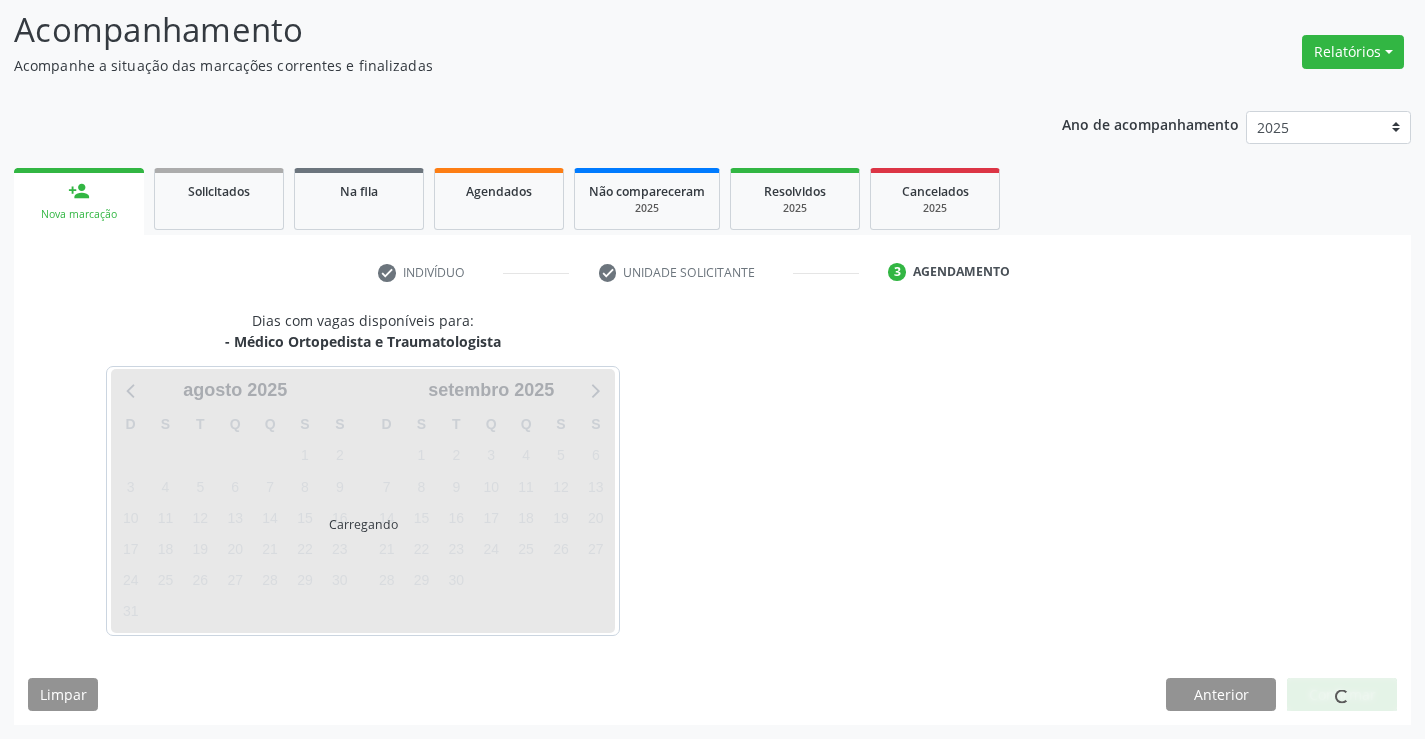 scroll, scrollTop: 167, scrollLeft: 0, axis: vertical 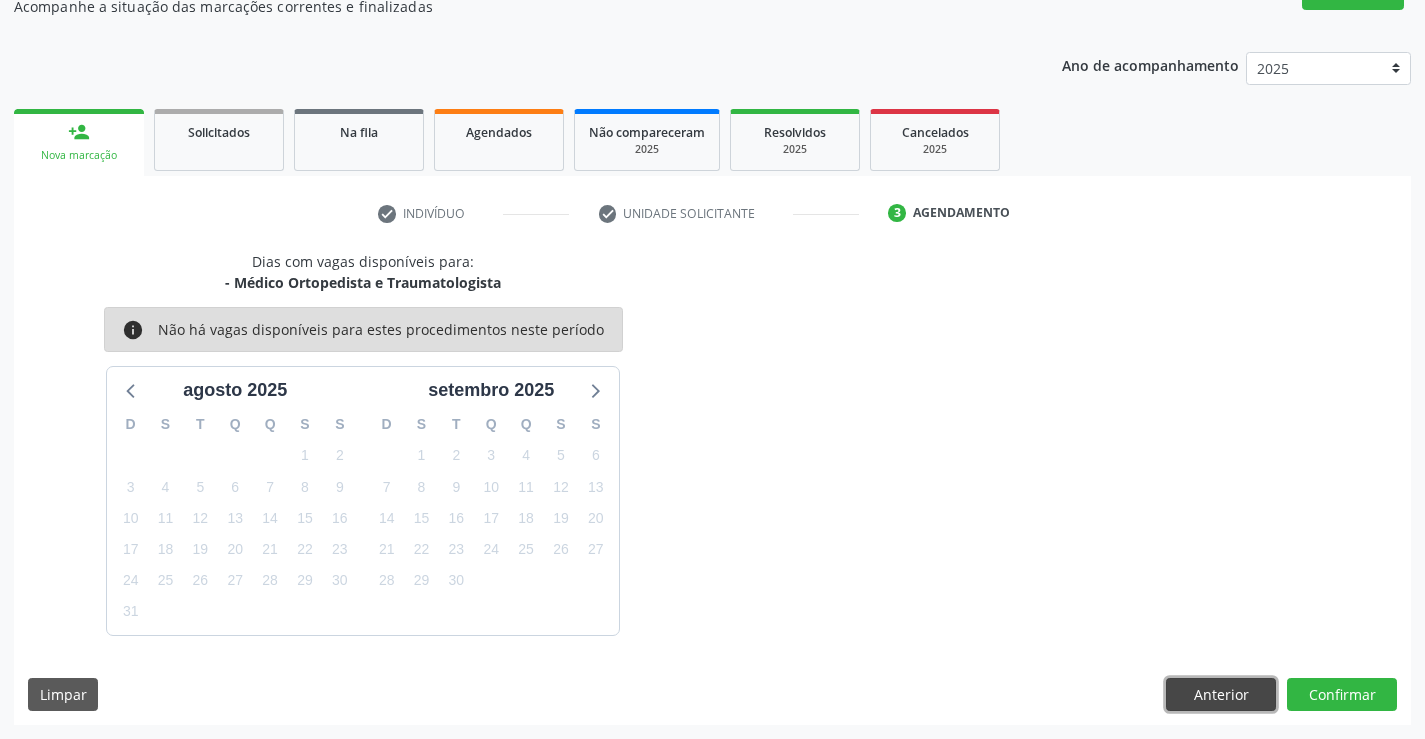 click on "Anterior" at bounding box center (1221, 695) 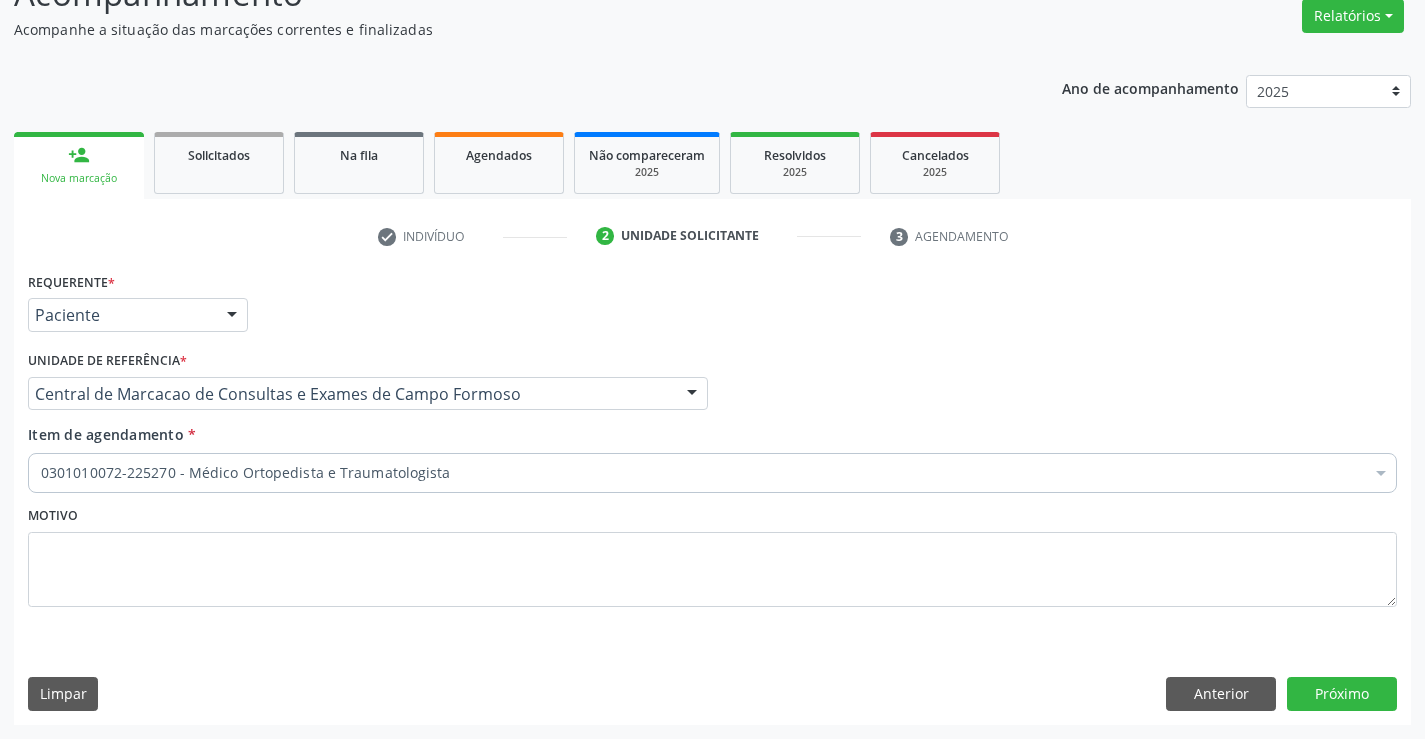 scroll, scrollTop: 167, scrollLeft: 0, axis: vertical 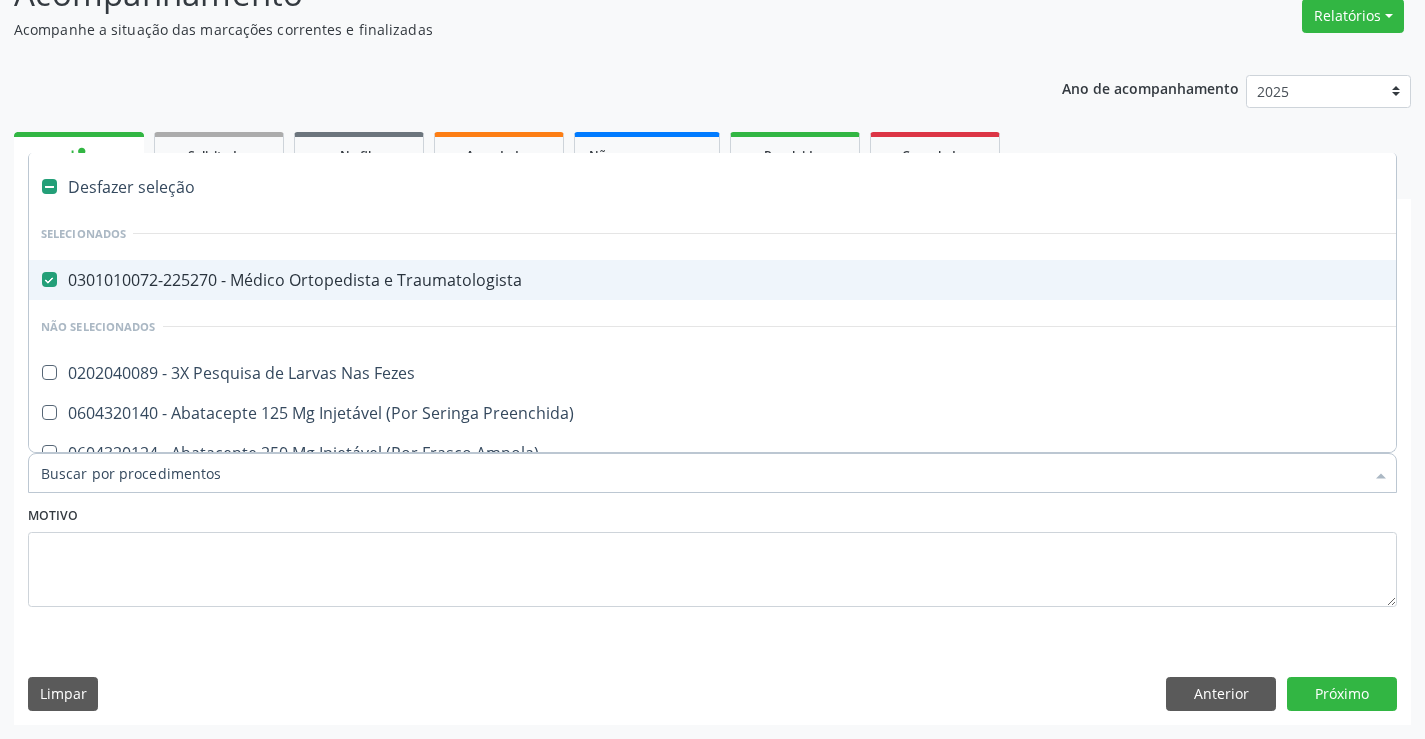 click on "0301010072-225270 - Médico Ortopedista e Traumatologista" at bounding box center (819, 280) 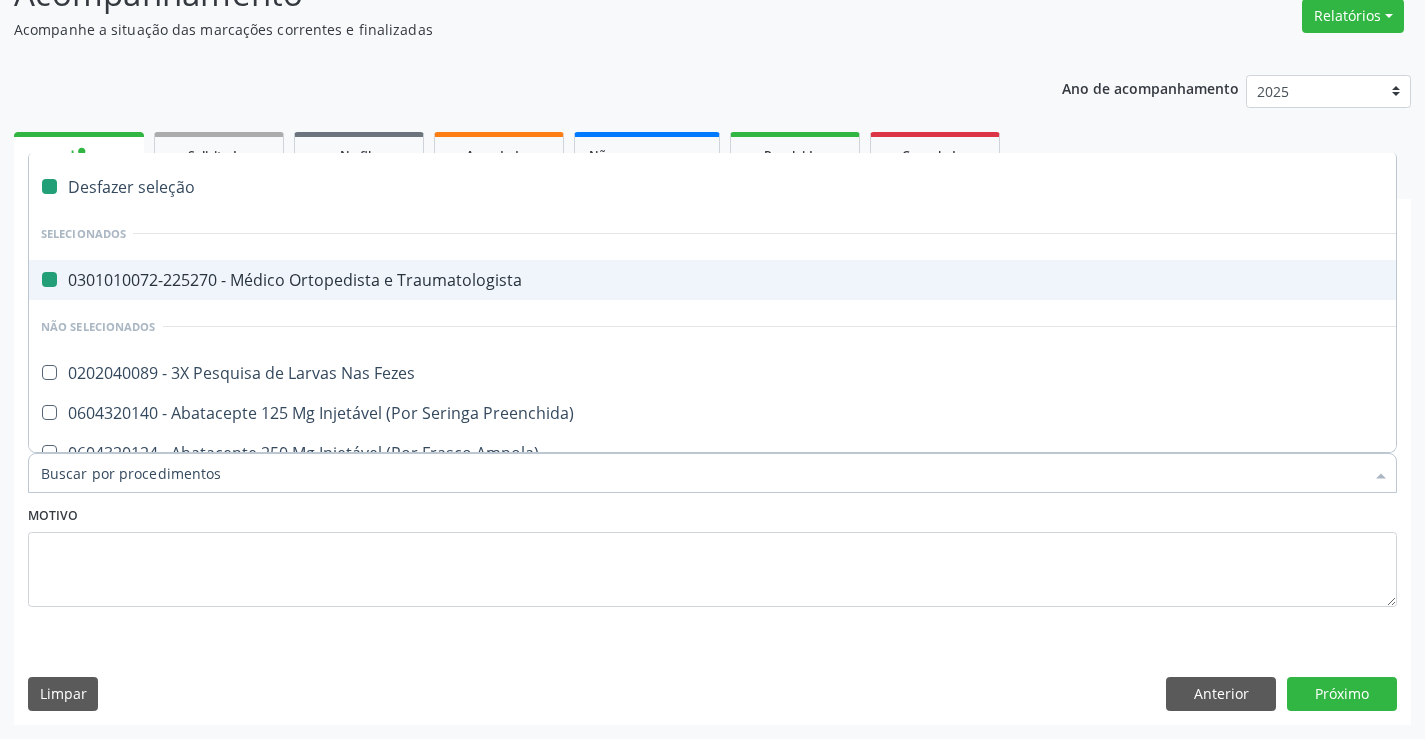 checkbox on "false" 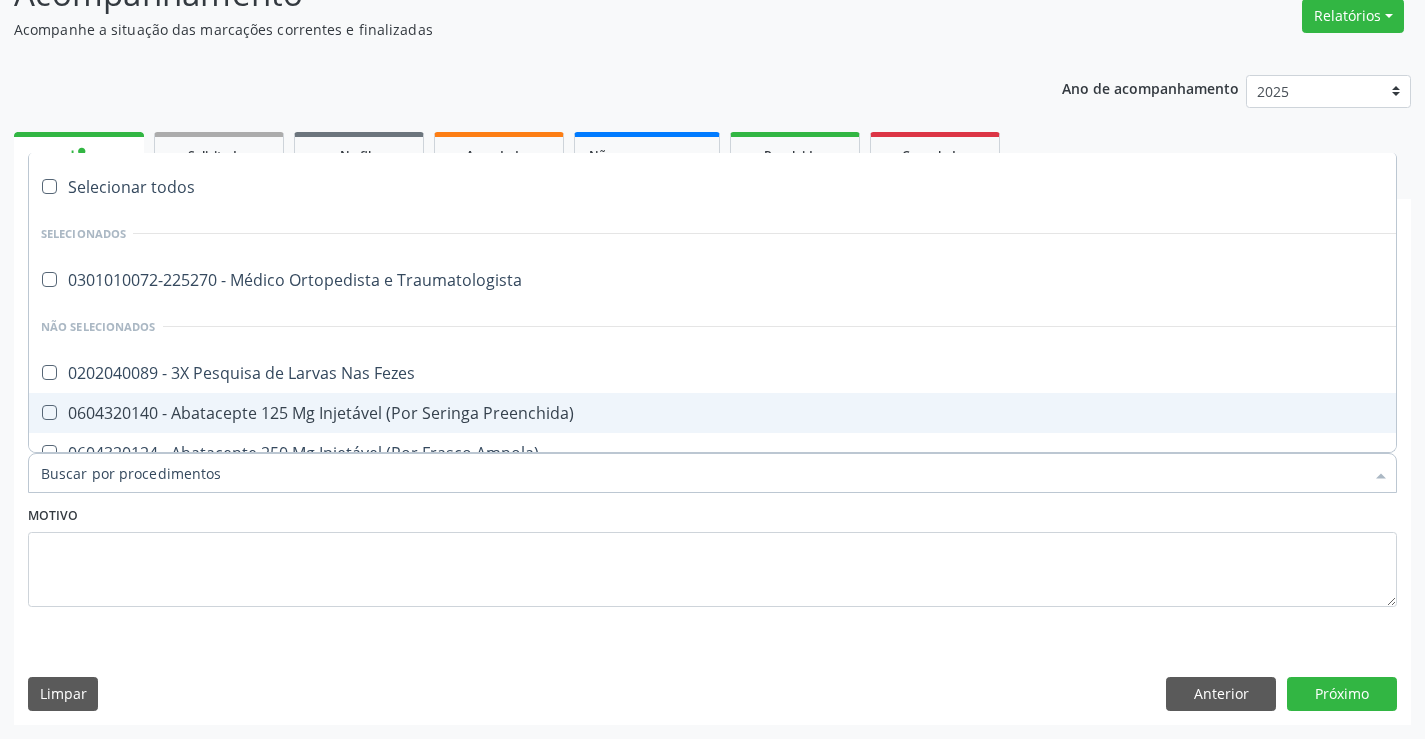 click on "Item de agendamento
*" at bounding box center (702, 473) 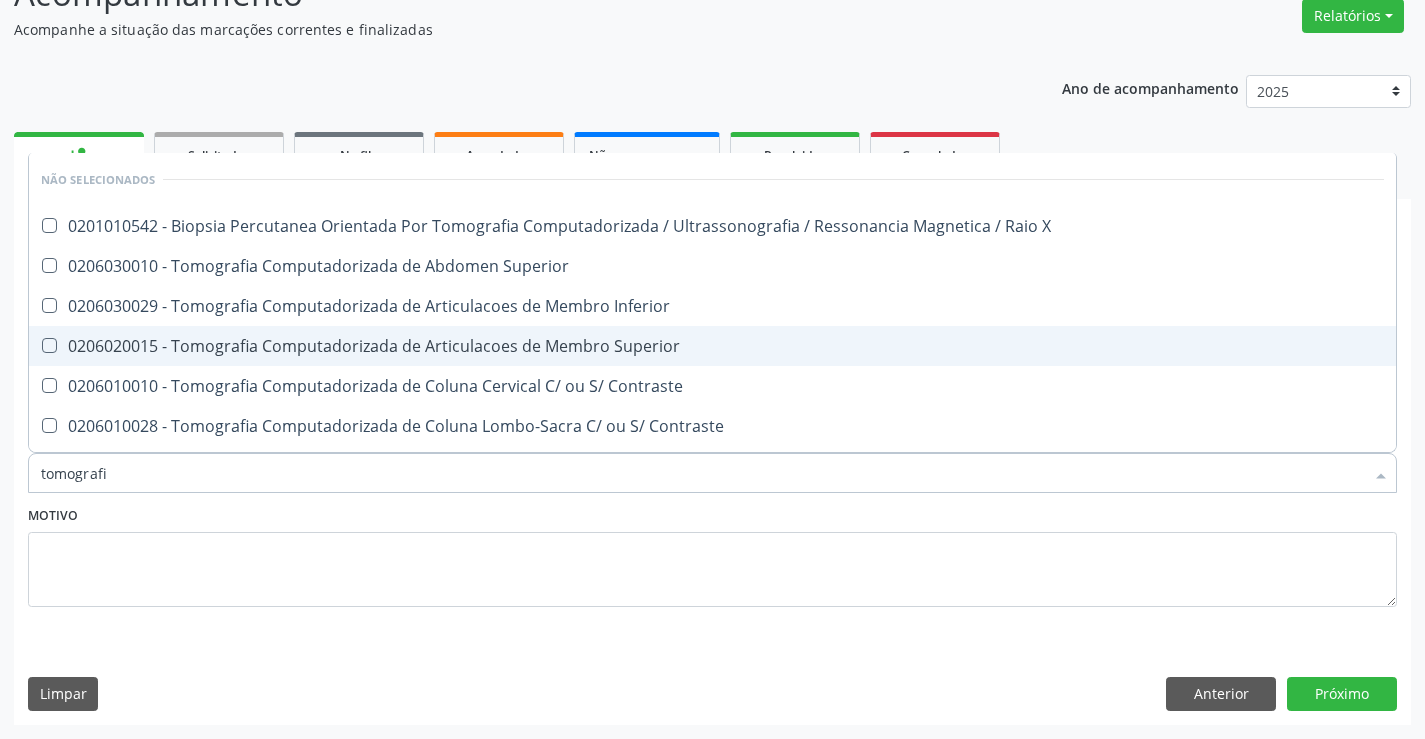 type on "tomografia" 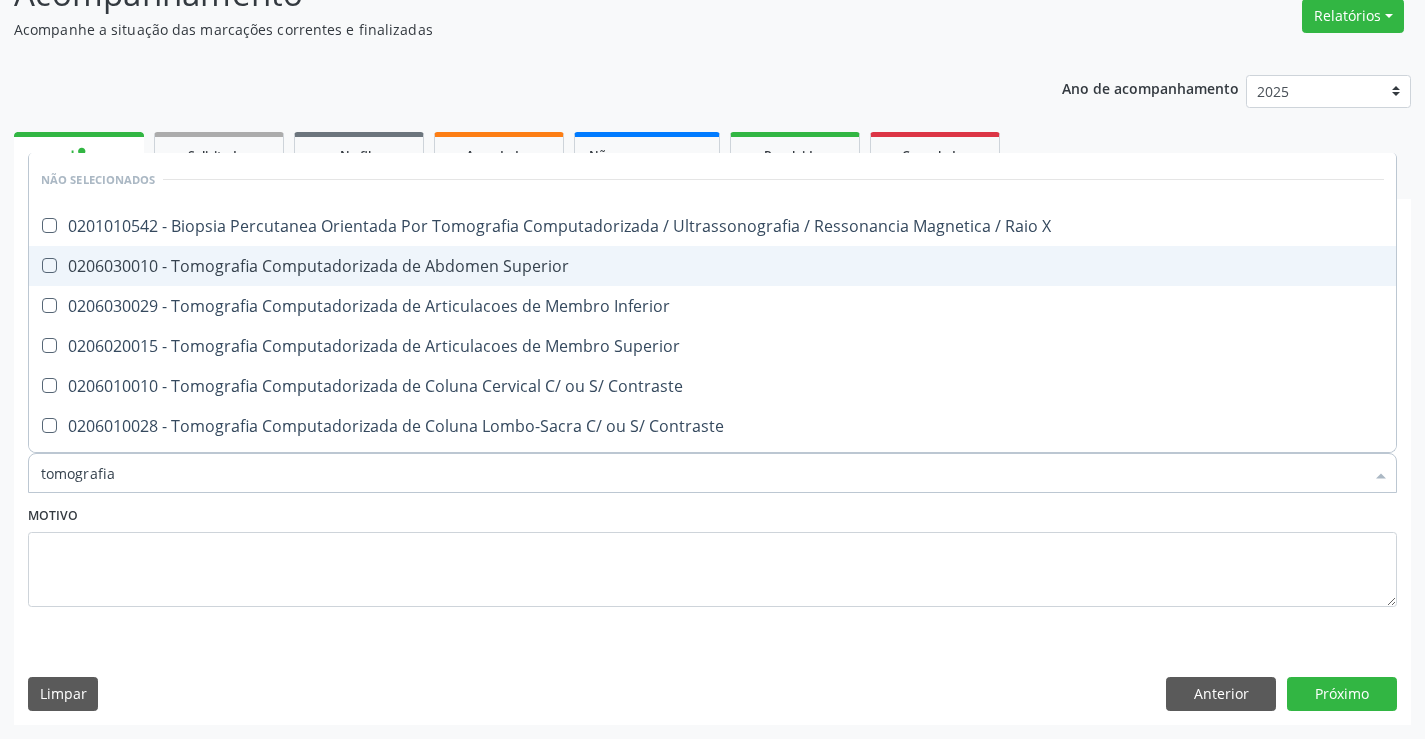 click on "0206030010 - Tomografia Computadorizada de Abdomen Superior" at bounding box center (712, 266) 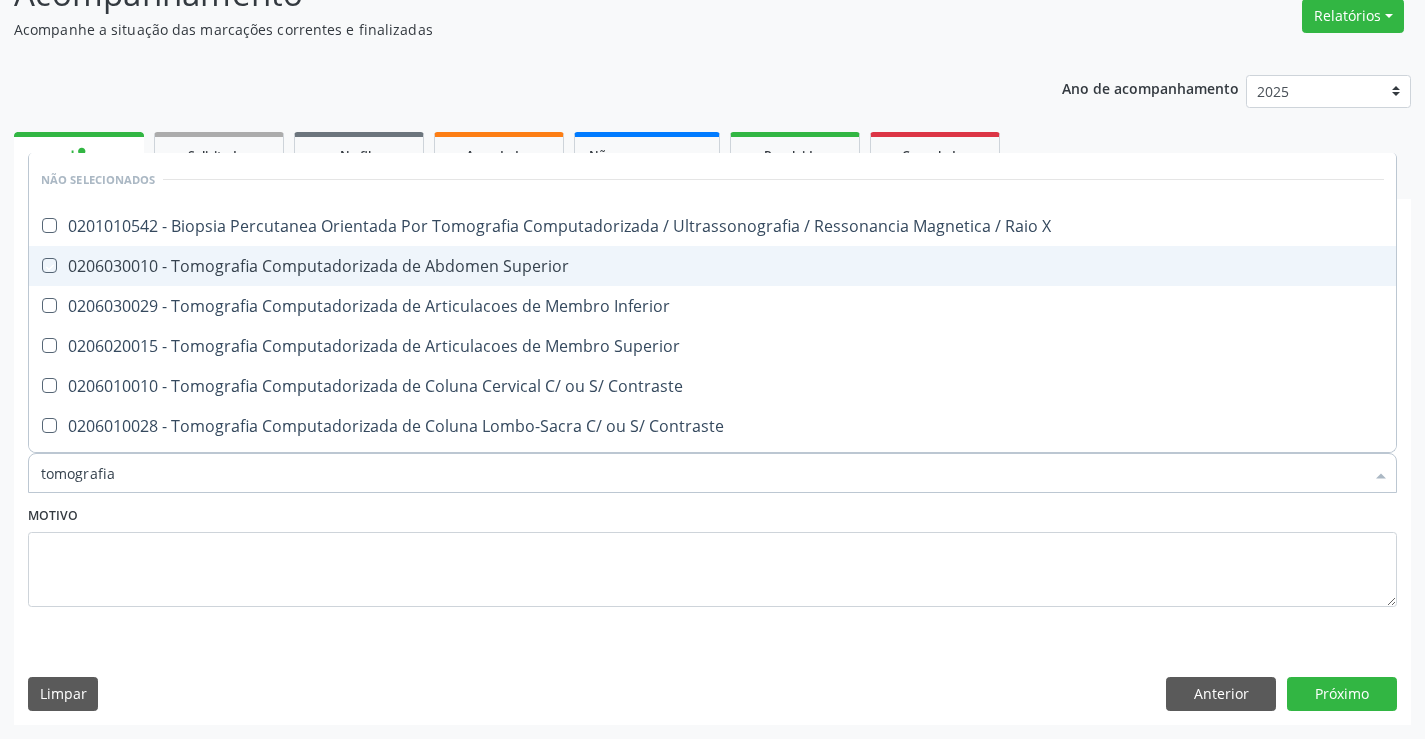 checkbox on "true" 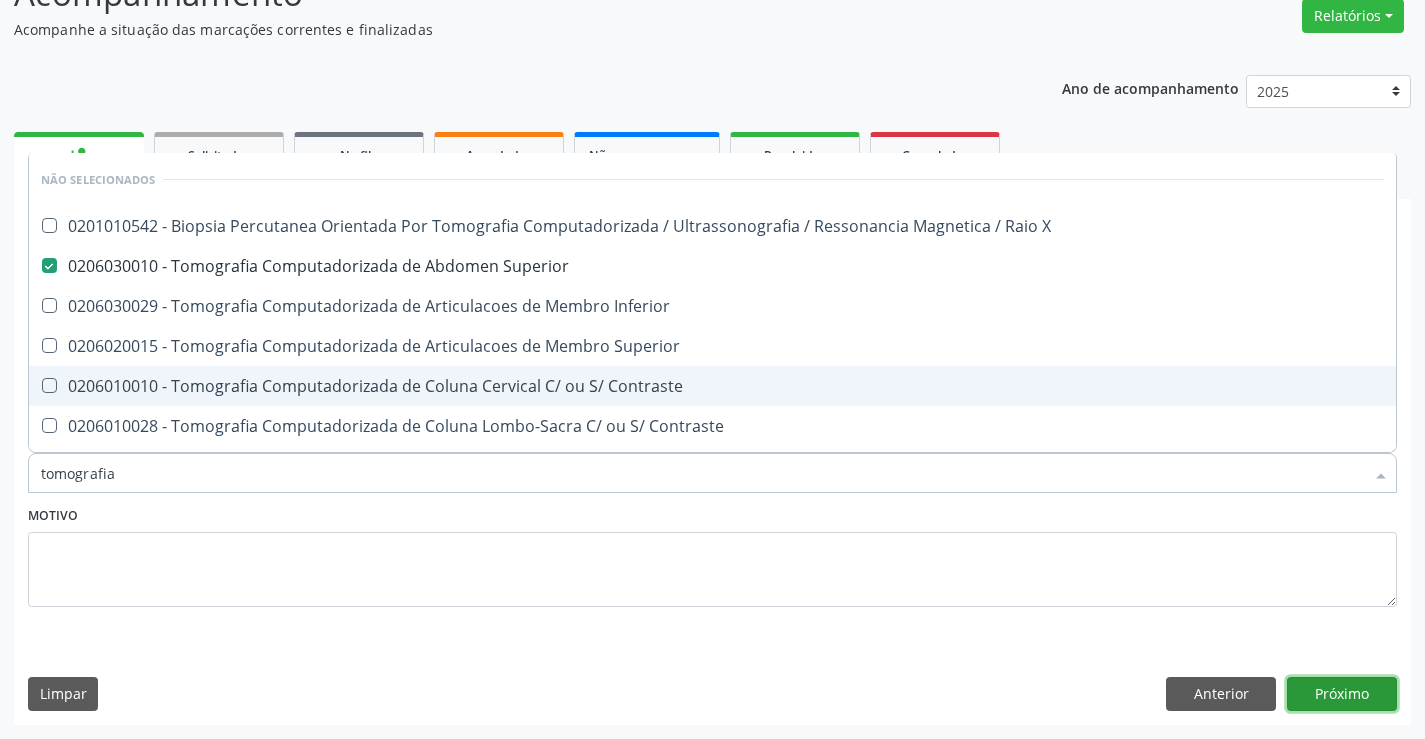 click on "Próximo" at bounding box center [1342, 694] 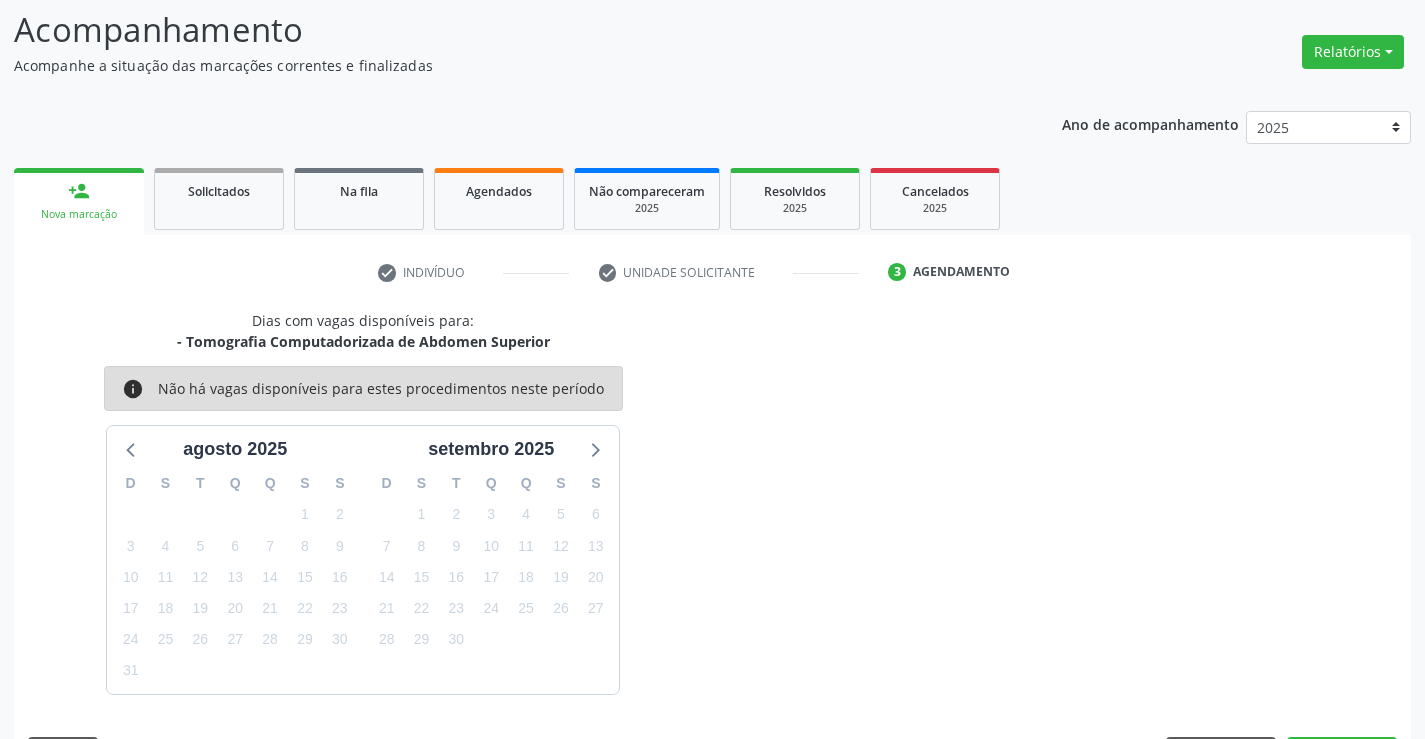 scroll, scrollTop: 167, scrollLeft: 0, axis: vertical 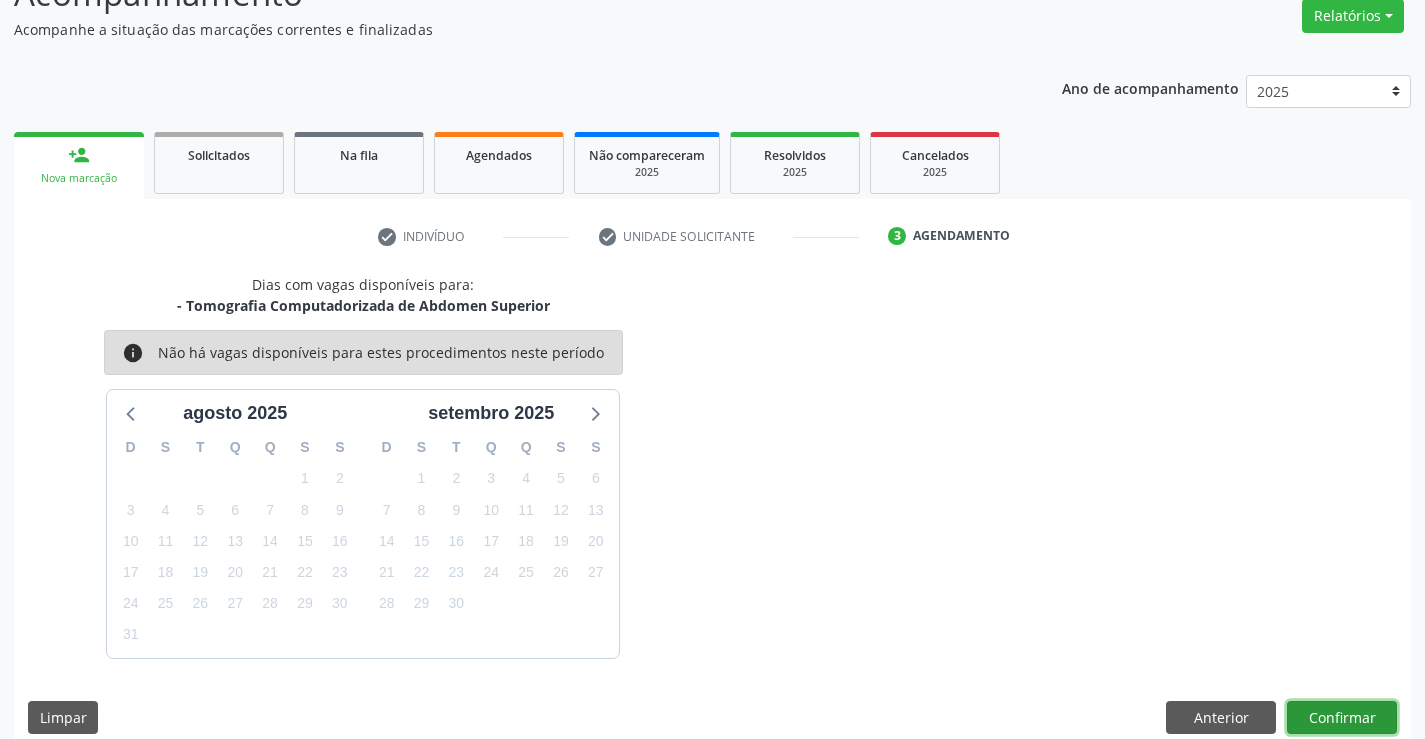 click on "Confirmar" at bounding box center [1342, 718] 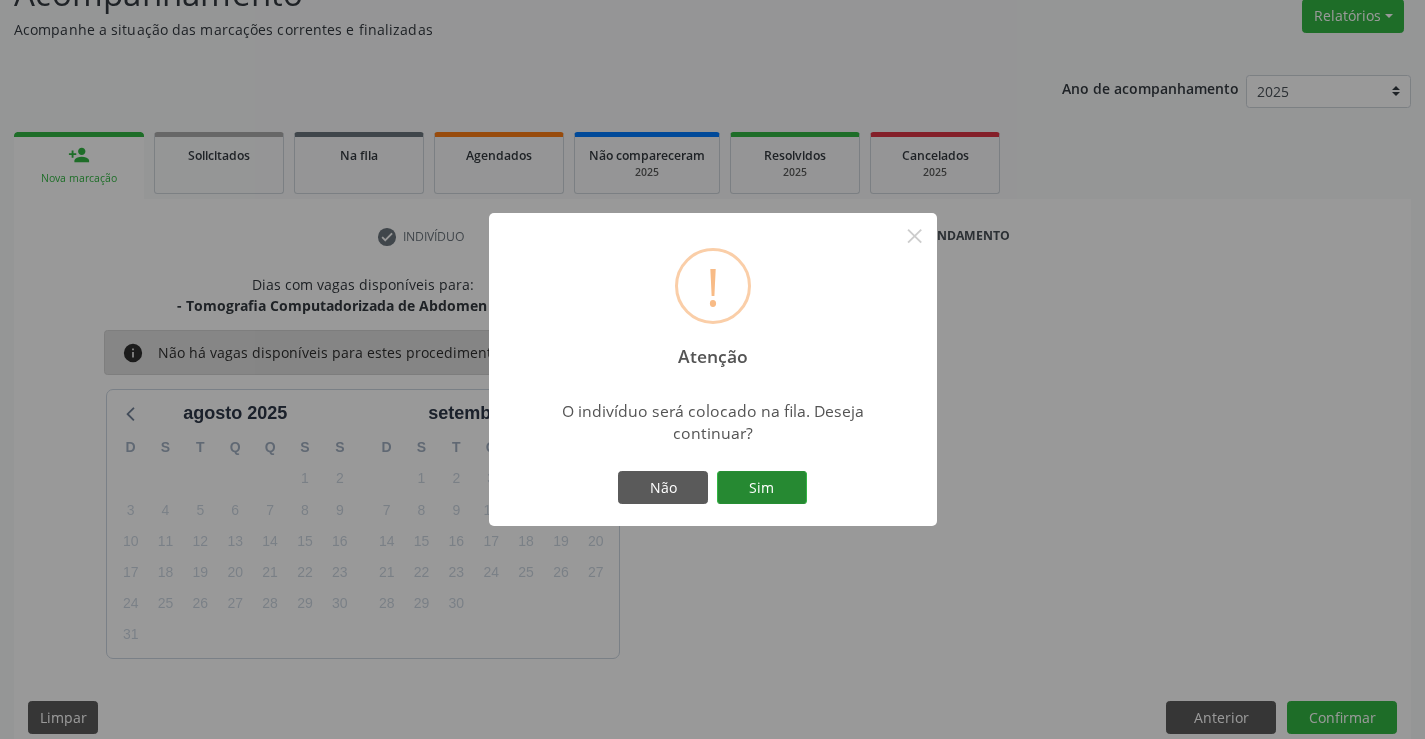 click on "Sim" at bounding box center (762, 488) 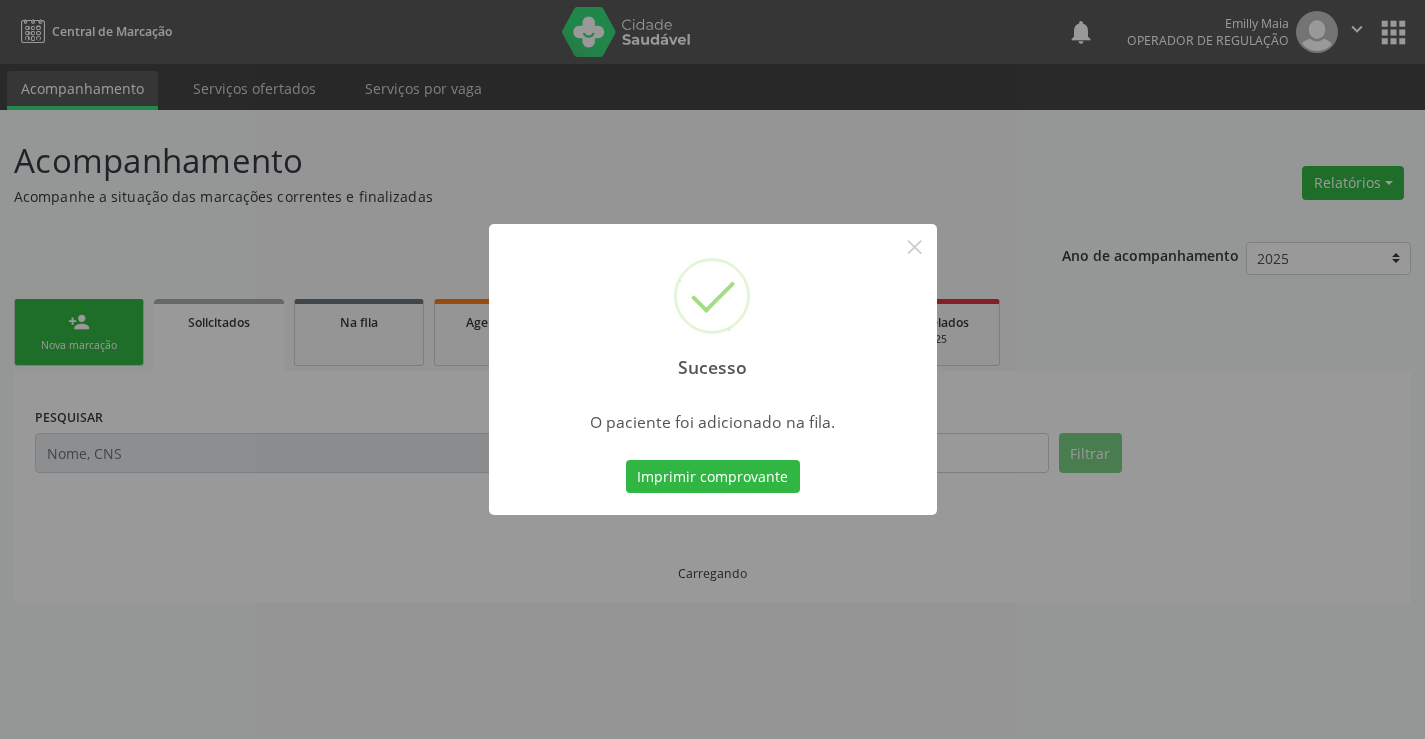 scroll, scrollTop: 0, scrollLeft: 0, axis: both 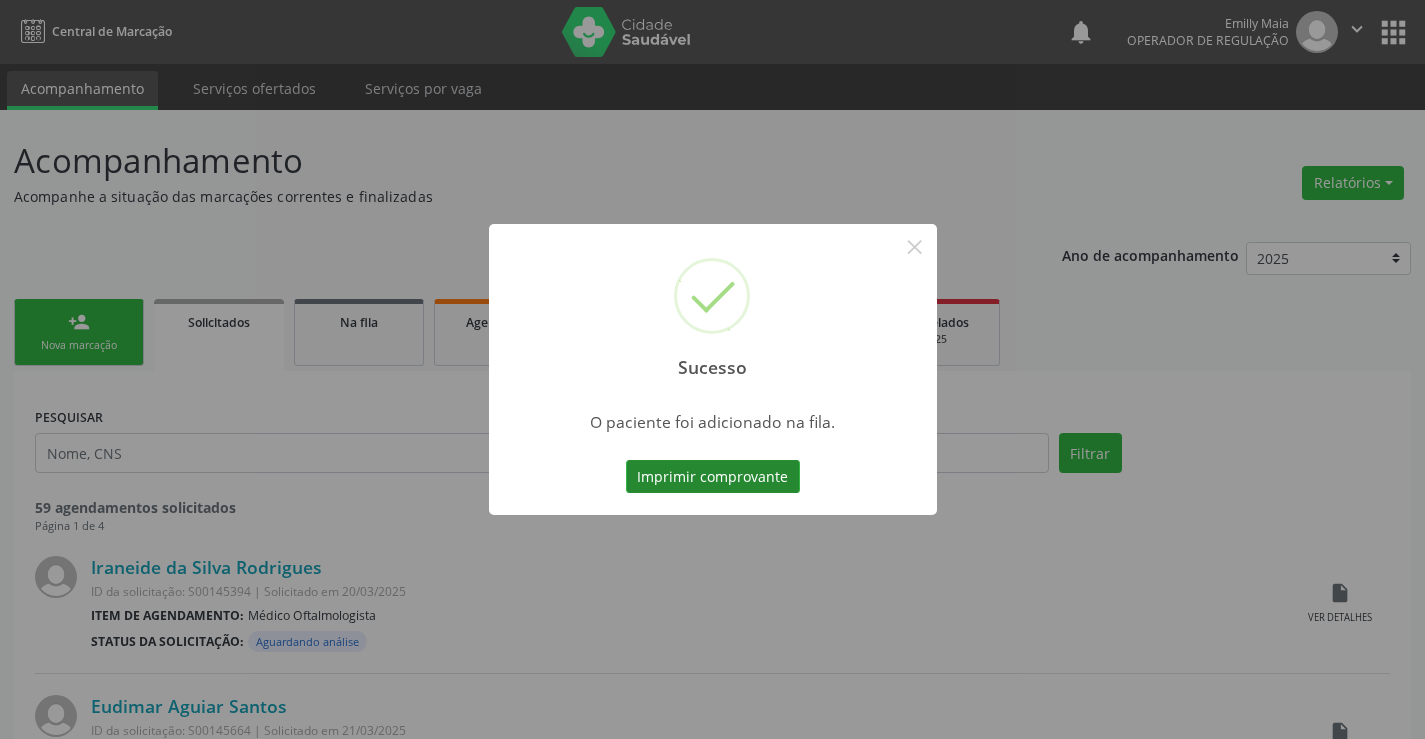 click on "Imprimir comprovante" at bounding box center (713, 477) 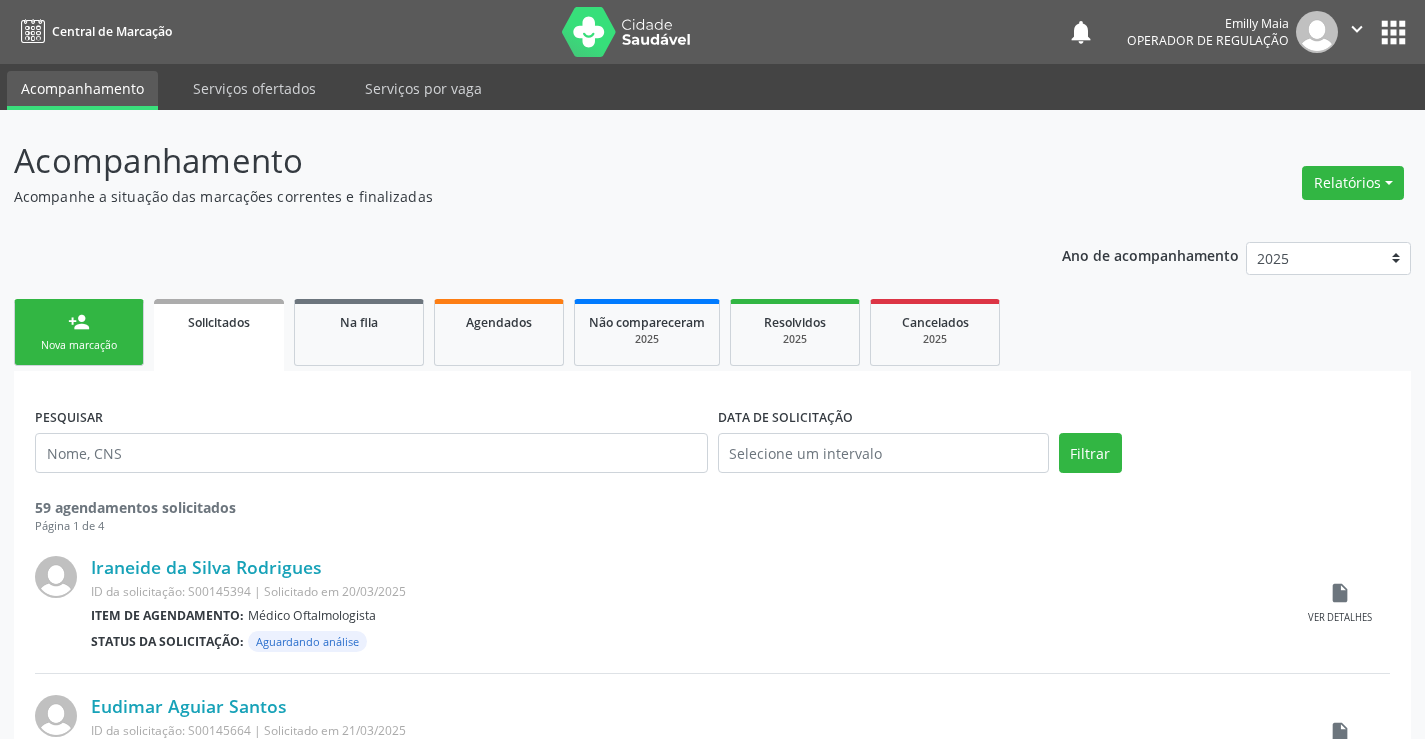 click on "person_add
Nova marcação" at bounding box center (79, 332) 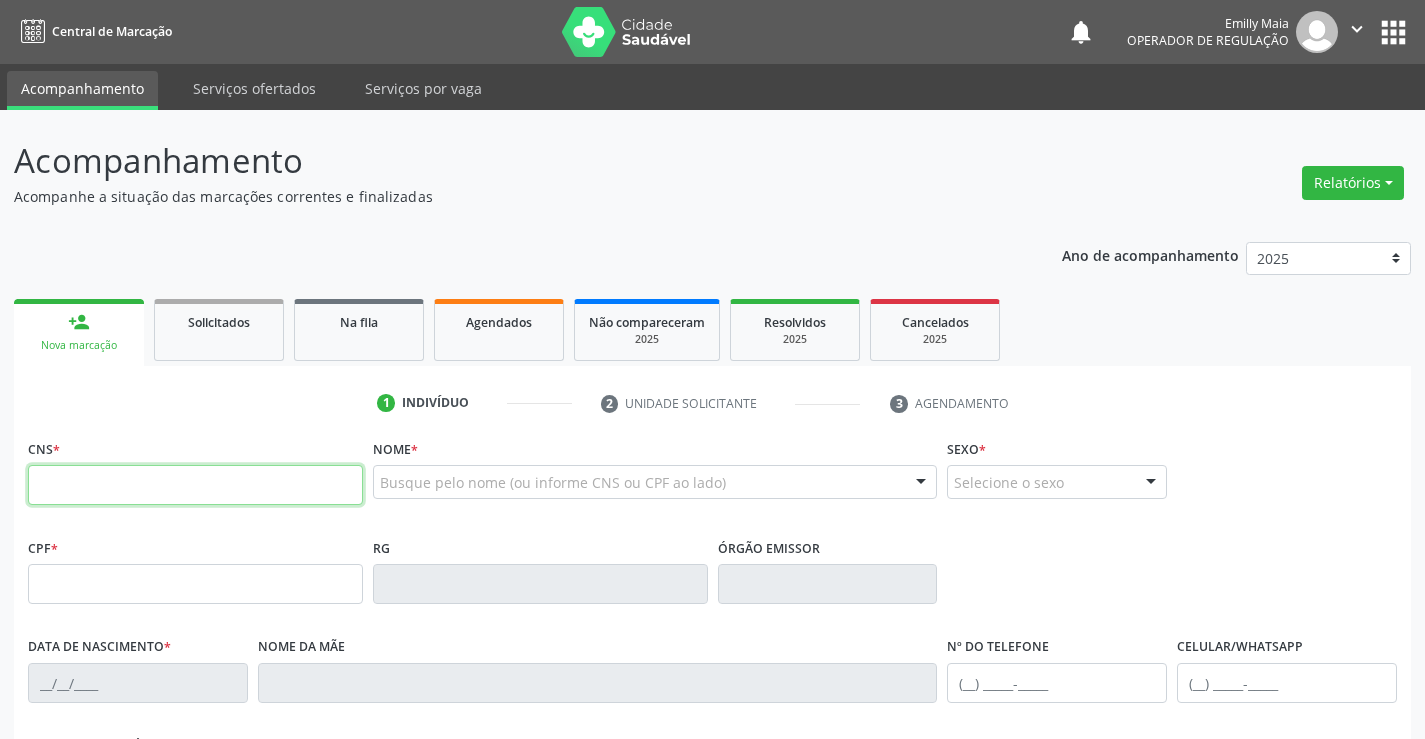 click at bounding box center [195, 485] 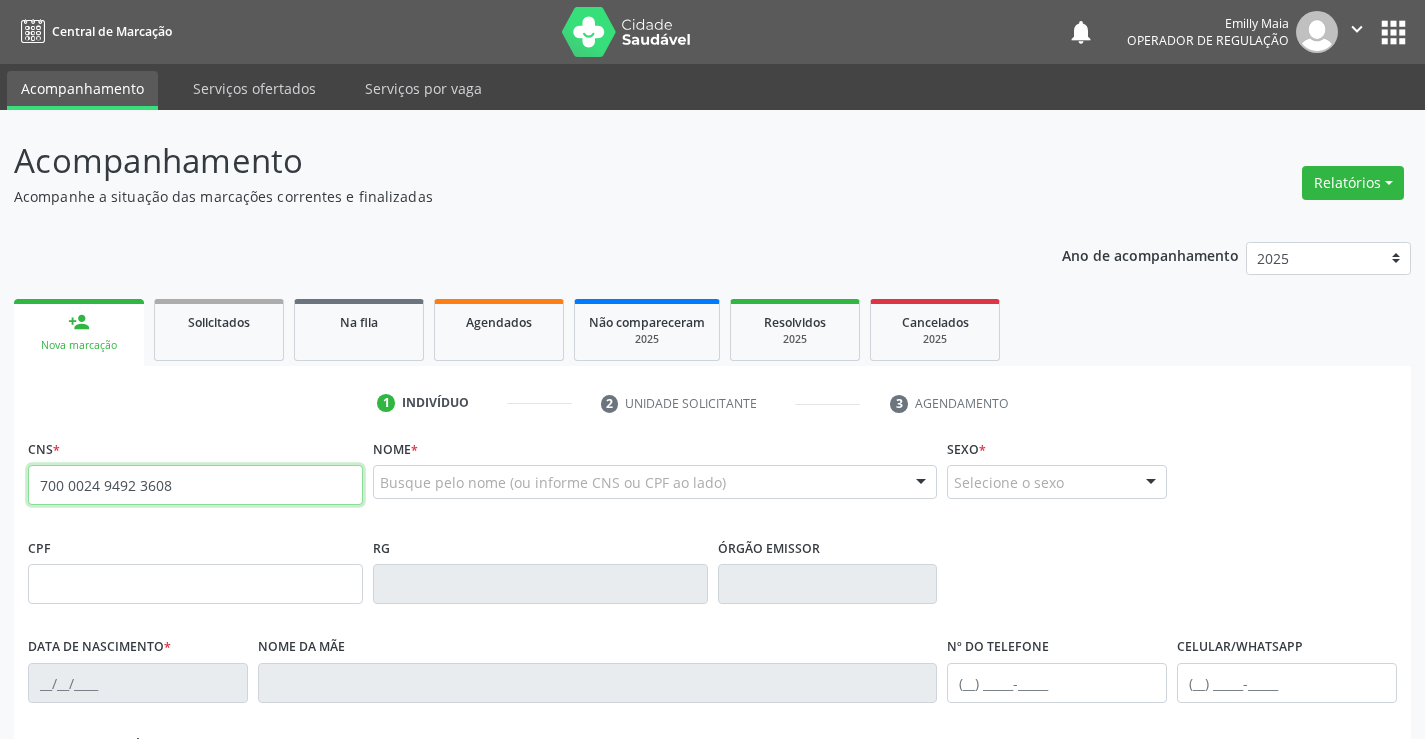 type on "700 0024 9492 3608" 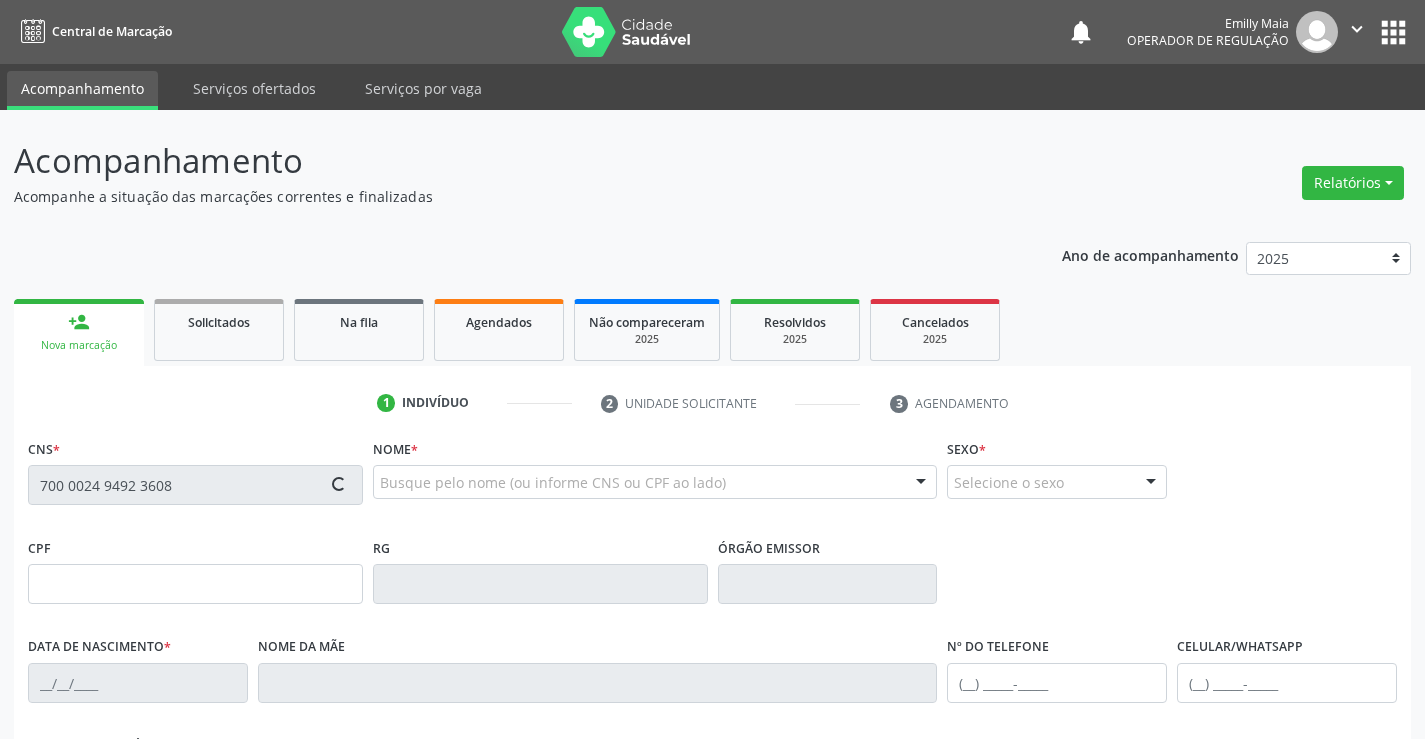 type on "1303377497" 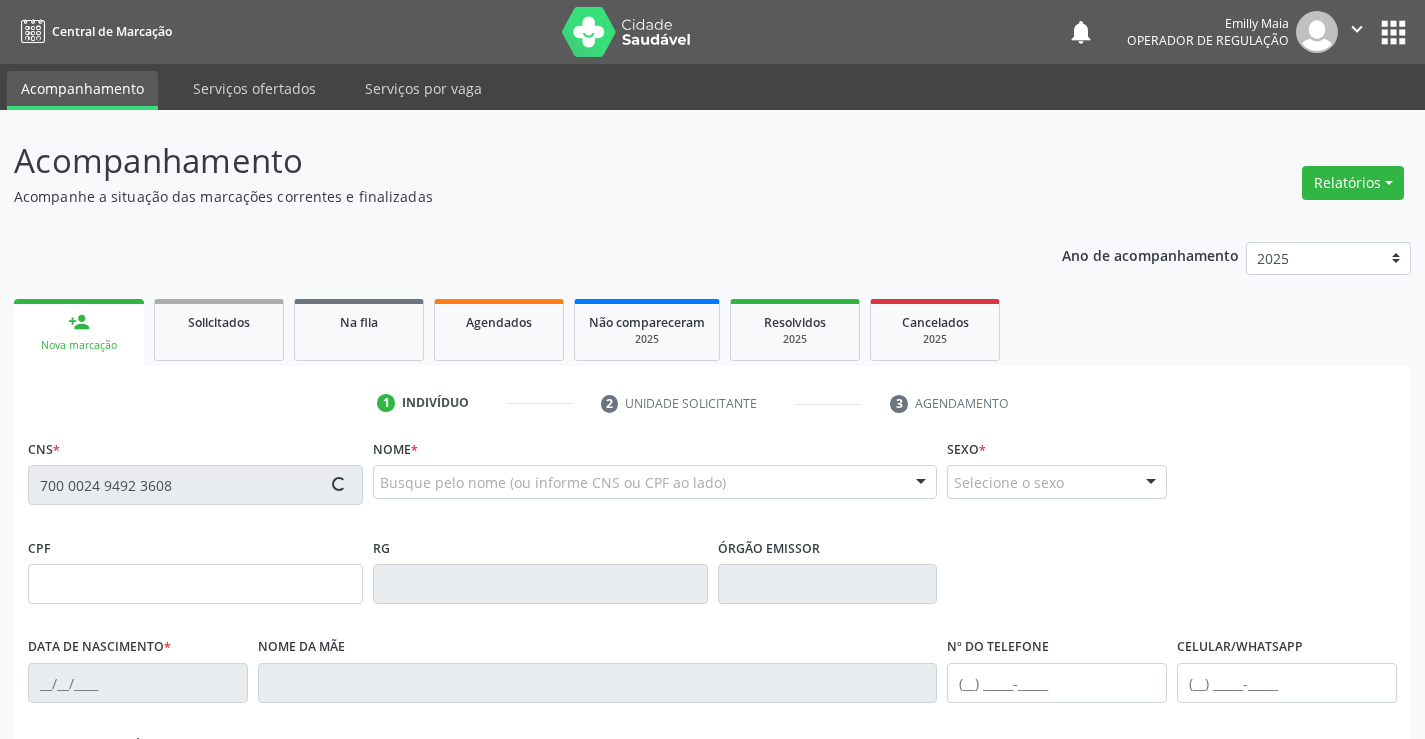 type on "08/07/1984" 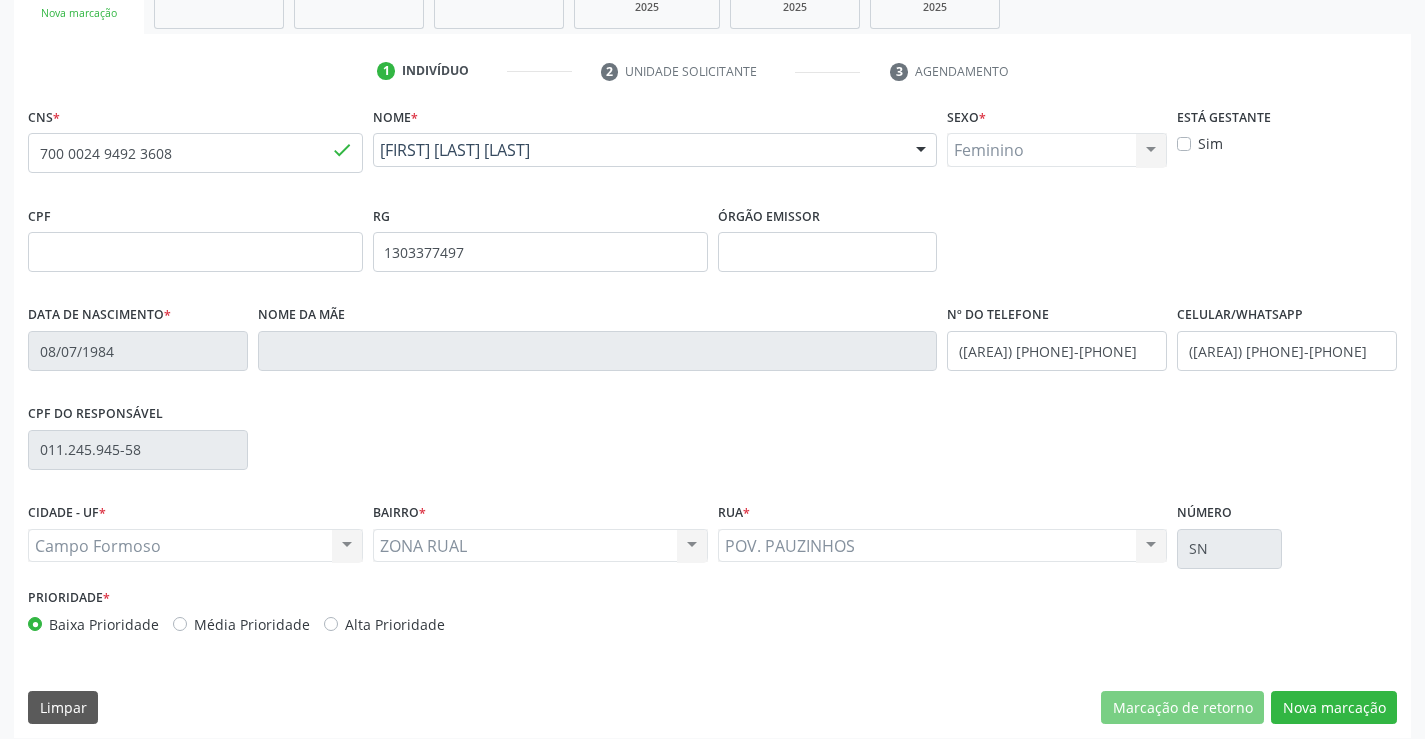 scroll, scrollTop: 345, scrollLeft: 0, axis: vertical 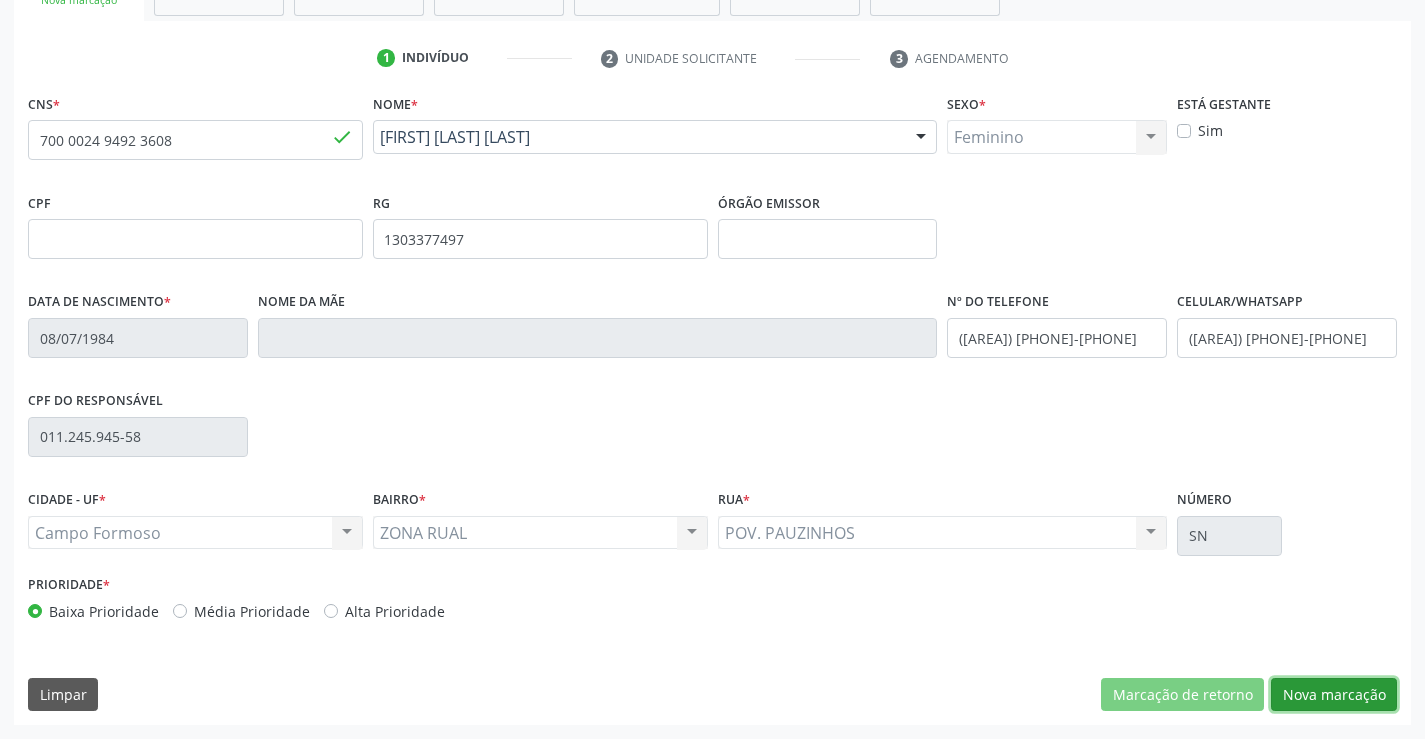 click on "Nova marcação" at bounding box center [1334, 695] 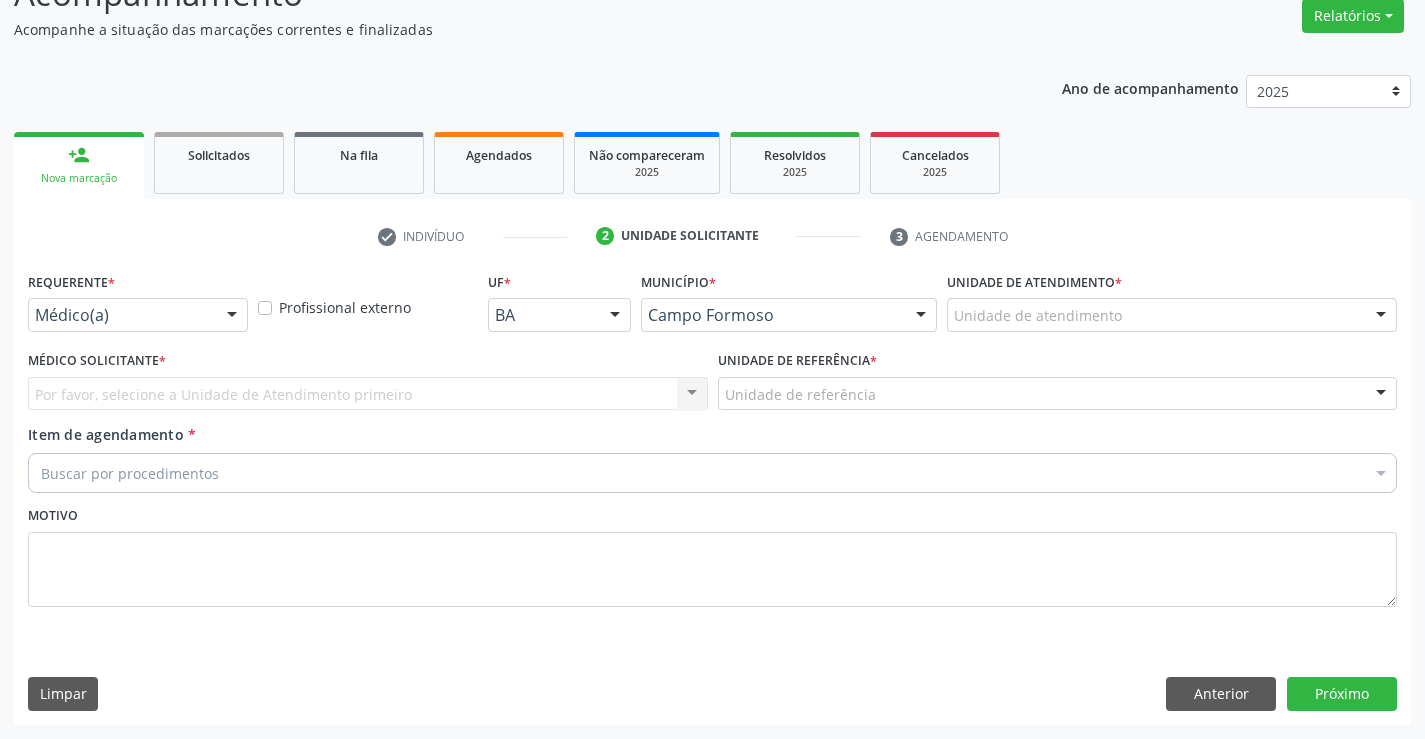 scroll, scrollTop: 167, scrollLeft: 0, axis: vertical 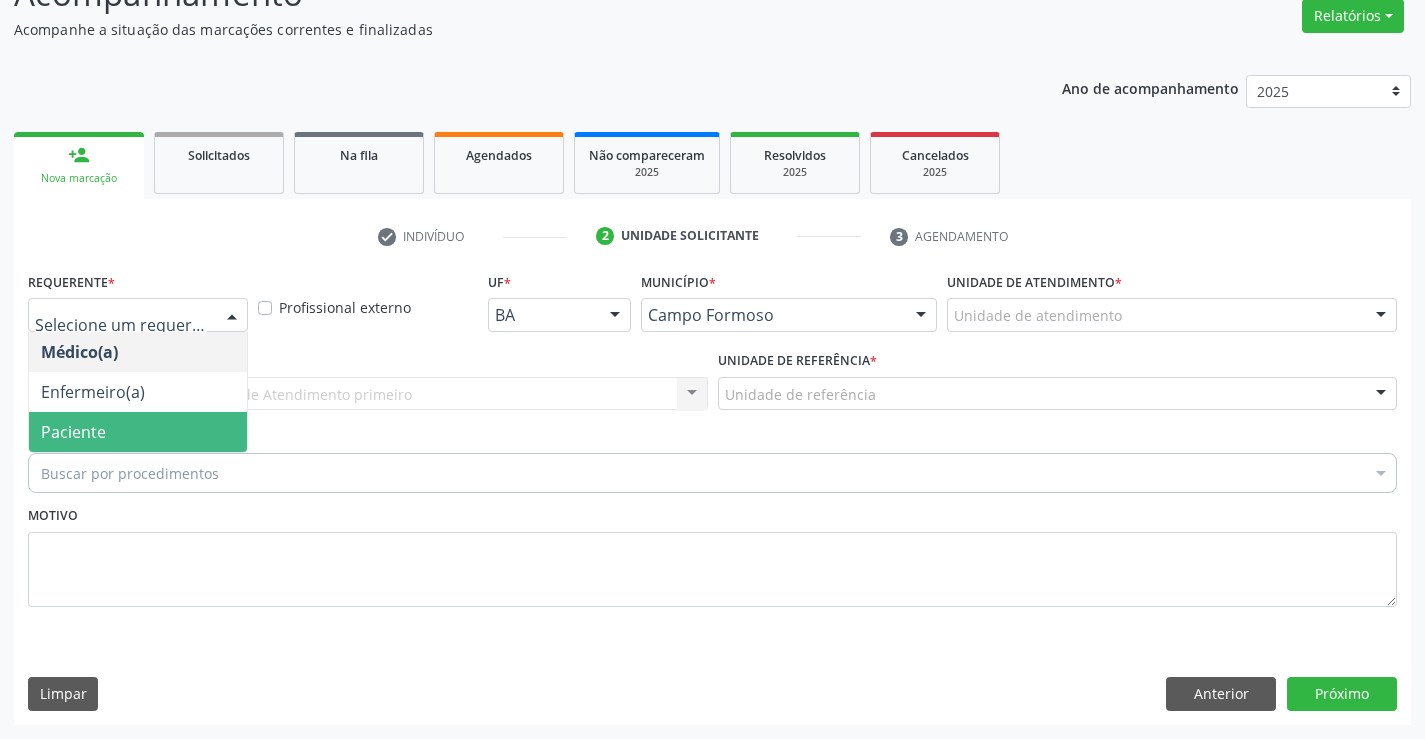 click on "Paciente" at bounding box center [138, 432] 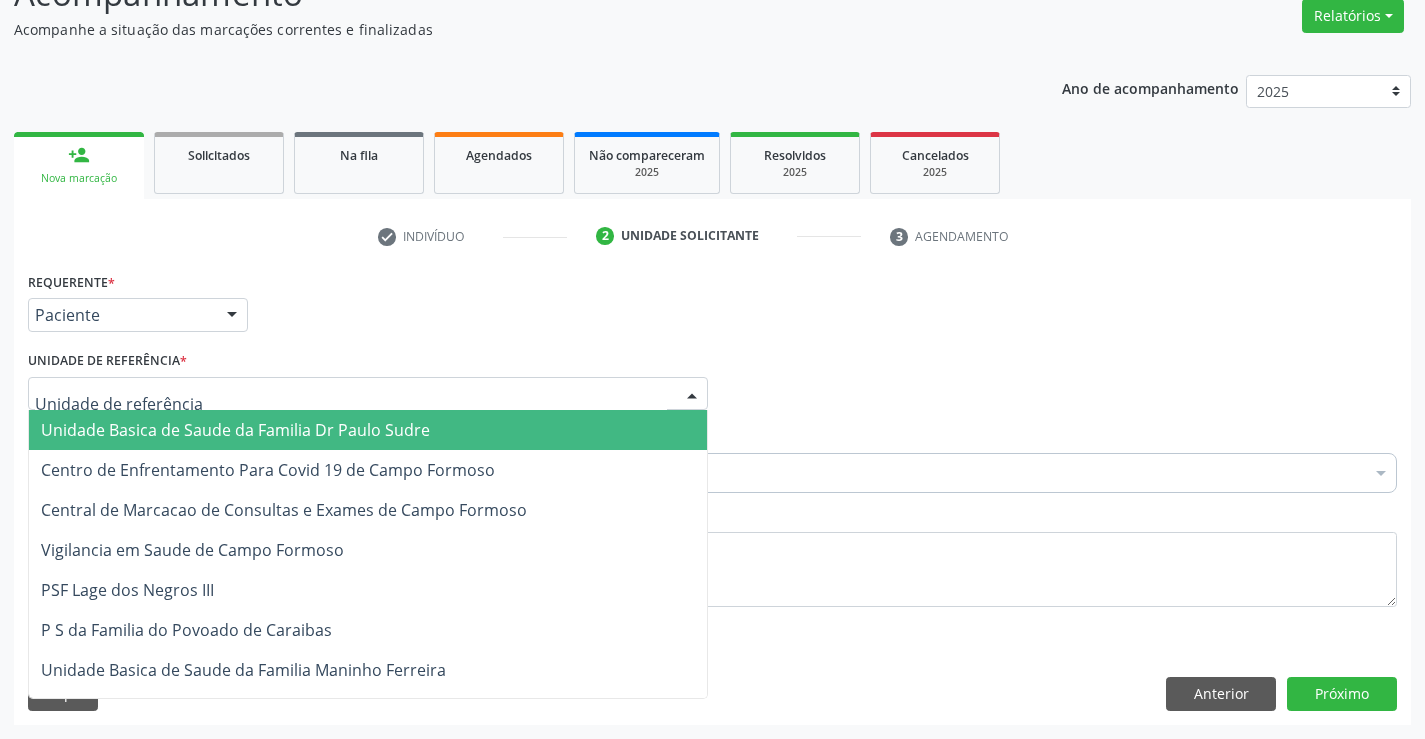 click at bounding box center [368, 394] 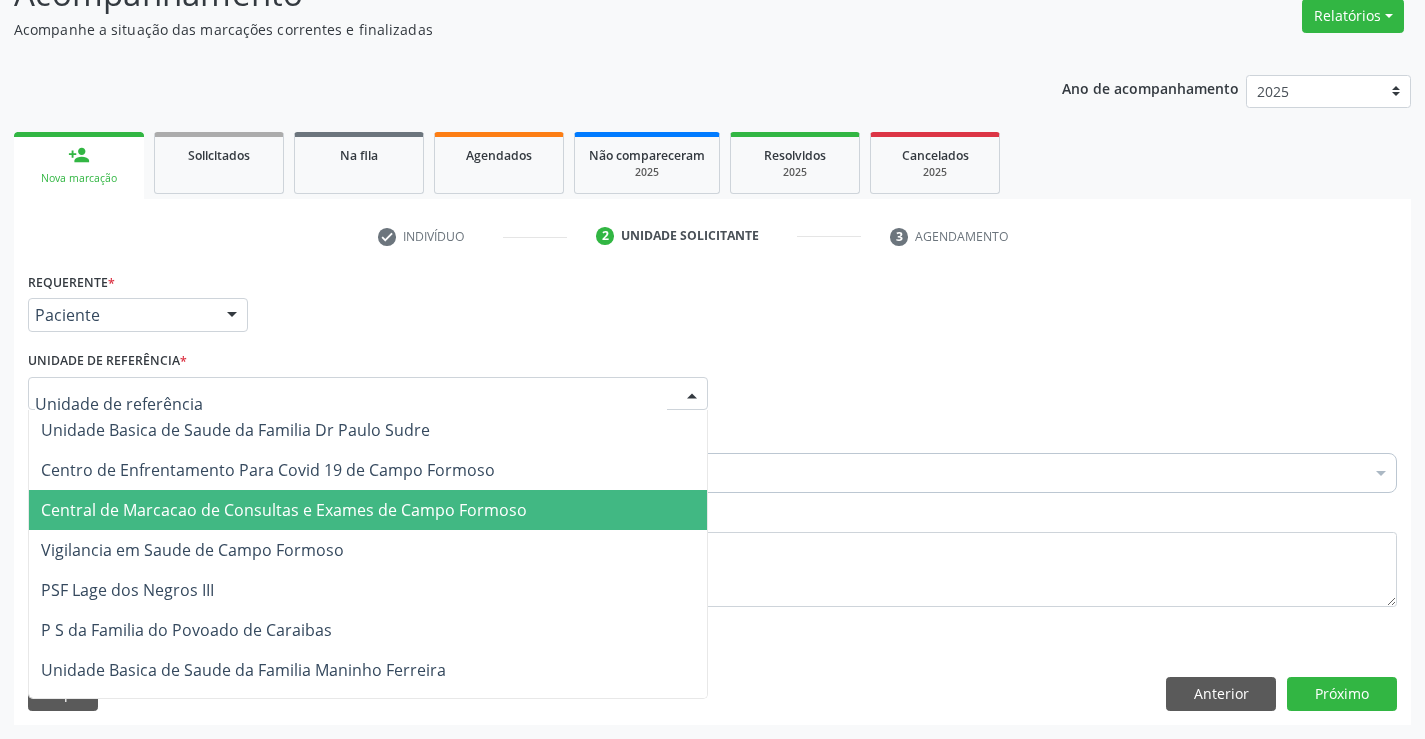 click on "Central de Marcacao de Consultas e Exames de Campo Formoso" at bounding box center [284, 510] 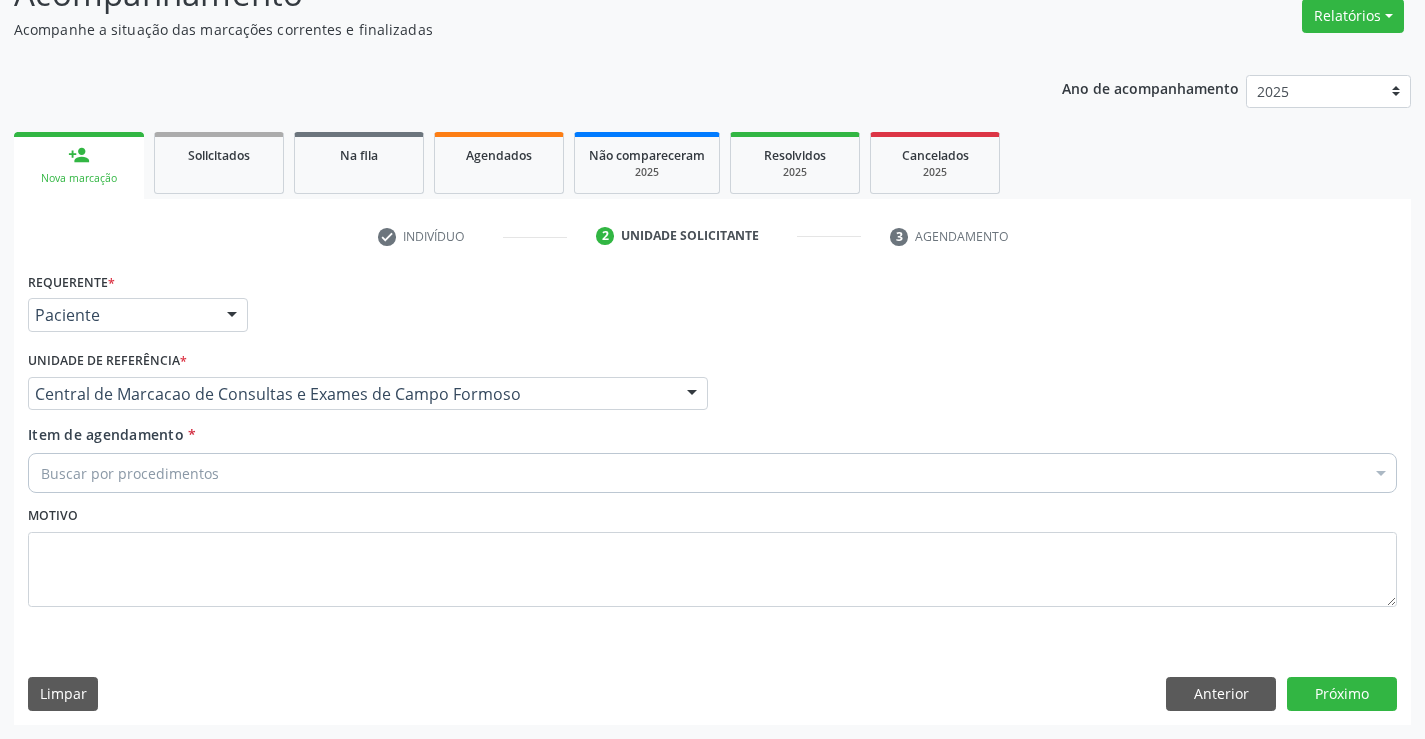 click on "Buscar por procedimentos" at bounding box center [712, 473] 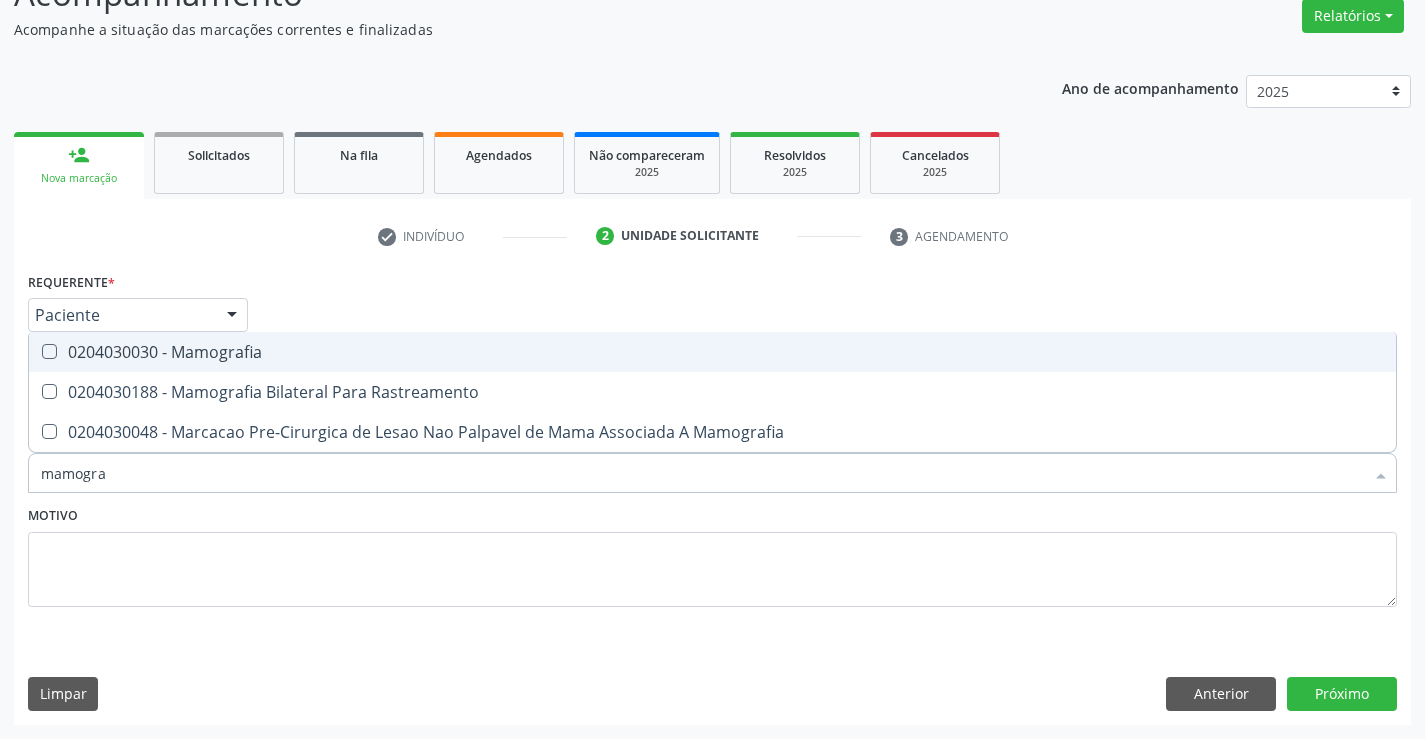 type on "mamograf" 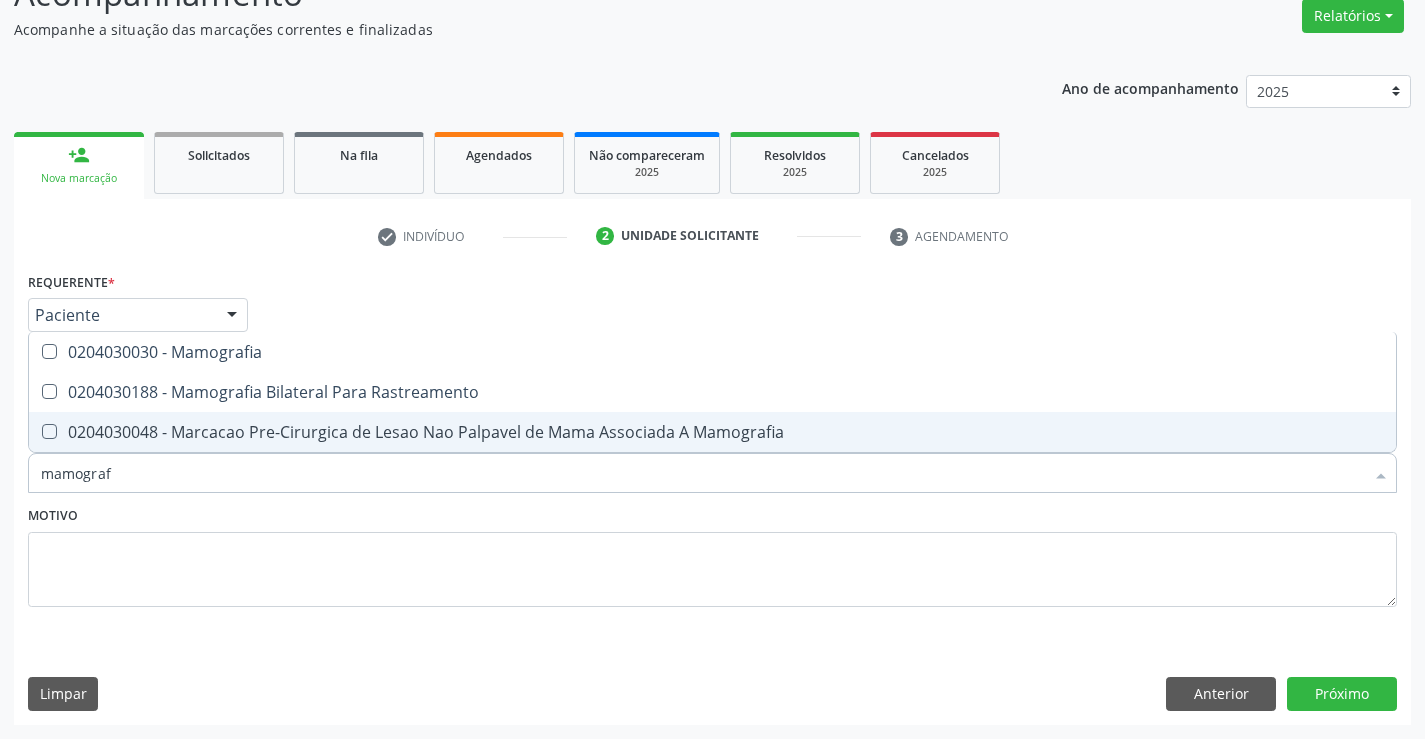 click on "0204030188 - Mamografia Bilateral Para Rastreamento" at bounding box center (712, 392) 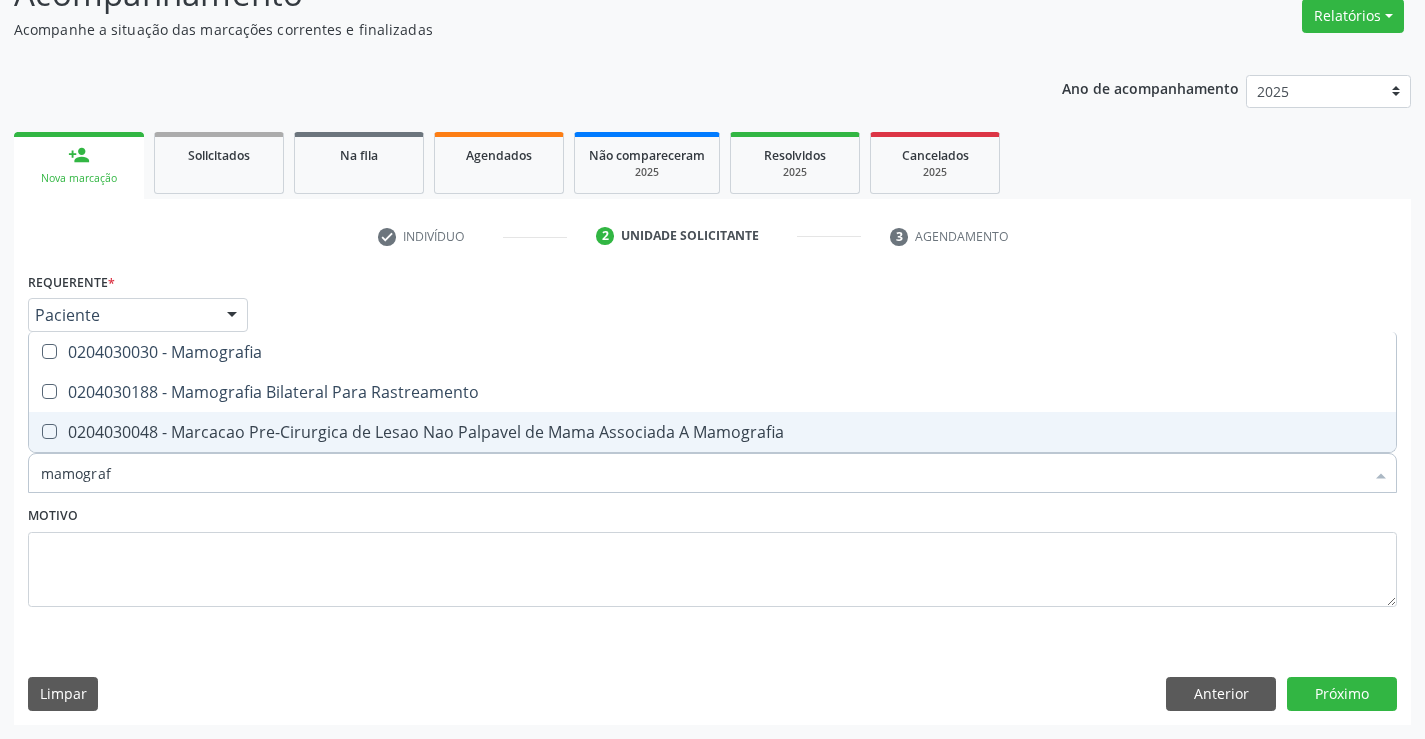 checkbox on "true" 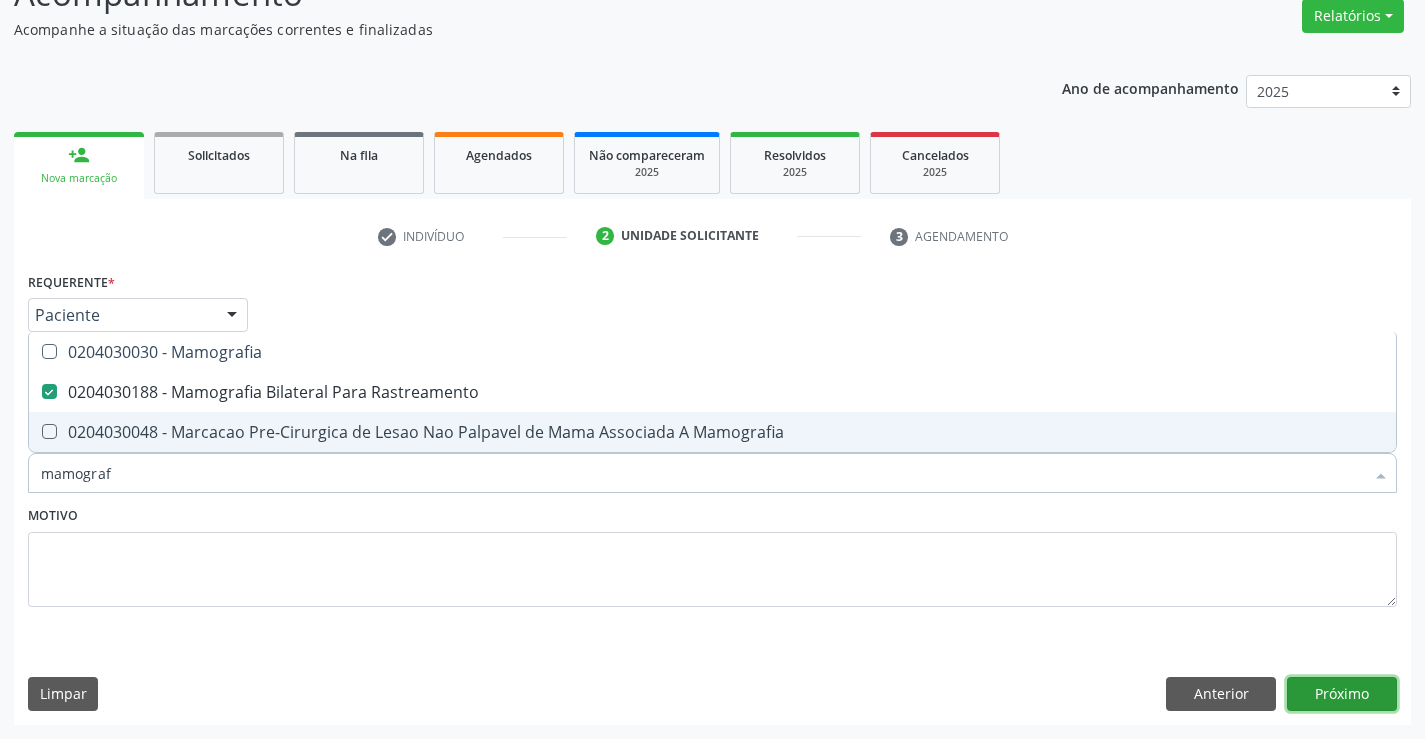 click on "Próximo" at bounding box center (1342, 694) 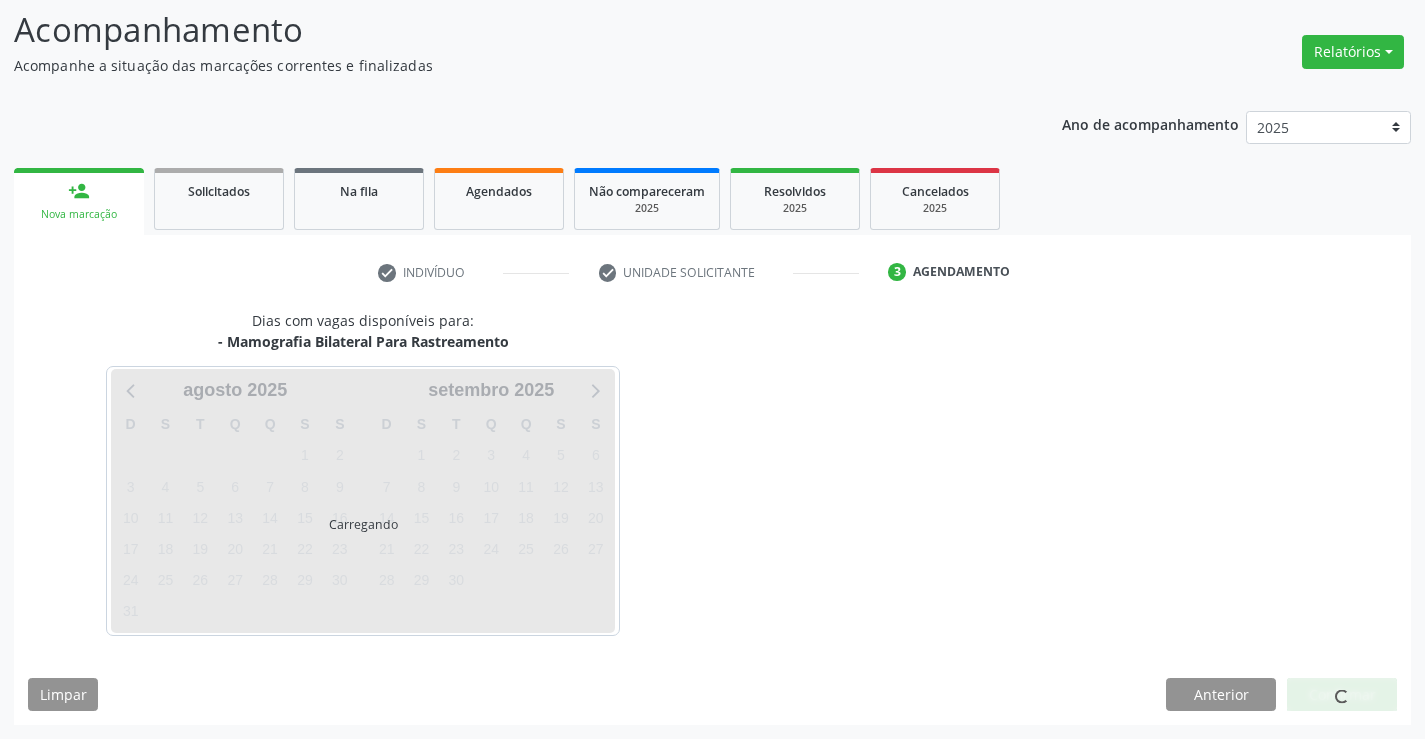 scroll, scrollTop: 131, scrollLeft: 0, axis: vertical 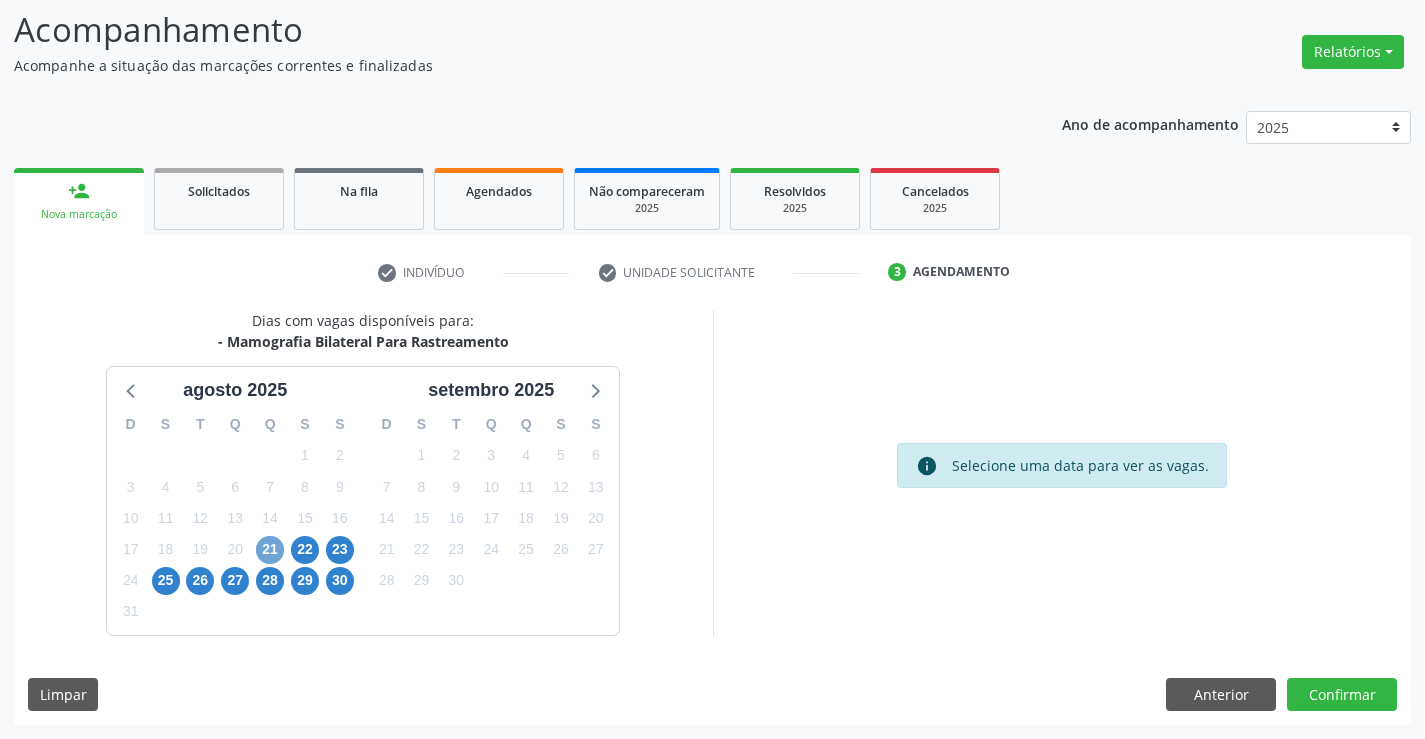 click on "21" at bounding box center (270, 550) 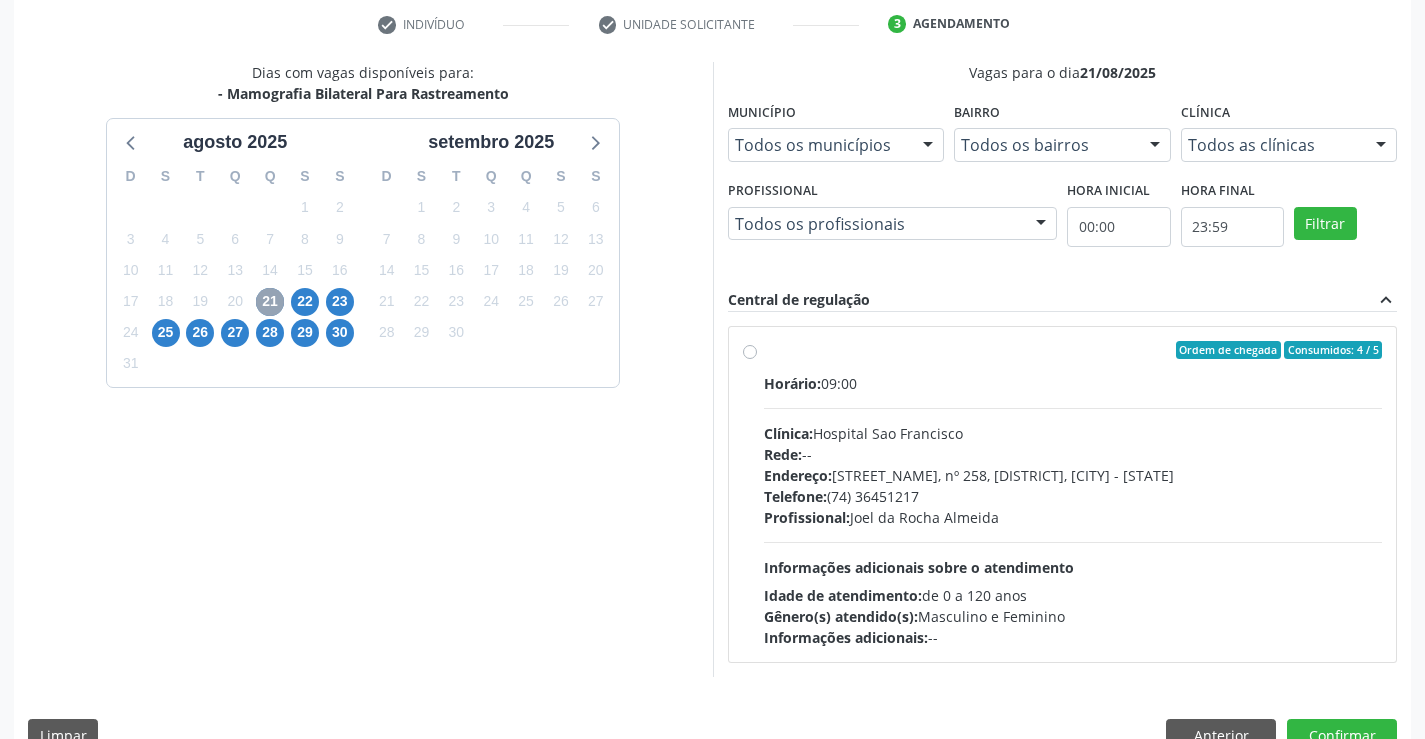 scroll, scrollTop: 420, scrollLeft: 0, axis: vertical 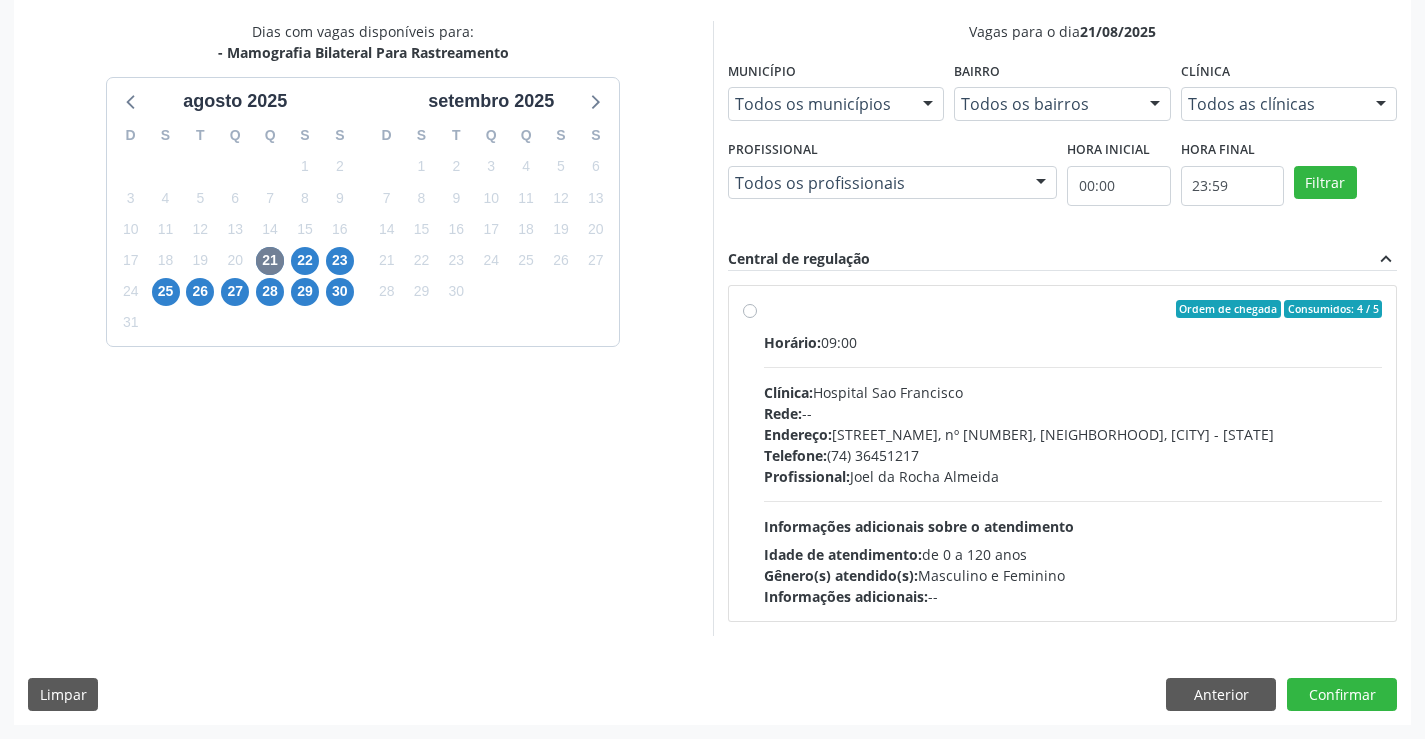 click on "Horário:   09:00
Clínica:  [CLINIC_NAME]
Rede:
--
Endereço:   [STREET_NAME], nº 258, [NEIGHBORHOOD], [CITY] - [STATE]
Telefone:   ([AREA_CODE]) [PHONE]
Profissional:
[FIRST] [LAST] [LAST]
Informações adicionais sobre o atendimento
Idade de atendimento:
de 0 a 120 anos
Gênero(s) atendido(s):
Masculino e Feminino
Informações adicionais:
--" at bounding box center (1073, 469) 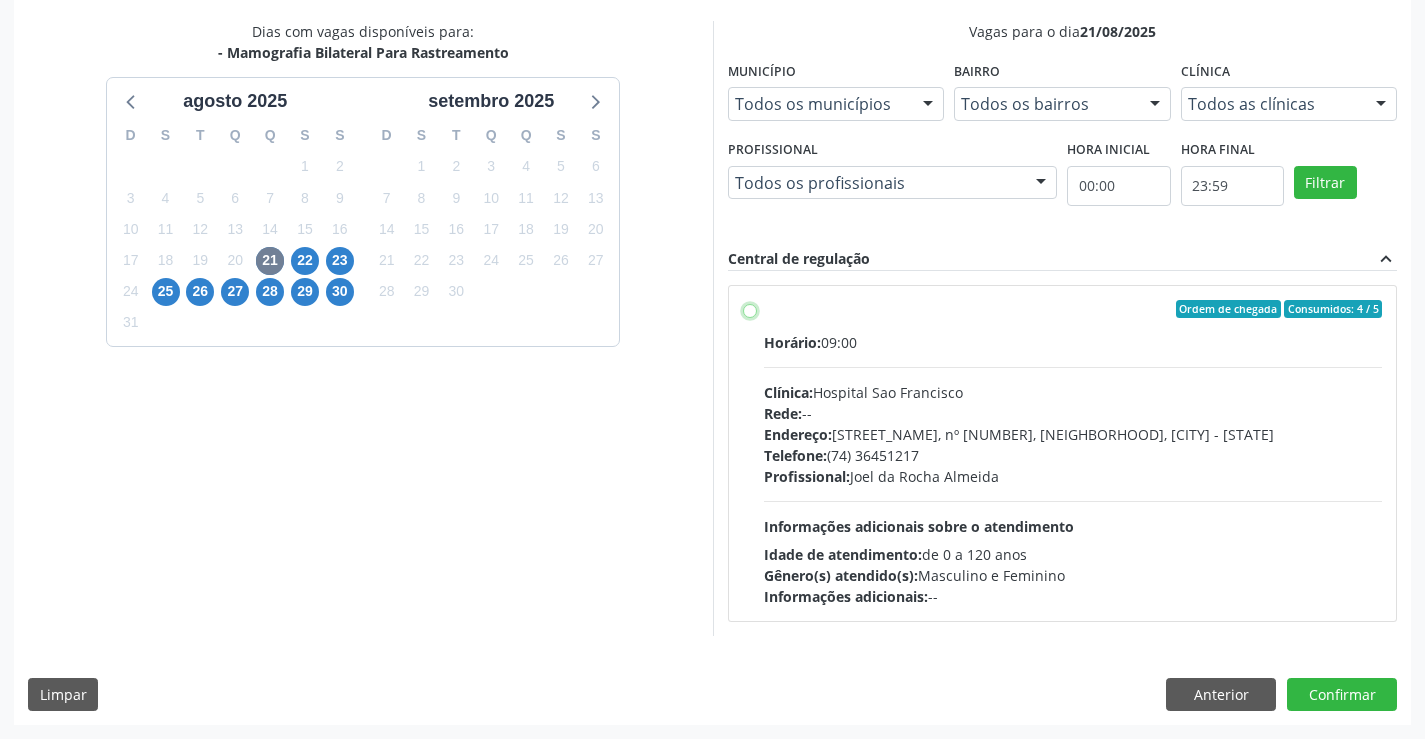 click on "Ordem de chegada
Consumidos: 4 / 5
Horário:   09:00
Clínica:  [CLINIC_NAME]
Rede:
--
Endereço:   [STREET_NAME], nº 258, [NEIGHBORHOOD], [CITY] - [STATE]
Telefone:   ([AREA_CODE]) [PHONE]
Profissional:
[FIRST] [LAST] [LAST]
Informações adicionais sobre o atendimento
Idade de atendimento:
de 0 a 120 anos
Gênero(s) atendido(s):
Masculino e Feminino
Informações adicionais:
--" at bounding box center (750, 309) 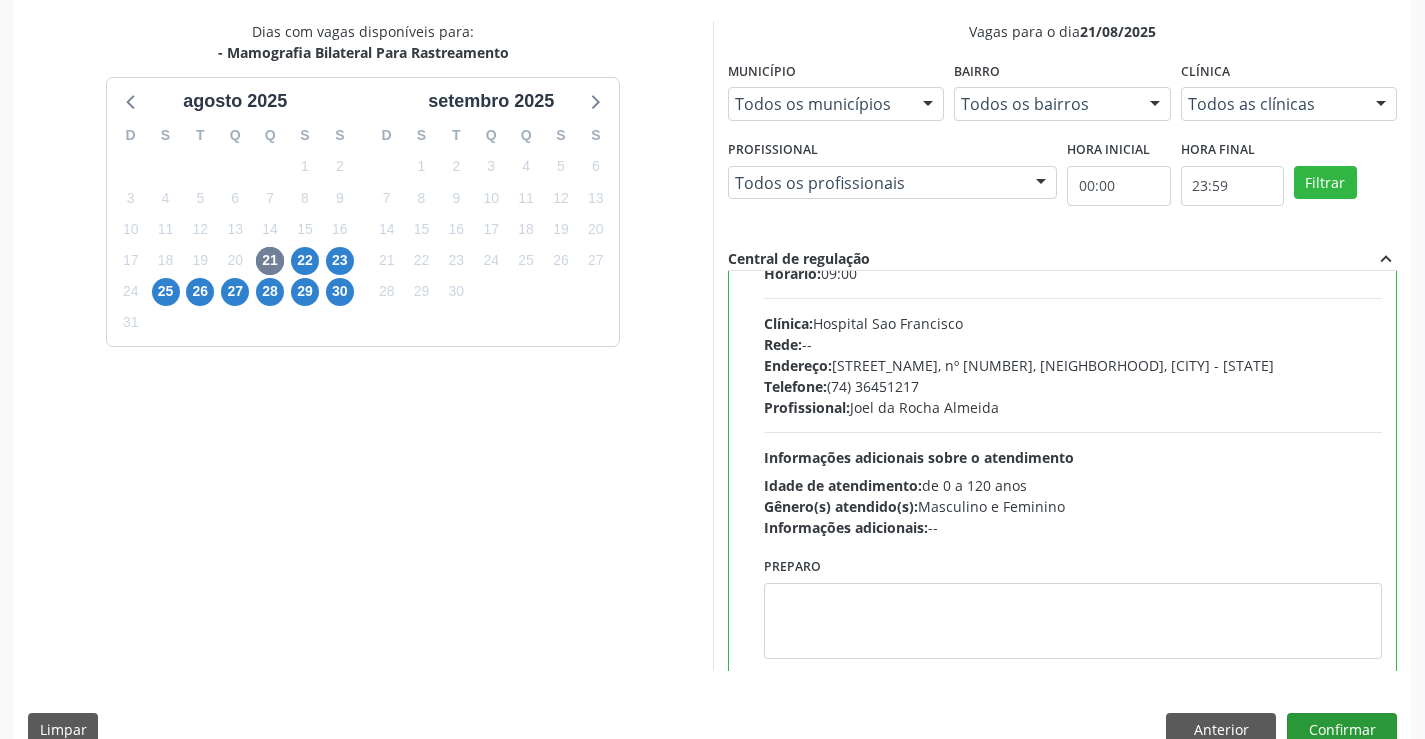 scroll, scrollTop: 99, scrollLeft: 0, axis: vertical 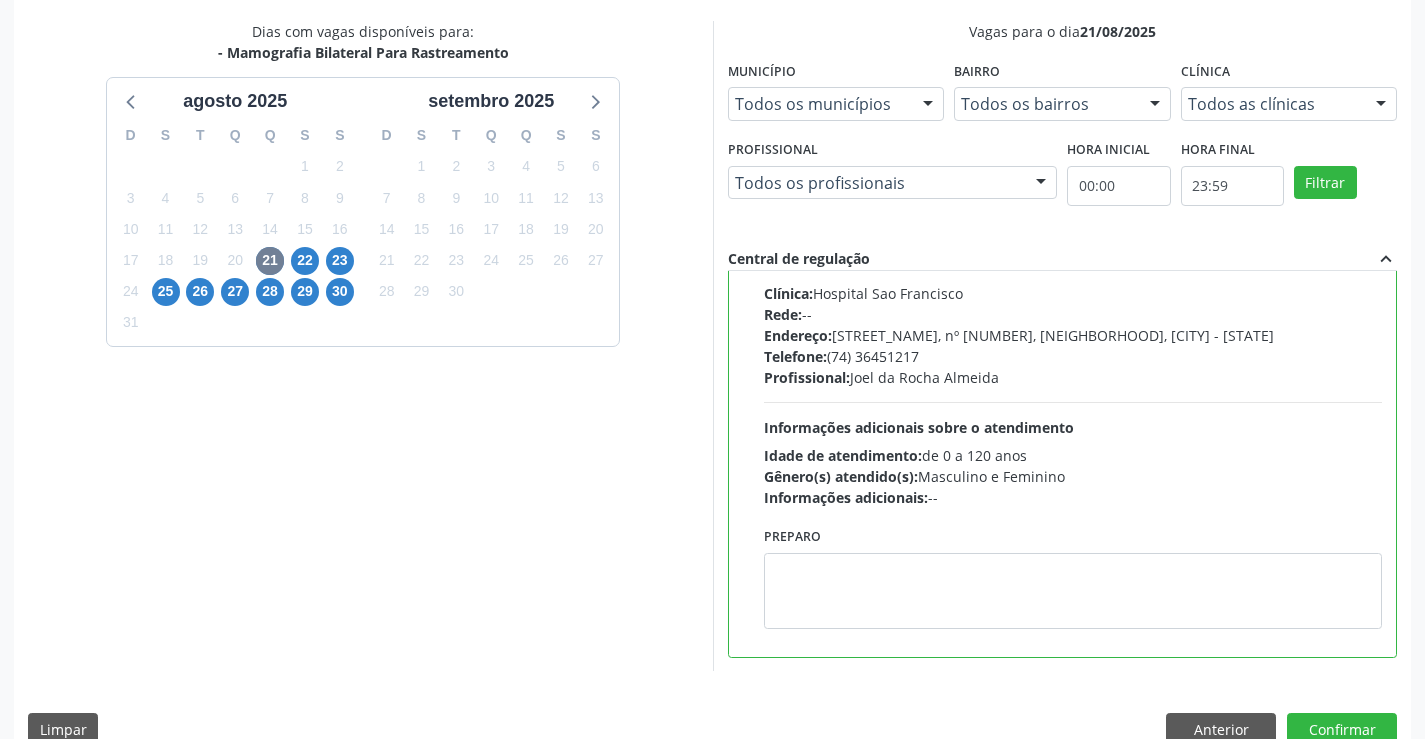 click on "Dias com vagas disponíveis para:
- Mamografia Bilateral Para Rastreamento
[MONTH] [YYYY] D S T Q Q S S 27 28 29 30 31 1 2 3 4 5 6 7 8 9 10 11 12 13 14 15 16 17 18 19 20 21 22 23 24 25 26 27 28 29 30 31 1 2 3 4 5 6 [MONTH] [YYYY] D S T Q Q S S 31 1 2 3 4 5 6 7 8 9 10 11 12 13 14 15 16 17 18 19 20 21 22 23 24 25 26 27 28 29 30 1 2 3 4 5 6 7 8 9 10 11
Vagas para o dia
[DD]/[MM]/[YYYY]
Município
Todos os municípios         Todos os municípios   [CITY] - [STATE]
Nenhum resultado encontrado para: "   "
Não há nenhuma opção para ser exibida.
Bairro
Todos os bairros         Todos os bairros   [NEIGHBORHOOD]
Nenhum resultado encontrado para: "   "
Não há nenhuma opção para ser exibida.
Clínica
Todos as clínicas         Todos as clínicas   [CLINIC_NAME]
Nenhum resultado encontrado para: "   "" at bounding box center [712, 390] 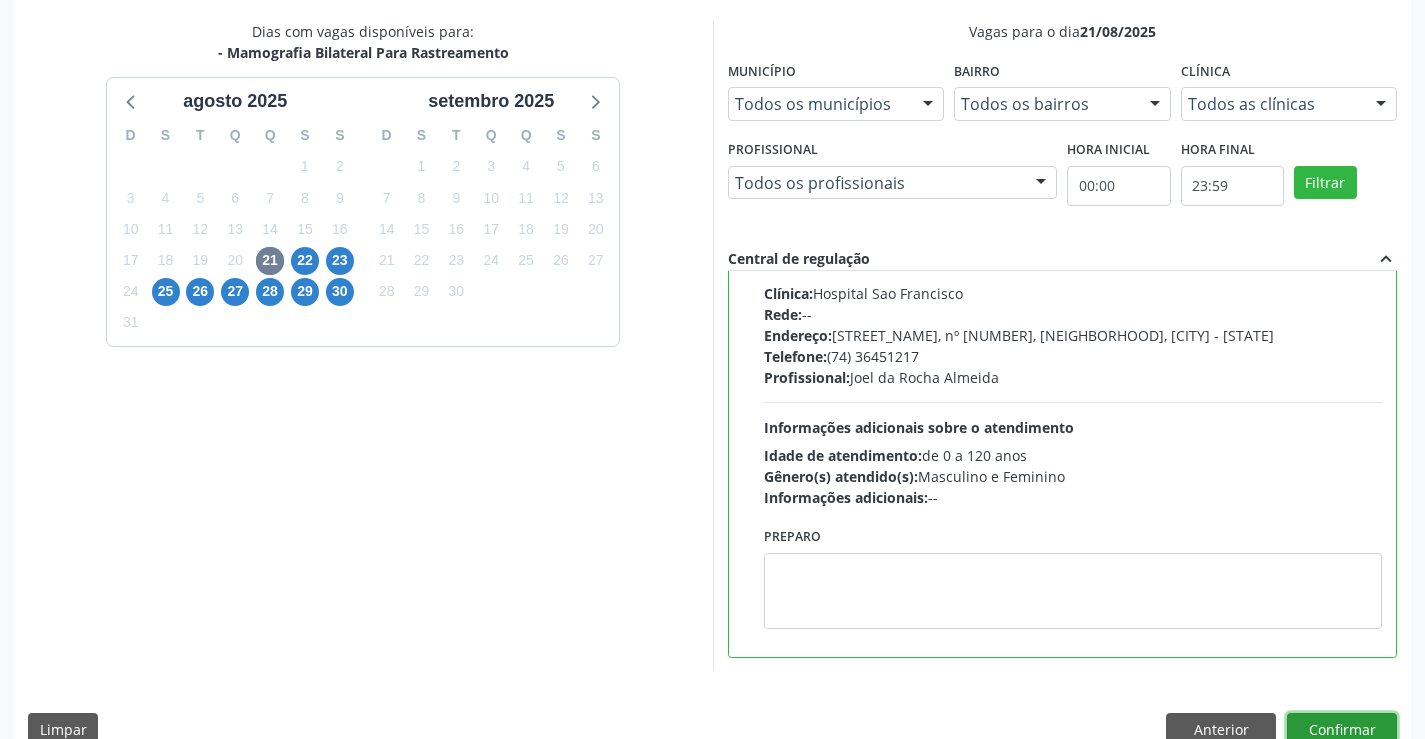 click on "Confirmar" at bounding box center [1342, 730] 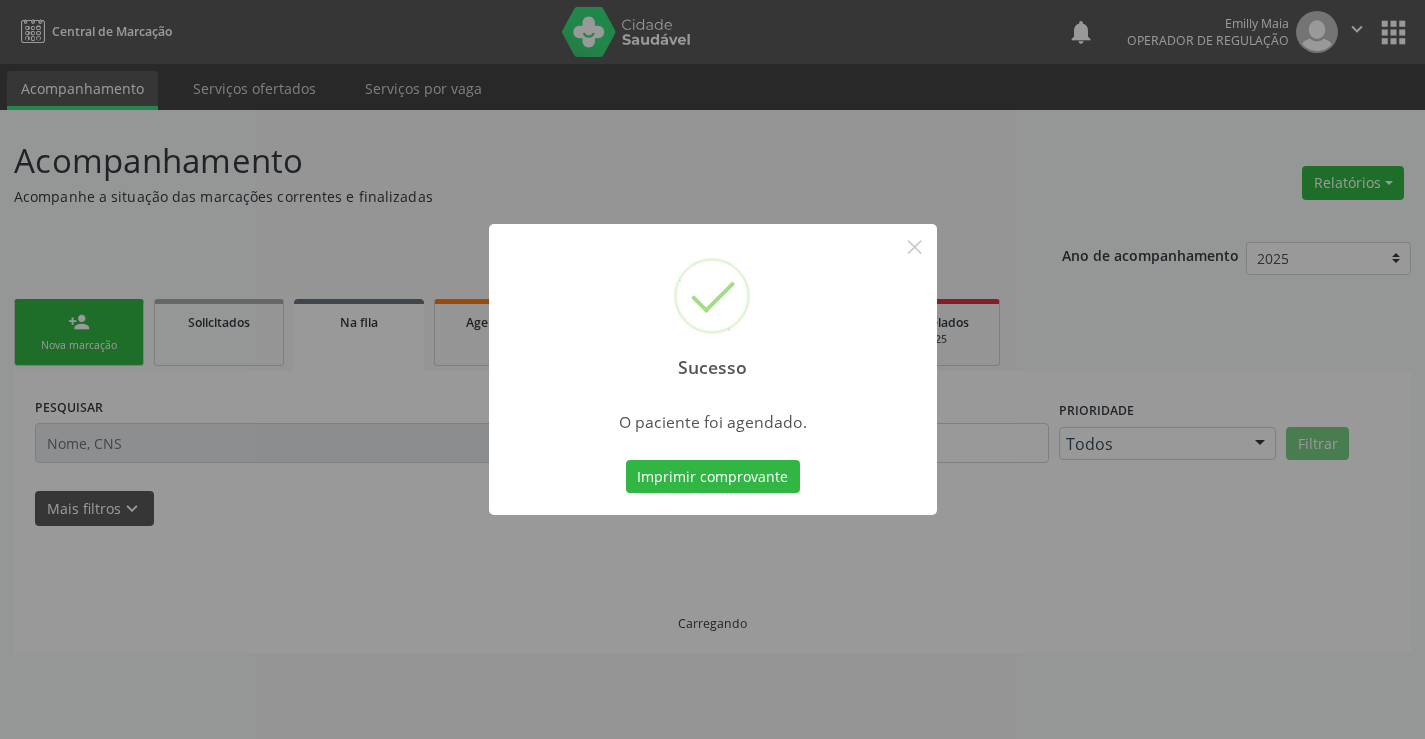 scroll, scrollTop: 0, scrollLeft: 0, axis: both 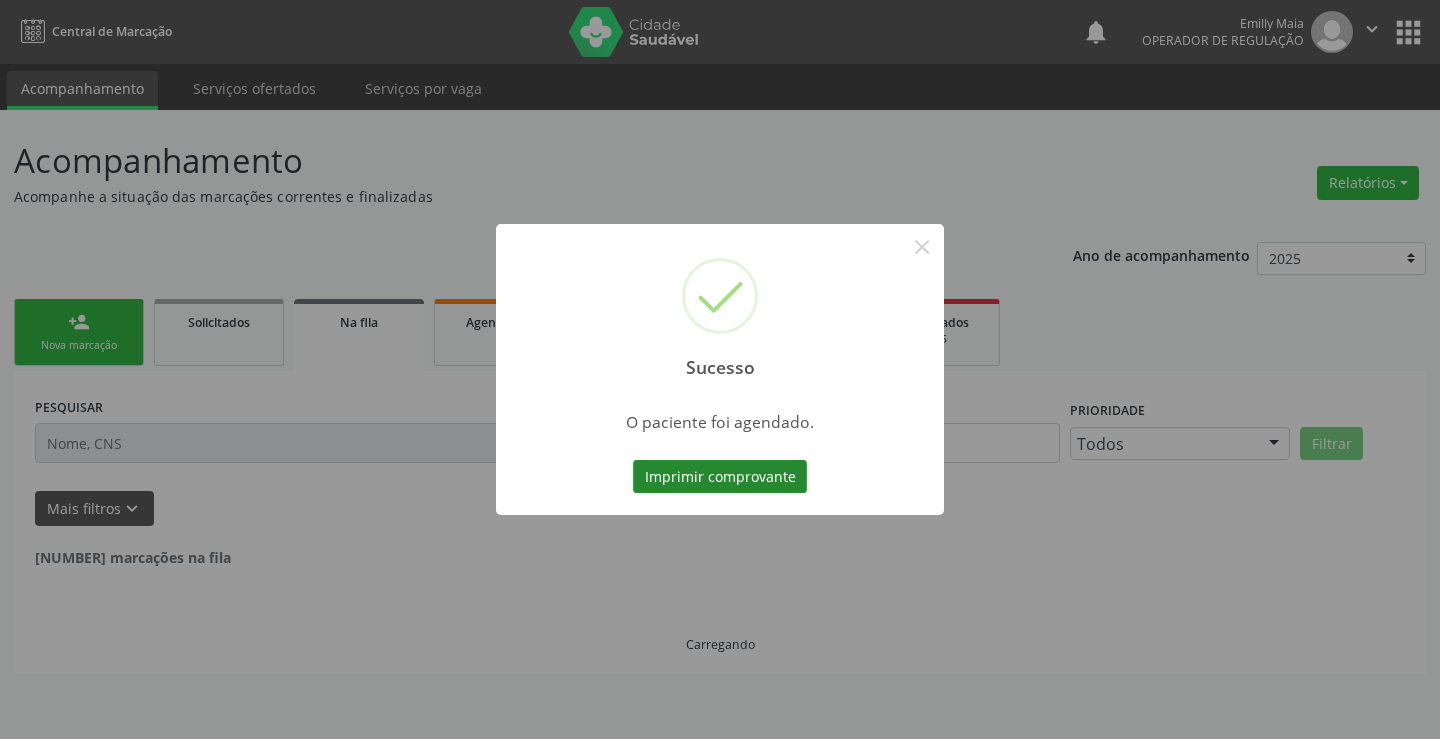 click on "Imprimir comprovante" at bounding box center (720, 477) 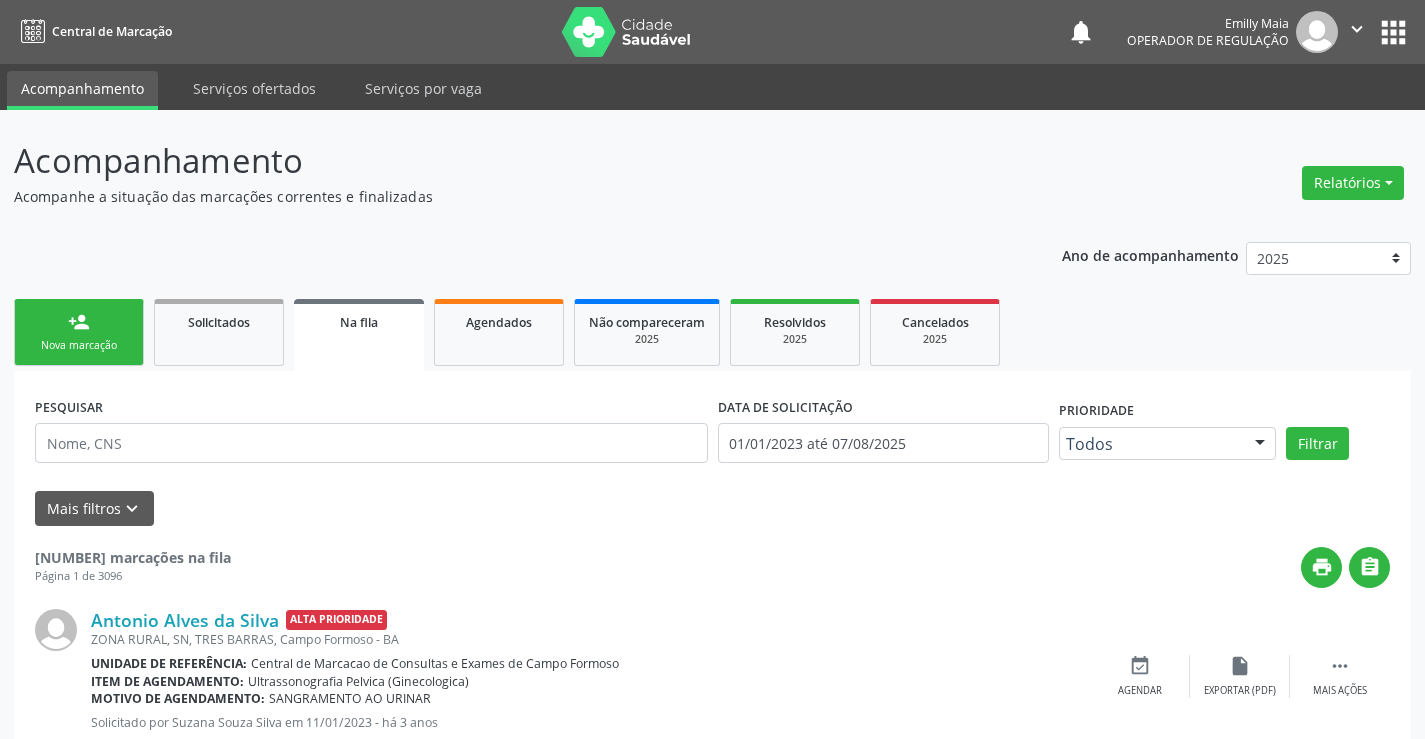 click on "person_add" at bounding box center (79, 322) 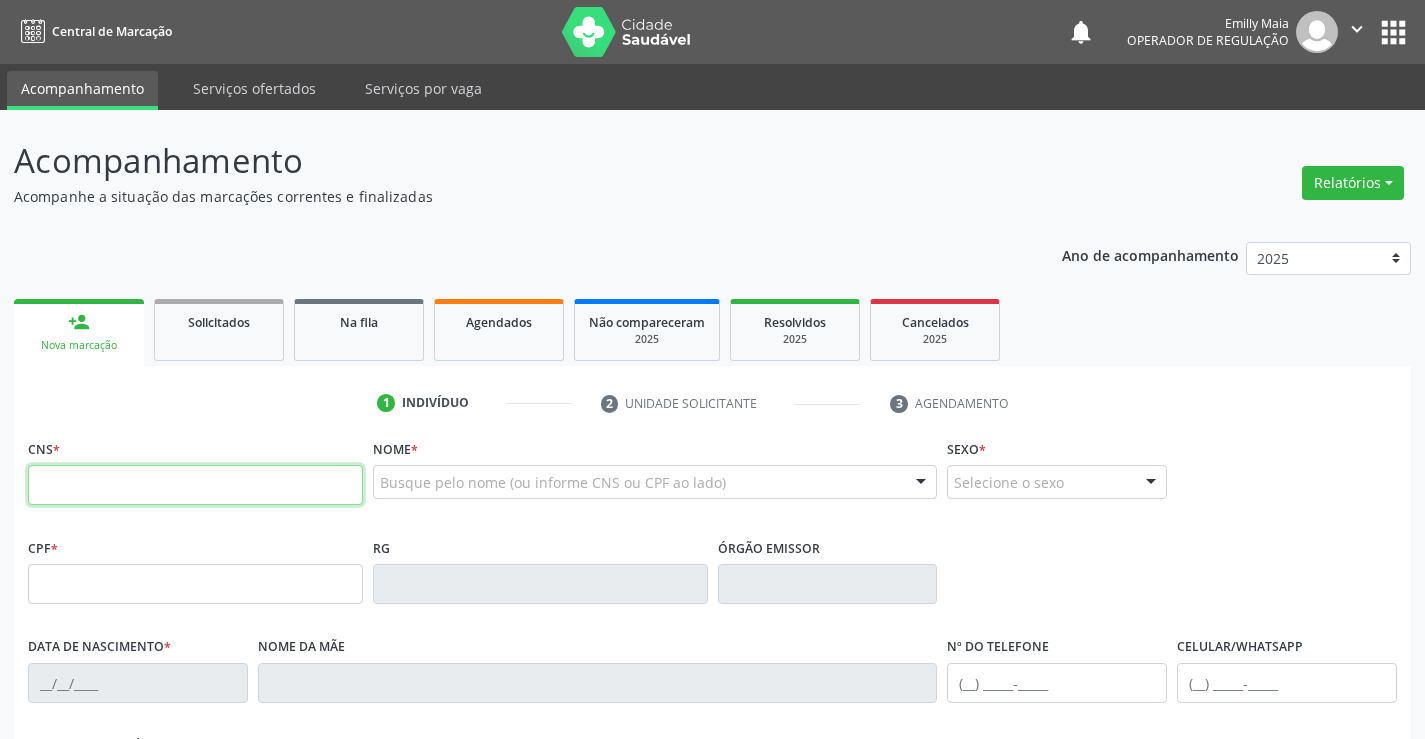 click at bounding box center [195, 485] 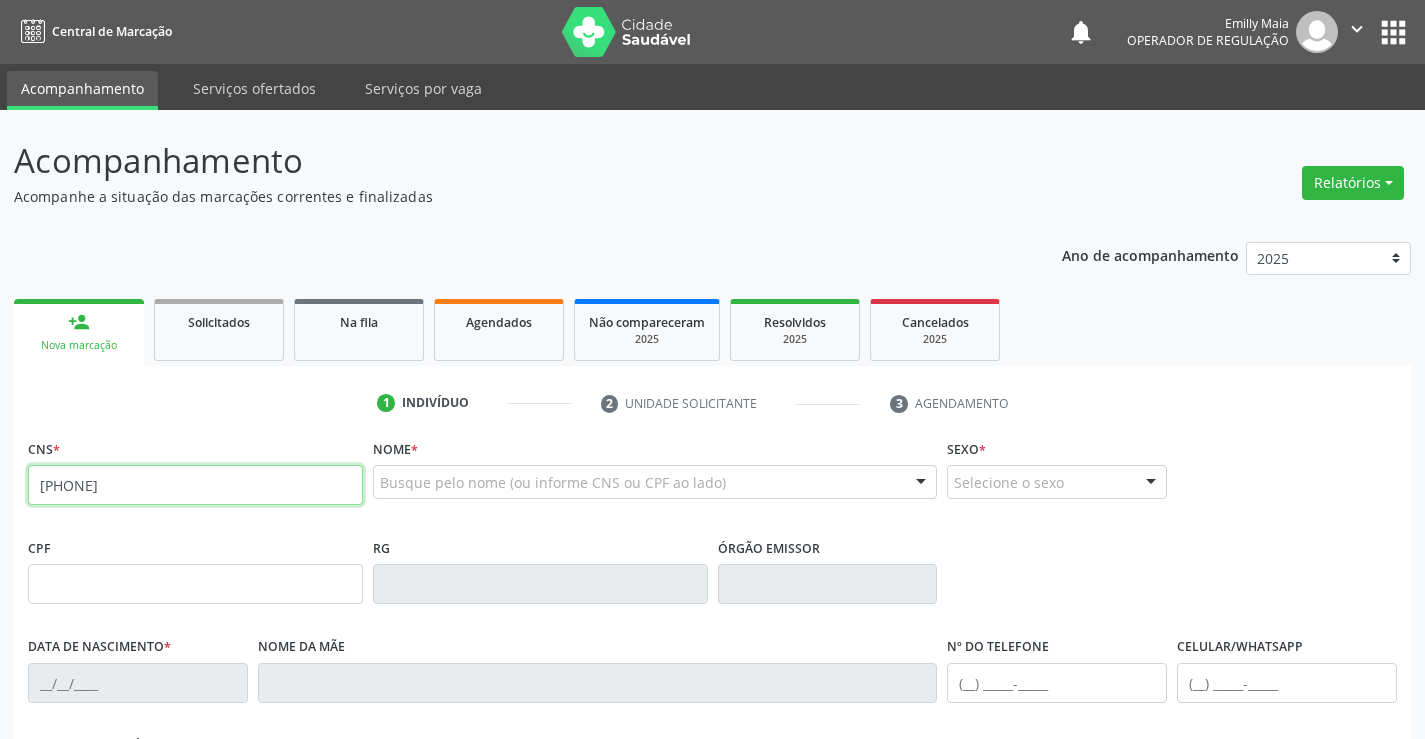 type on "[PHONE]" 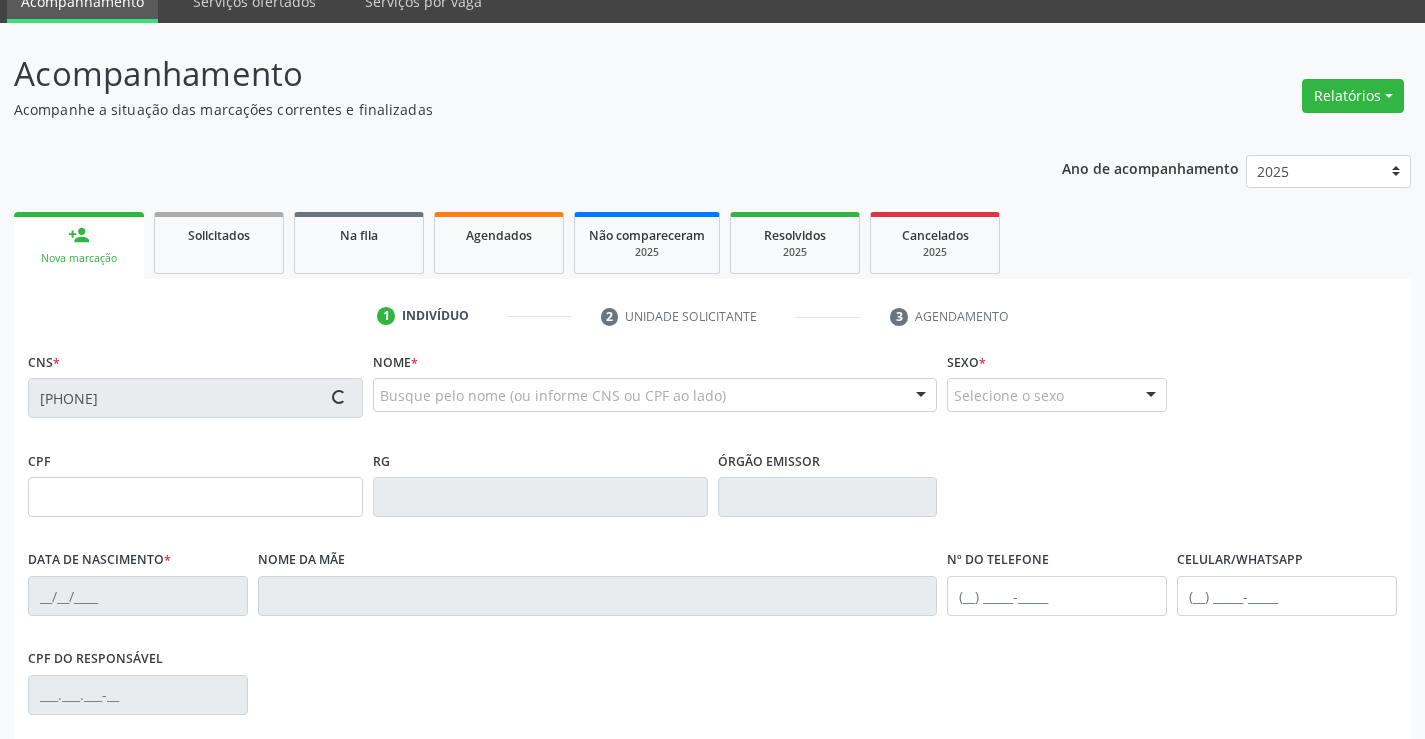 scroll, scrollTop: 345, scrollLeft: 0, axis: vertical 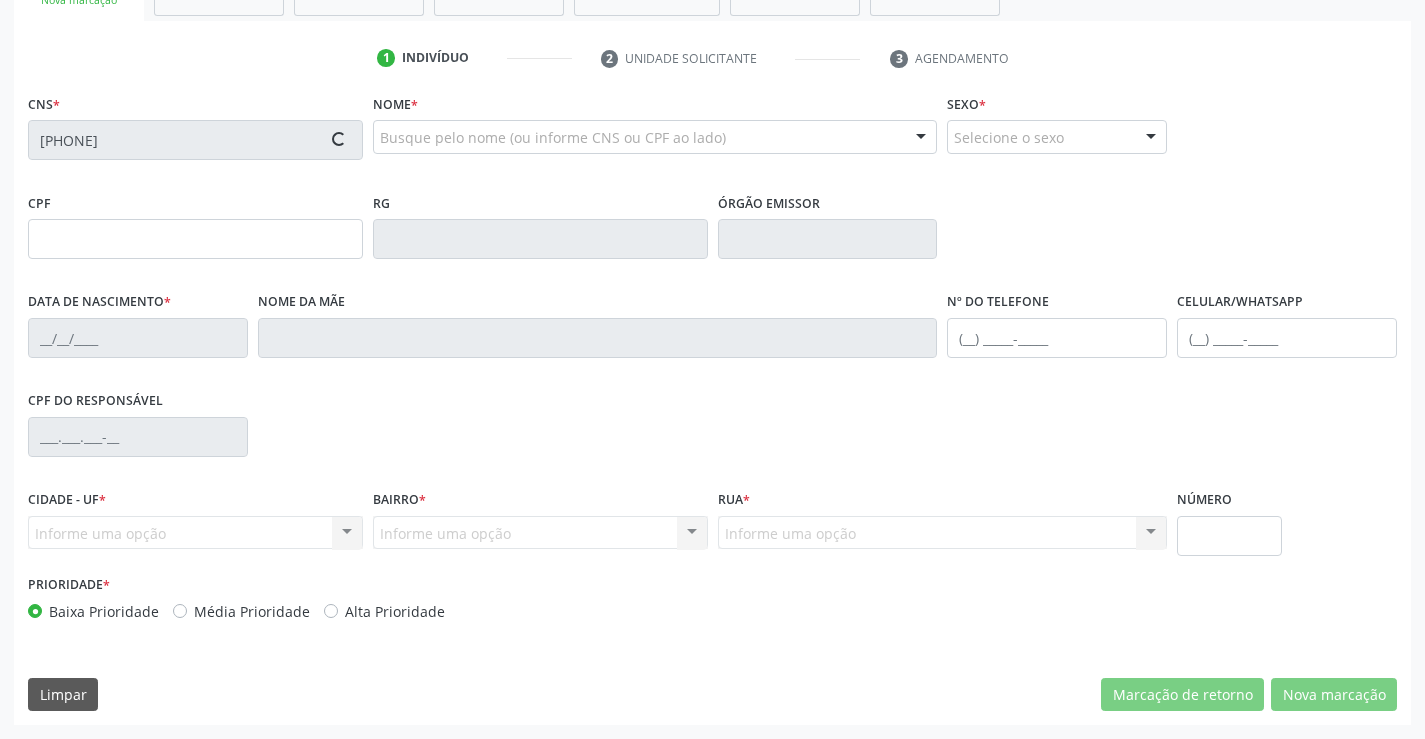 type on "[NUMBER]" 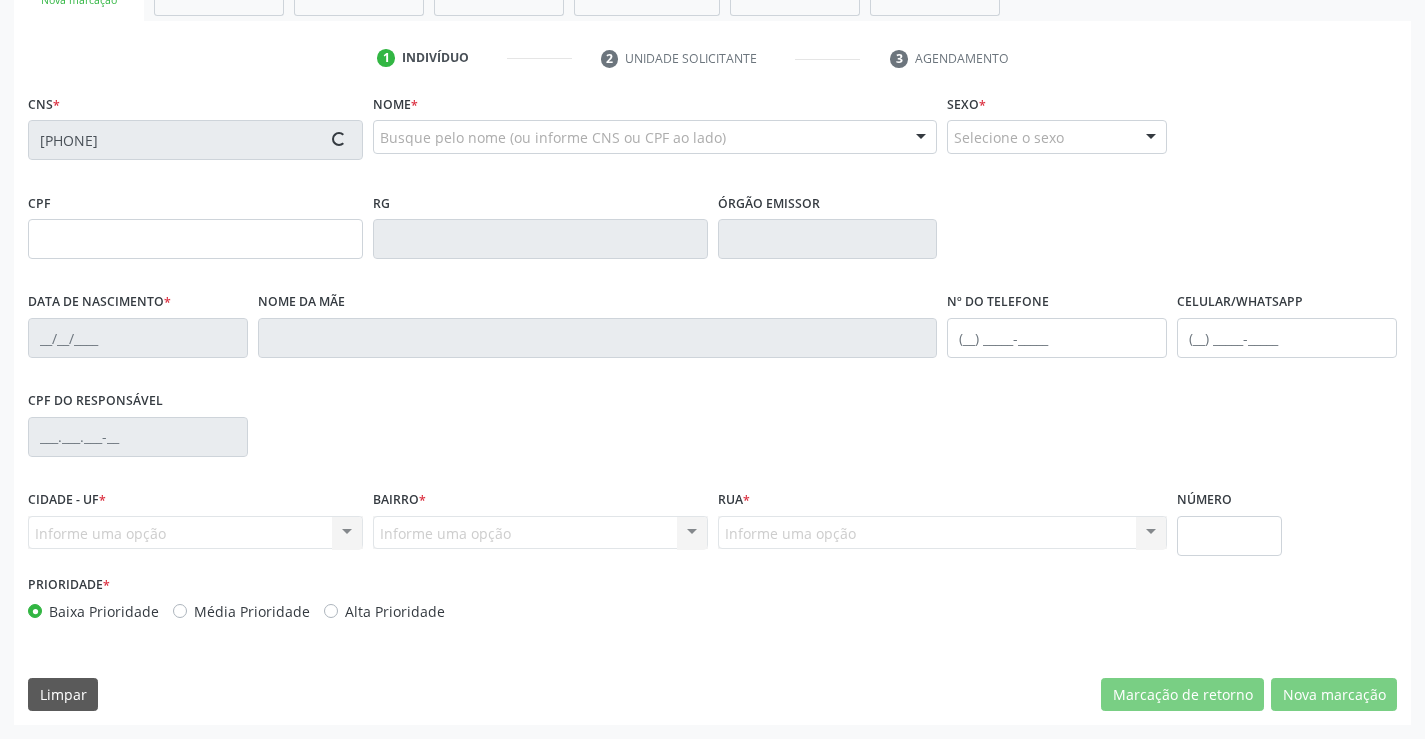 type on "[DD]/[MM]/[YYYY]" 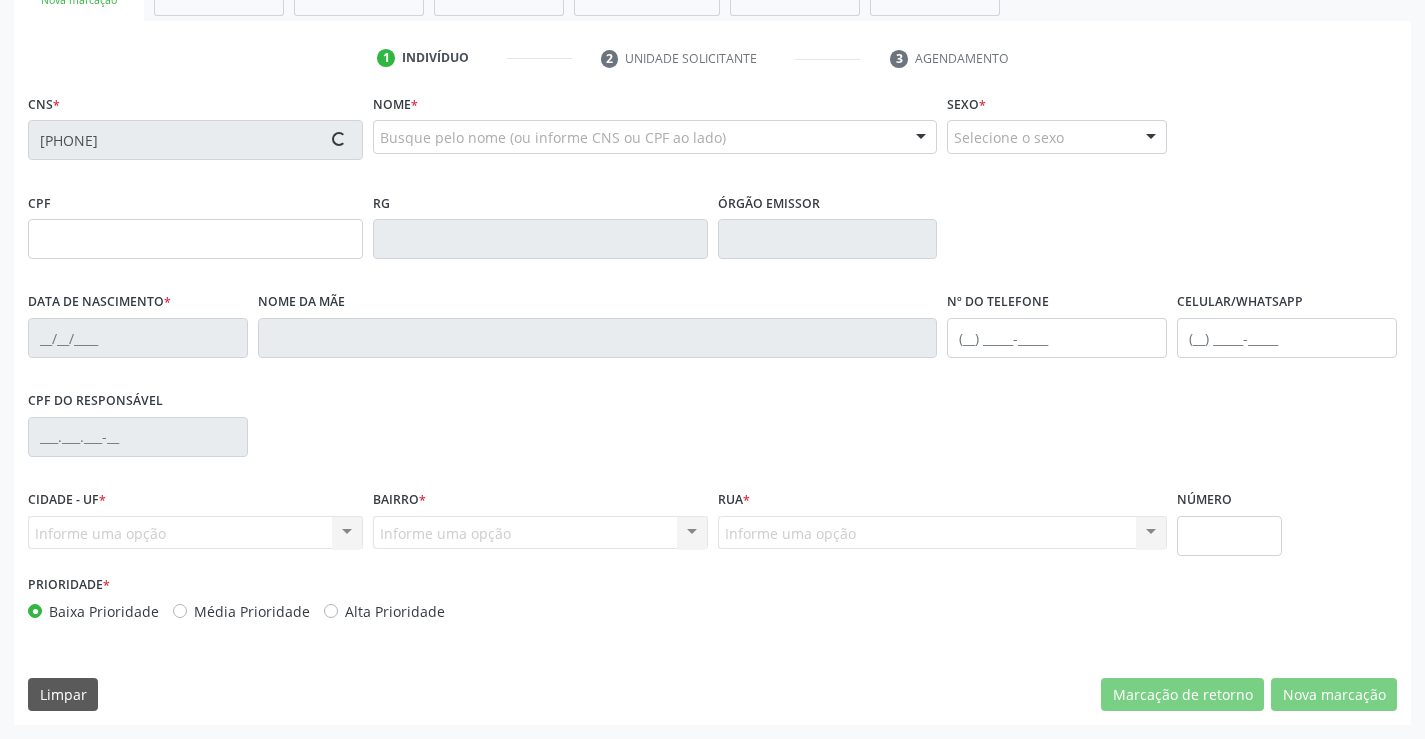 type on "([AREA_CODE]) [PHONE]" 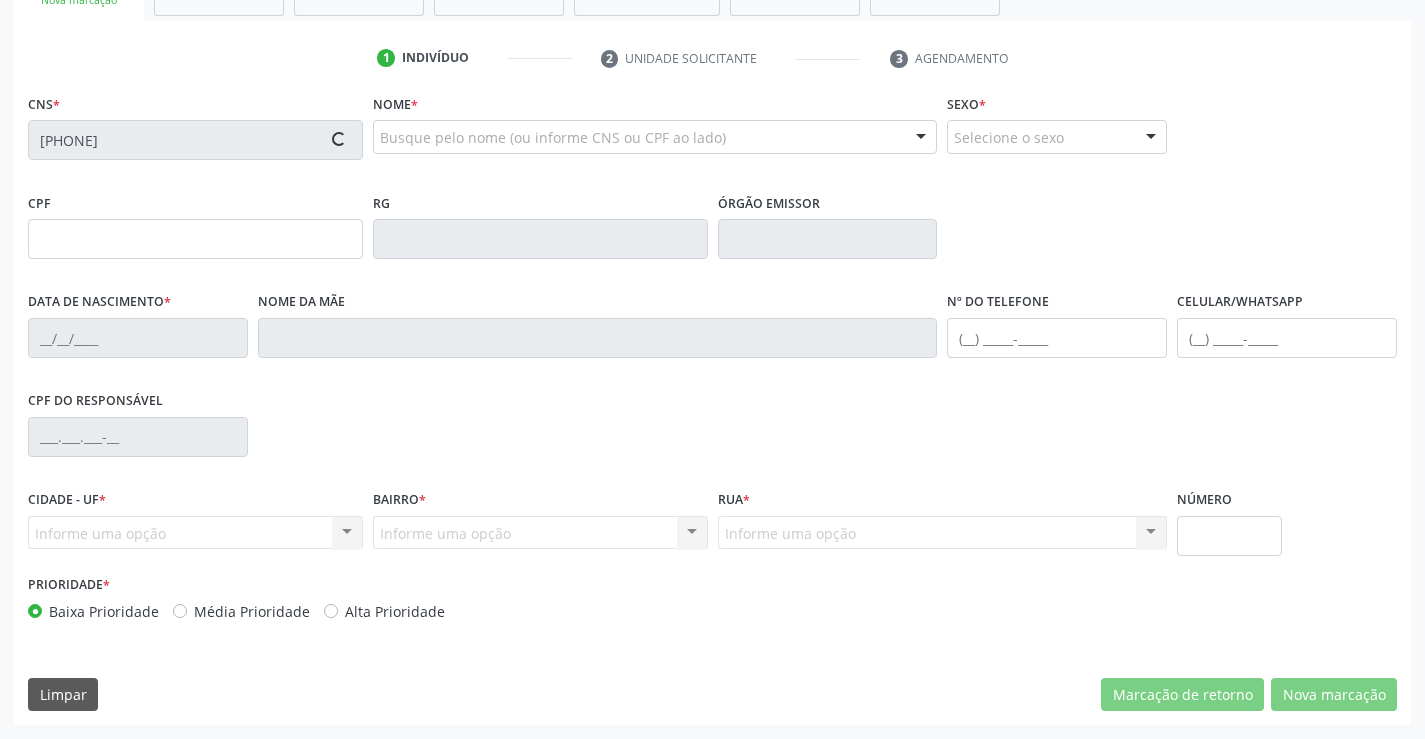 type on "([AREA_CODE]) [PHONE]" 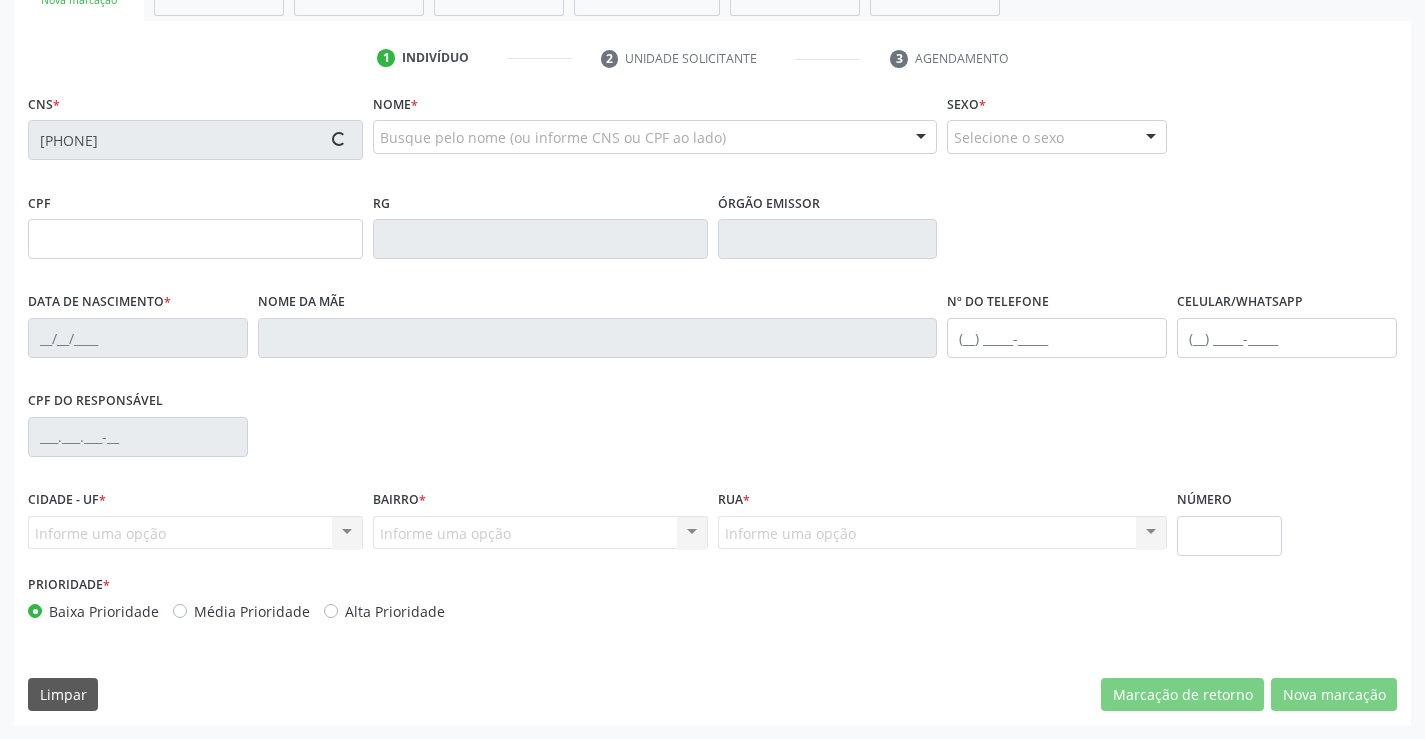 type on "S/N" 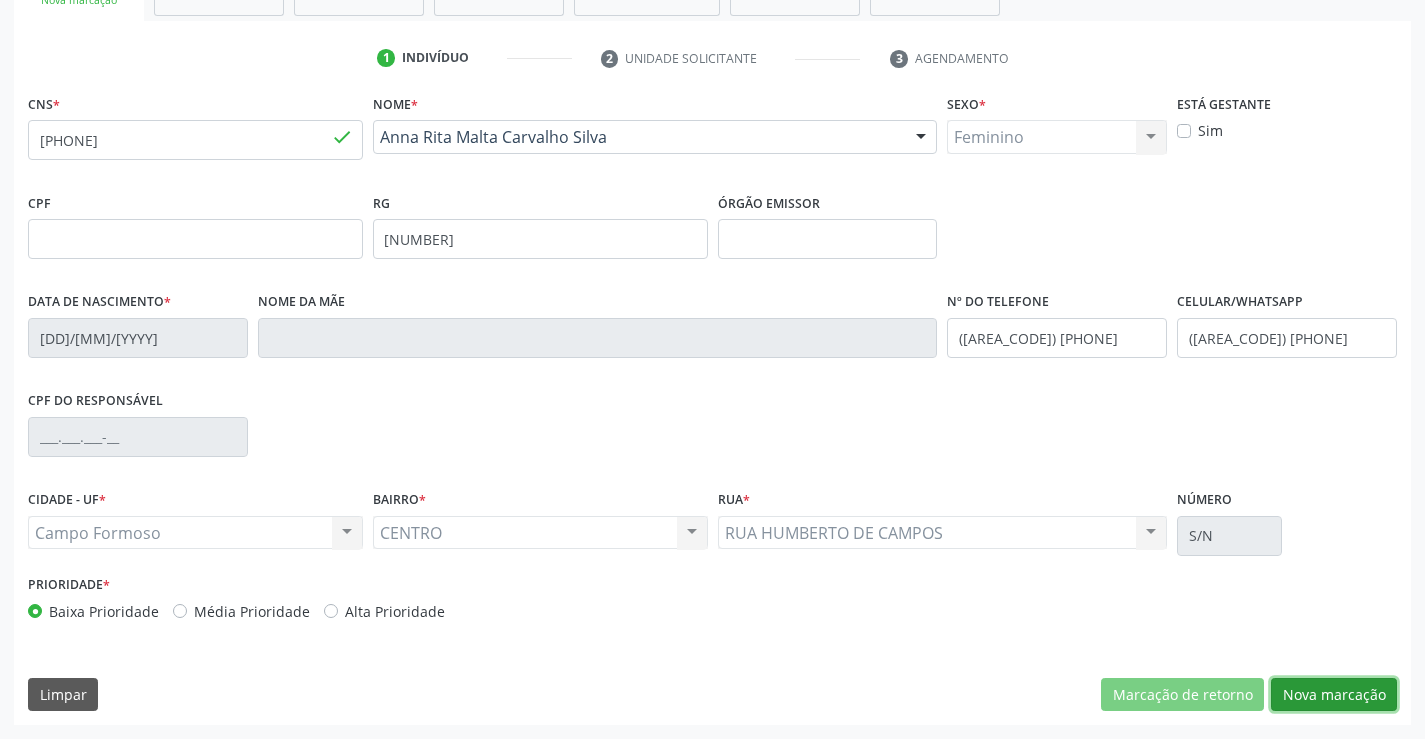 click on "Nova marcação" at bounding box center [1334, 695] 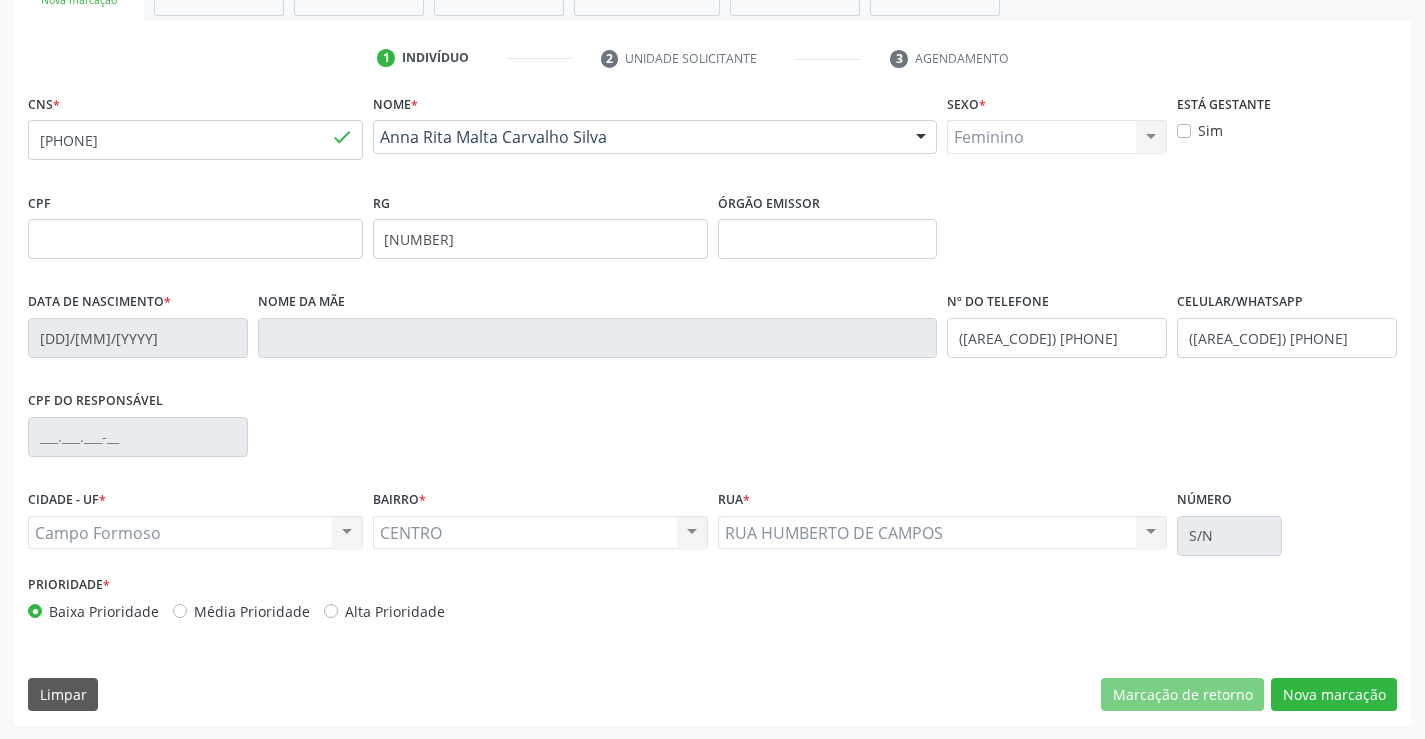 scroll, scrollTop: 167, scrollLeft: 0, axis: vertical 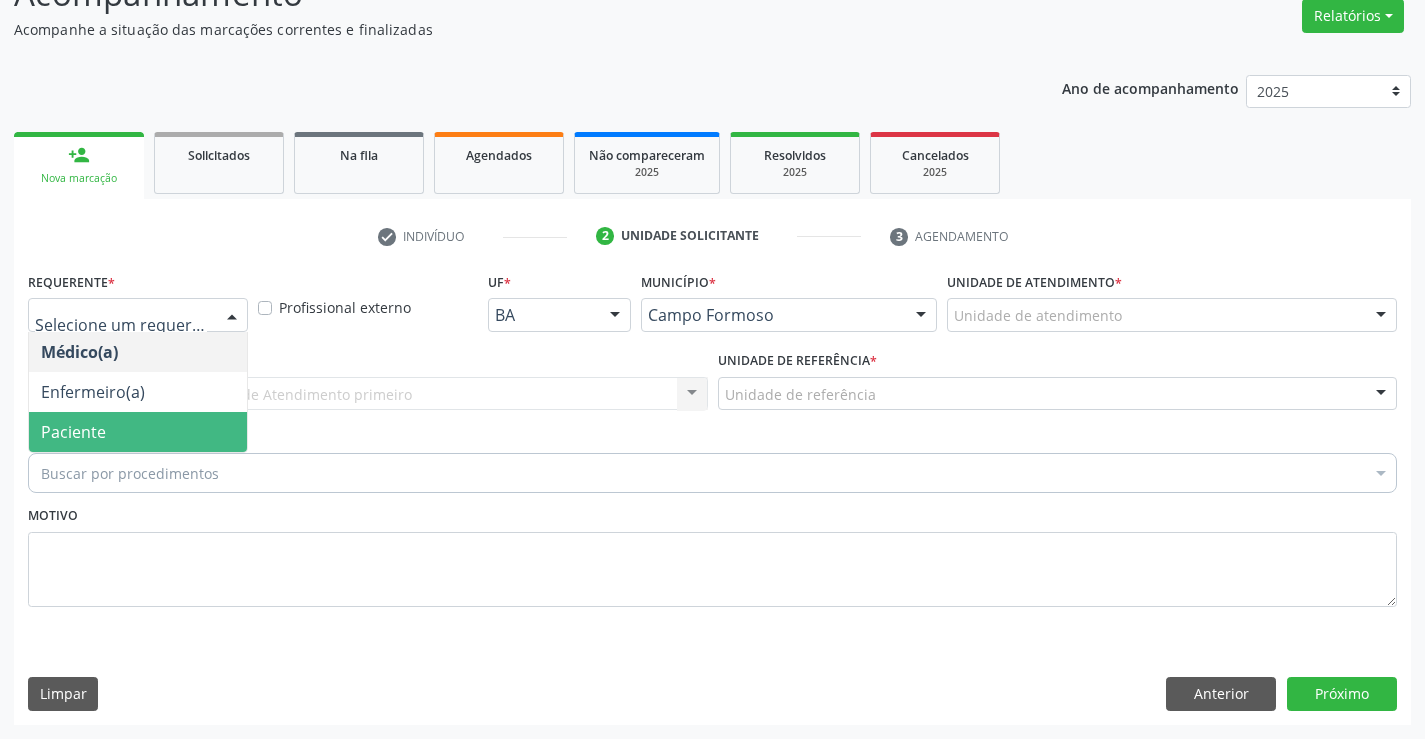 click on "Paciente" at bounding box center (73, 432) 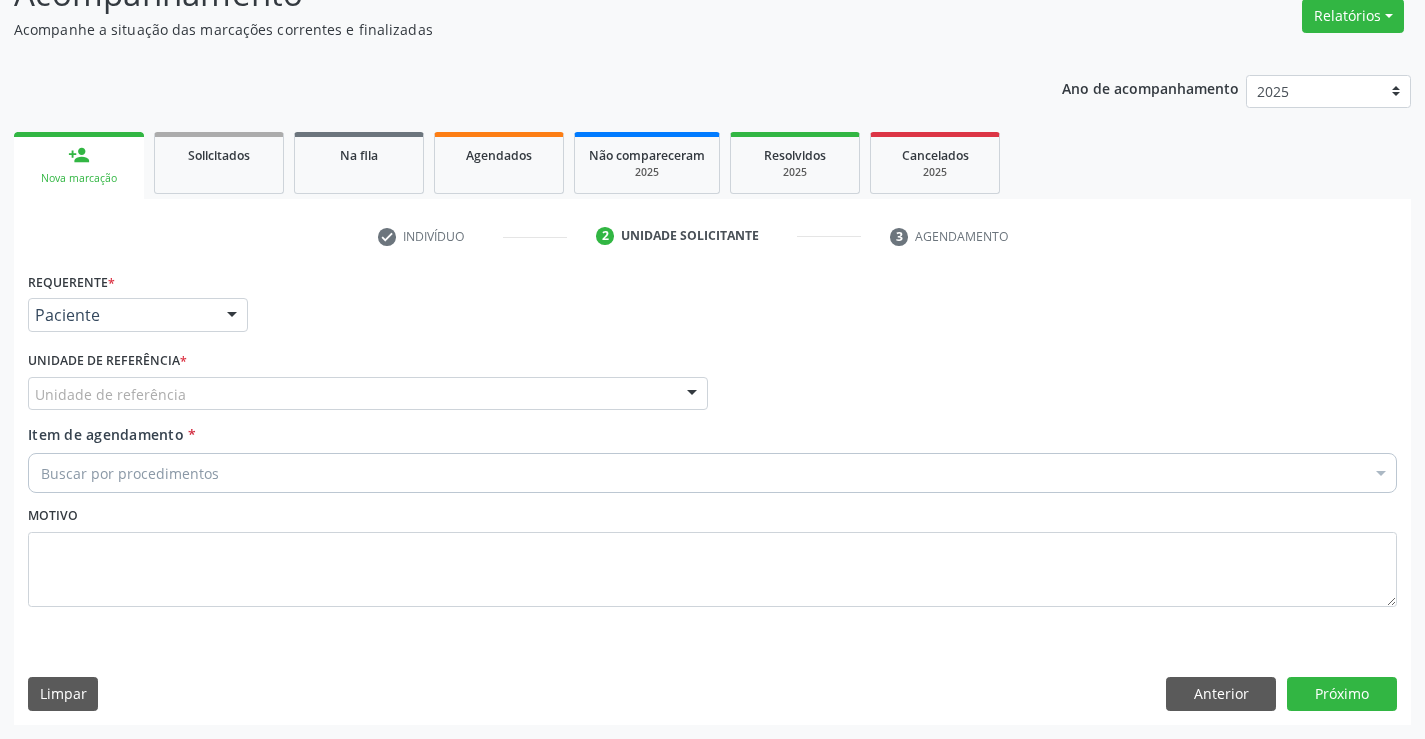 click on "Unidade de referência" at bounding box center (368, 394) 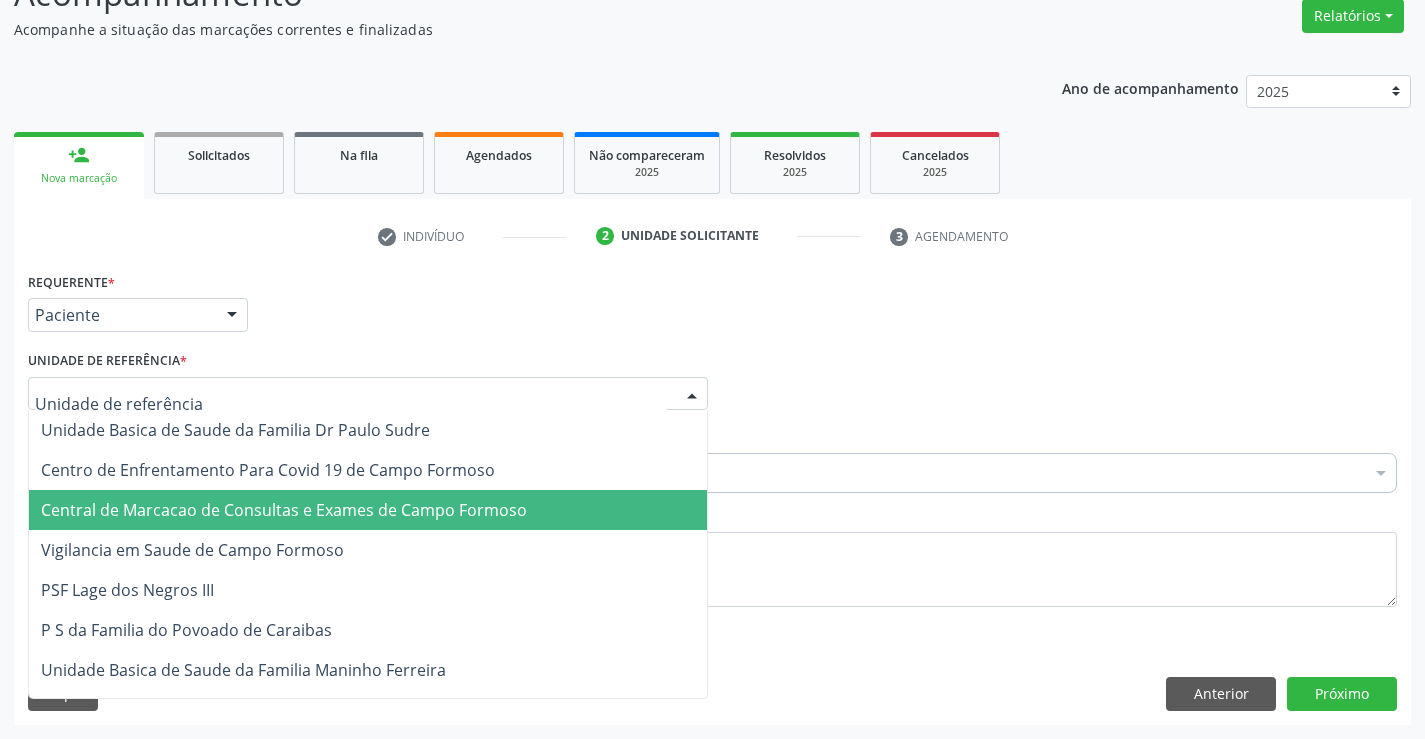click on "Central de Marcacao de Consultas e Exames de Campo Formoso" at bounding box center (368, 510) 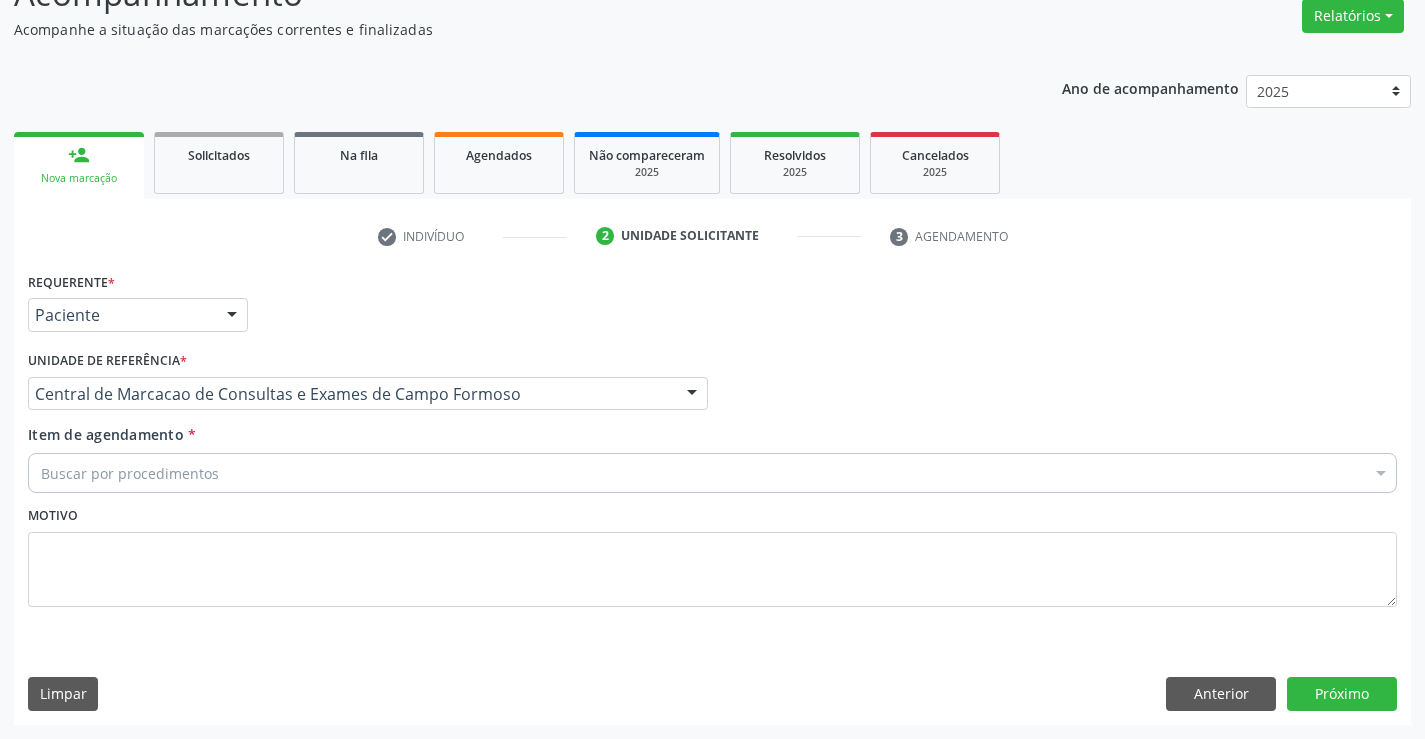 click on "Buscar por procedimentos" at bounding box center (712, 473) 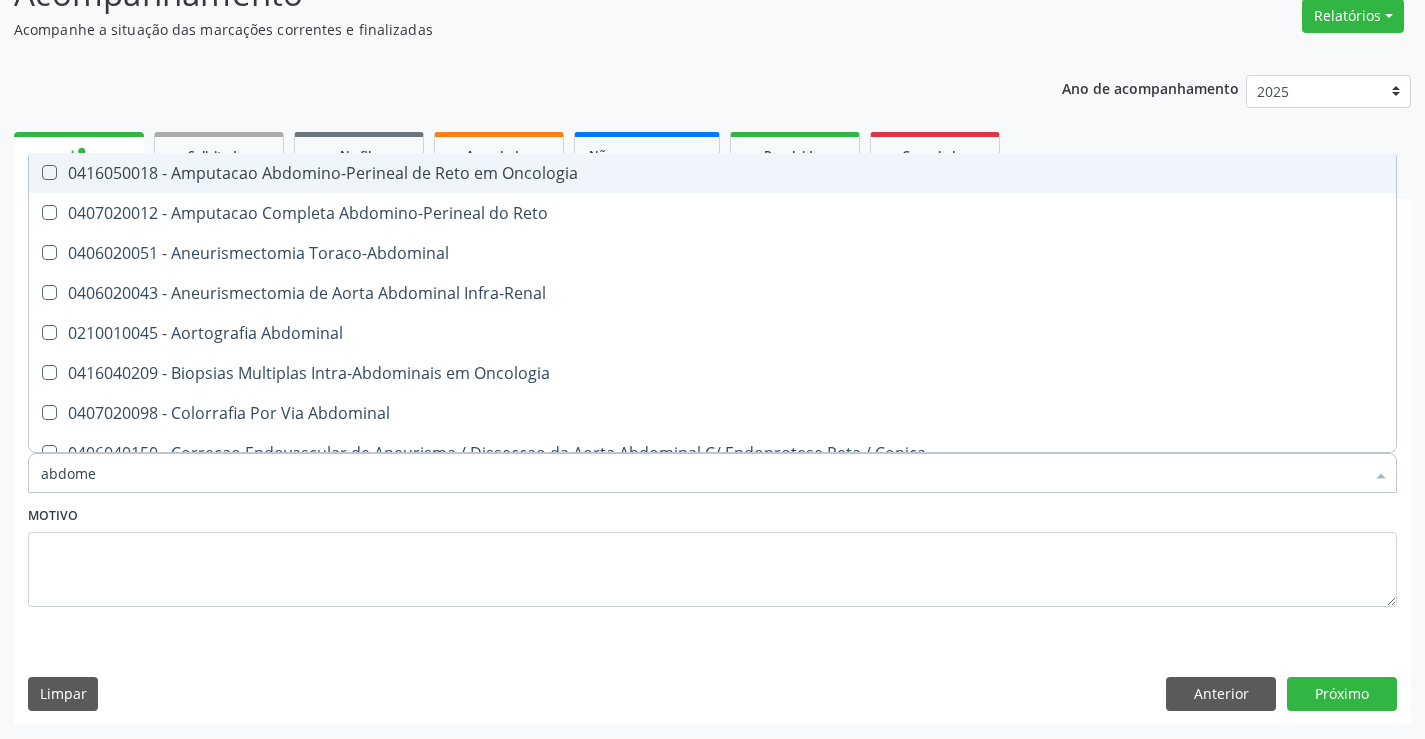type on "abdomen" 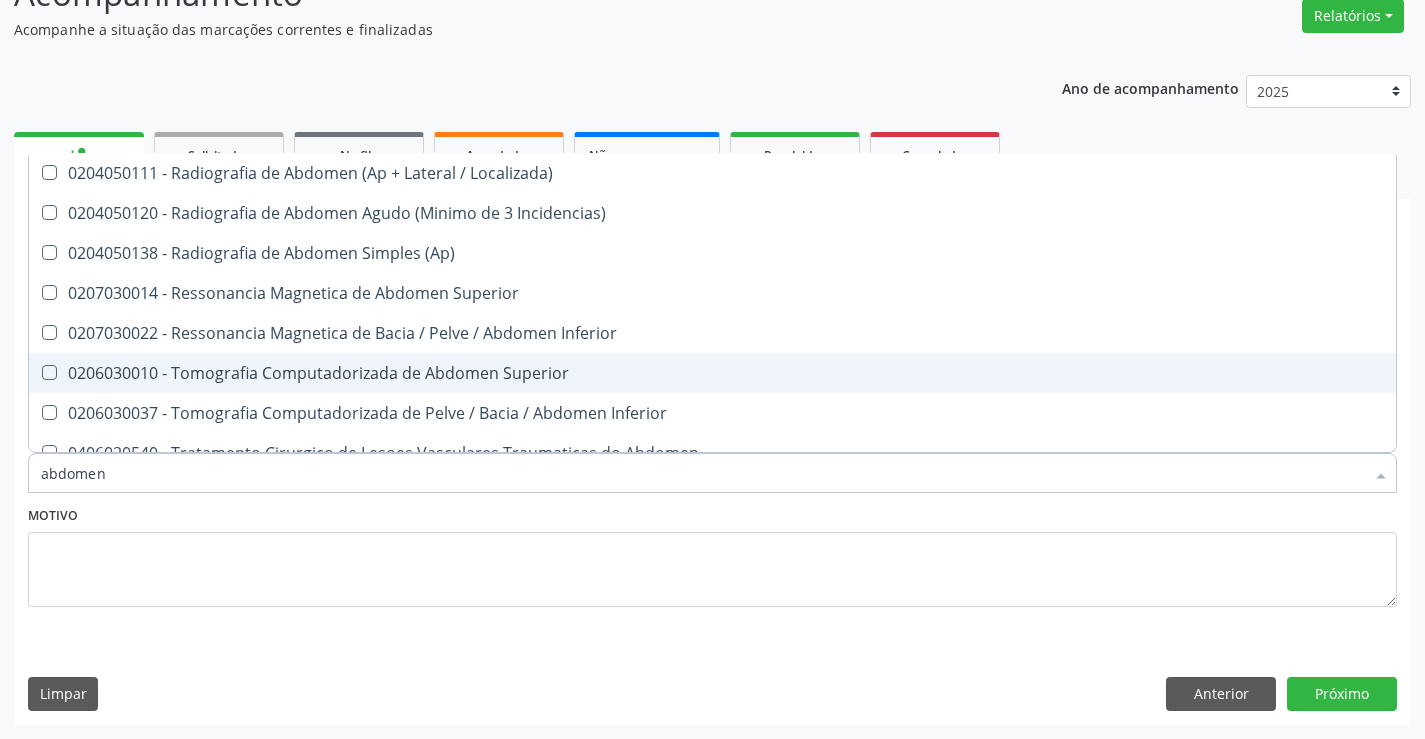 scroll, scrollTop: 101, scrollLeft: 0, axis: vertical 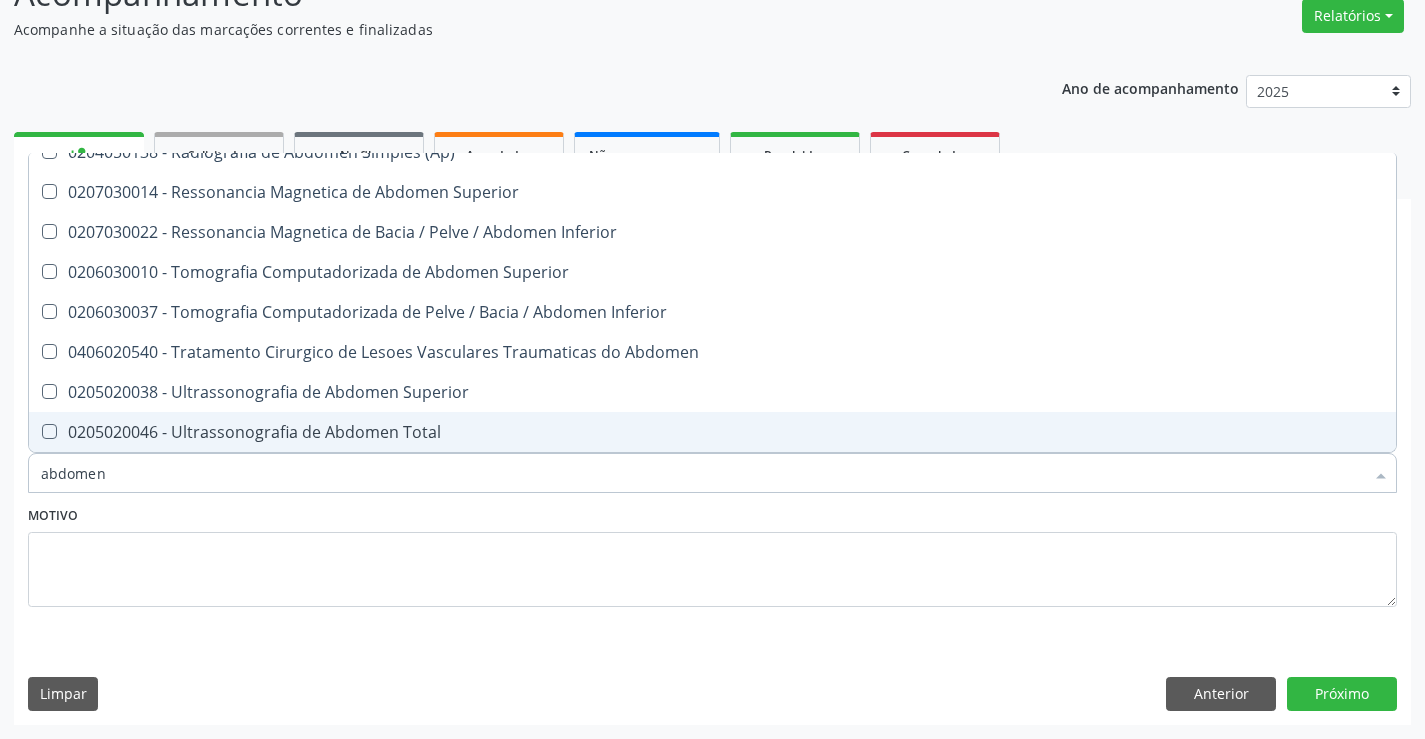click on "0205020046 - Ultrassonografia de Abdomen Total" at bounding box center (712, 432) 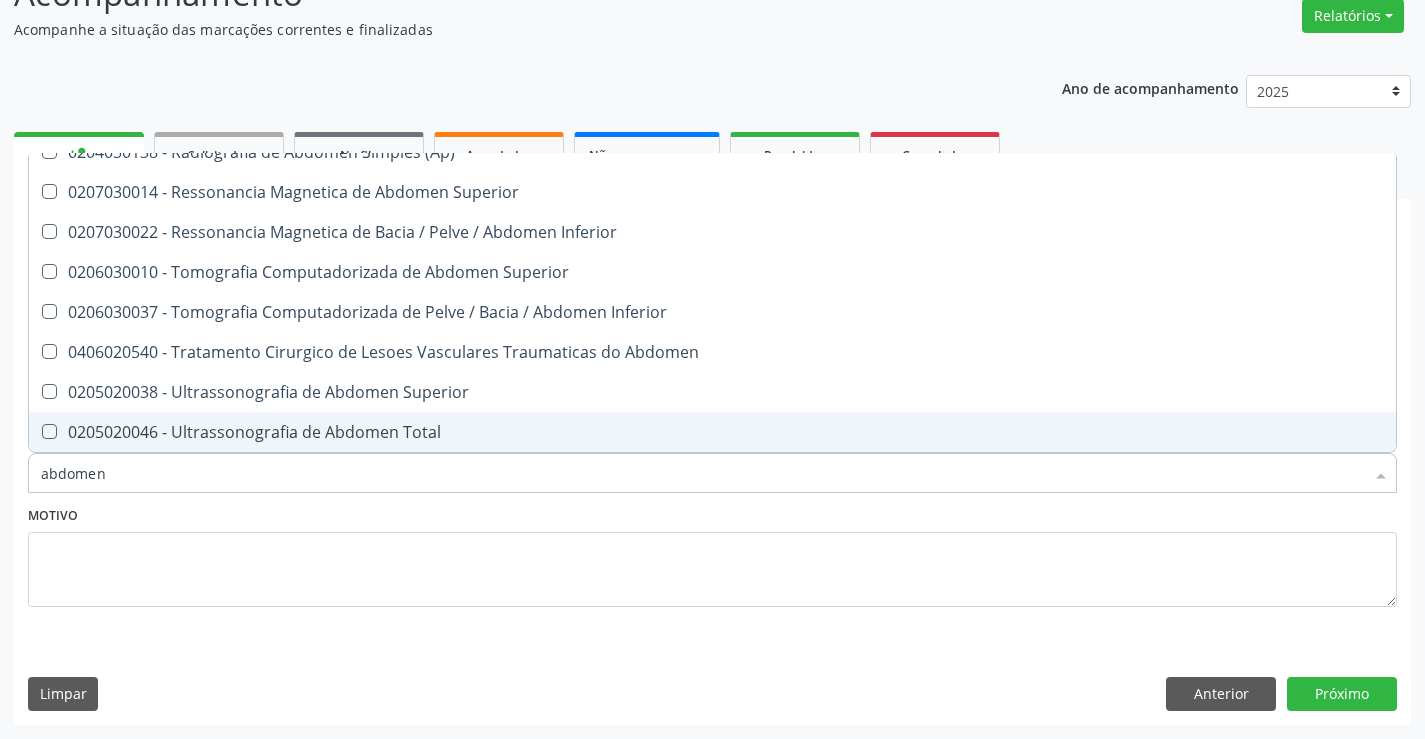 checkbox on "true" 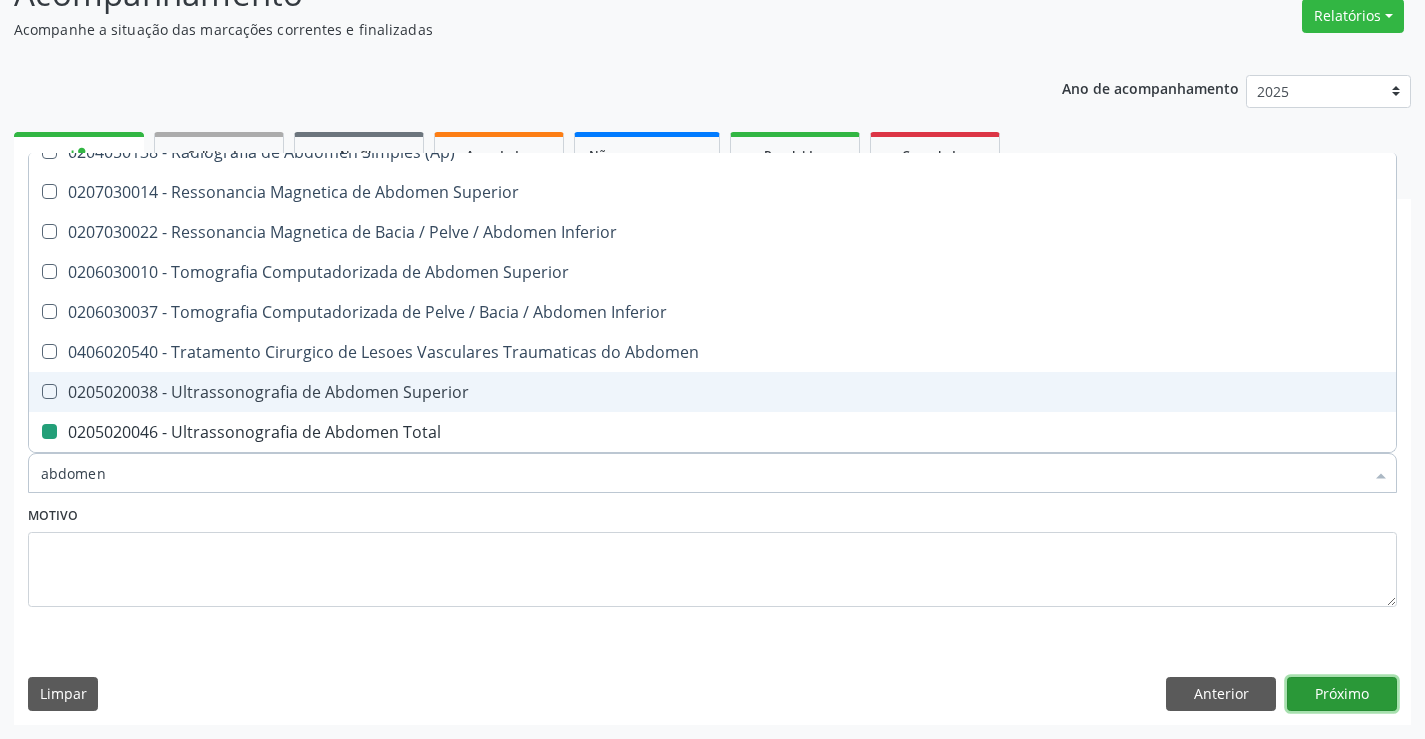 click on "Próximo" at bounding box center (1342, 694) 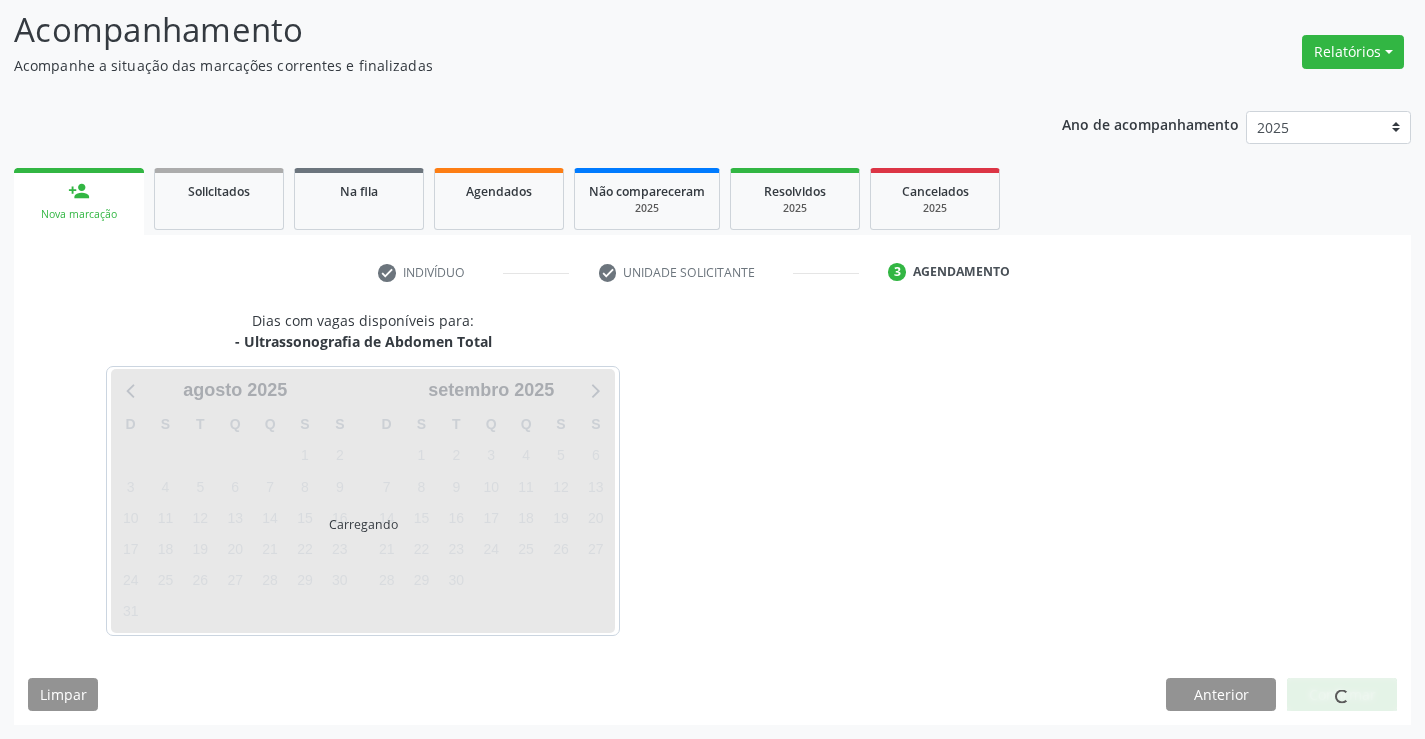 scroll, scrollTop: 131, scrollLeft: 0, axis: vertical 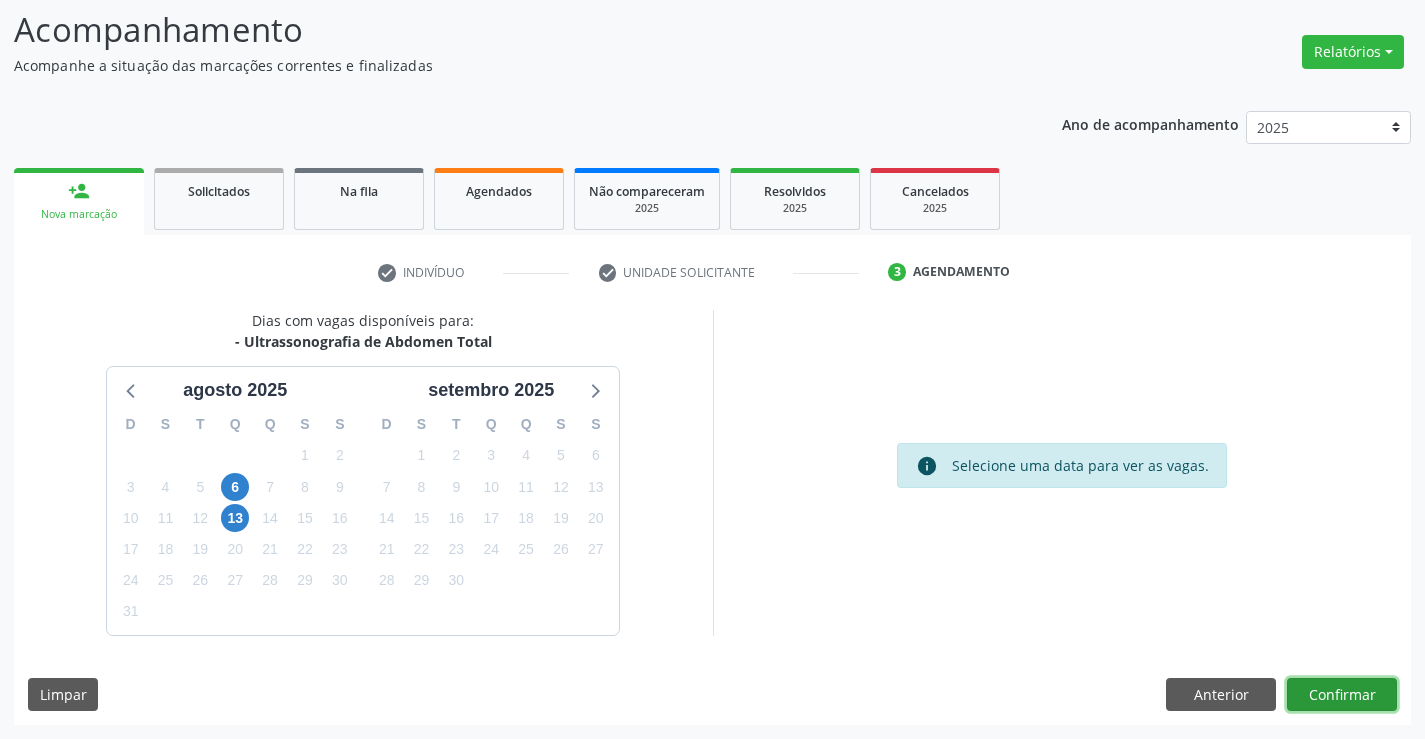 click on "Confirmar" at bounding box center (1342, 695) 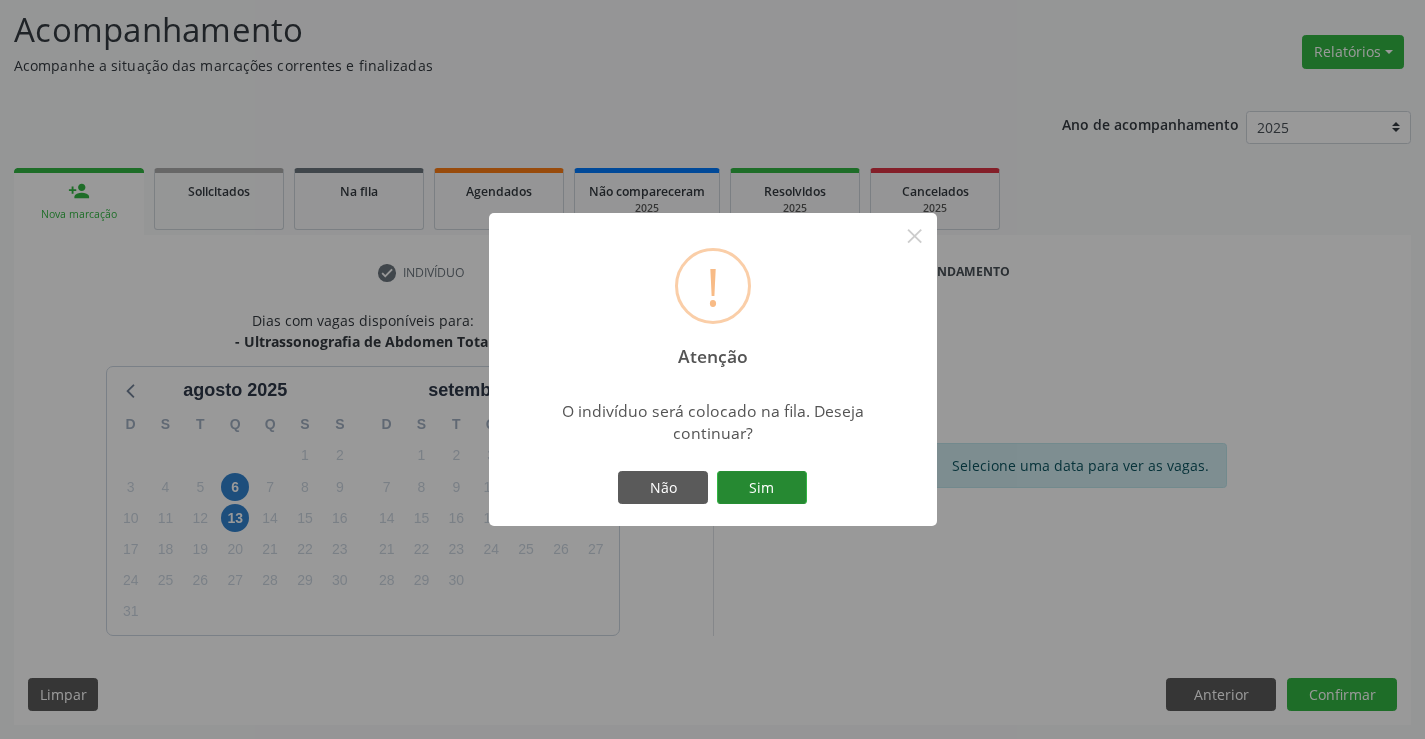 click on "Sim" at bounding box center (762, 488) 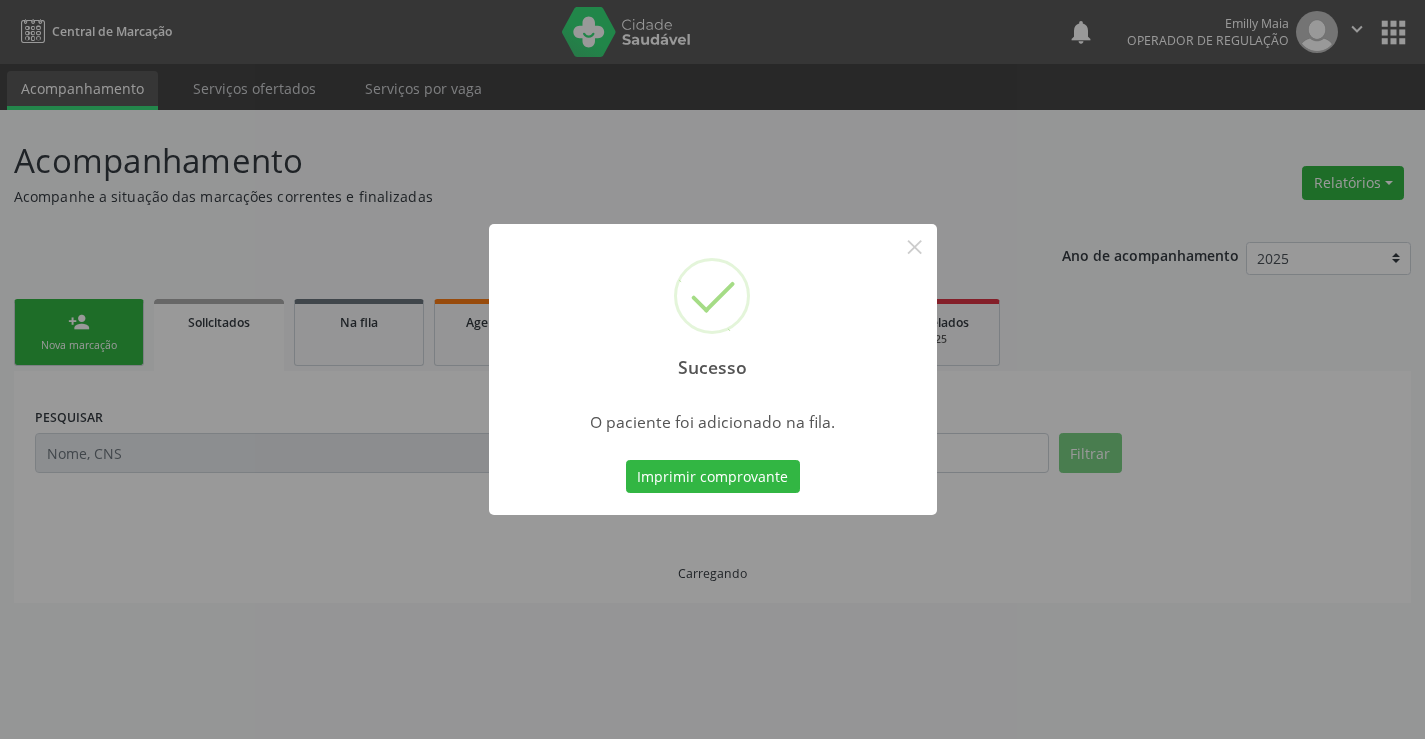 scroll, scrollTop: 0, scrollLeft: 0, axis: both 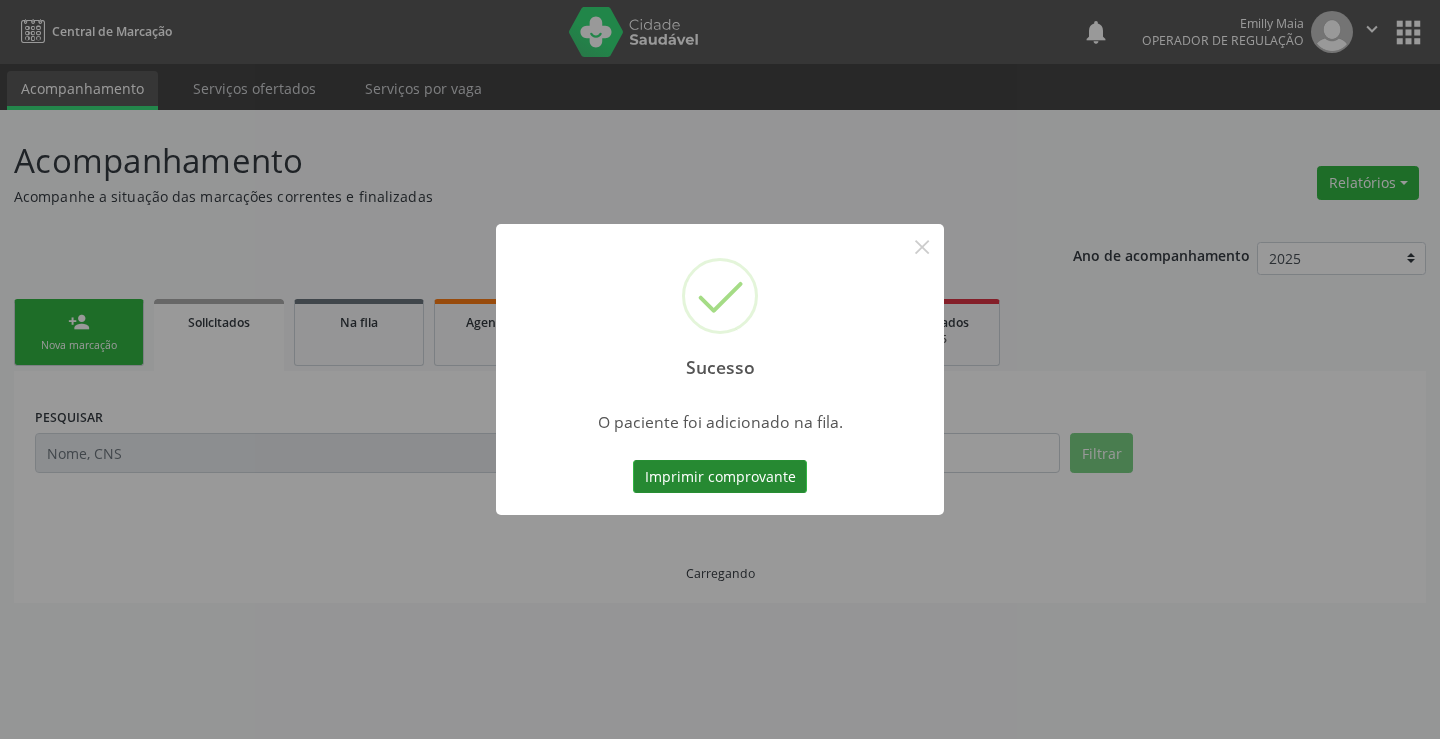 click on "Imprimir comprovante" at bounding box center [720, 477] 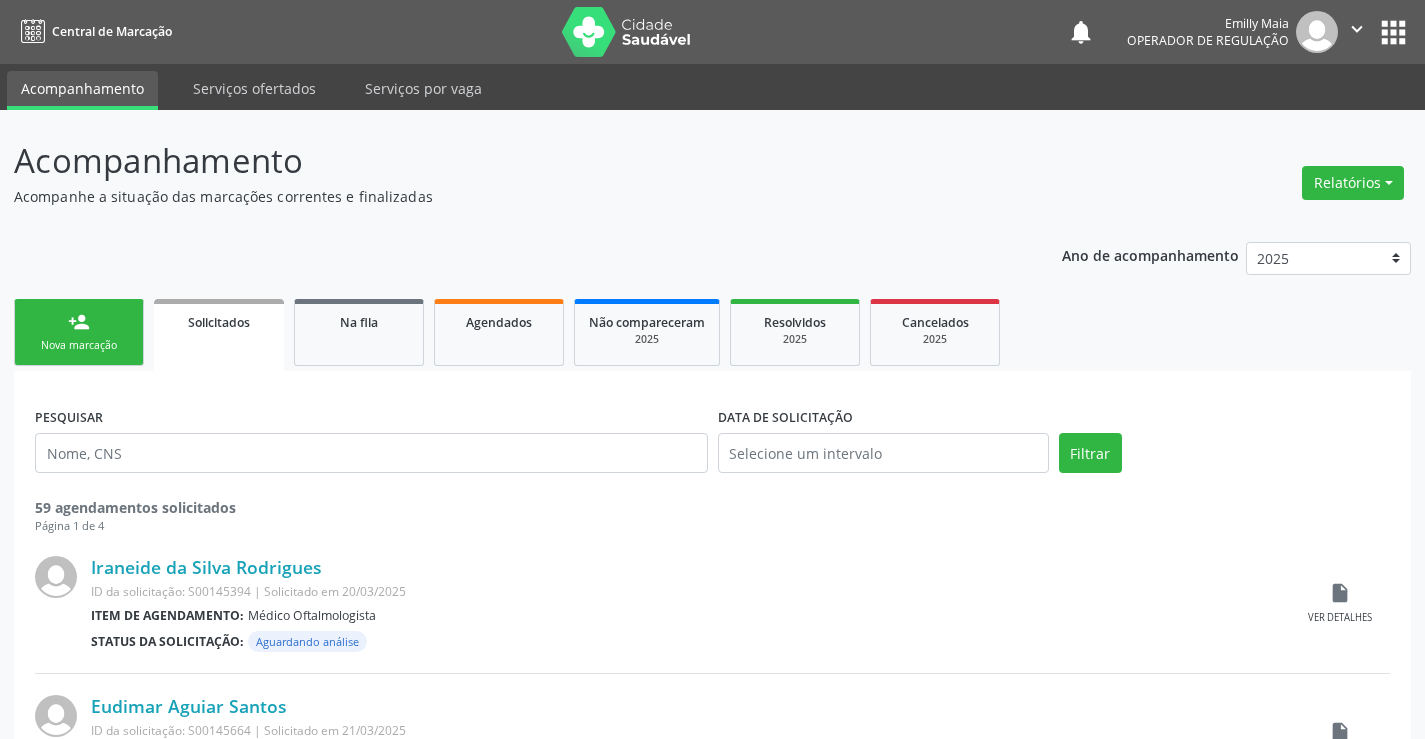 click on "PESQUISAR
DATA DE SOLICITAÇÃO
Filtrar
59 agendamentos solicitados
Página 1 de
4
[FIRST] [LAST] [LAST]
ID da solicitação: S00145394 |    Solicitado em [DD]/[MM]/[YYYY]
Item de agendamento:
Médico Oftalmologista
Status da solicitação:
Aguardando análise
insert_drive_file
Ver detalhes
[FIRST] [LAST] [LAST]
ID da solicitação: S00145664 |    Solicitado em [DD]/[MM]/[YYYY]
Item de agendamento:
Médico Oftalmologista
Status da solicitação:
Aguardando análise
insert_drive_file
Ver detalhes
[FIRST] [LAST] [LAST]
ID da solicitação: S00148568 |    Solicitado em [DD]/[MM]/[YYYY]
Item de agendamento:
Médico Oftalmologista
Status da solicitação:
Aguardando análise
insert_drive_file
Ver detalhes" at bounding box center [712, 1533] 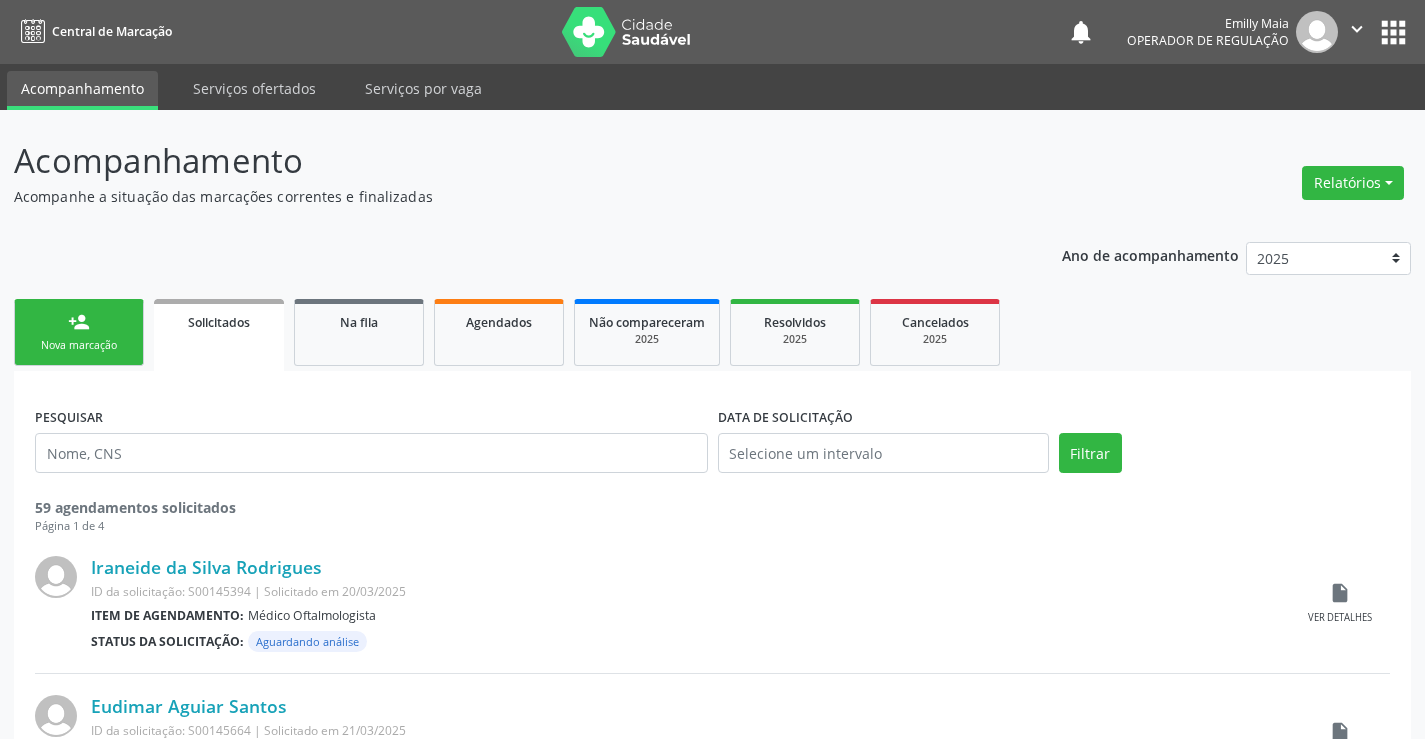 click on "Nova marcação" at bounding box center (79, 345) 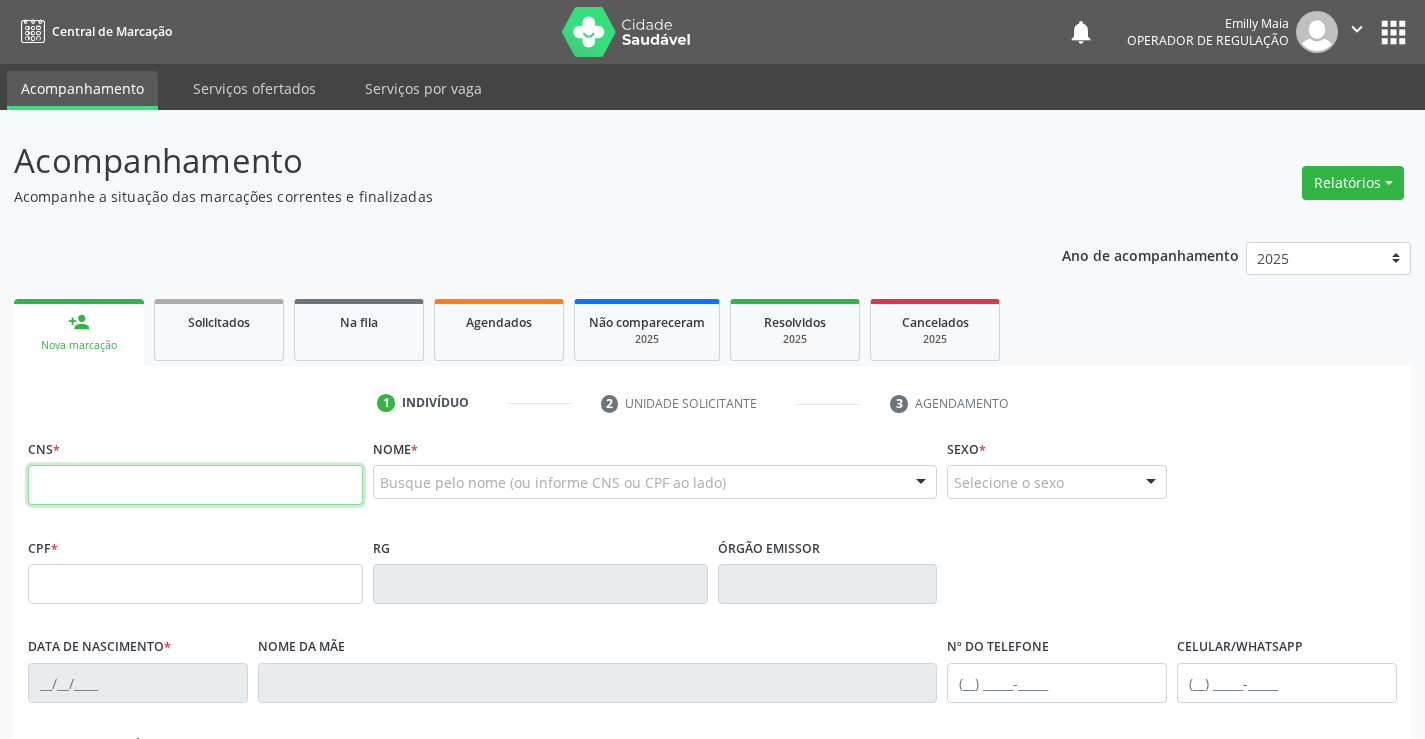 click at bounding box center (195, 485) 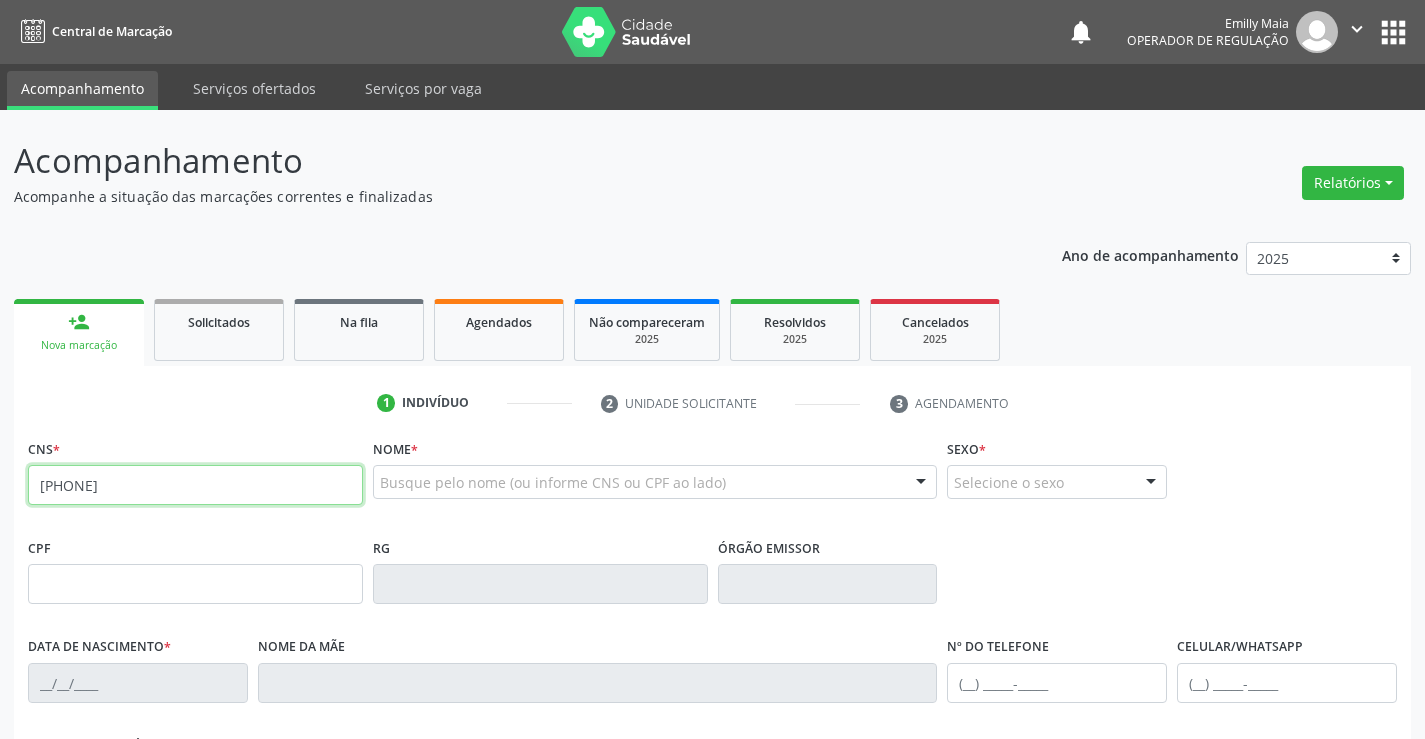 type on "[PHONE]" 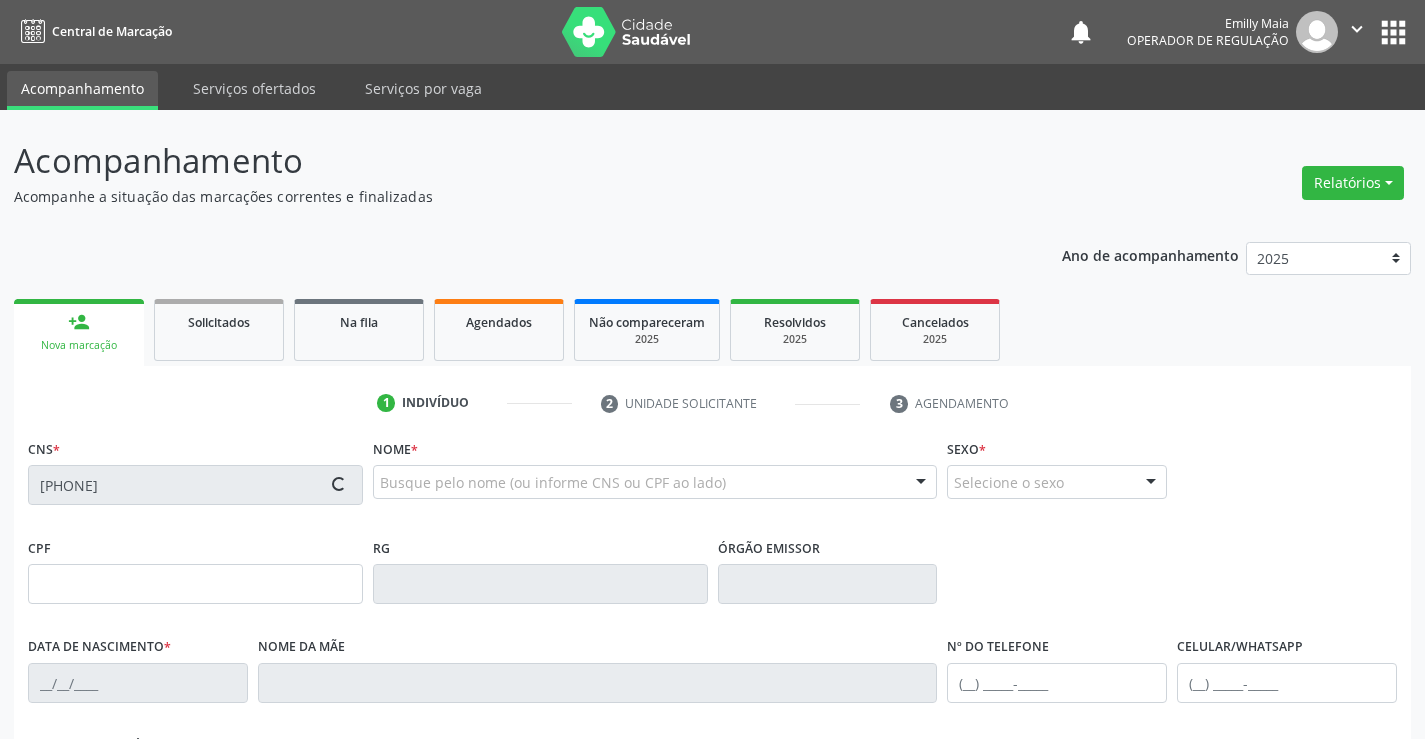 type on "[NUMBER]" 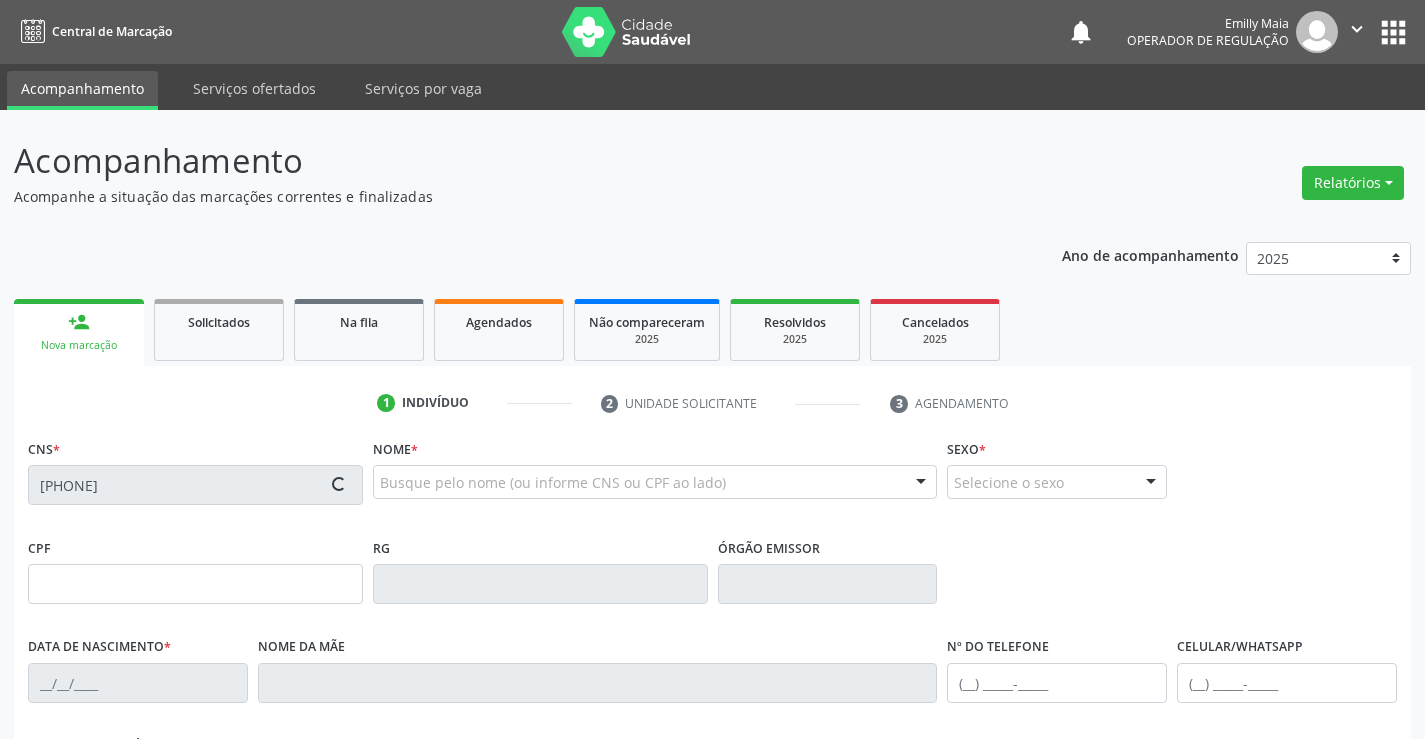 type on "[DD]/[MM]/[YYYY]" 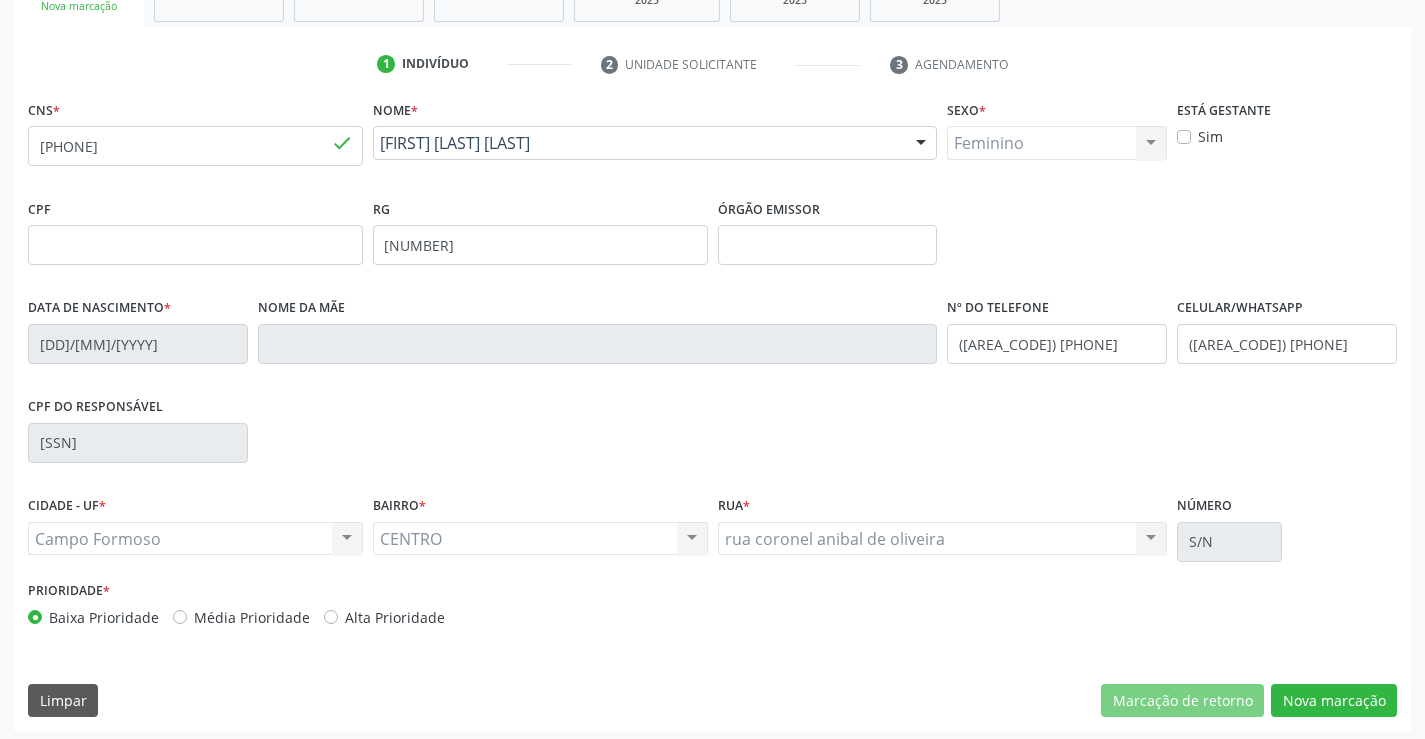 scroll, scrollTop: 345, scrollLeft: 0, axis: vertical 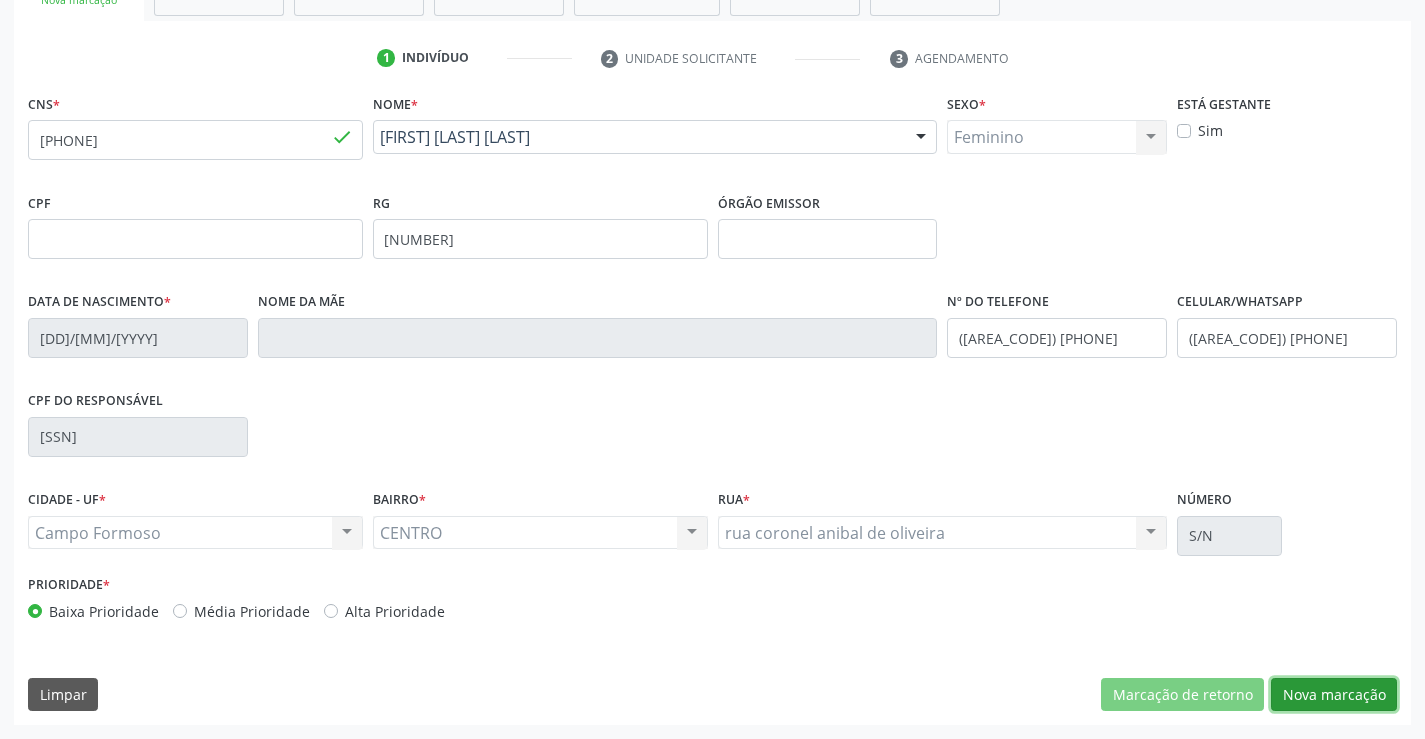 click on "Nova marcação" at bounding box center (1334, 695) 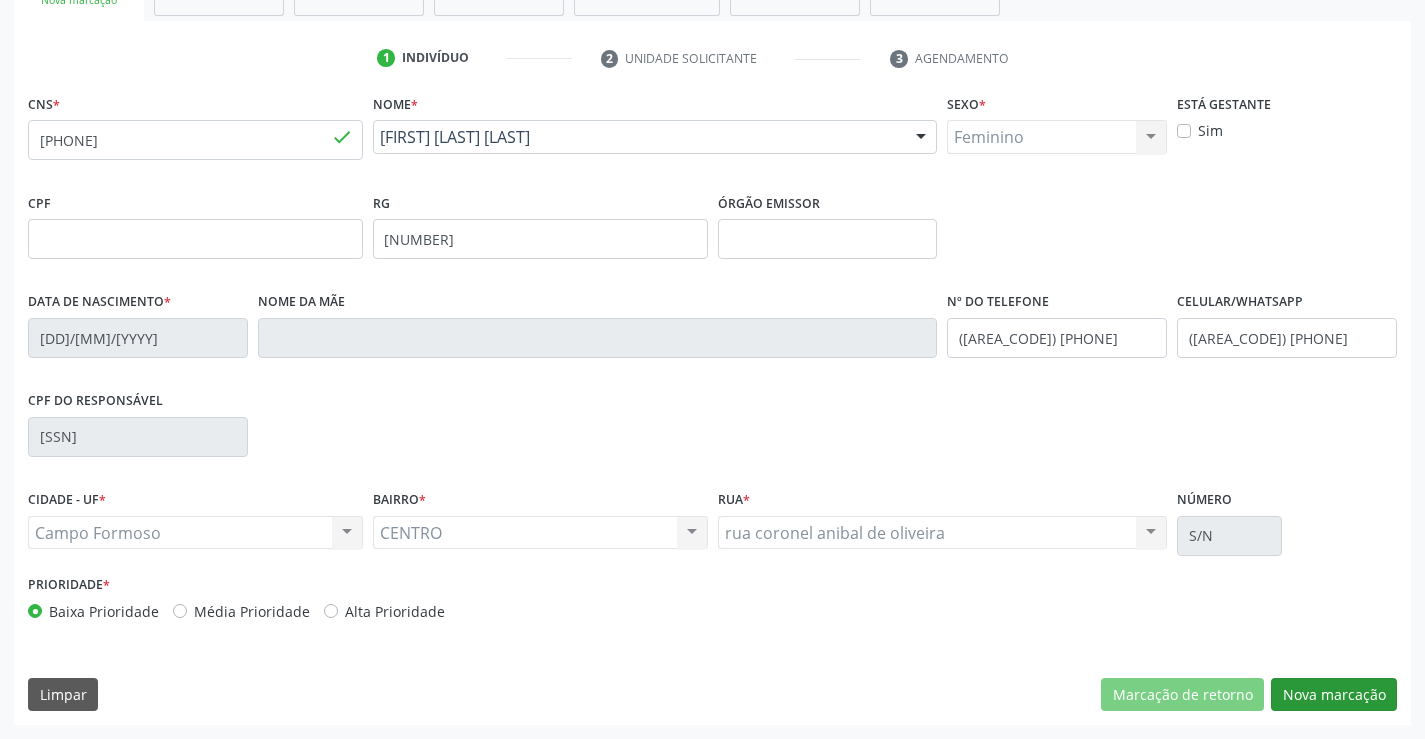 scroll, scrollTop: 167, scrollLeft: 0, axis: vertical 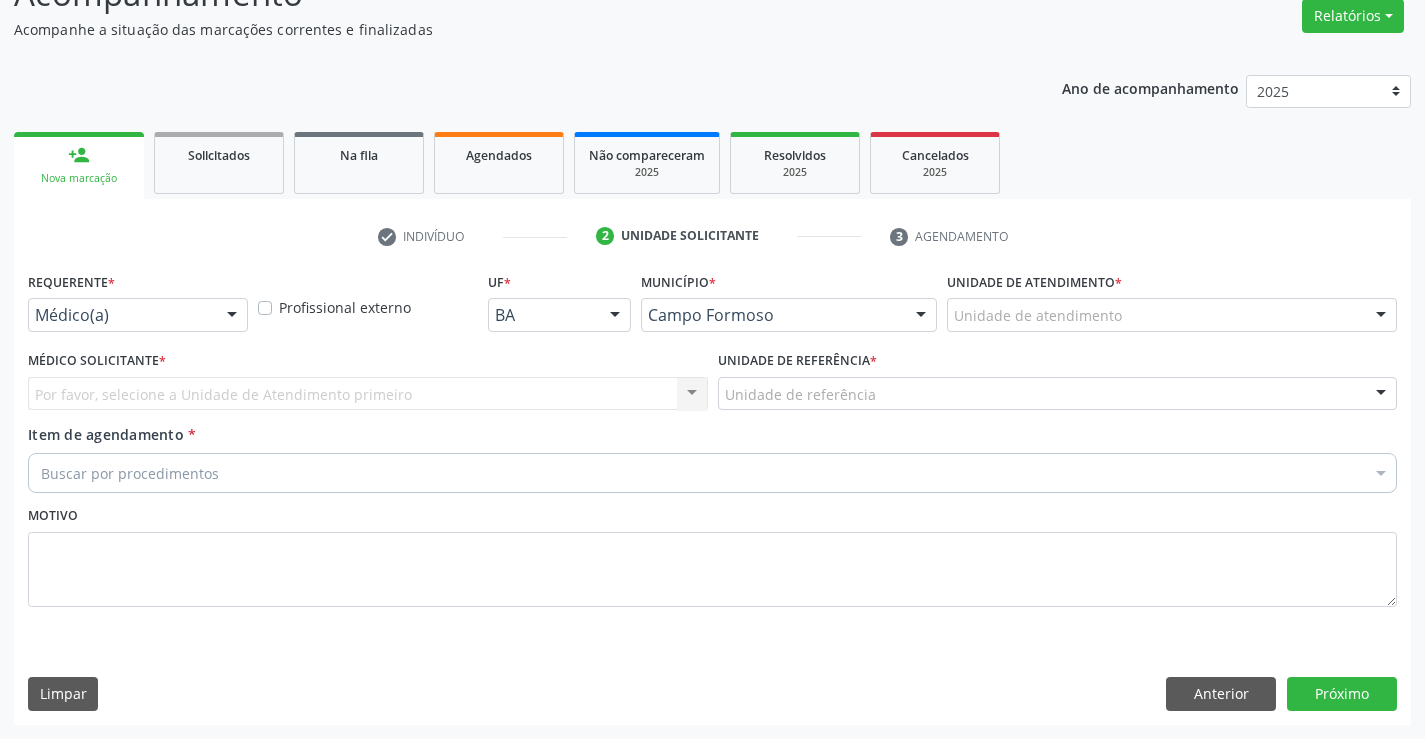 click on "Médico(a)" at bounding box center (138, 315) 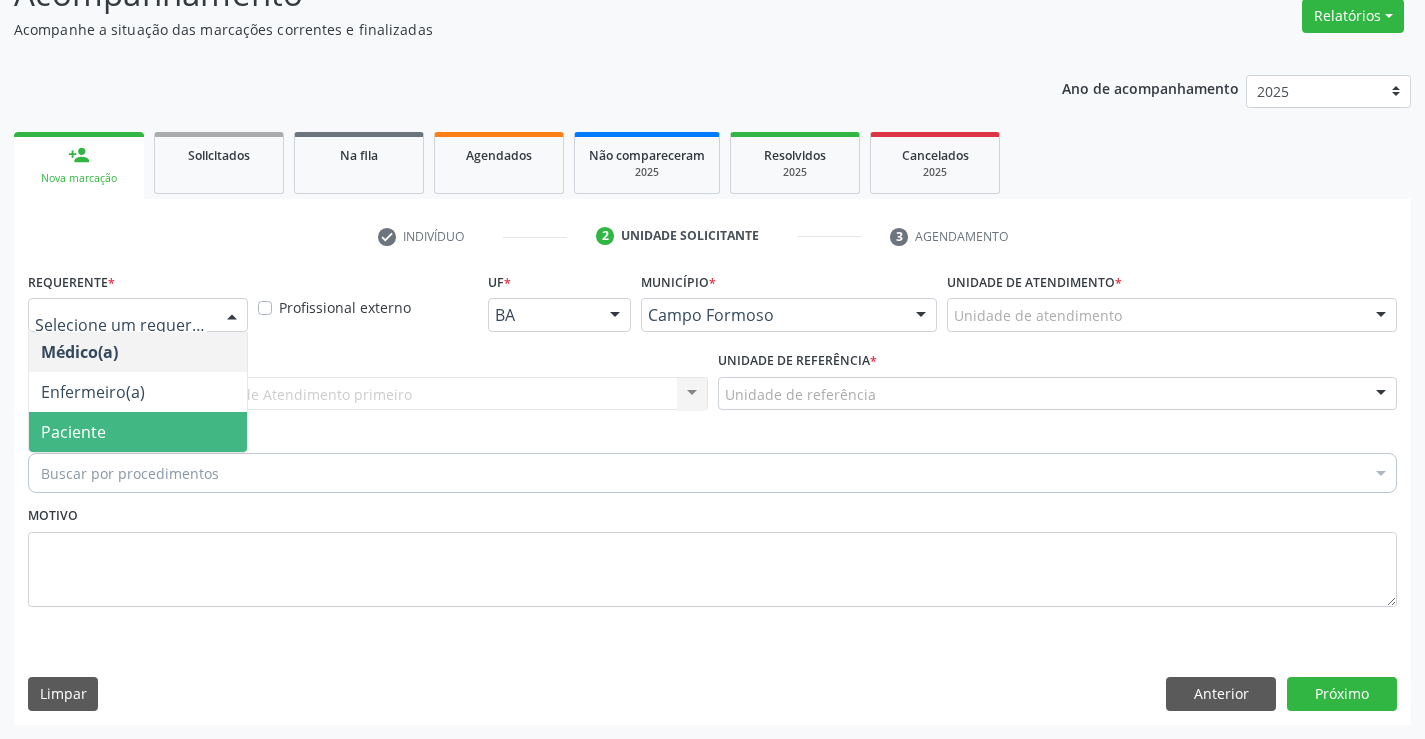 click on "Paciente" at bounding box center (138, 432) 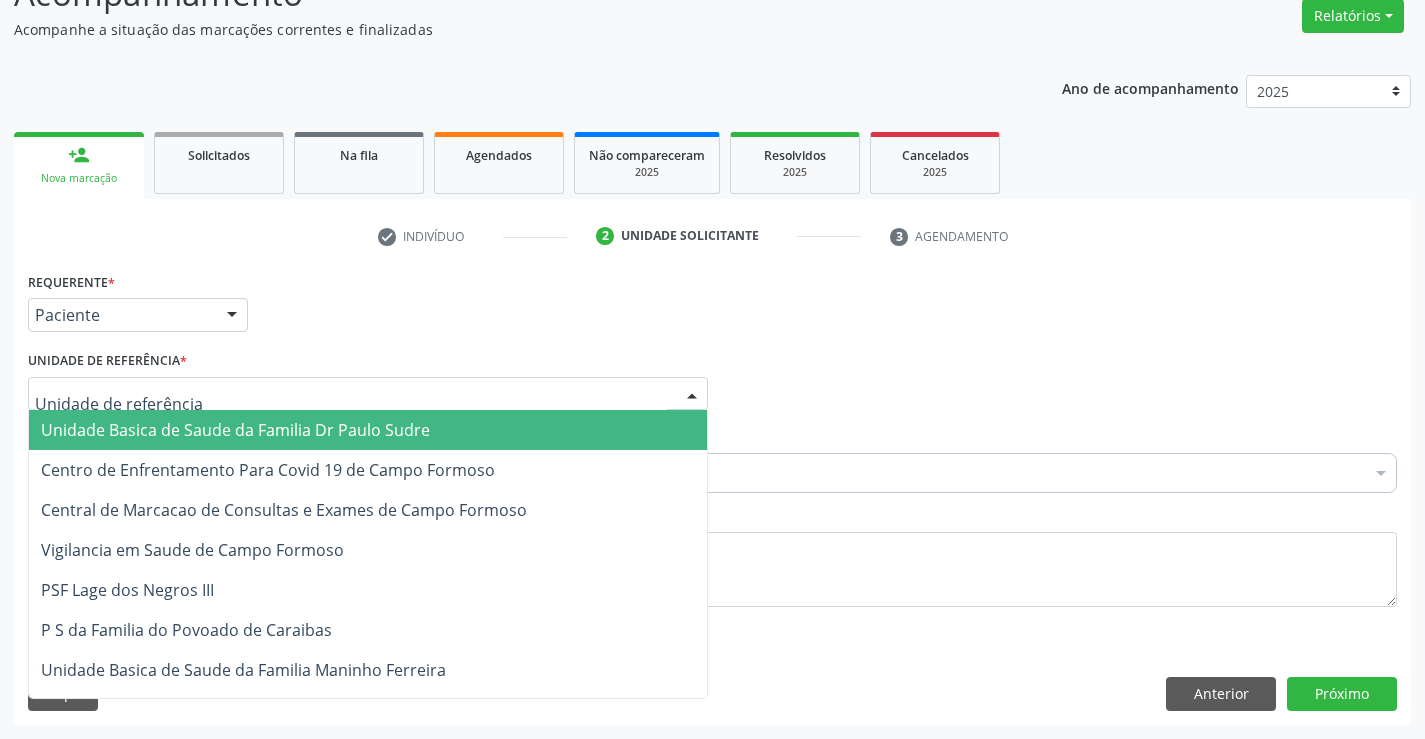 click at bounding box center [368, 394] 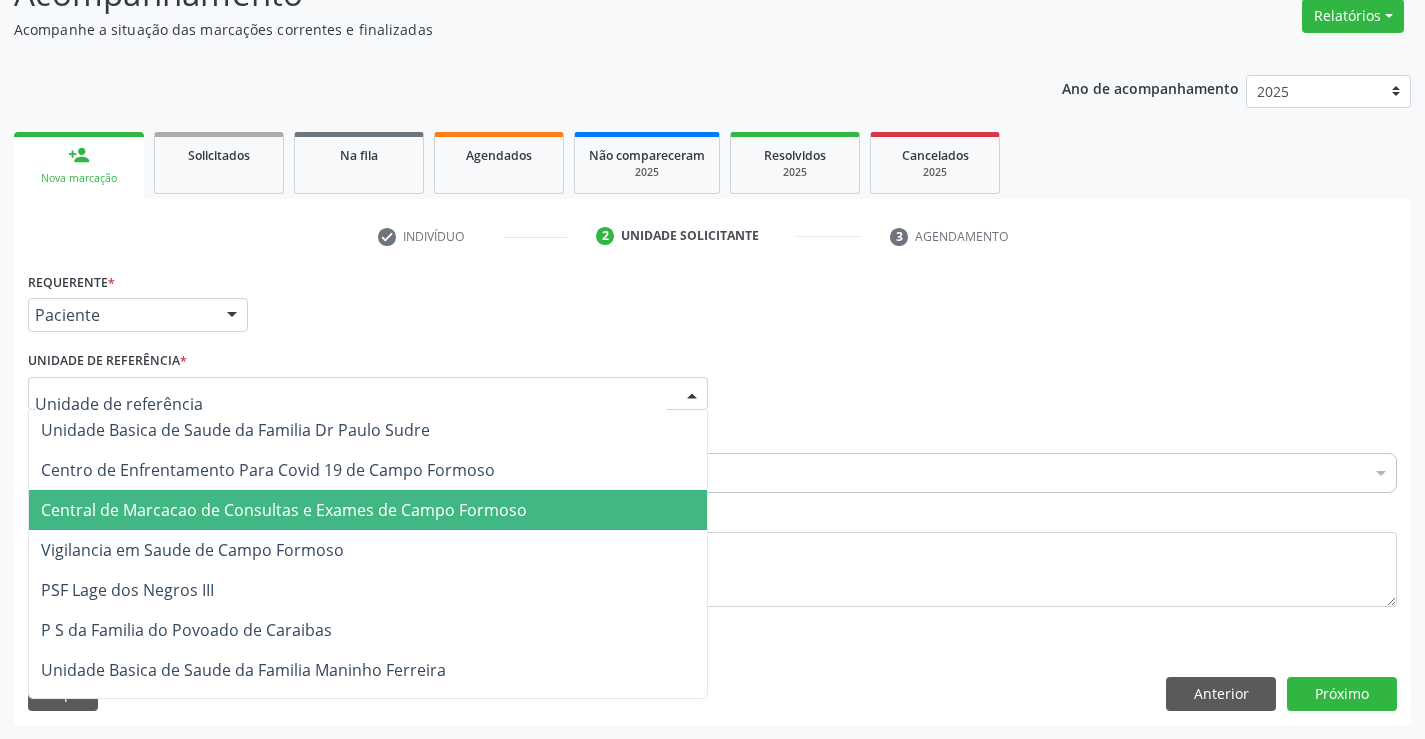 click on "Central de Marcacao de Consultas e Exames de Campo Formoso" at bounding box center [368, 510] 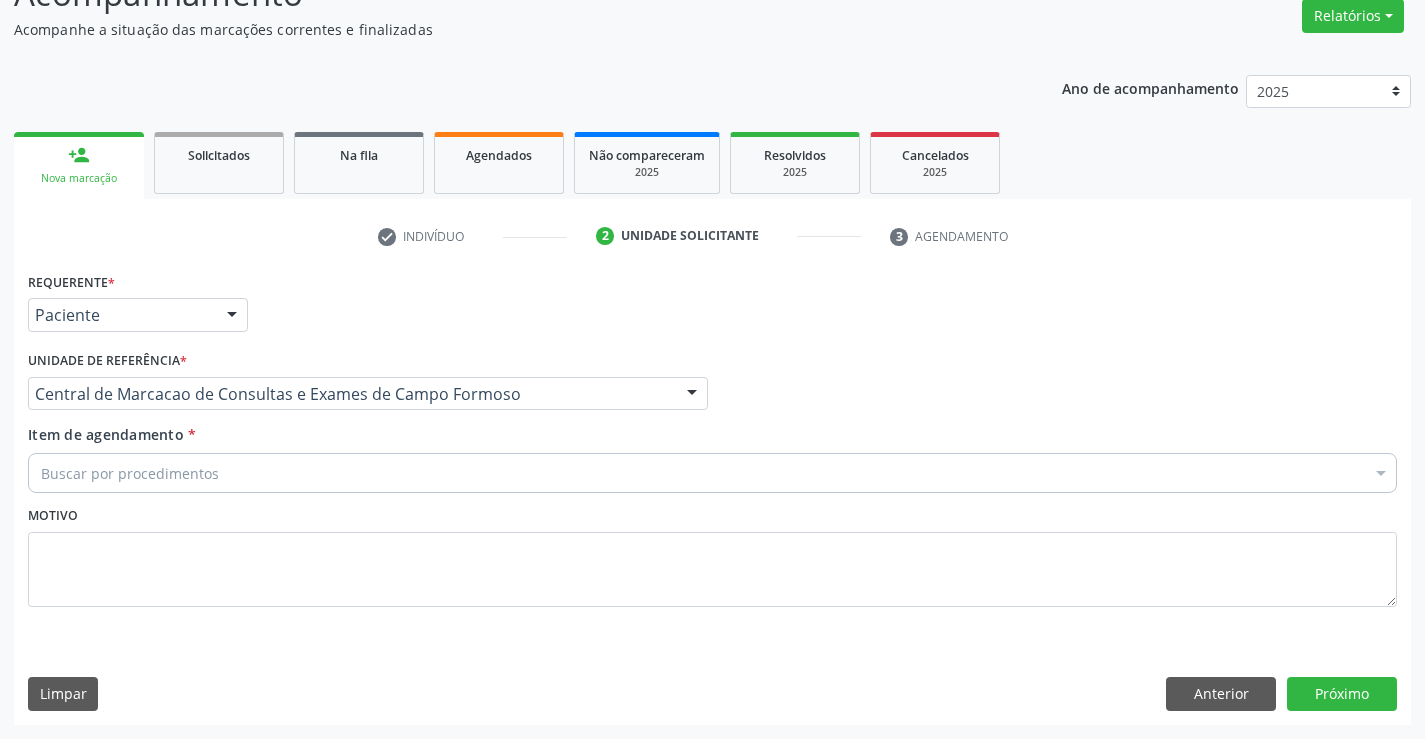 click on "Buscar por procedimentos" at bounding box center (712, 473) 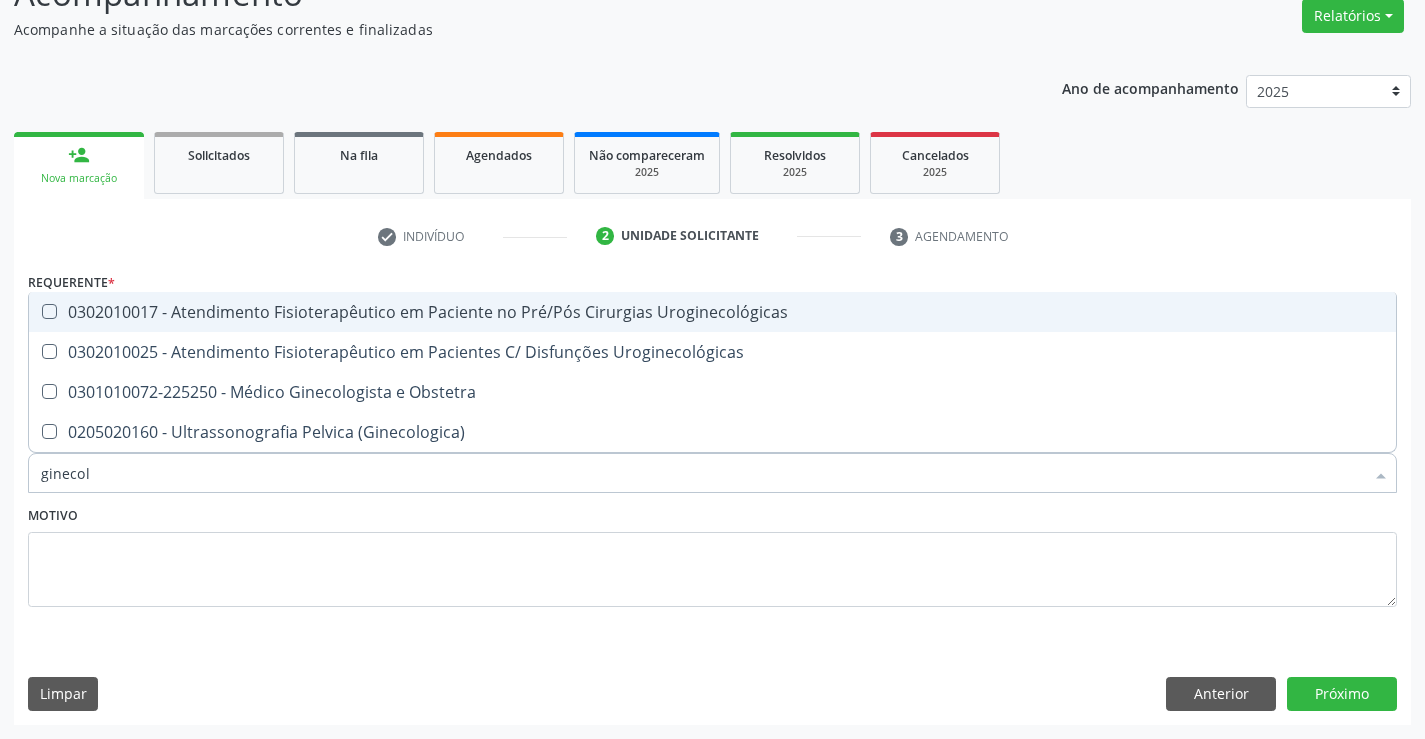 type on "ginecolo" 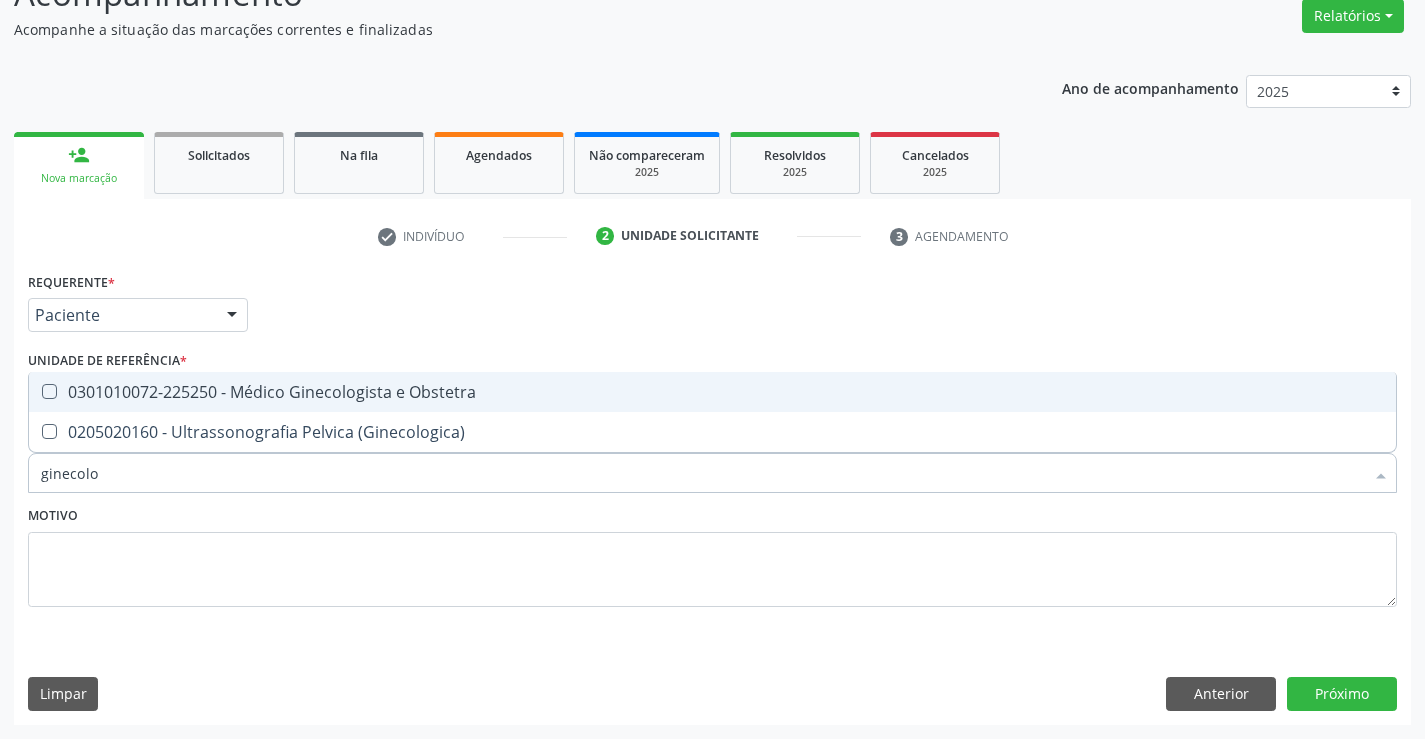 click on "0301010072-225250 - Médico Ginecologista e Obstetra" at bounding box center (712, 392) 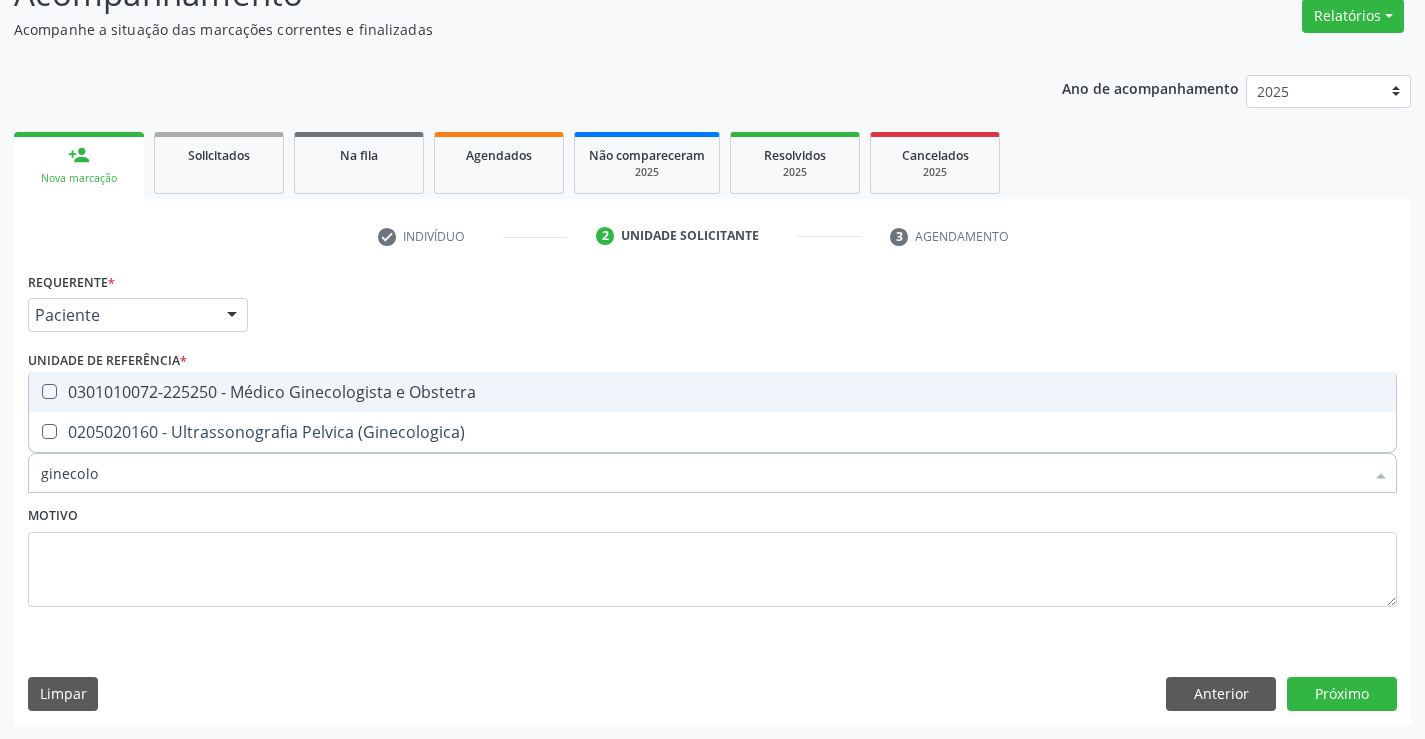 checkbox on "true" 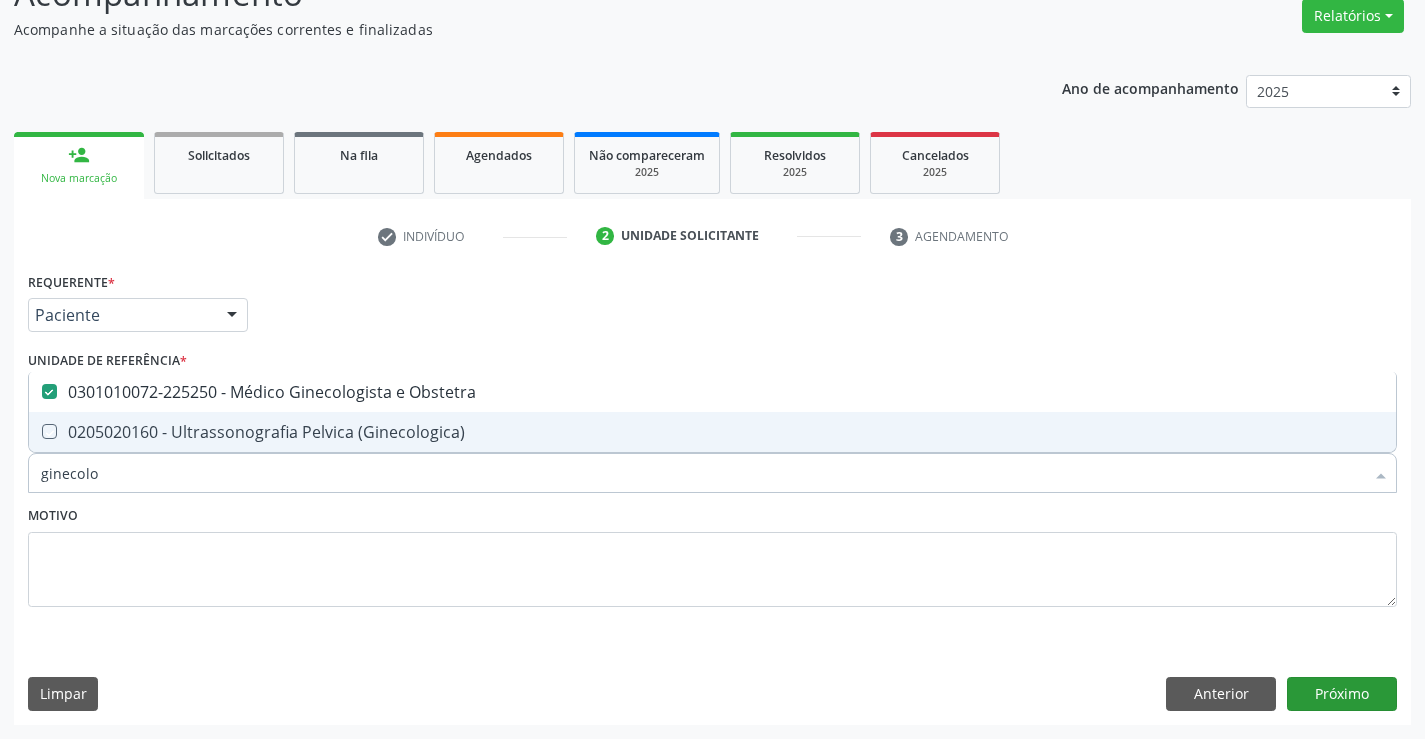 click on "Requerente
*
Paciente         Médico(a)   Enfermeiro(a)   Paciente
Nenhum resultado encontrado para: "   "
Não há nenhuma opção para ser exibida.
UF
BA         BA
Nenhum resultado encontrado para: "   "
Não há nenhuma opção para ser exibida.
Município
Campo Formoso         Campo Formoso
Nenhum resultado encontrado para: "   "
Não há nenhuma opção para ser exibida.
Médico Solicitante
Por favor, selecione a Unidade de Atendimento primeiro
Nenhum resultado encontrado para: "   "
Não há nenhuma opção para ser exibida.
Unidade de referência
*
Central de Marcacao de Consultas e Exames de Campo Formoso         Unidade Basica de Saude da Familia Dr Paulo Sudre   Centro de Enfrentamento Para Covid 19 de Campo Formoso" at bounding box center (712, 495) 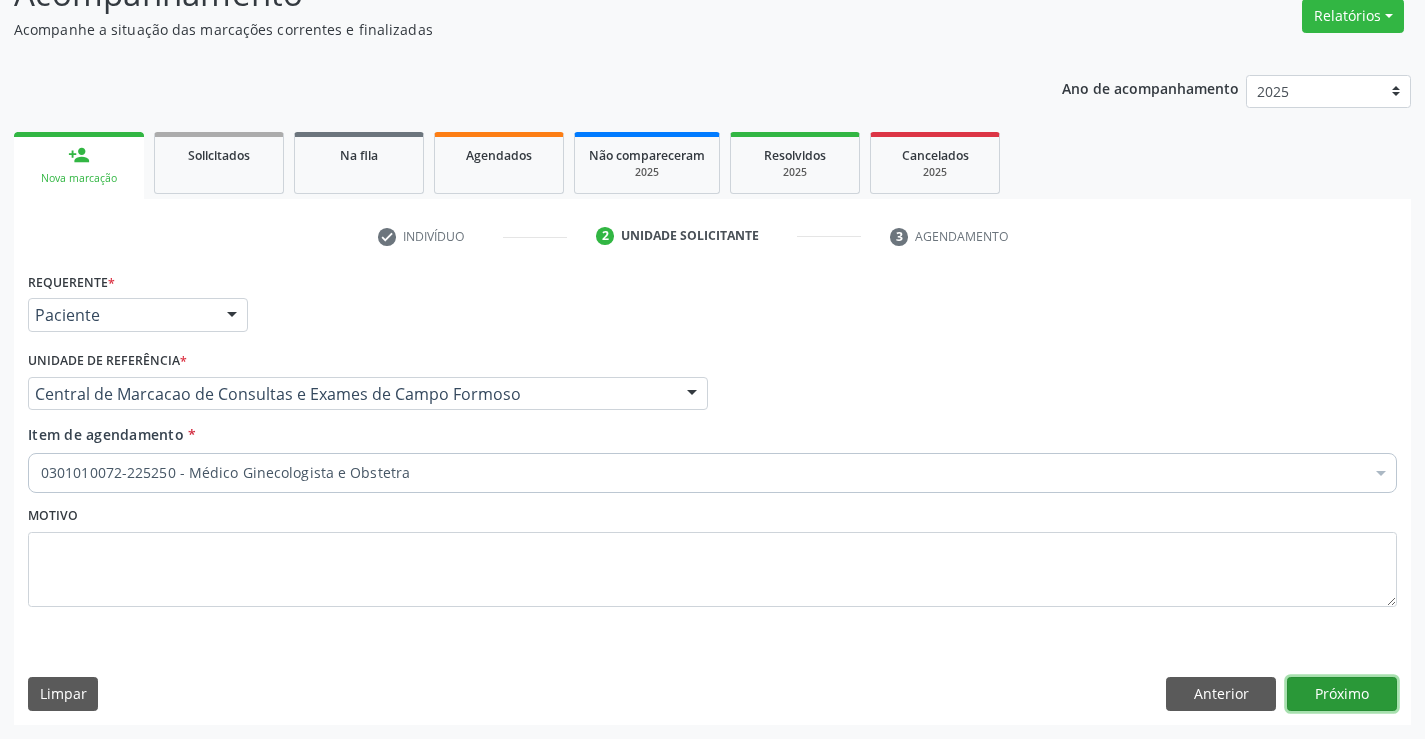 click on "Próximo" at bounding box center [1342, 694] 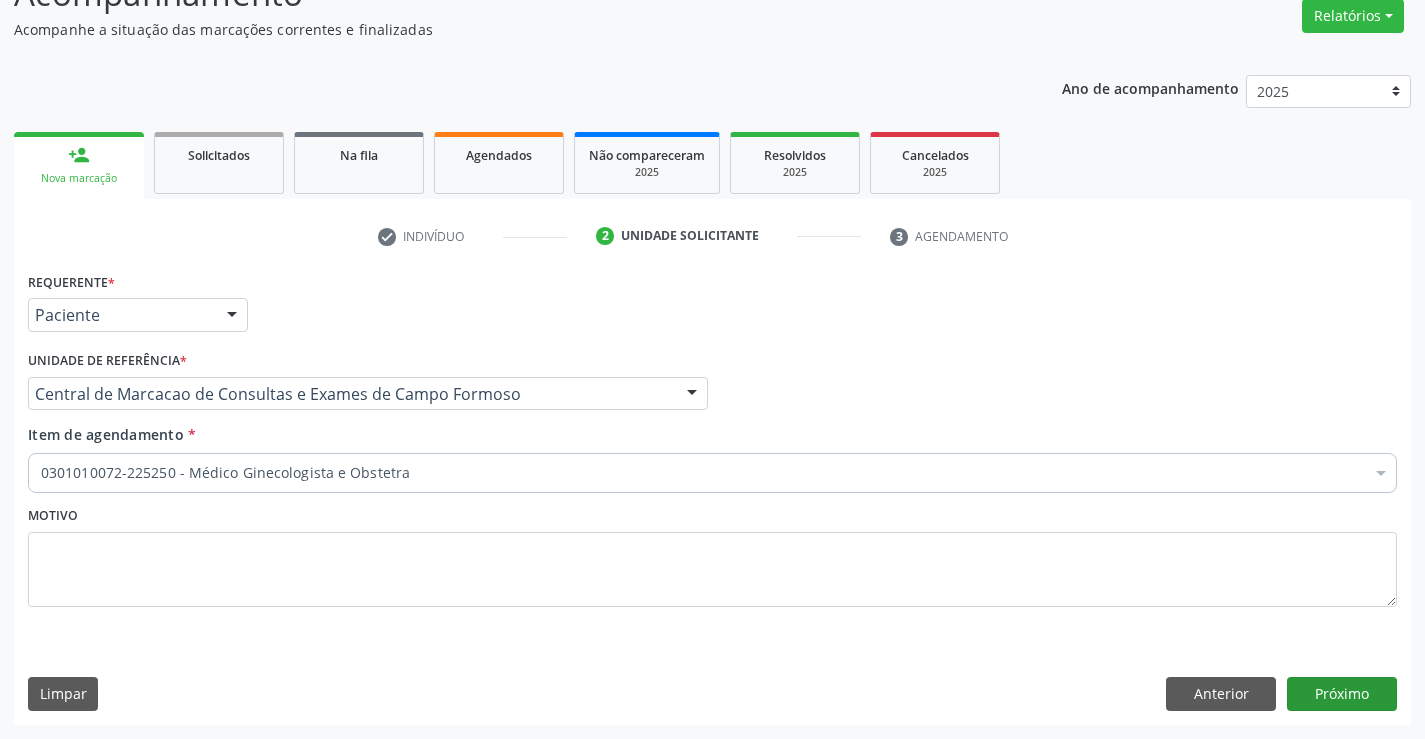 scroll, scrollTop: 131, scrollLeft: 0, axis: vertical 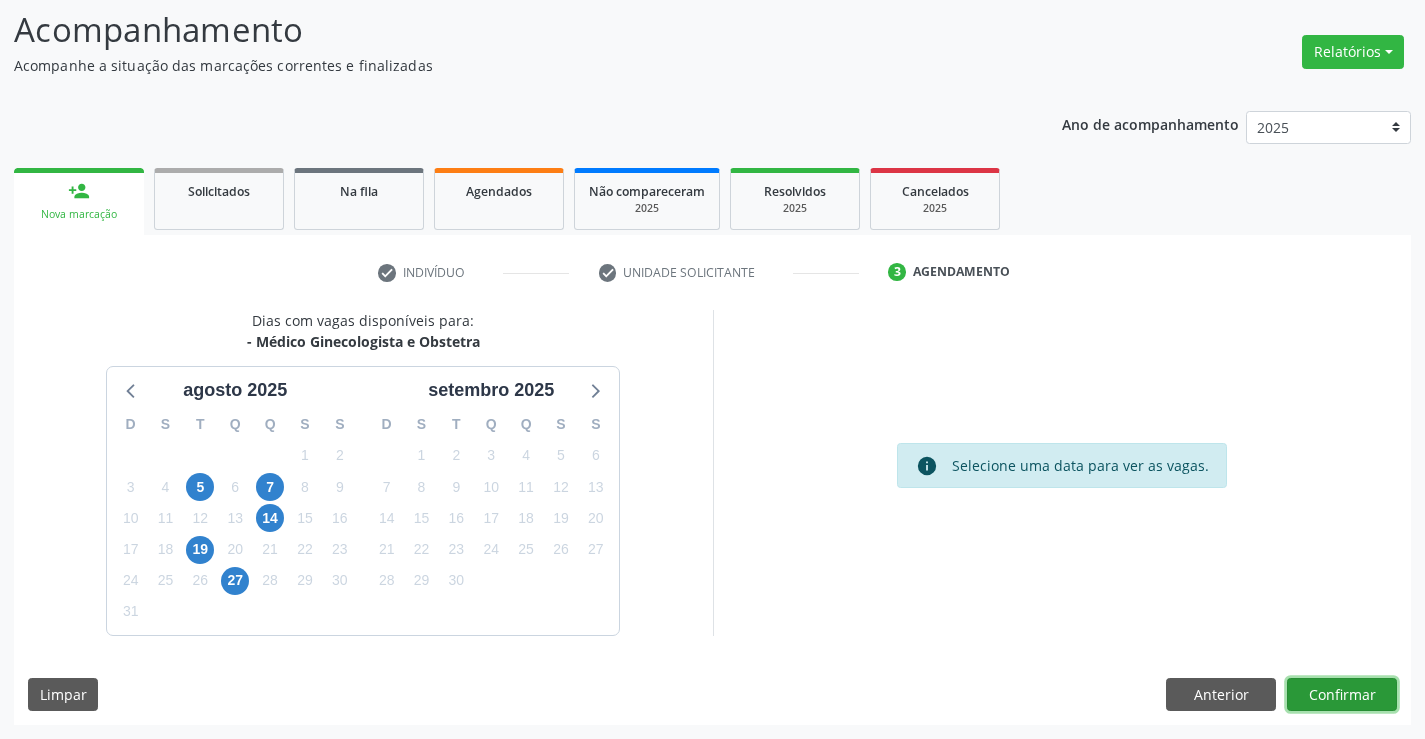 click on "Confirmar" at bounding box center (1342, 695) 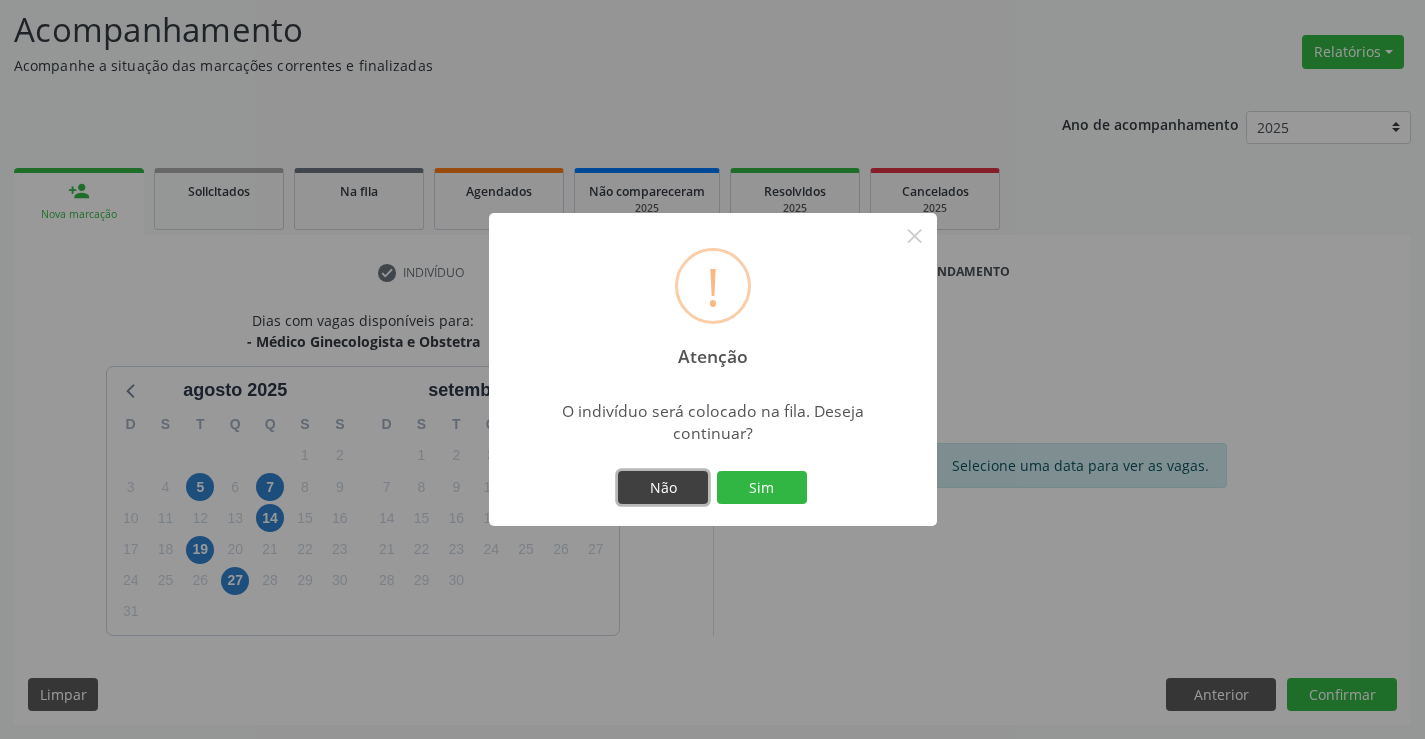 click on "Não" at bounding box center [663, 488] 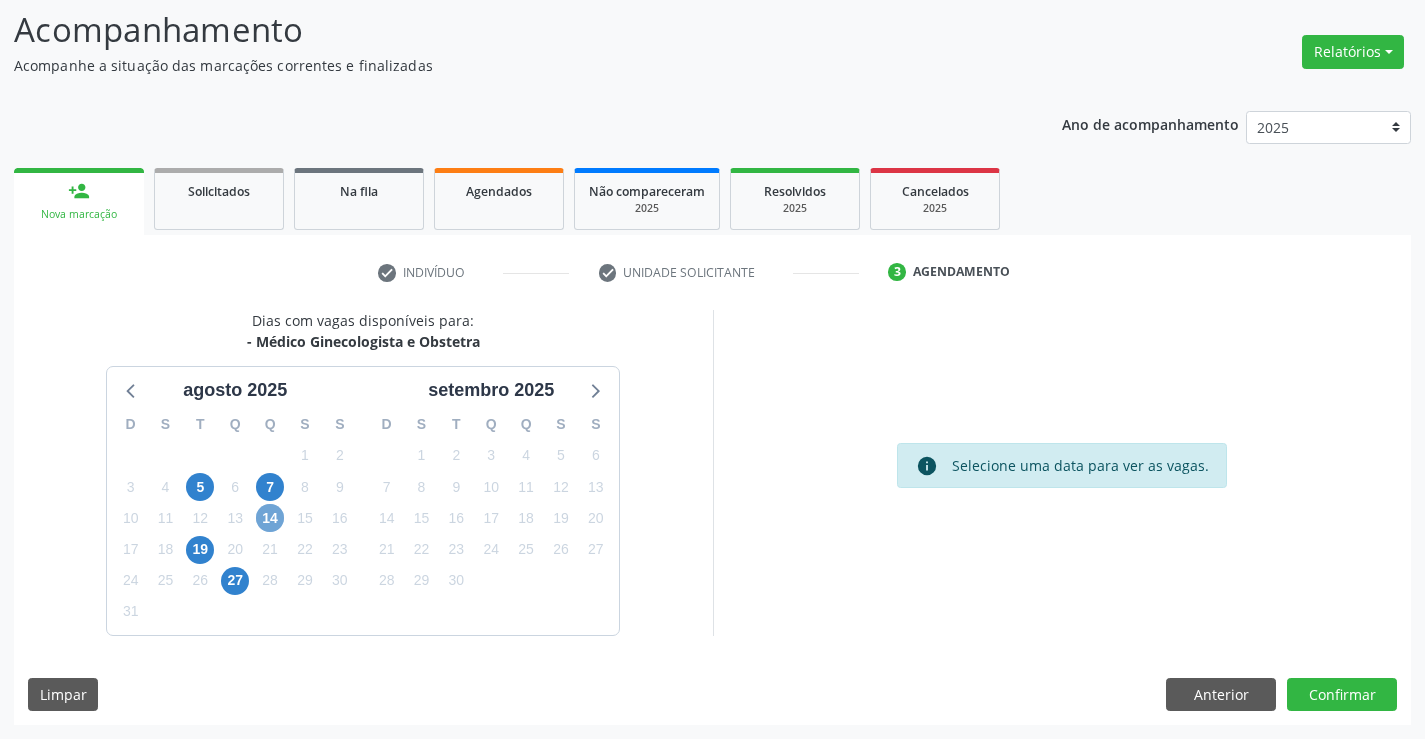 click on "14" at bounding box center [270, 518] 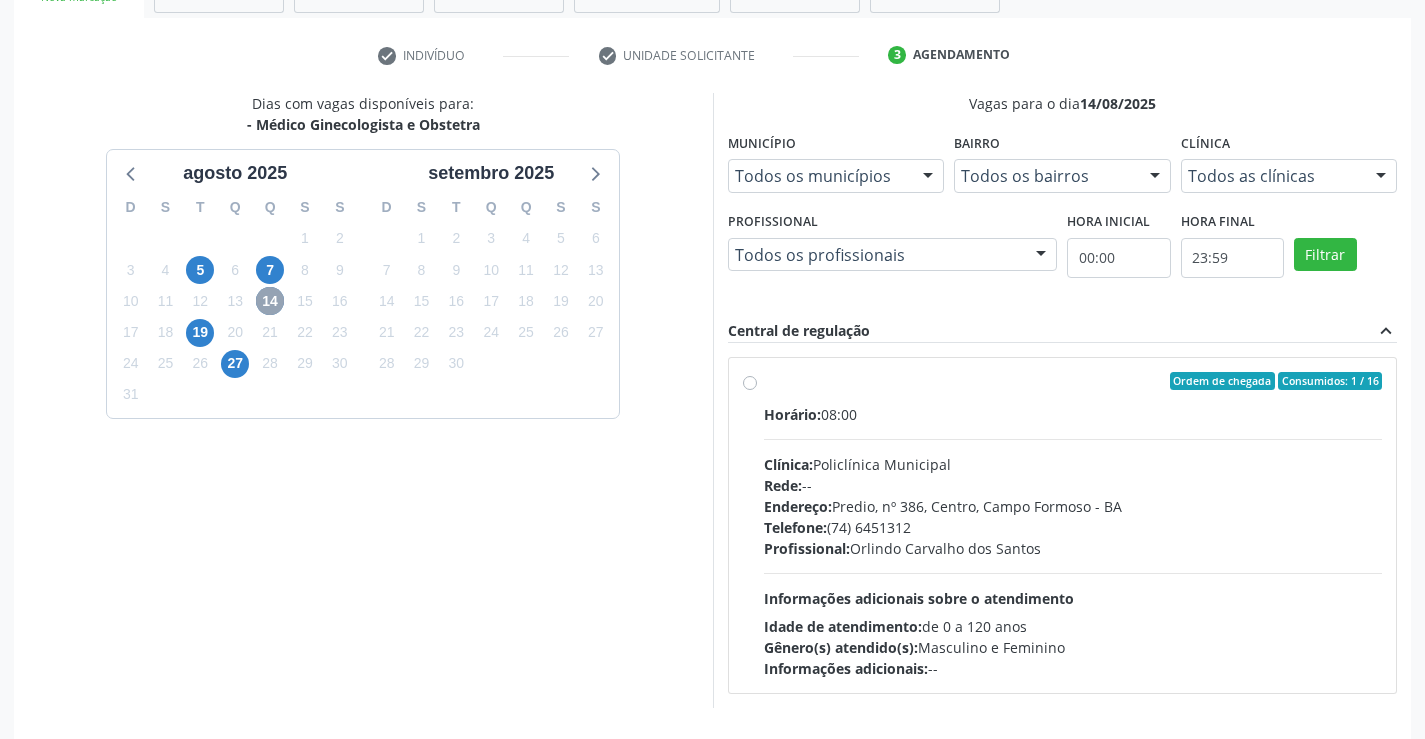 scroll, scrollTop: 420, scrollLeft: 0, axis: vertical 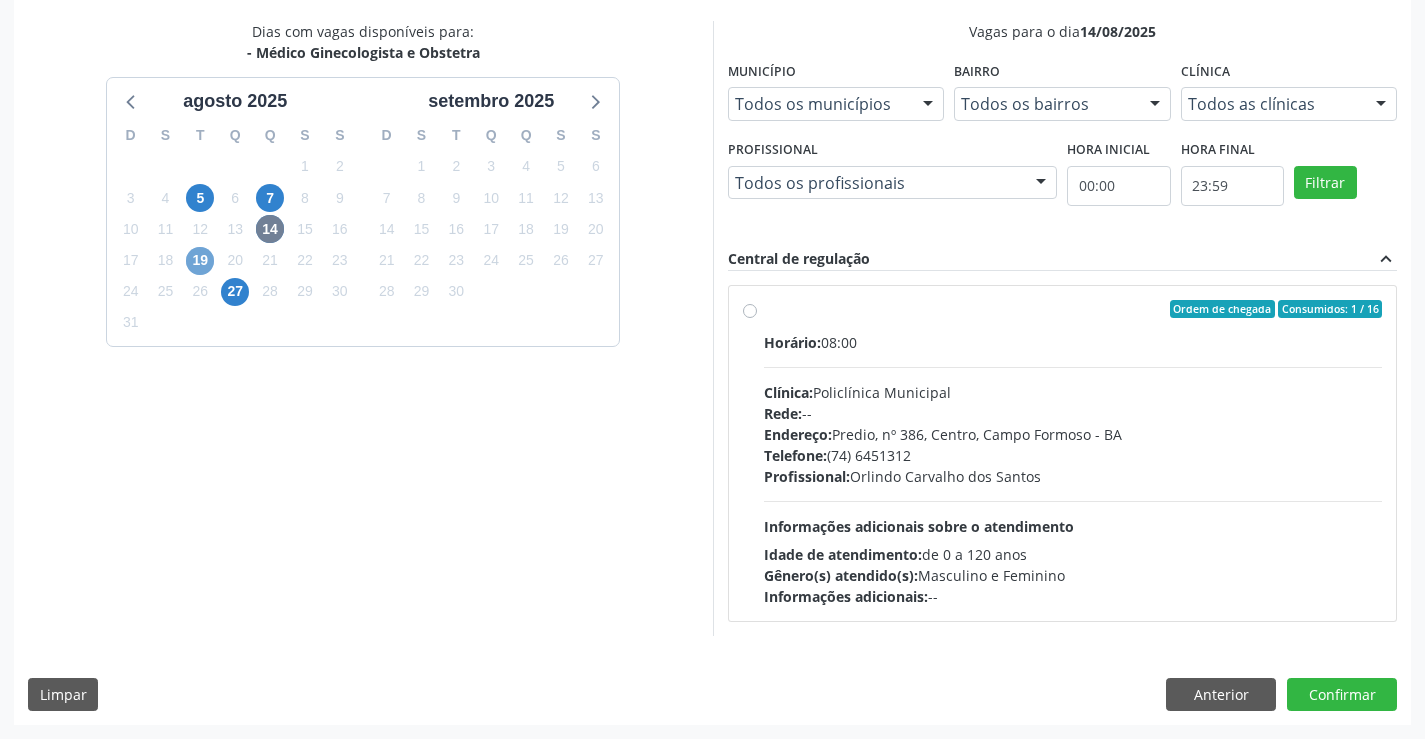 click on "19" at bounding box center (200, 261) 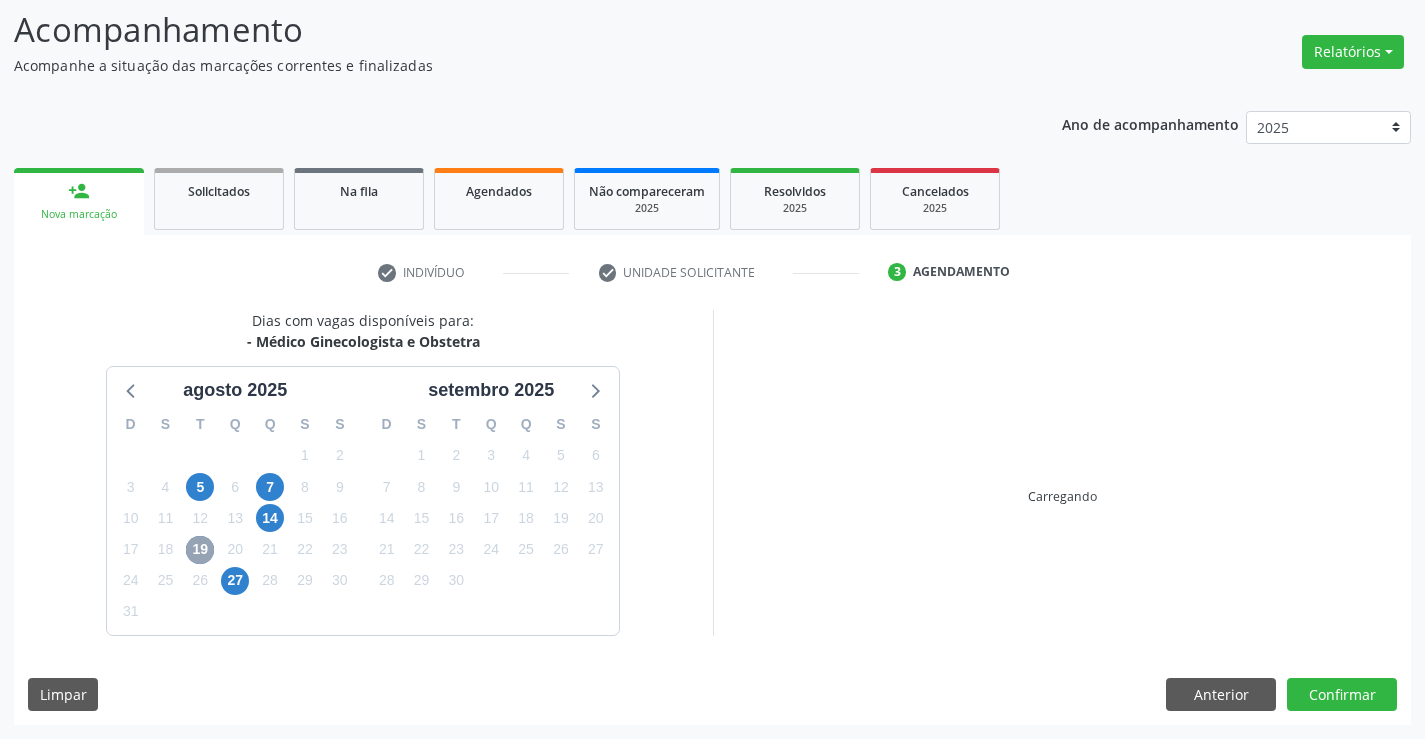 scroll, scrollTop: 420, scrollLeft: 0, axis: vertical 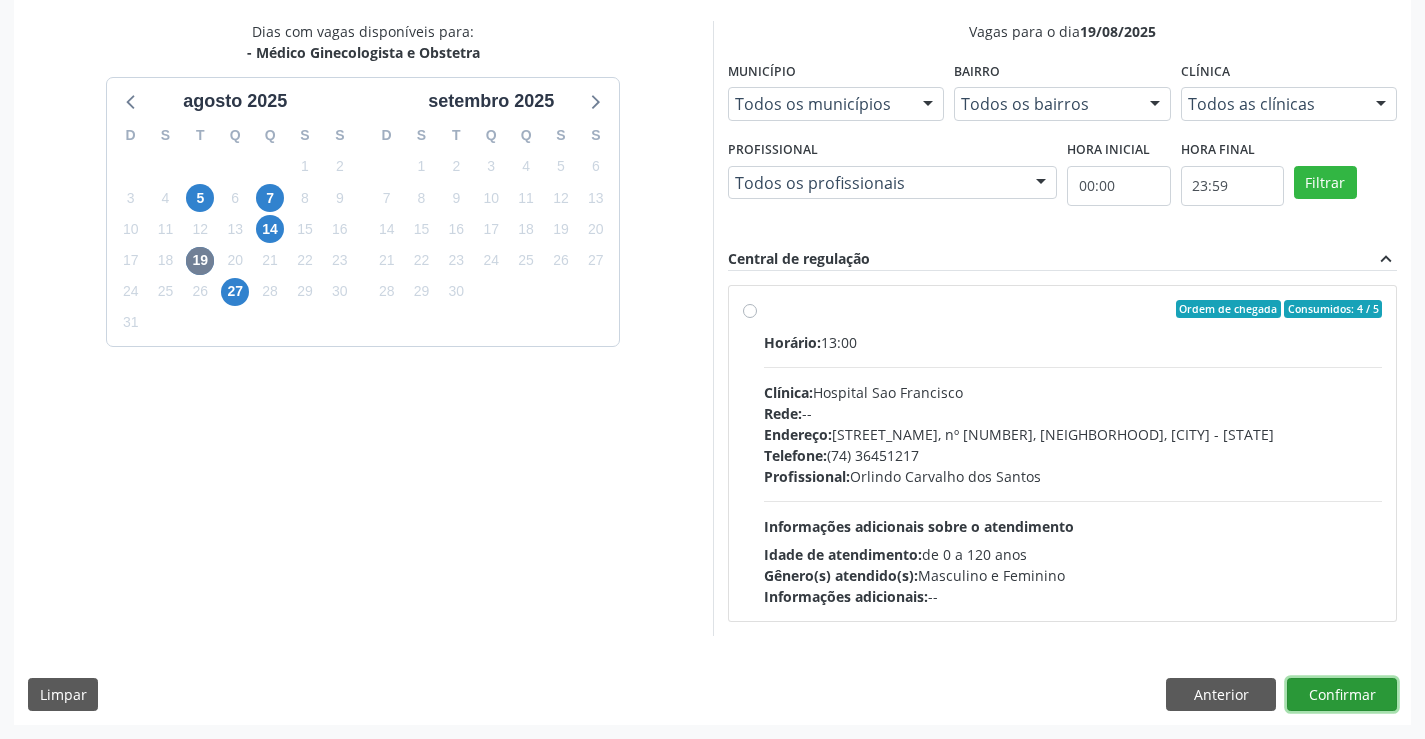 click on "Confirmar" at bounding box center [1342, 695] 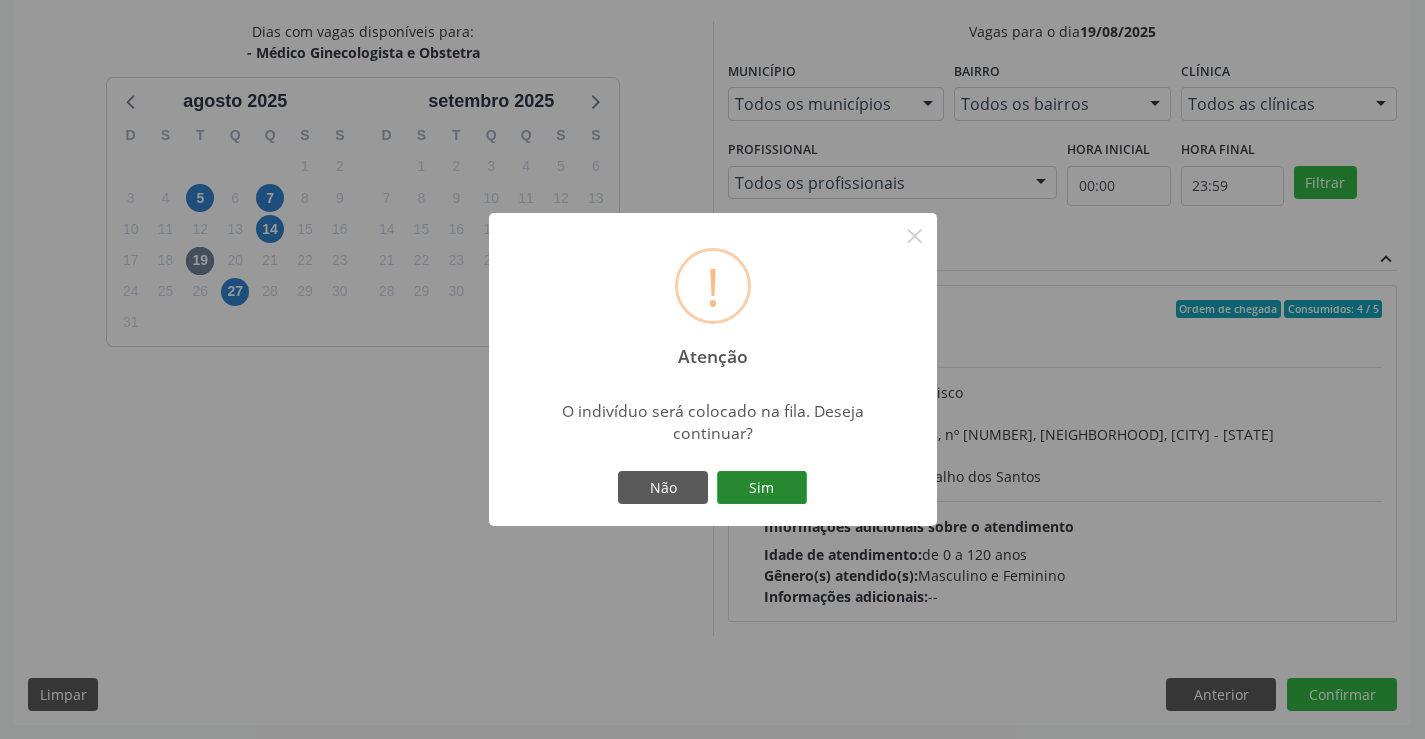 click on "Sim" at bounding box center (762, 488) 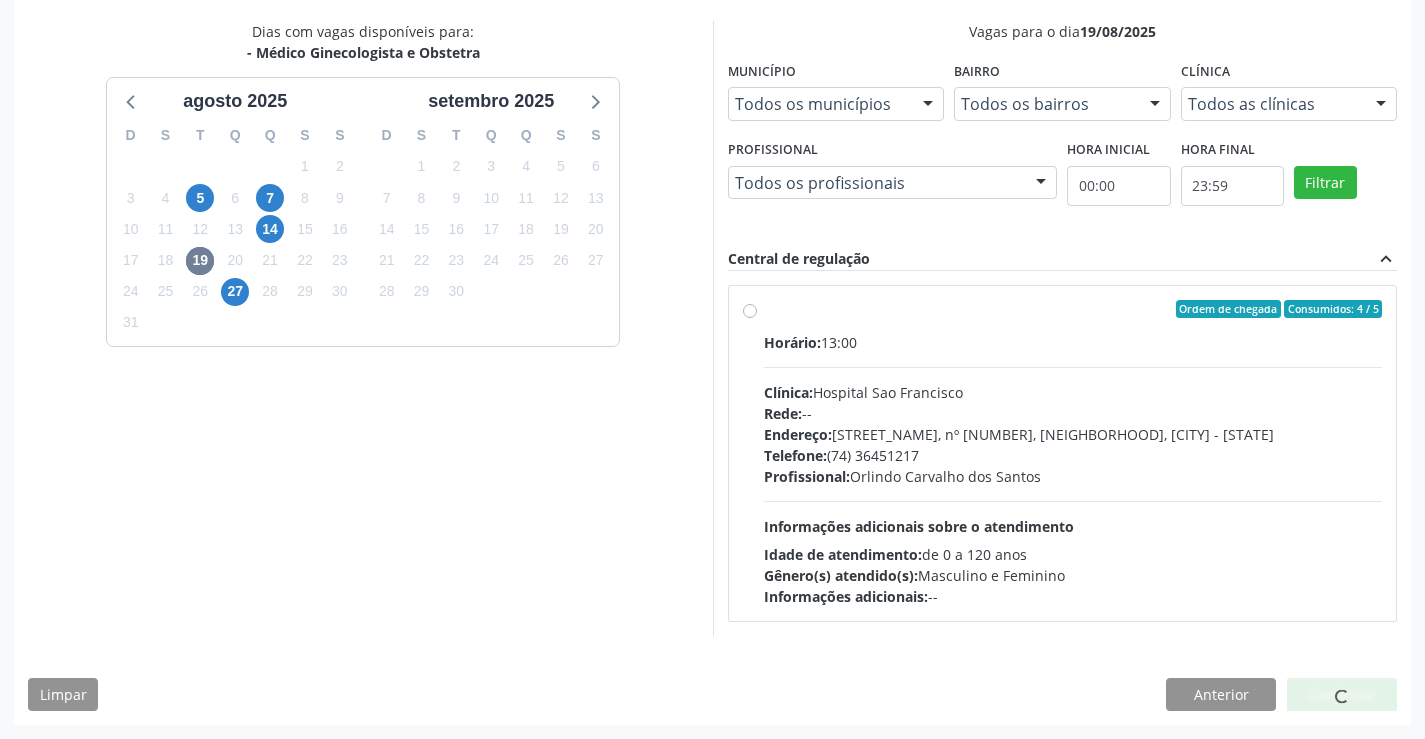 scroll, scrollTop: 0, scrollLeft: 0, axis: both 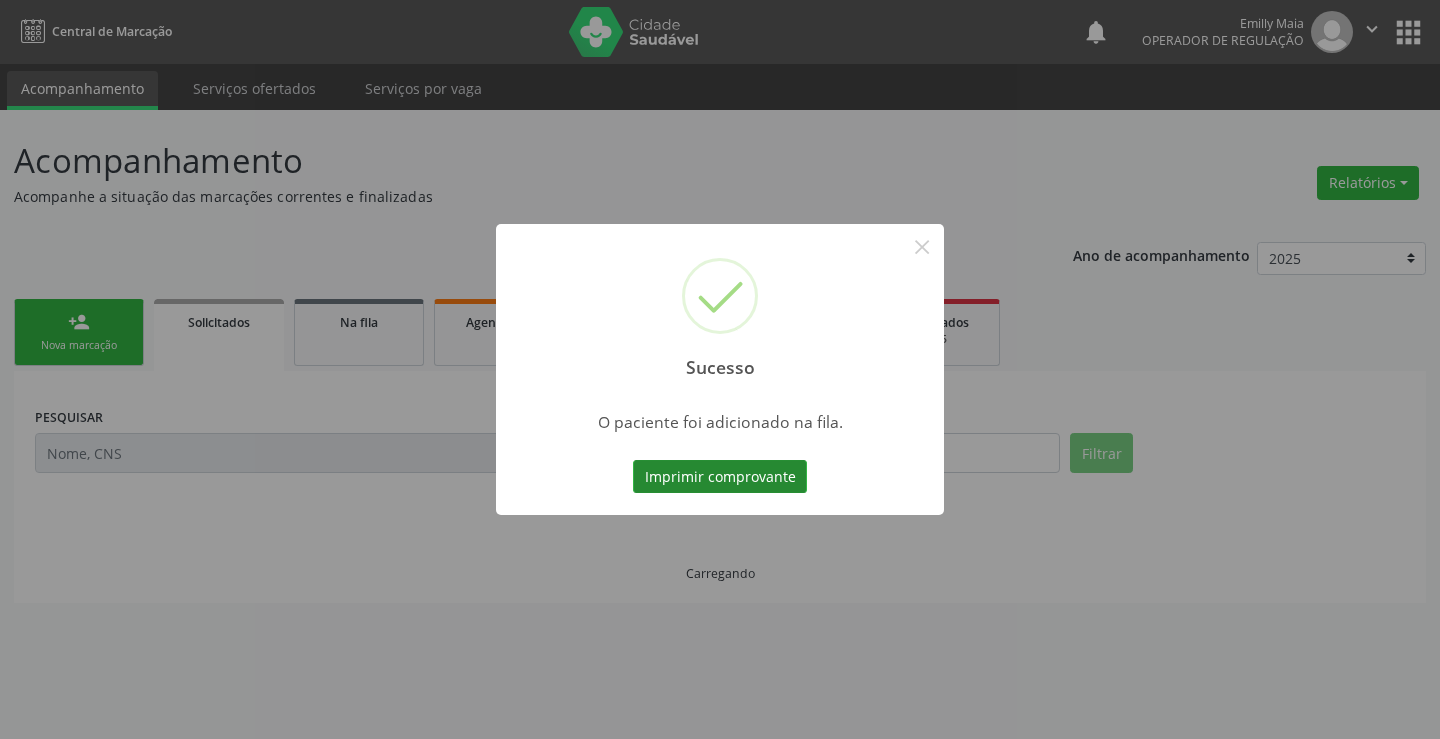 click on "Imprimir comprovante" at bounding box center [720, 477] 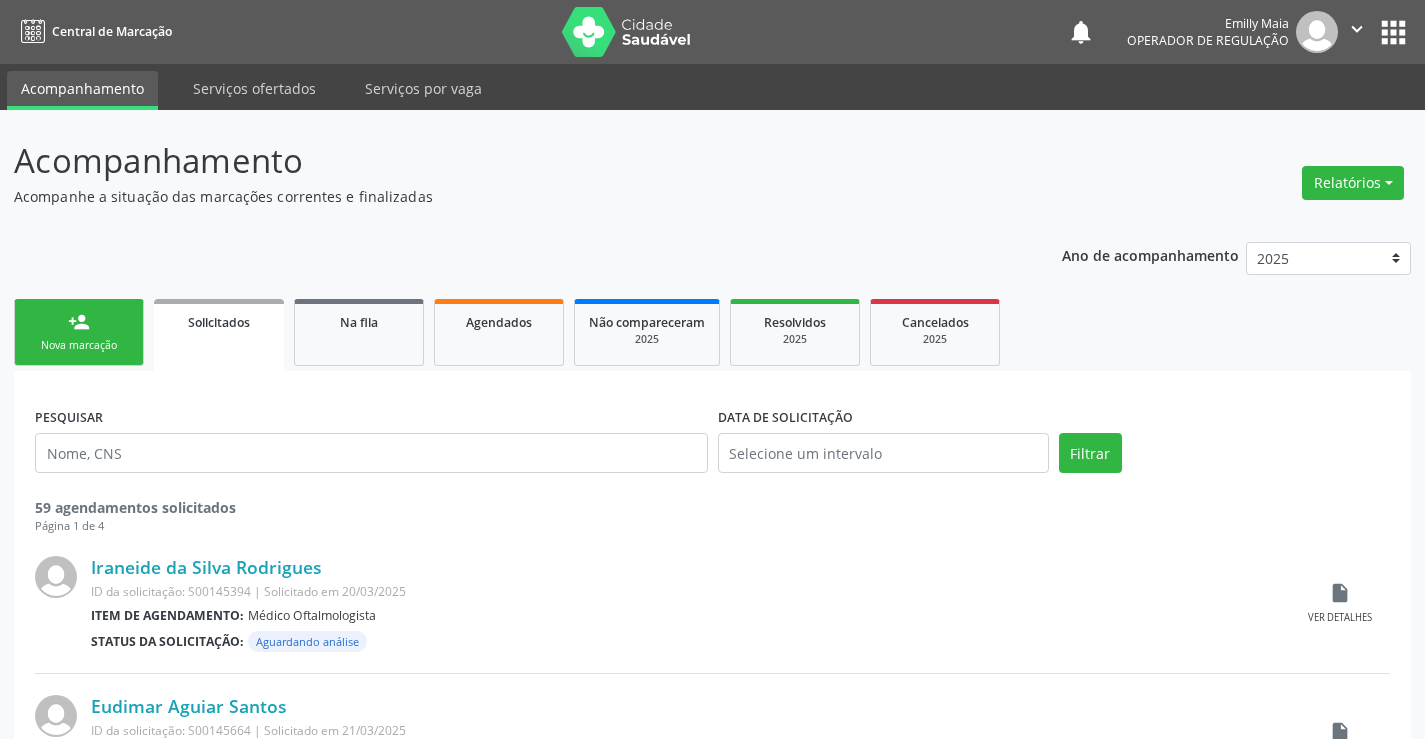 click on "person_add" at bounding box center [79, 322] 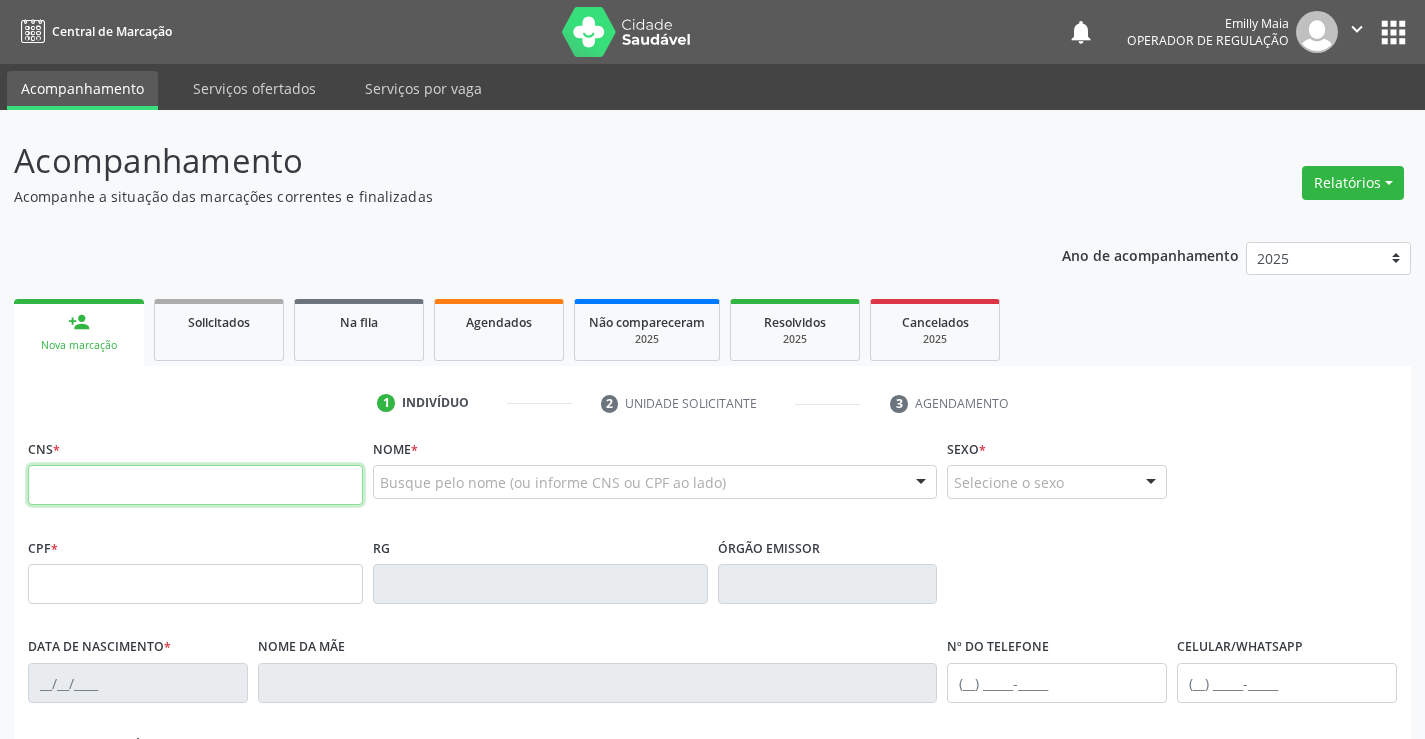 click at bounding box center (195, 485) 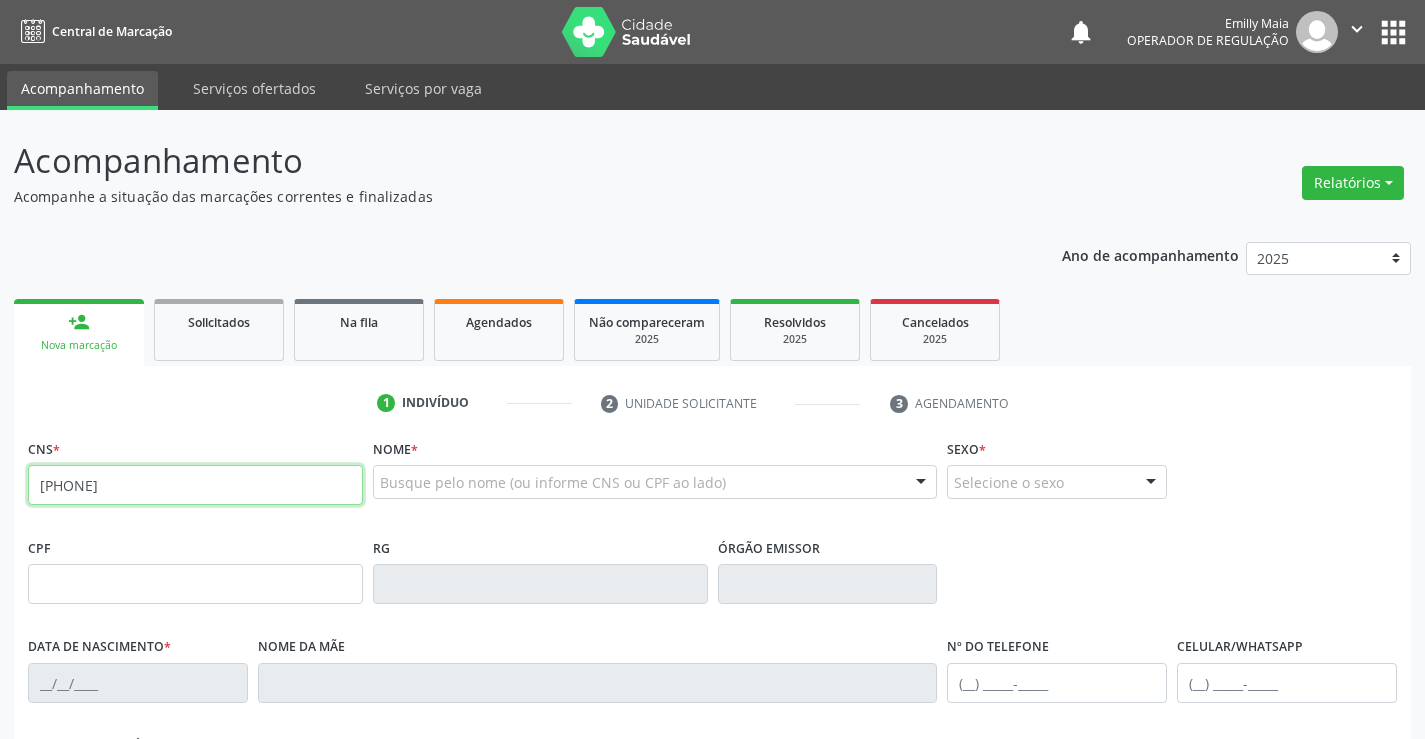 type on "[PHONE]" 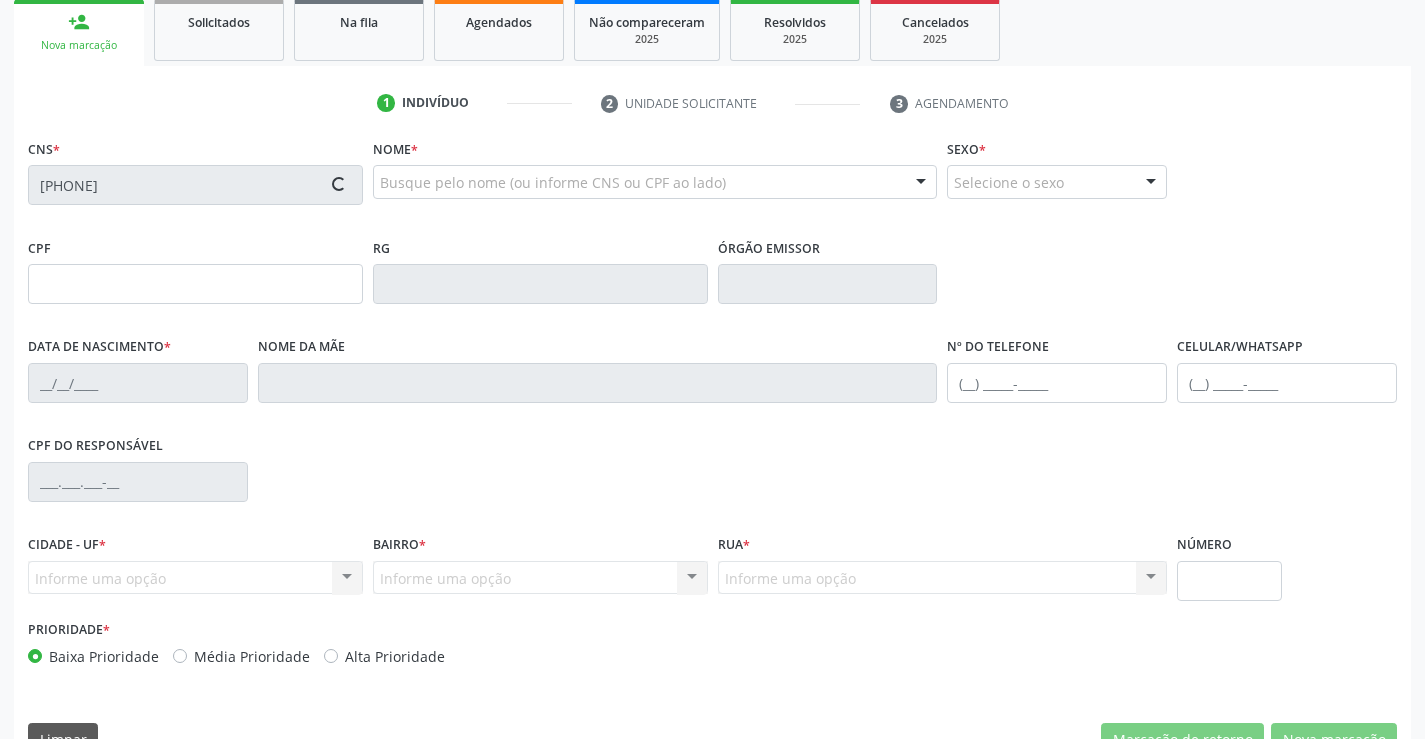 type on "[DD]/[MM]/[YYYY]" 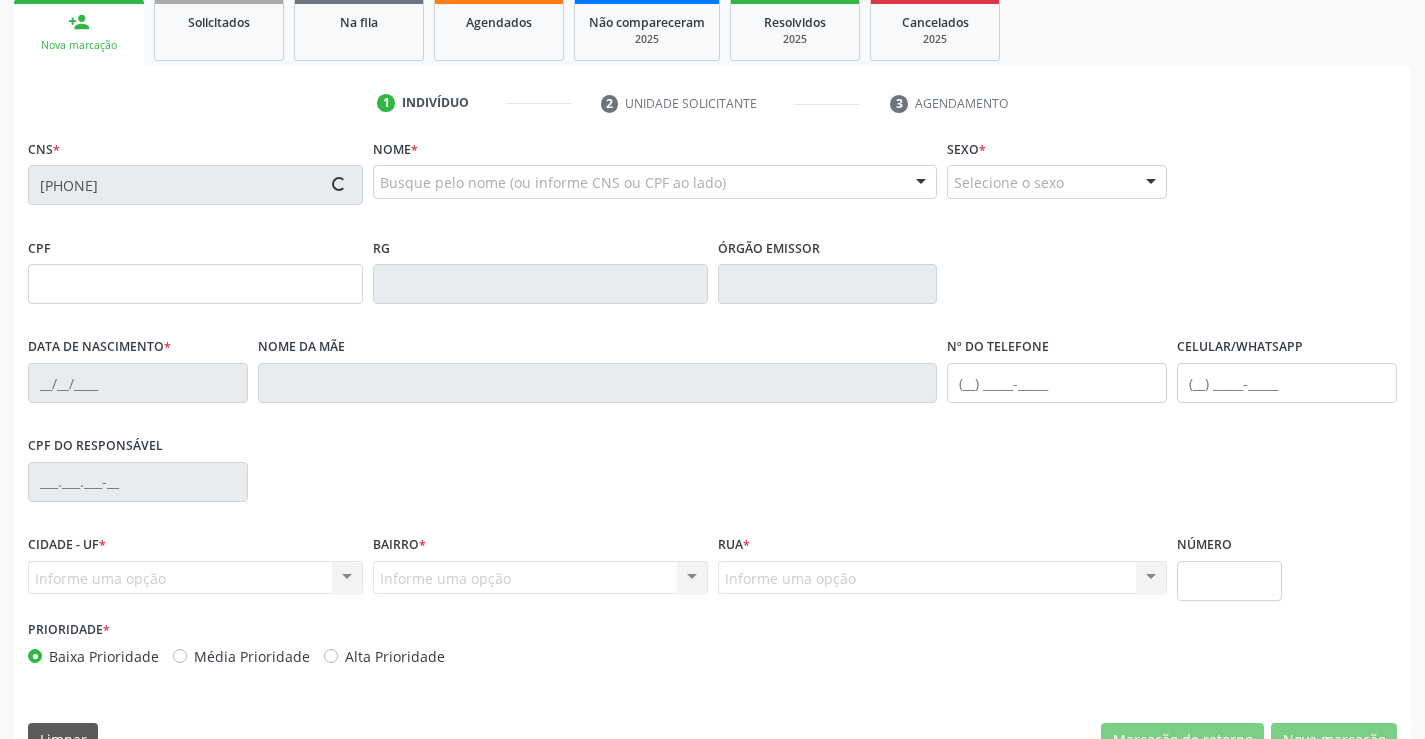 type on "([AREA_CODE]) [PHONE]" 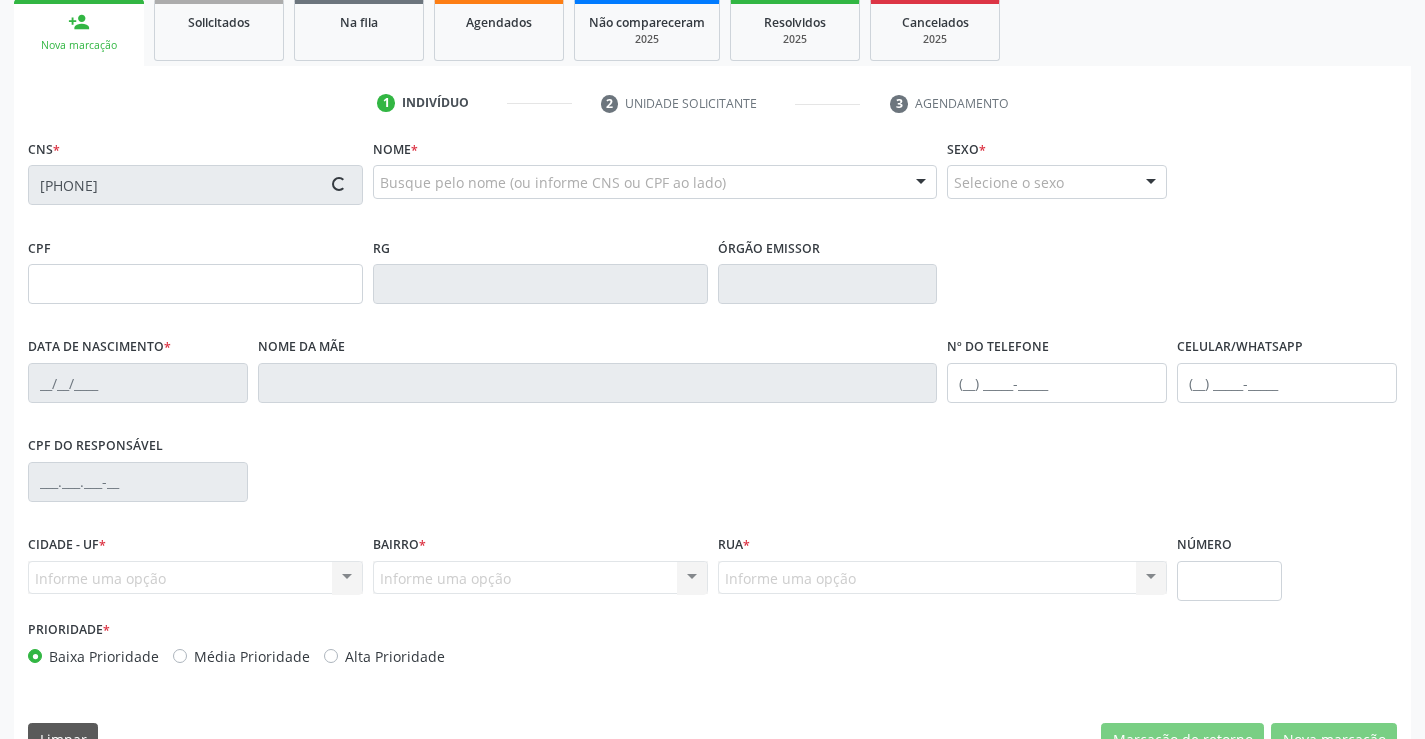 type on "S/N" 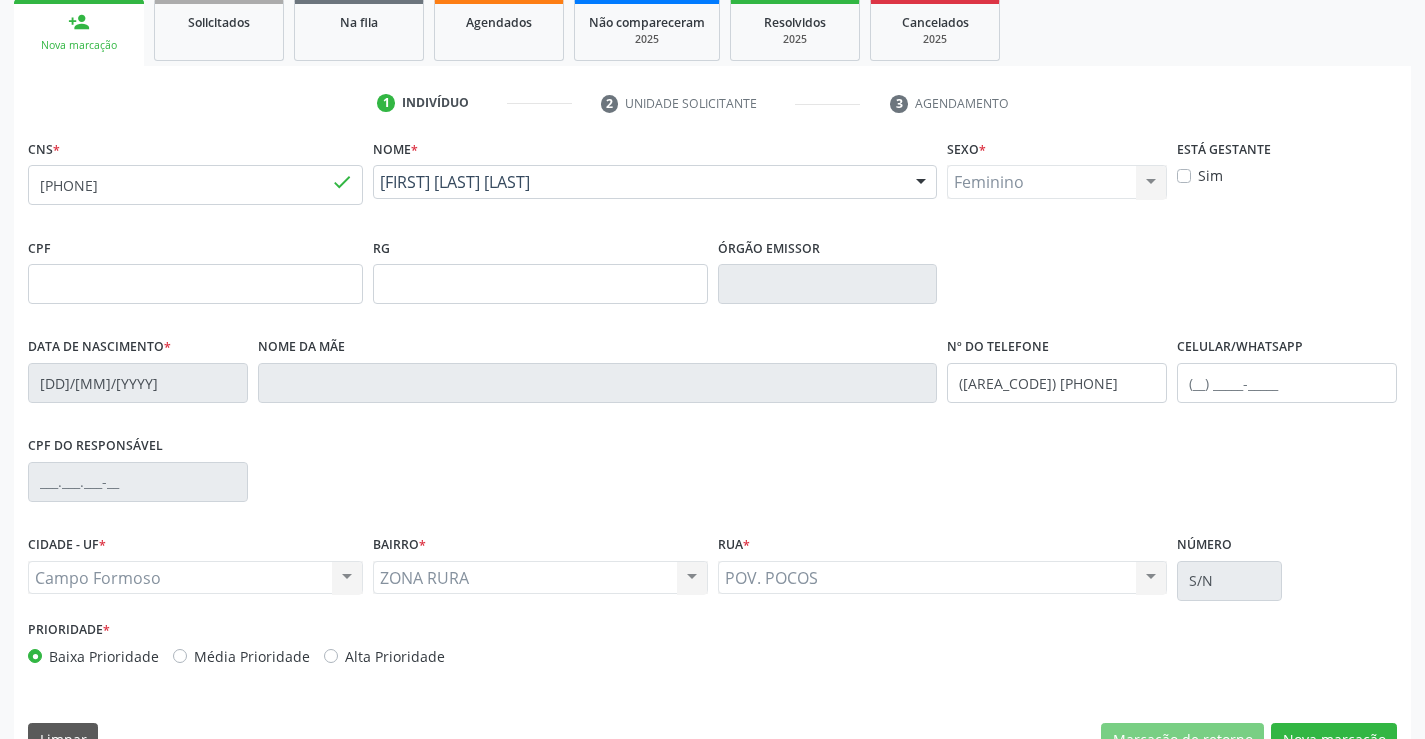 scroll, scrollTop: 345, scrollLeft: 0, axis: vertical 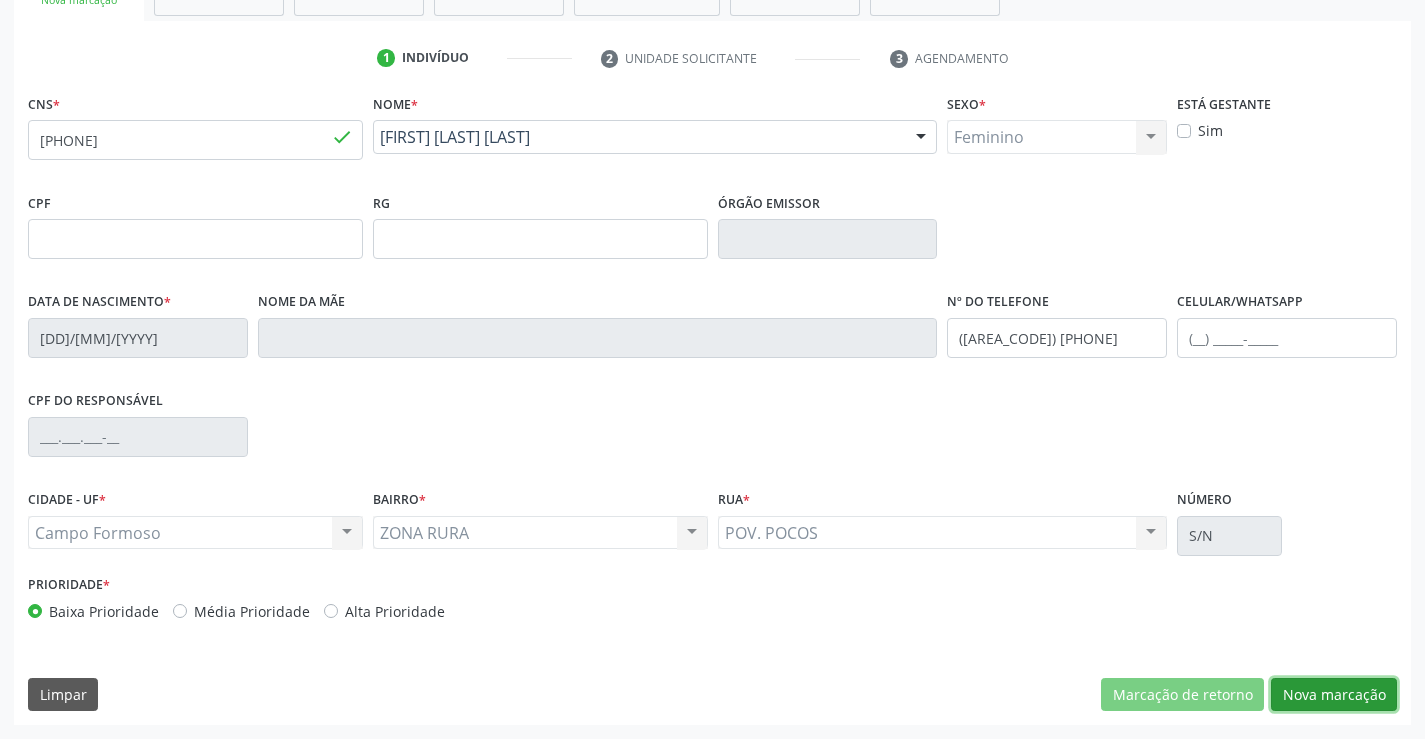 click on "Nova marcação" at bounding box center (1334, 695) 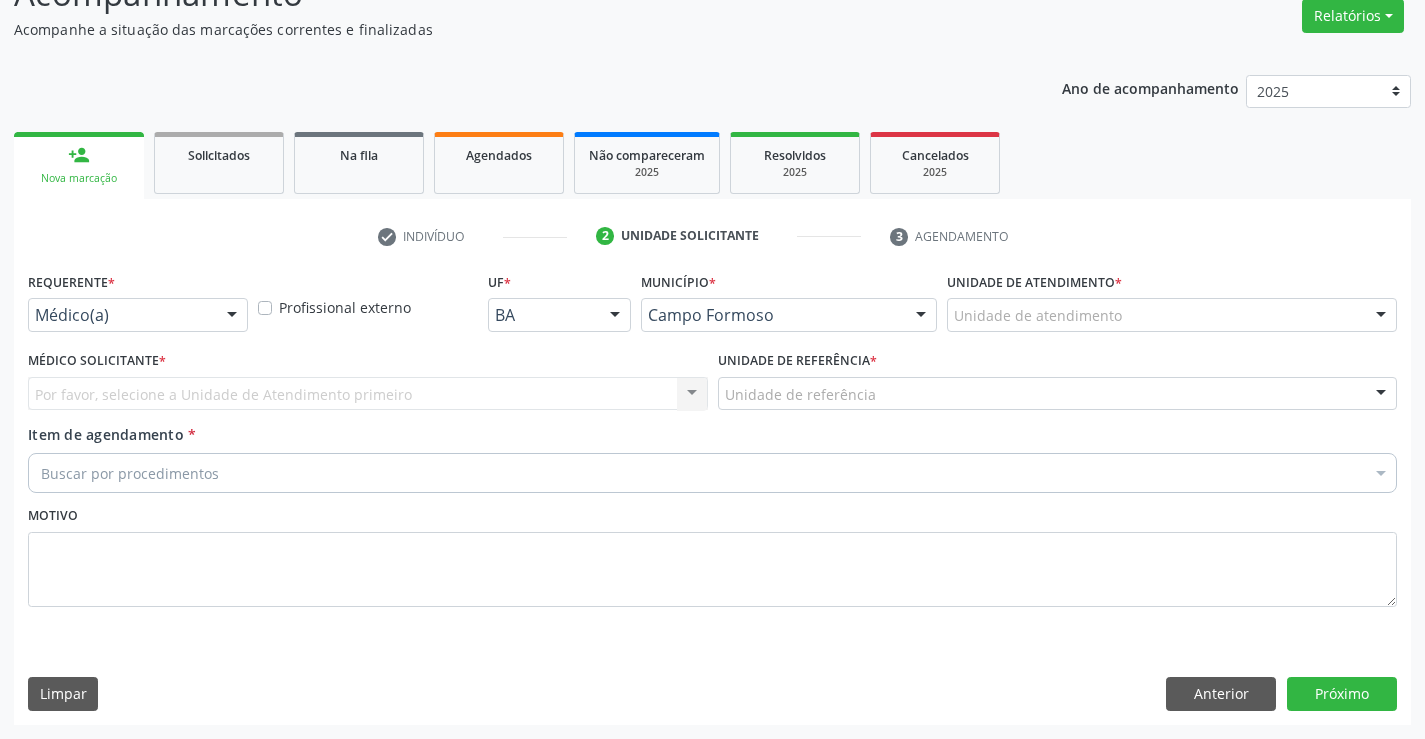 scroll, scrollTop: 167, scrollLeft: 0, axis: vertical 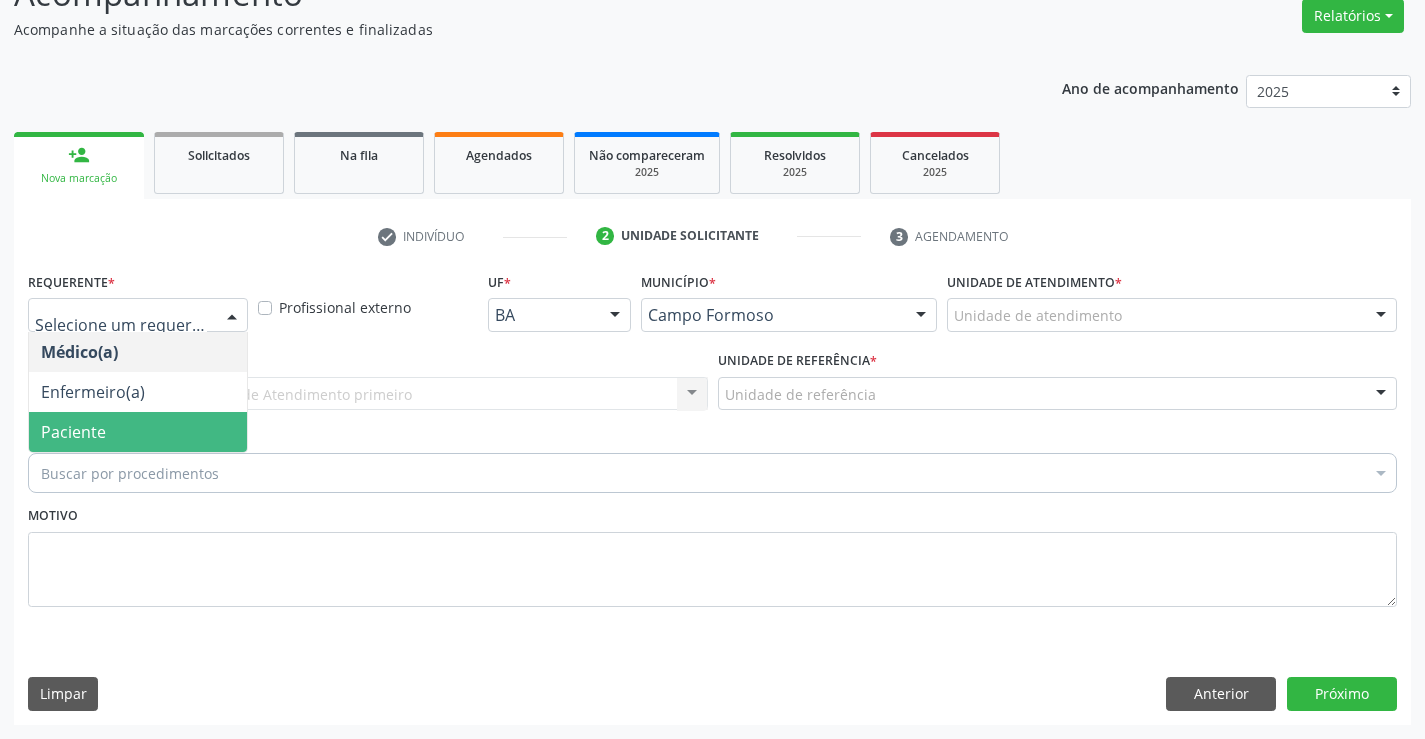 click on "Paciente" at bounding box center [138, 432] 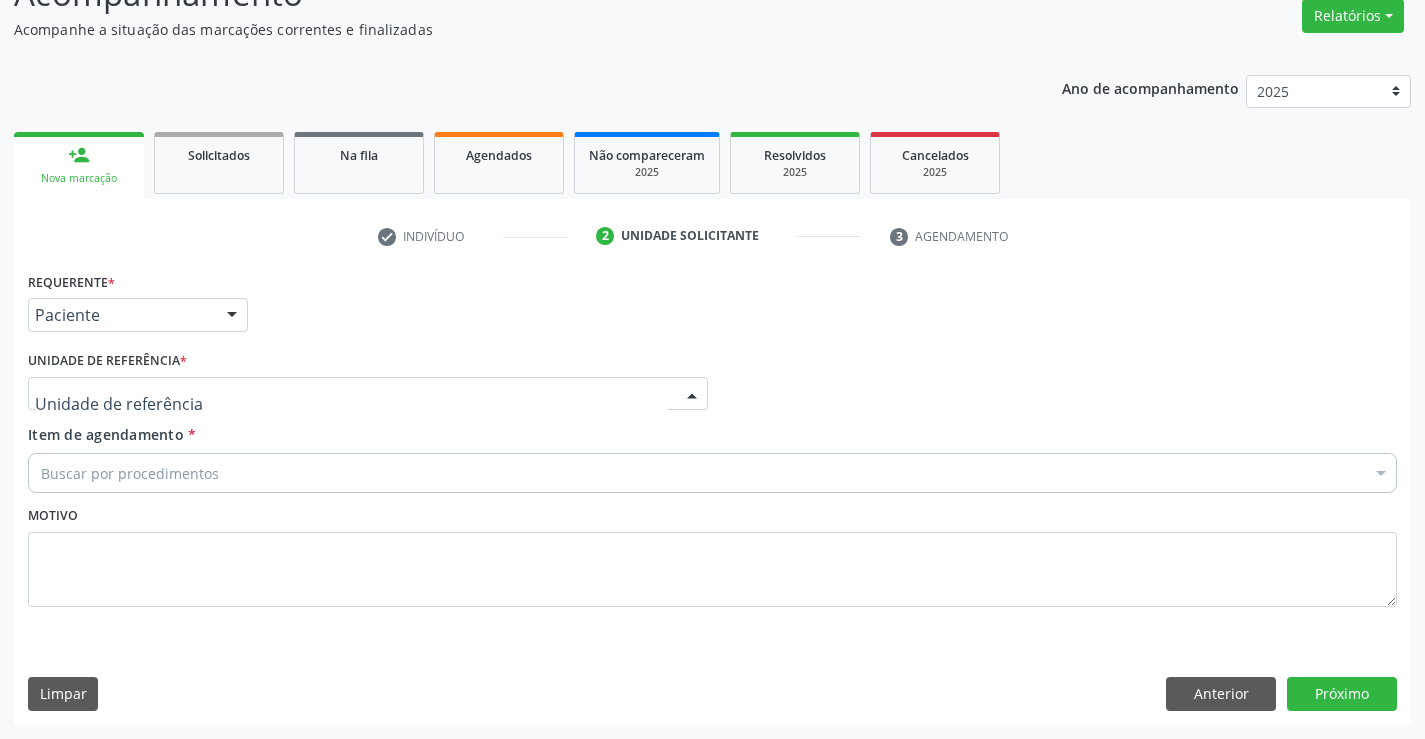 click at bounding box center (368, 394) 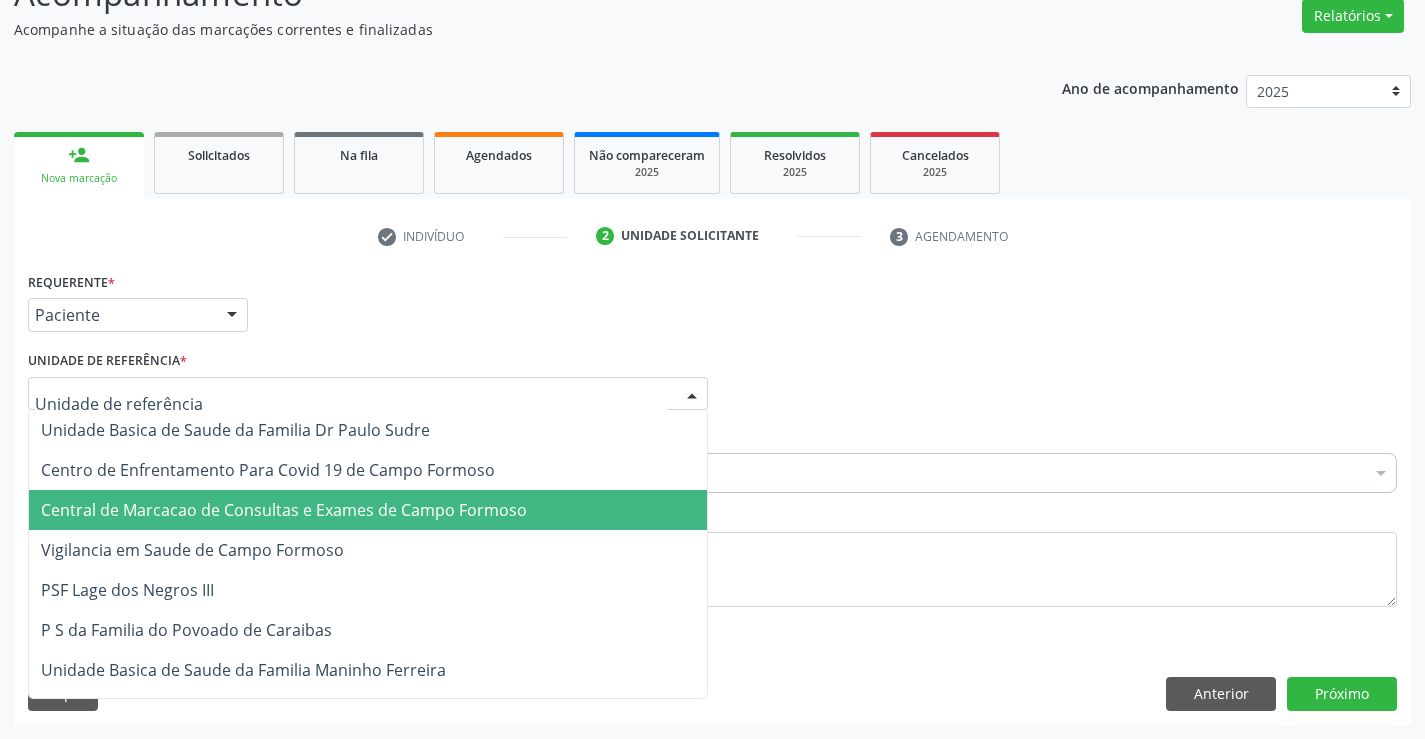 click on "Central de Marcacao de Consultas e Exames de Campo Formoso" at bounding box center [284, 510] 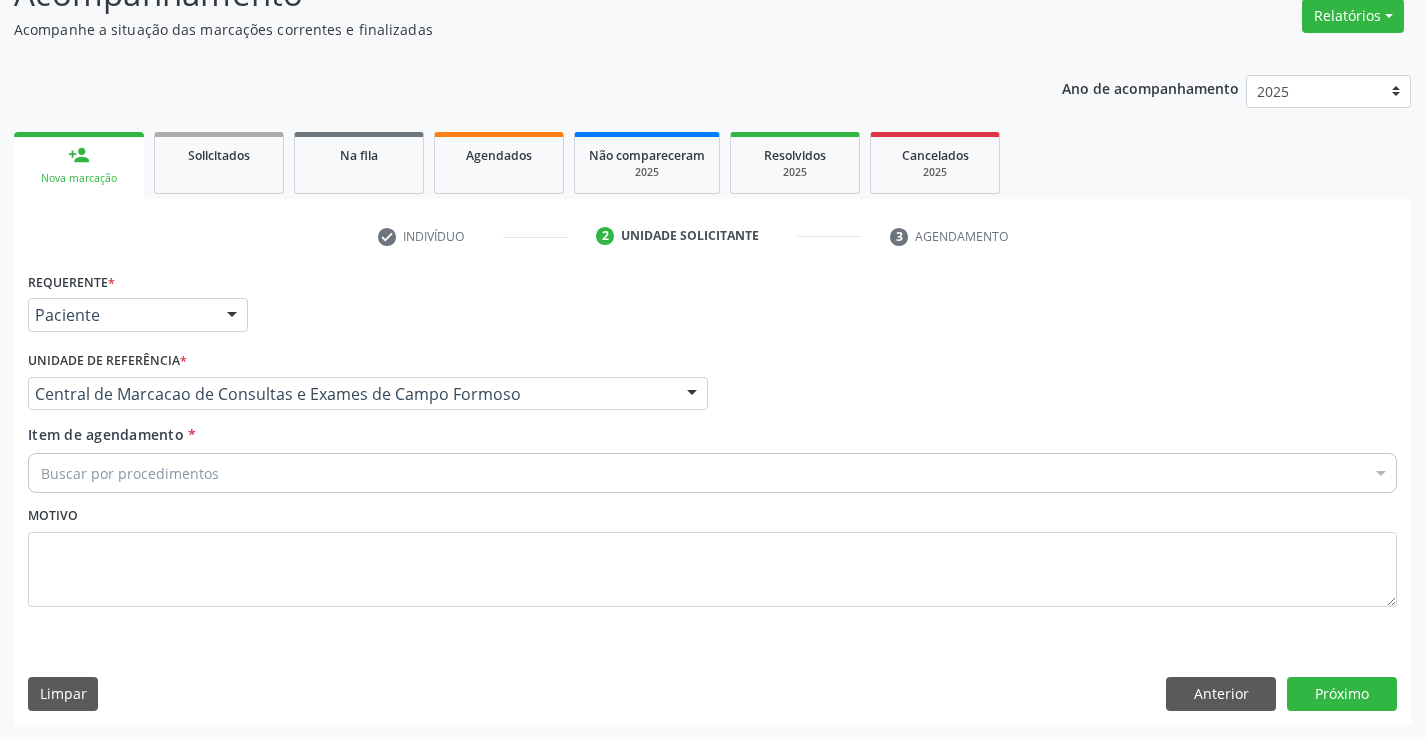 click on "Buscar por procedimentos" at bounding box center (712, 473) 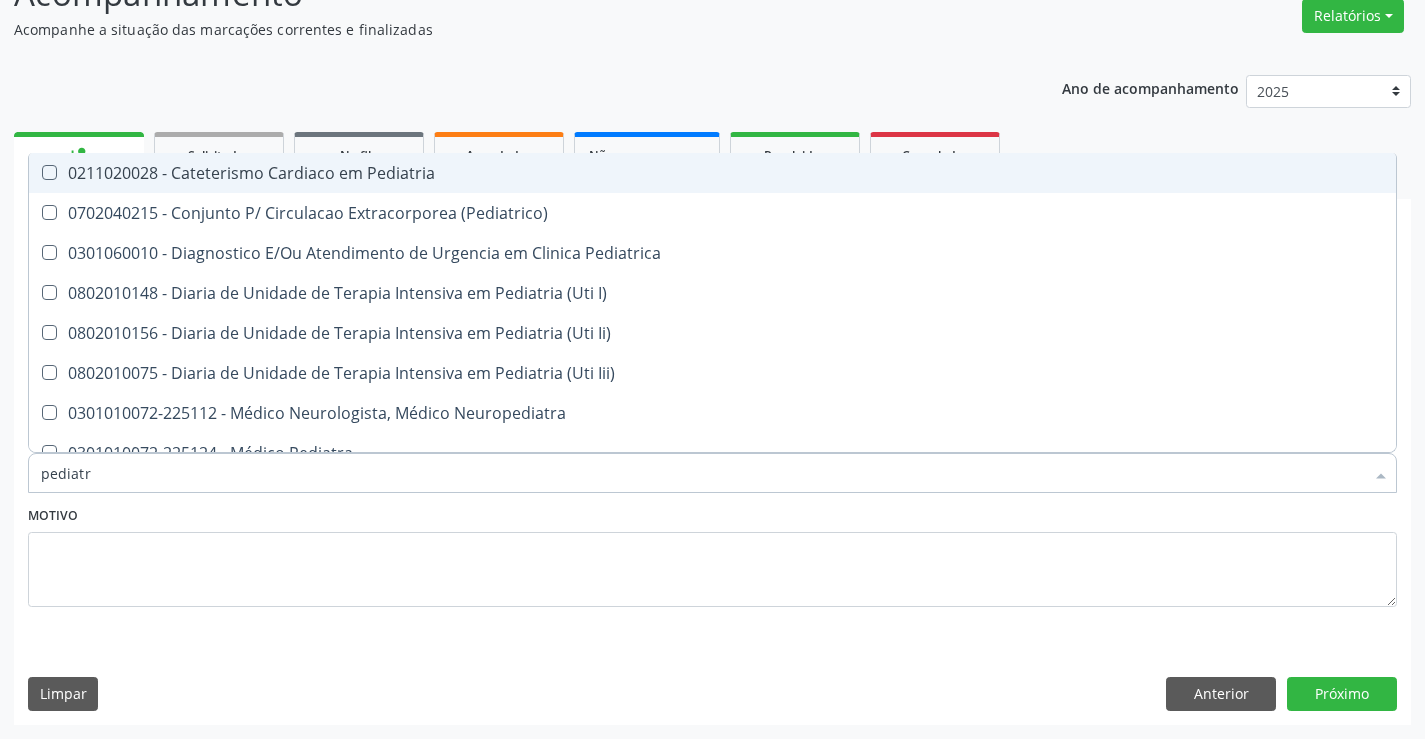 type on "pediatra" 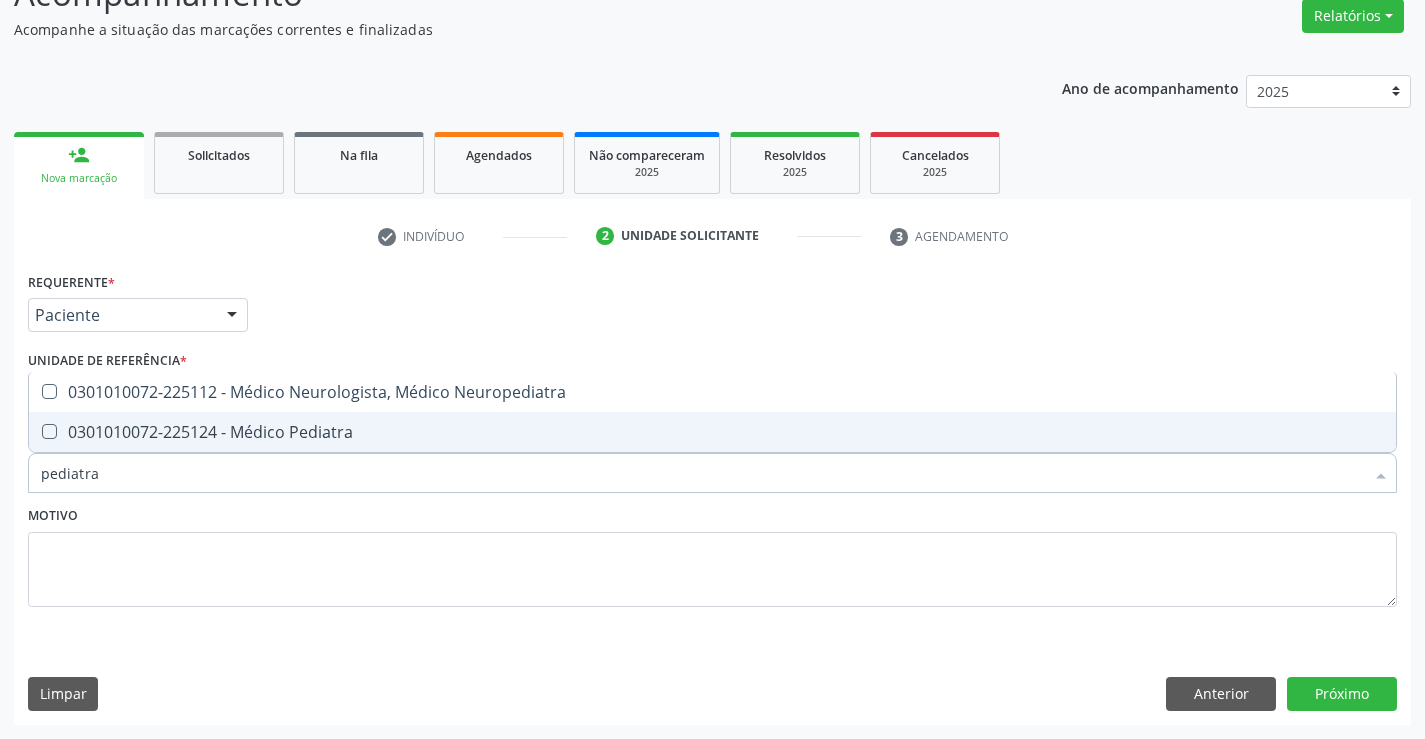 click on "0301010072-225124 - Médico Pediatra" at bounding box center (712, 432) 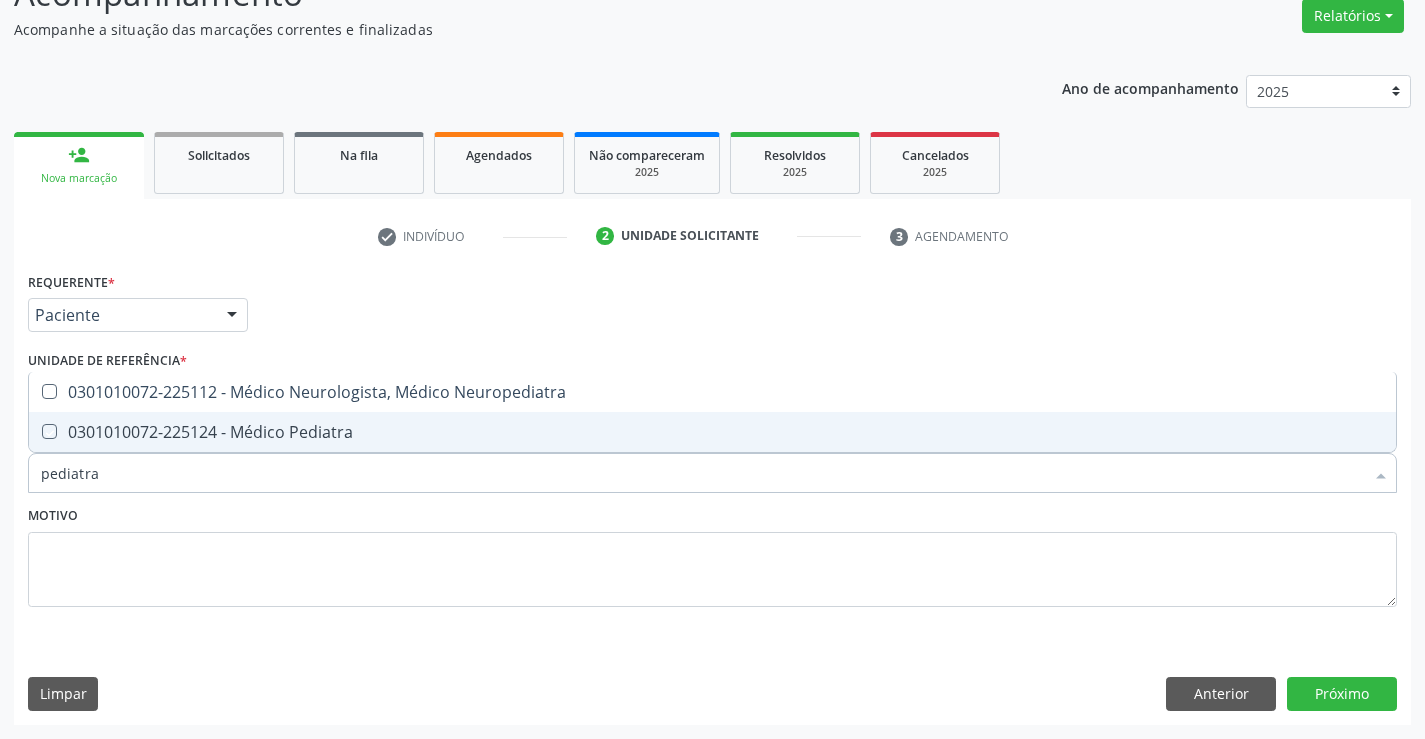 checkbox on "true" 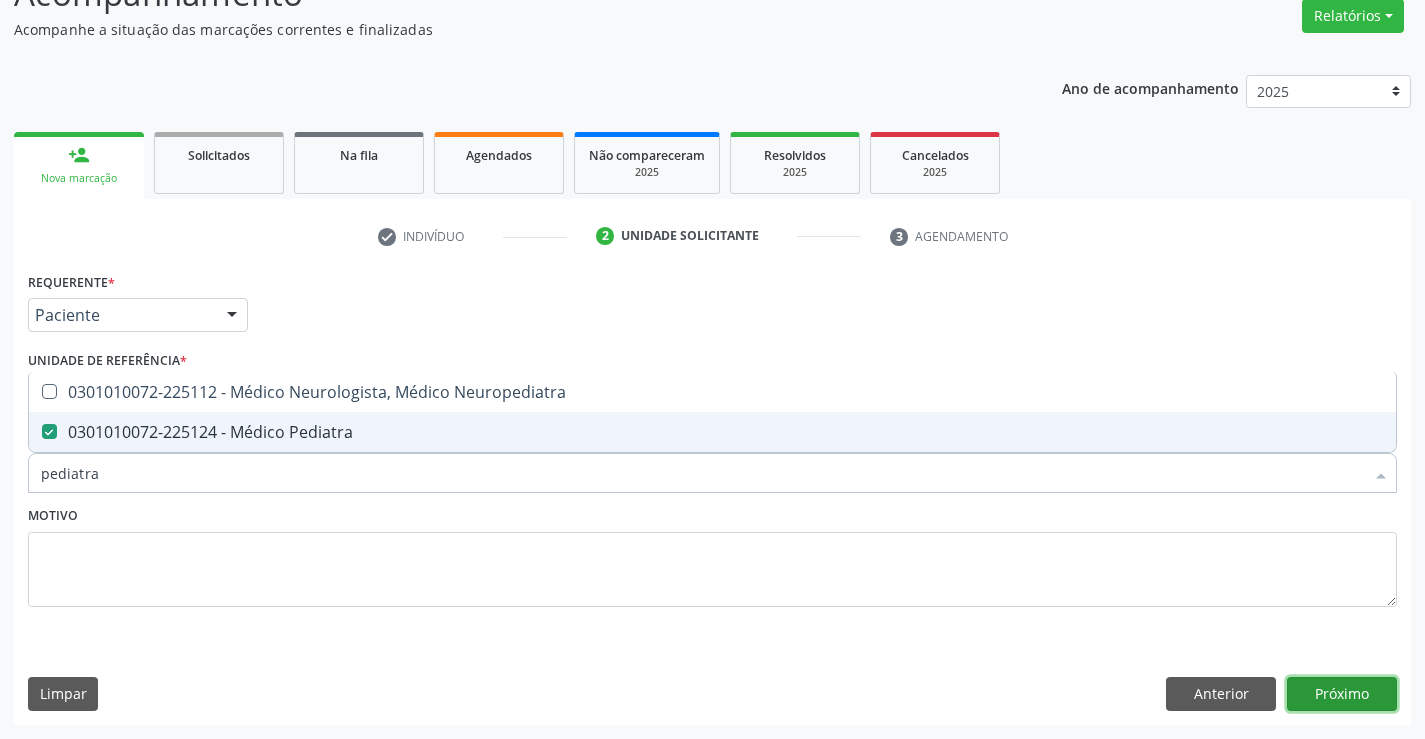 click on "Próximo" at bounding box center [1342, 694] 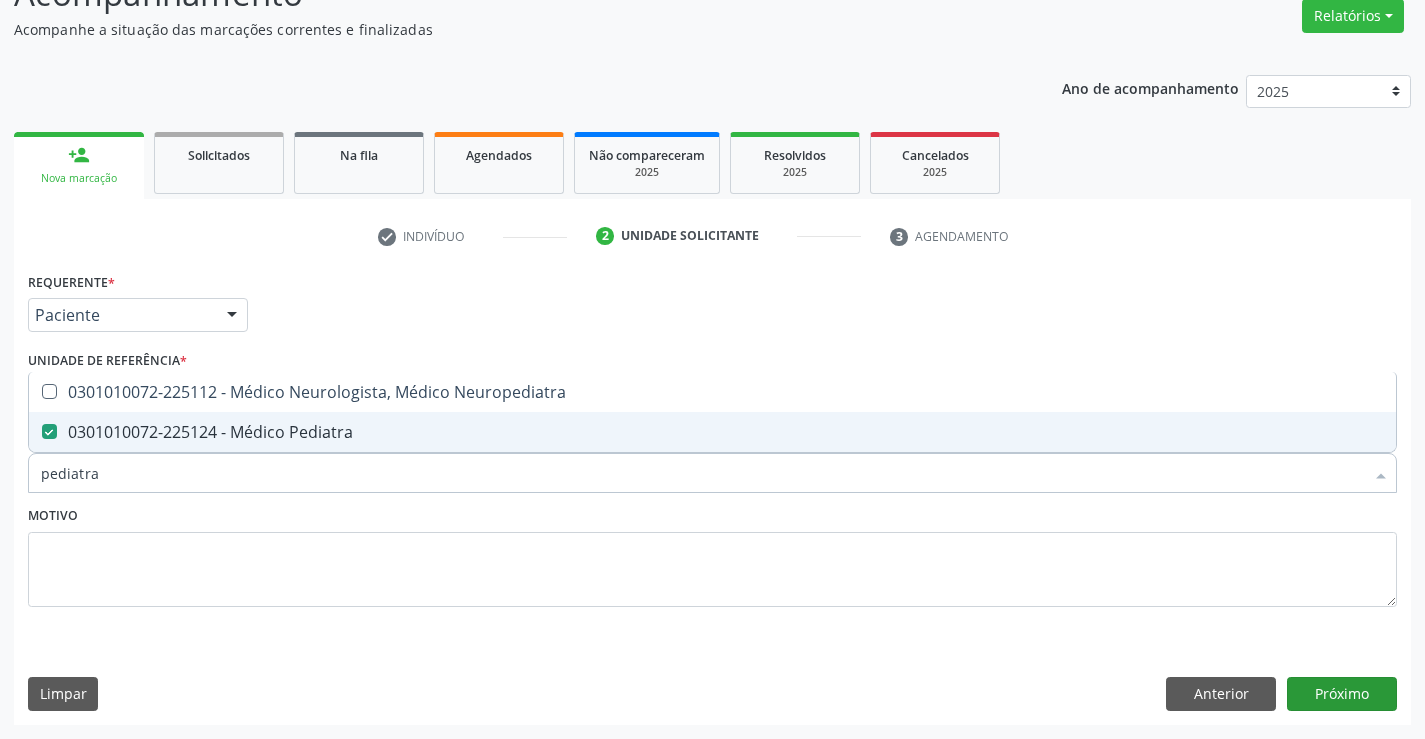scroll, scrollTop: 131, scrollLeft: 0, axis: vertical 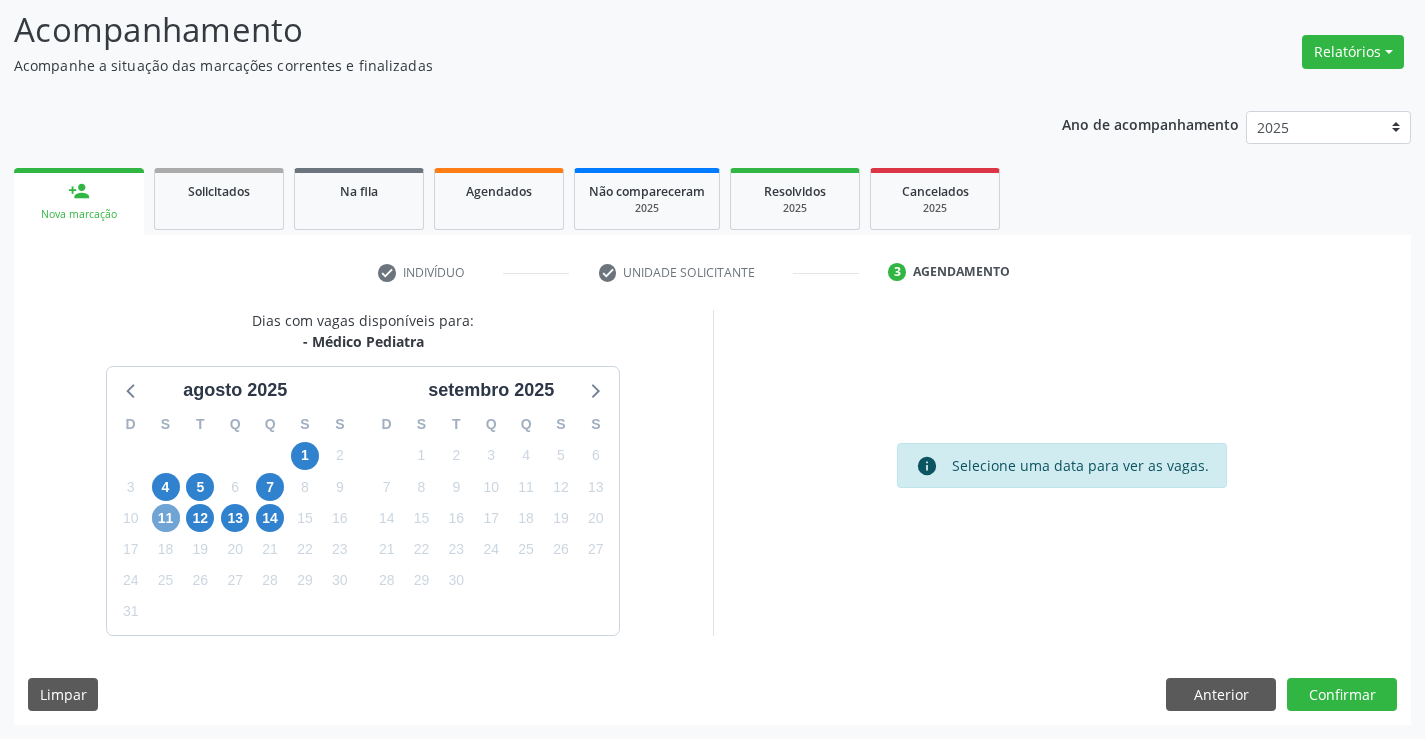 click on "11" at bounding box center [166, 518] 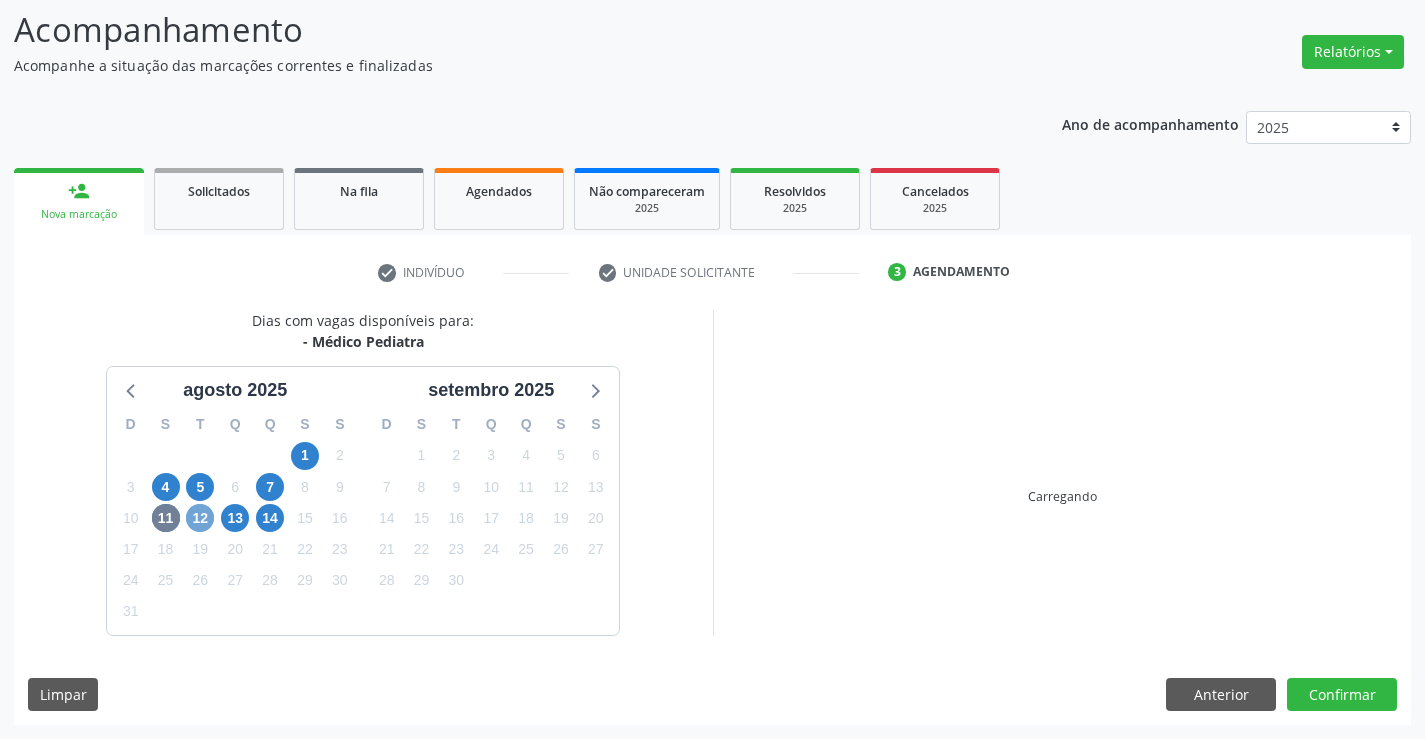 click on "12" at bounding box center [200, 518] 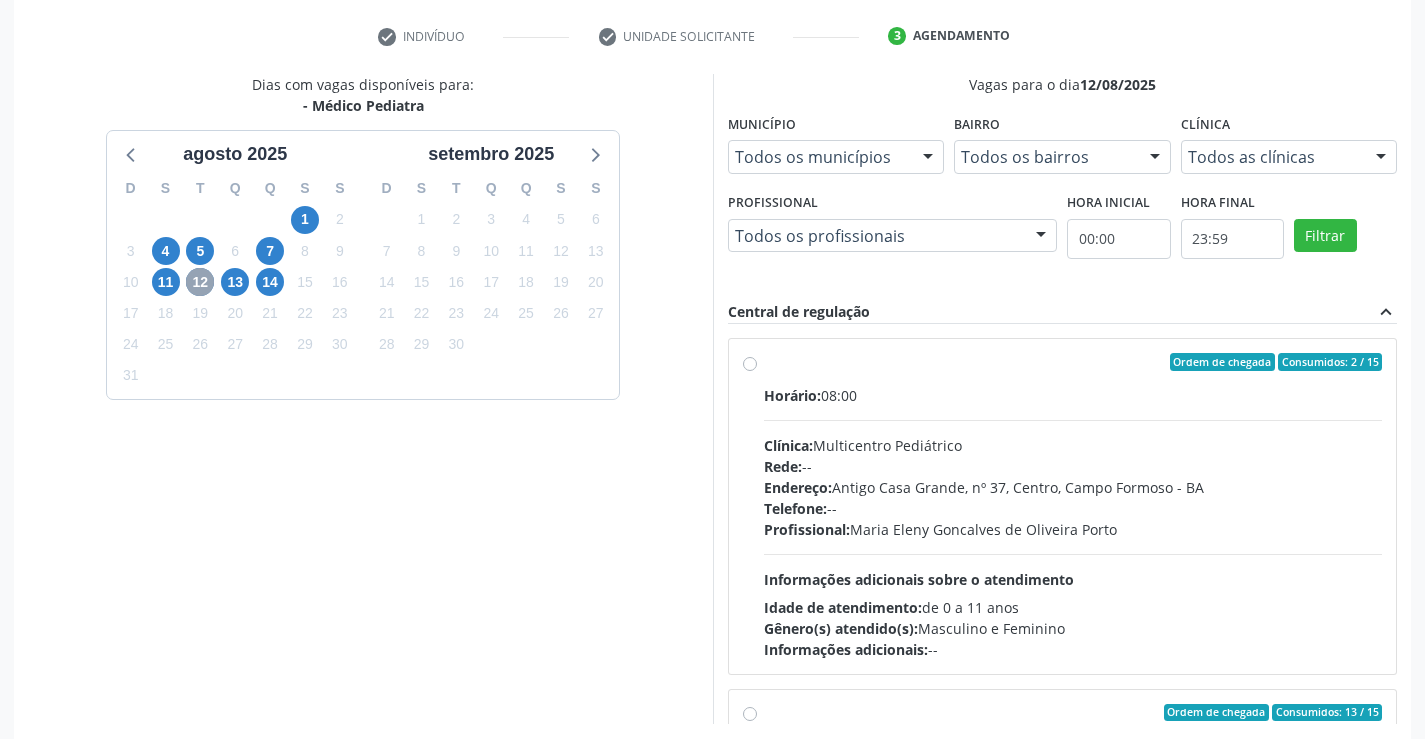 scroll, scrollTop: 431, scrollLeft: 0, axis: vertical 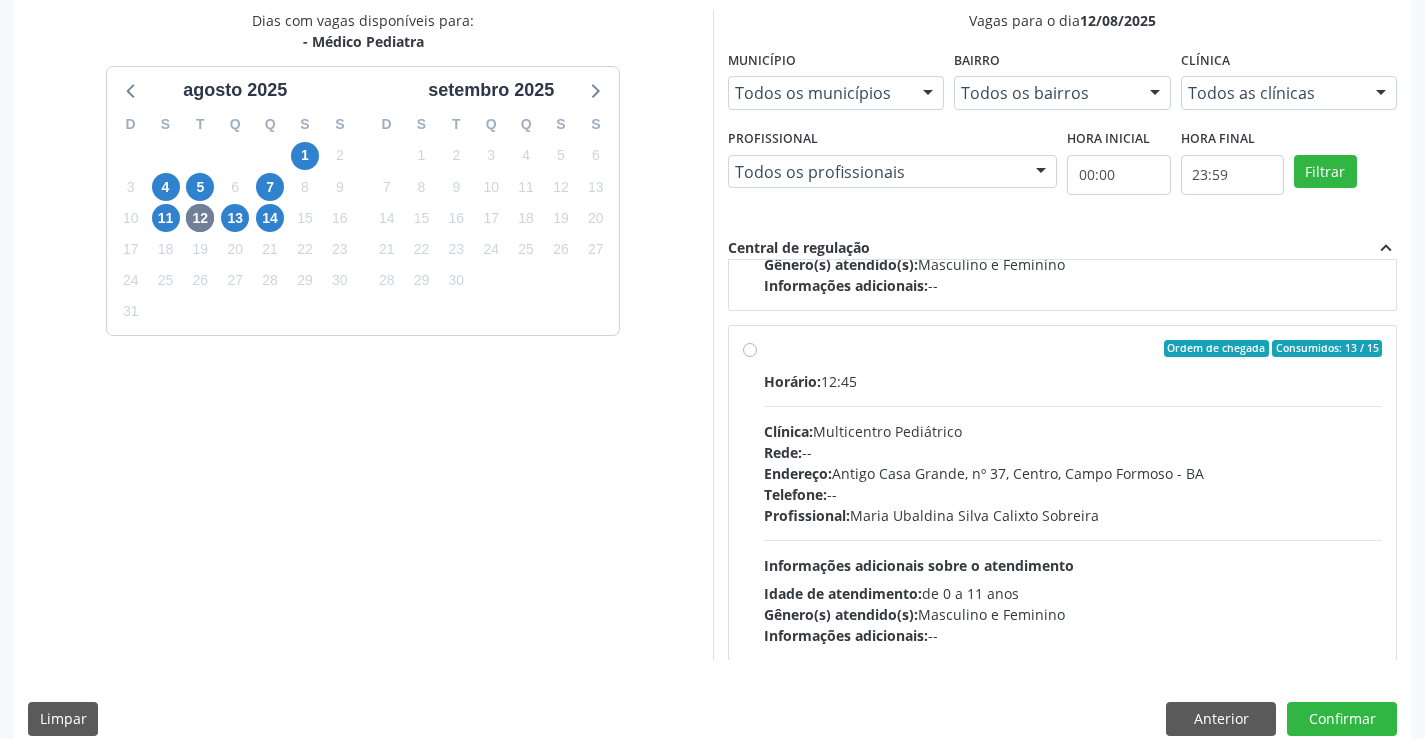 click on "Clínica:  Multicentro Pediátrico" at bounding box center (1073, 431) 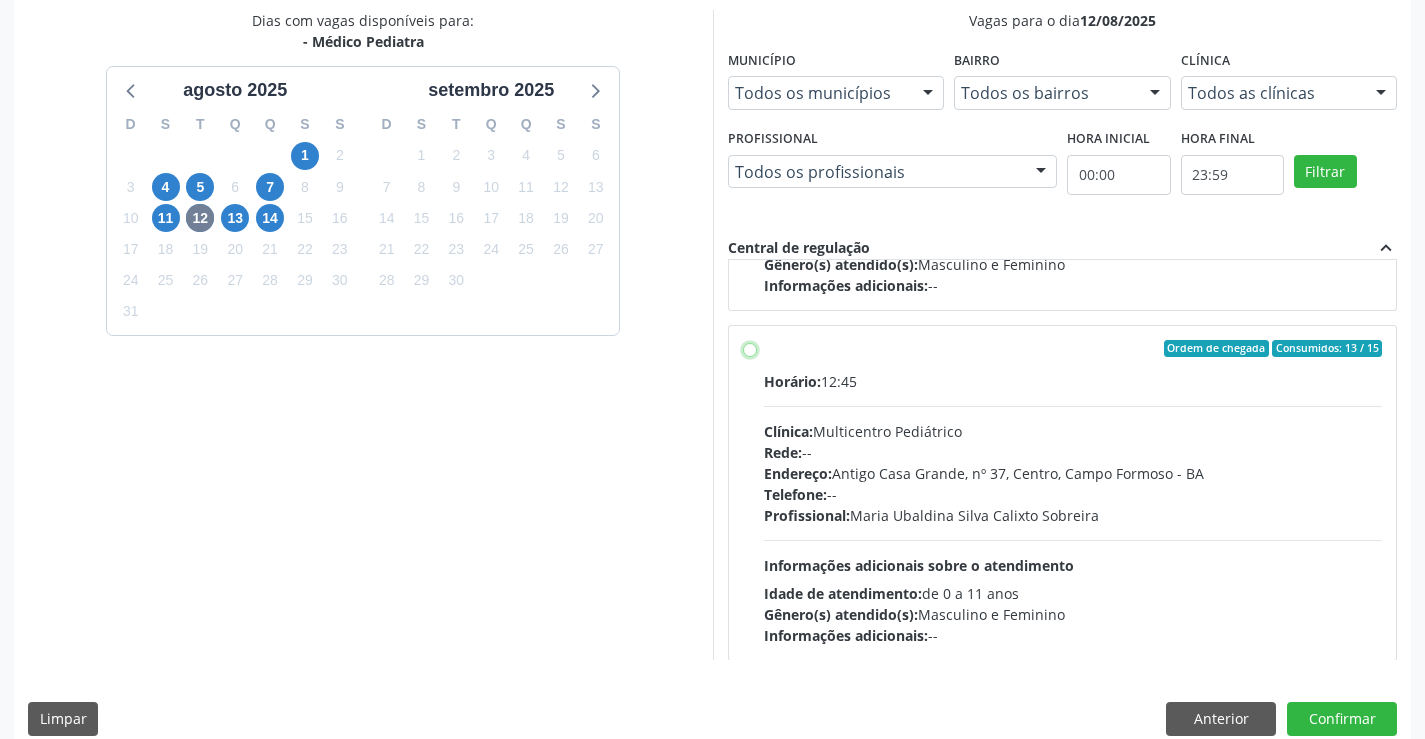 click on "Ordem de chegada
Consumidos: 13 / 15
Horário:   12:45
Clínica:  [CLINIC_NAME]
Rede:
--
Endereço:   [STREET_NAME], nº 37, [NEIGHBORHOOD], [CITY] - [STATE]
Telefone:   --
Profissional:
[FIRST] [LAST] [LAST]
Informações adicionais sobre o atendimento
Idade de atendimento:
de 0 a 11 anos
Gênero(s) atendido(s):
Masculino e Feminino
Informações adicionais:
--" at bounding box center [750, 349] 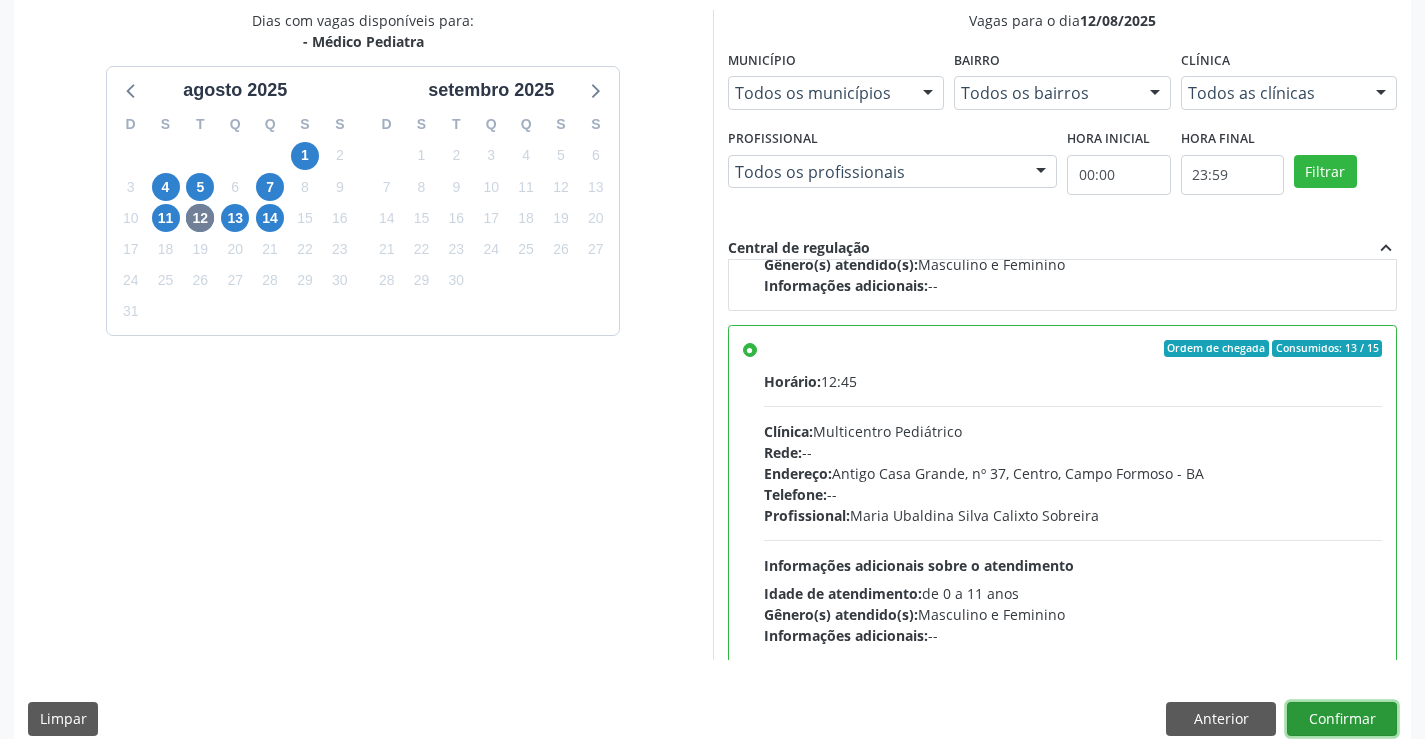 click on "Confirmar" at bounding box center (1342, 719) 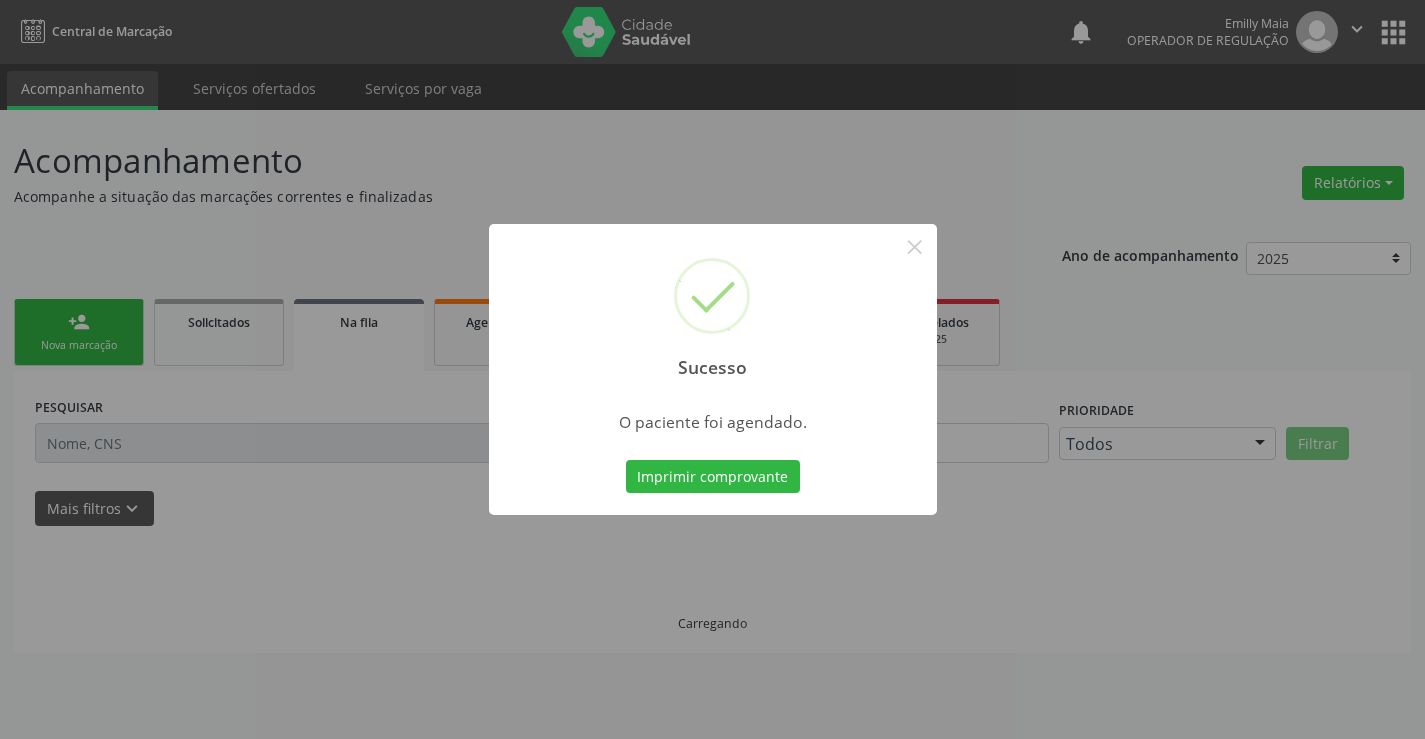 scroll, scrollTop: 0, scrollLeft: 0, axis: both 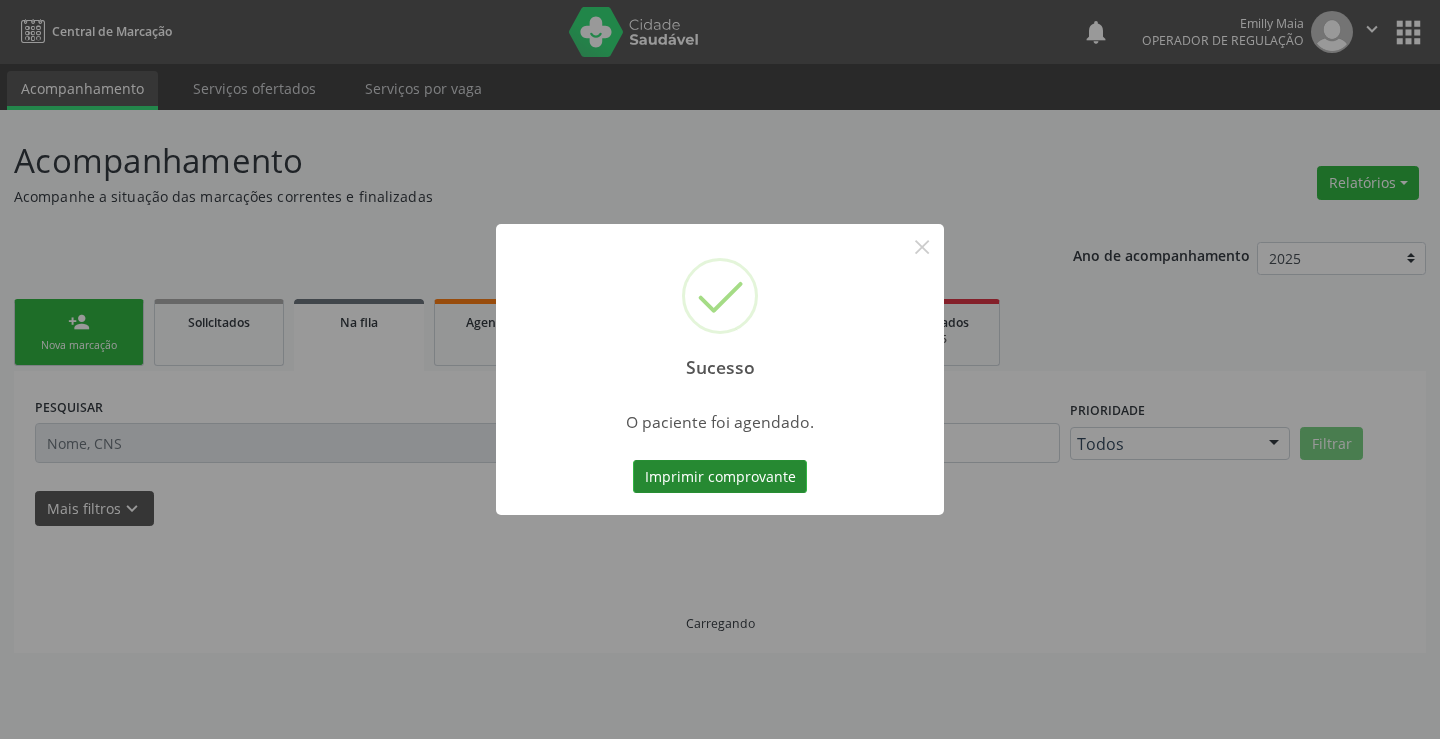 click on "Imprimir comprovante" at bounding box center (720, 477) 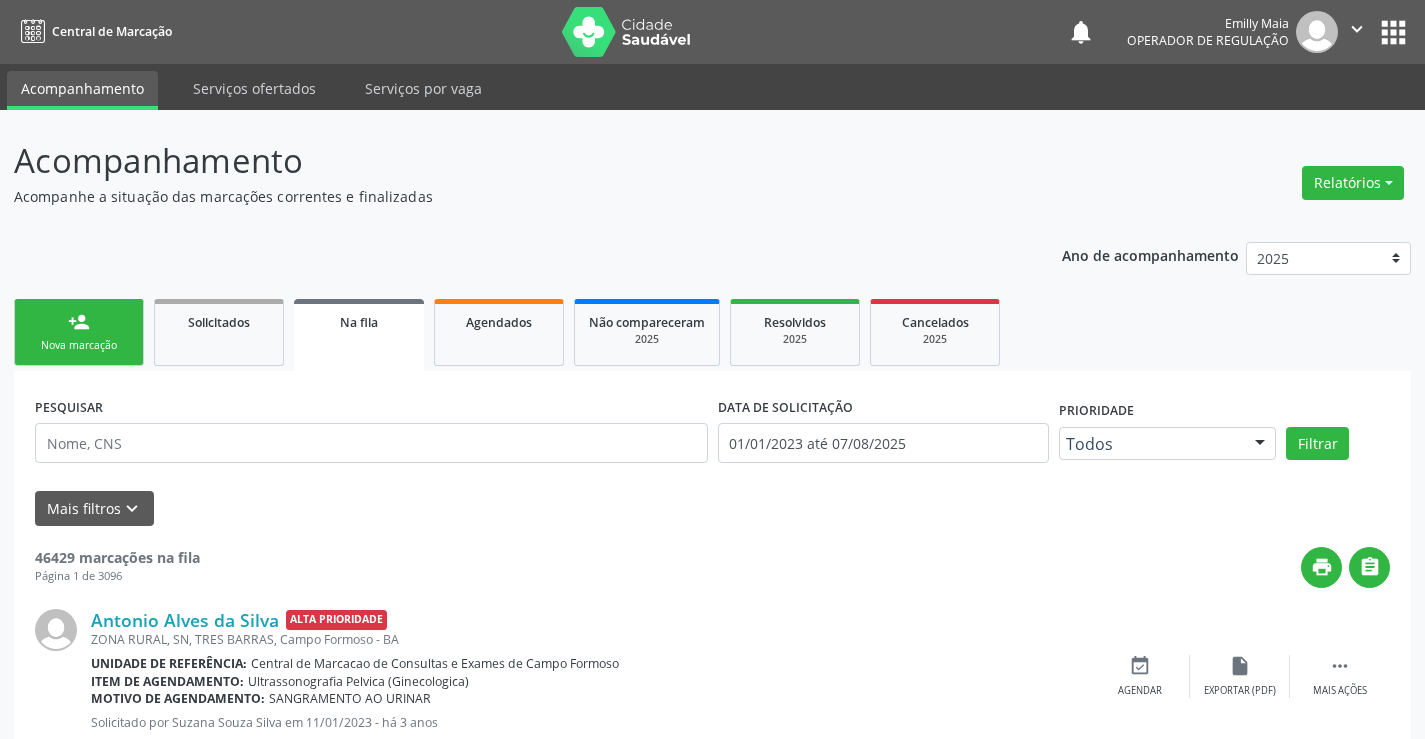 click on "person_add" at bounding box center [79, 322] 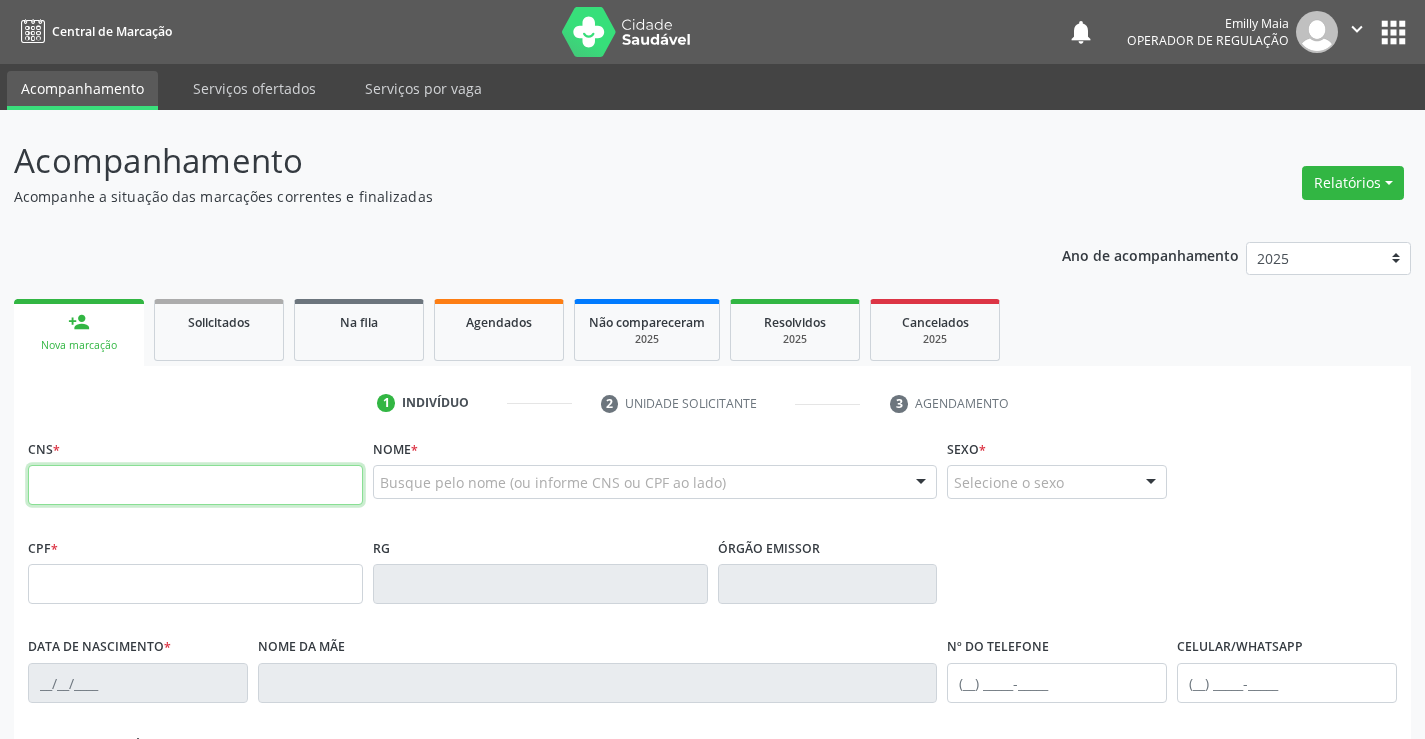 click at bounding box center (195, 485) 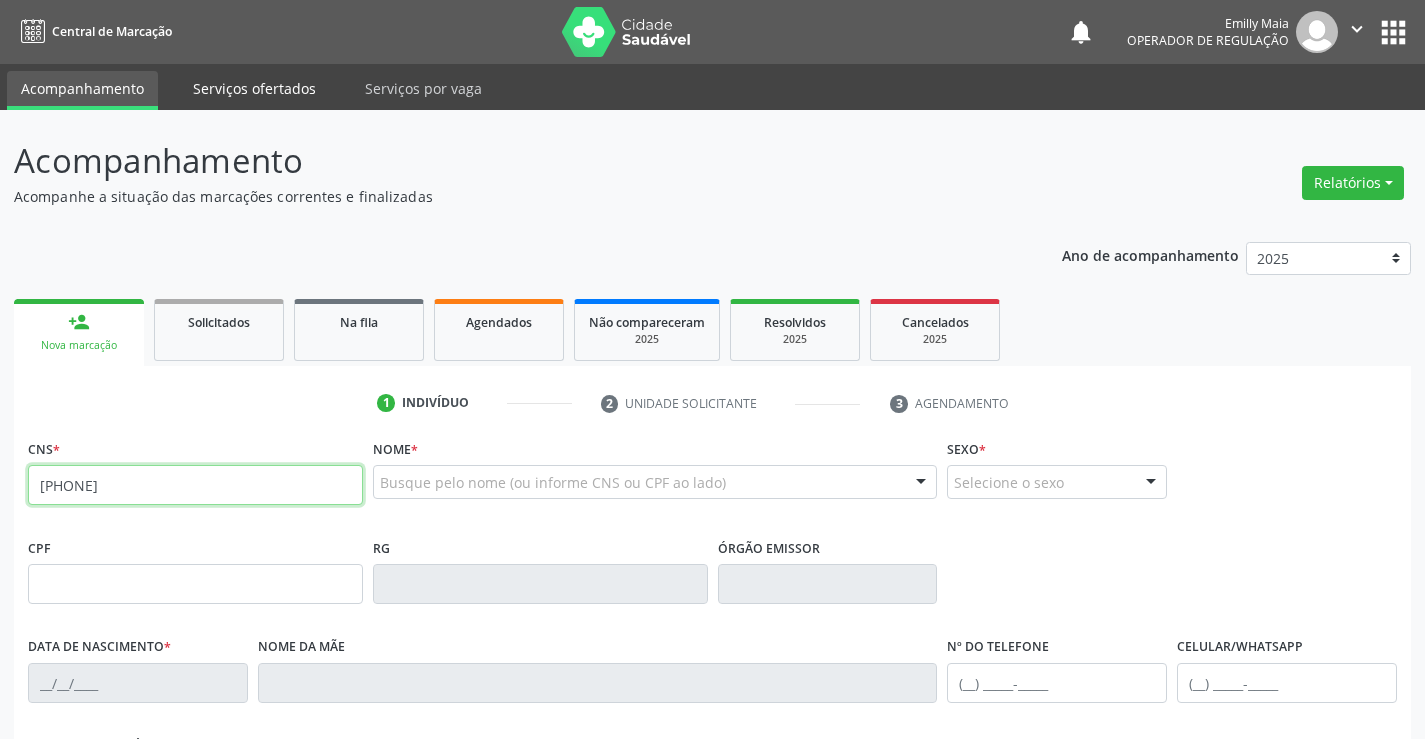 type on "[PHONE]" 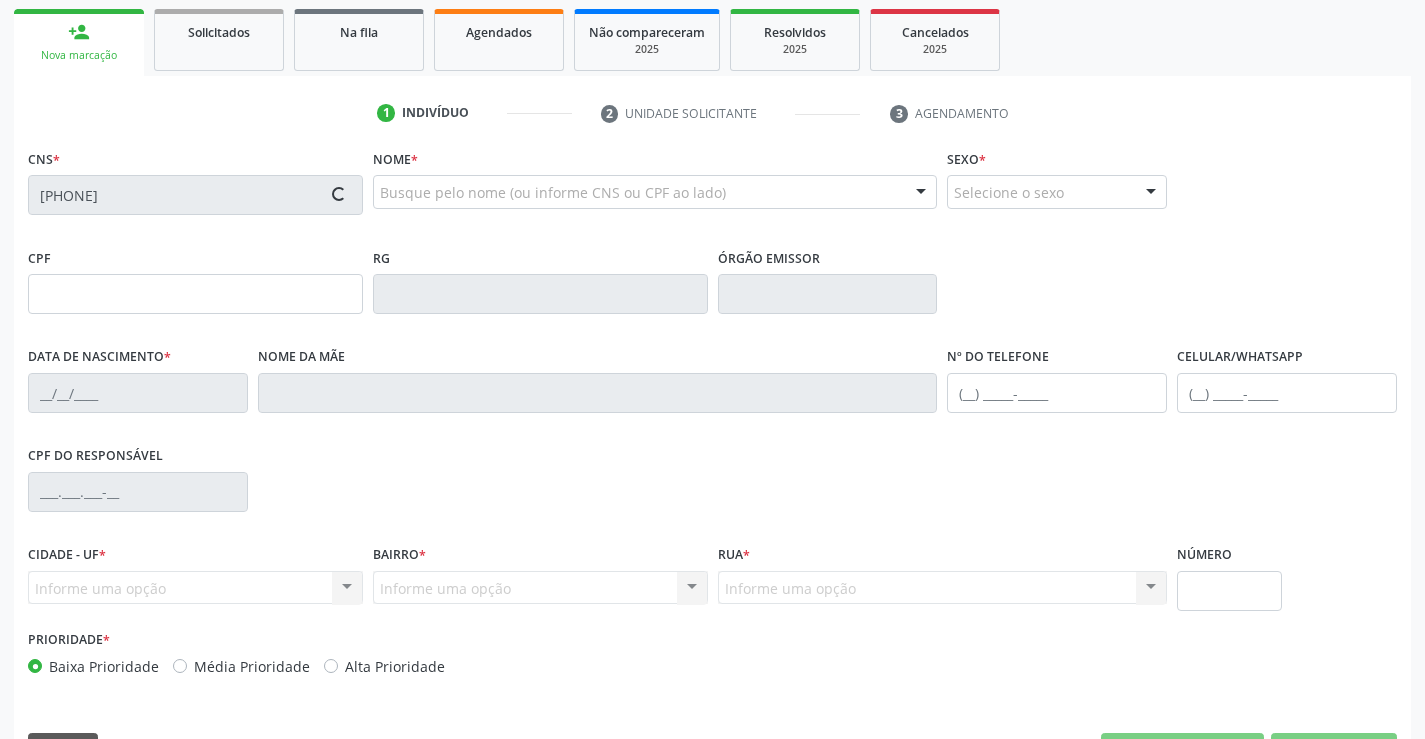 scroll, scrollTop: 345, scrollLeft: 0, axis: vertical 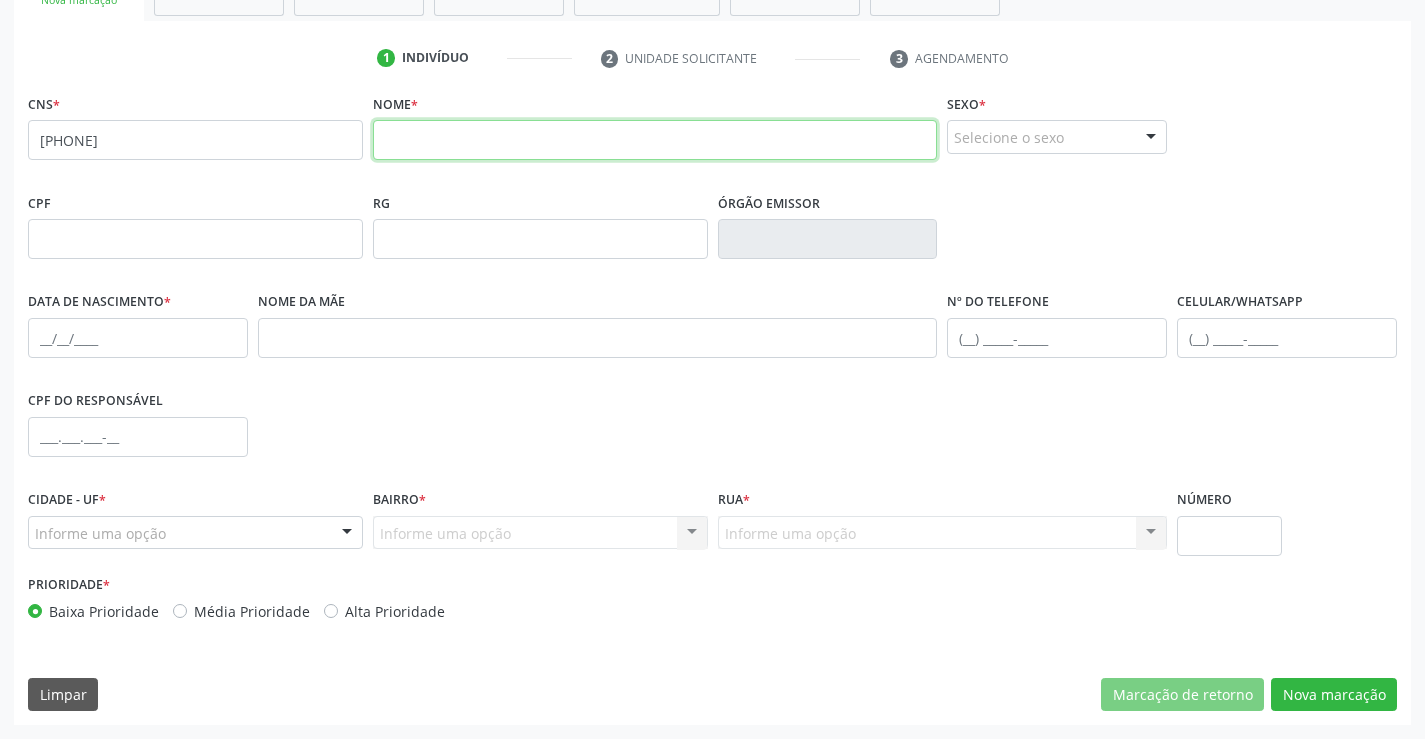 click at bounding box center [655, 140] 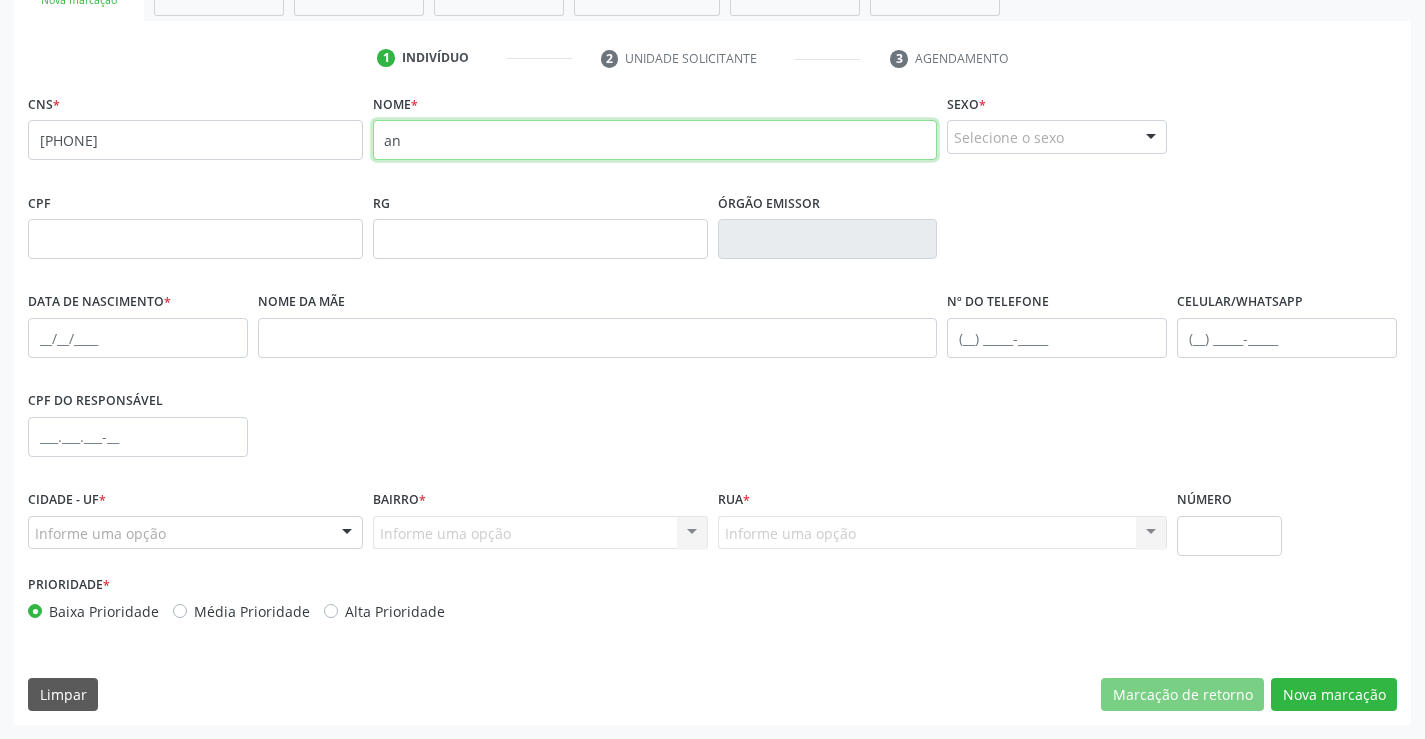 type on "a" 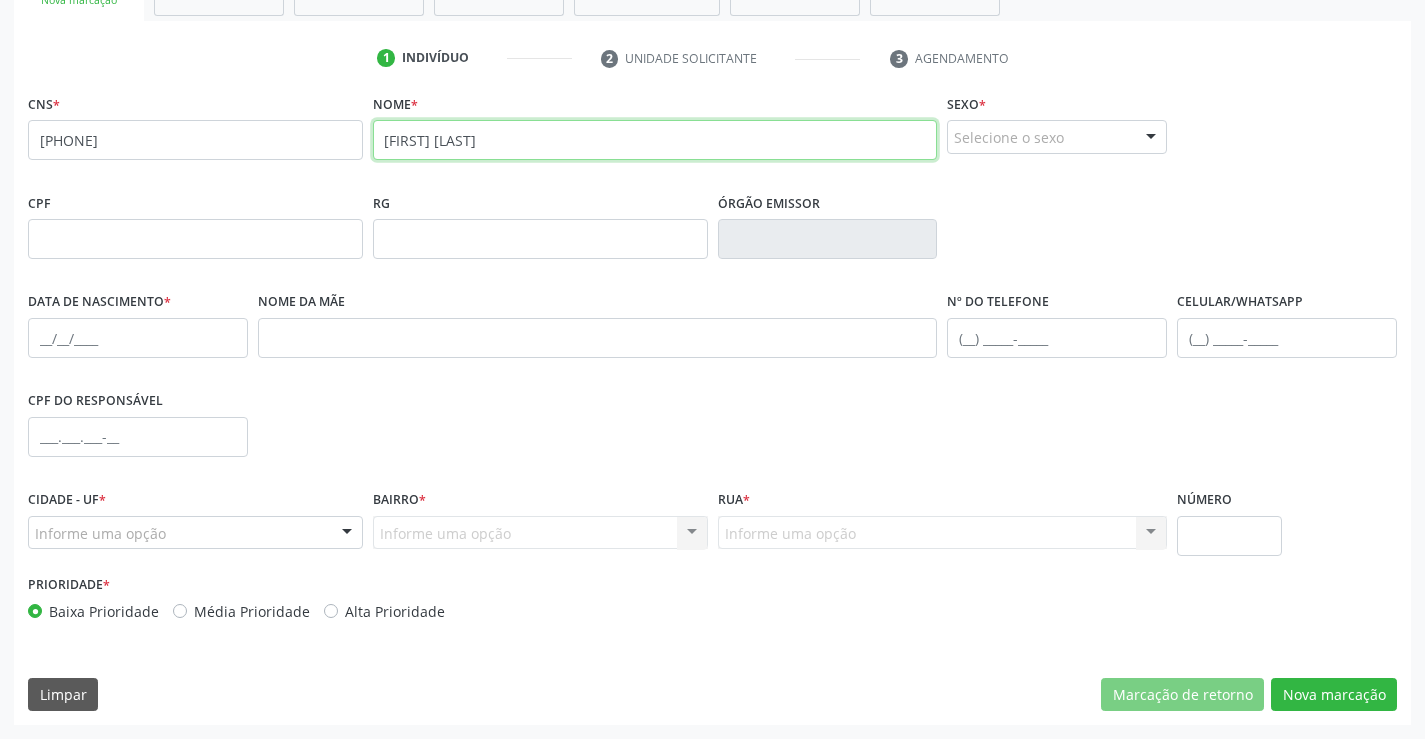 type on "[FIRST] [LAST]" 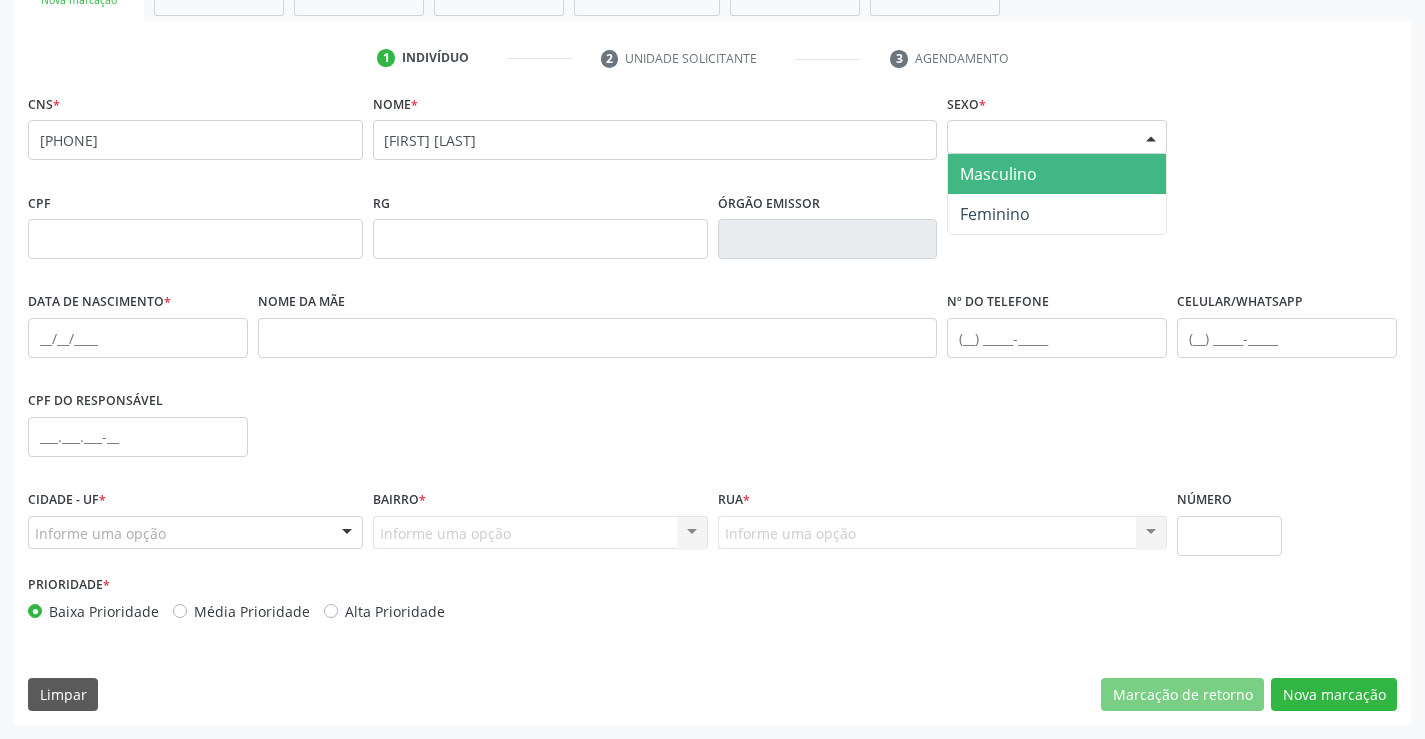 click on "Selecione o sexo" at bounding box center (1057, 137) 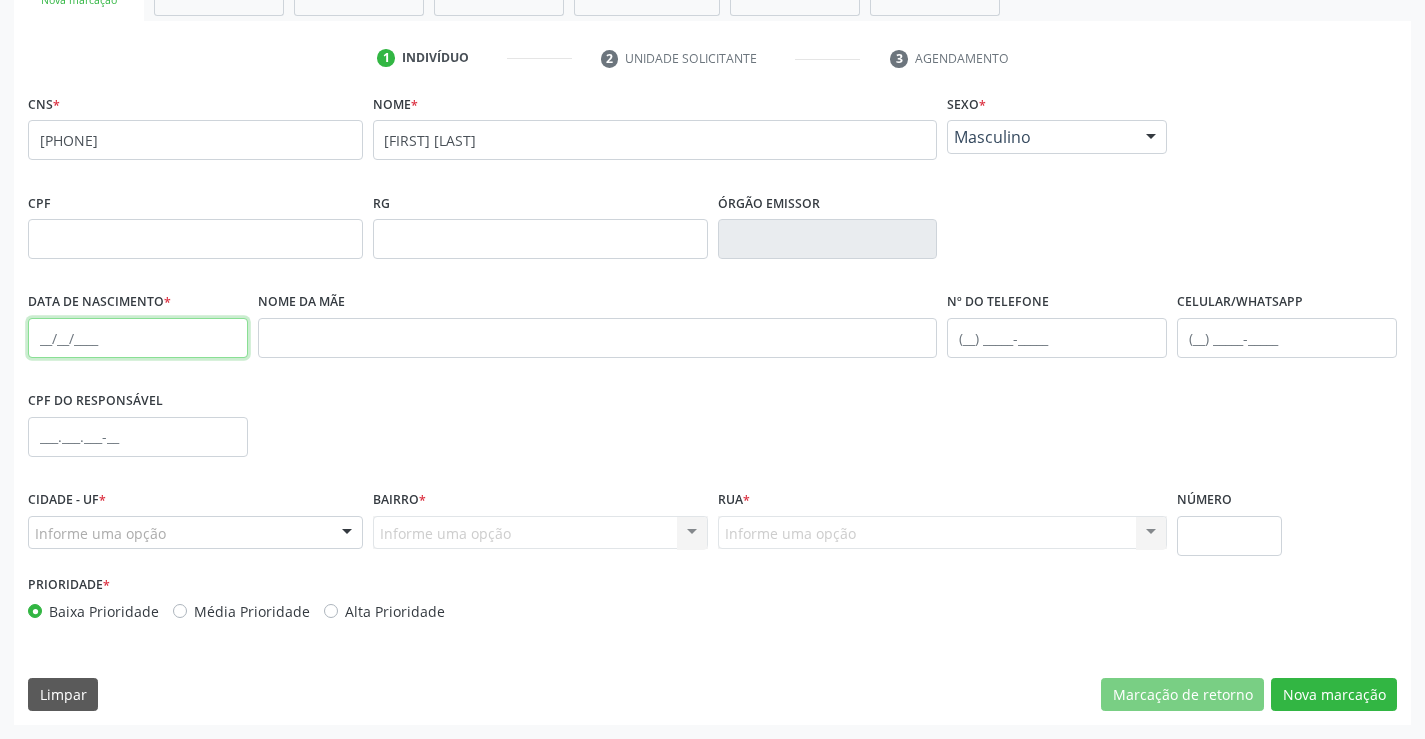 click at bounding box center [138, 338] 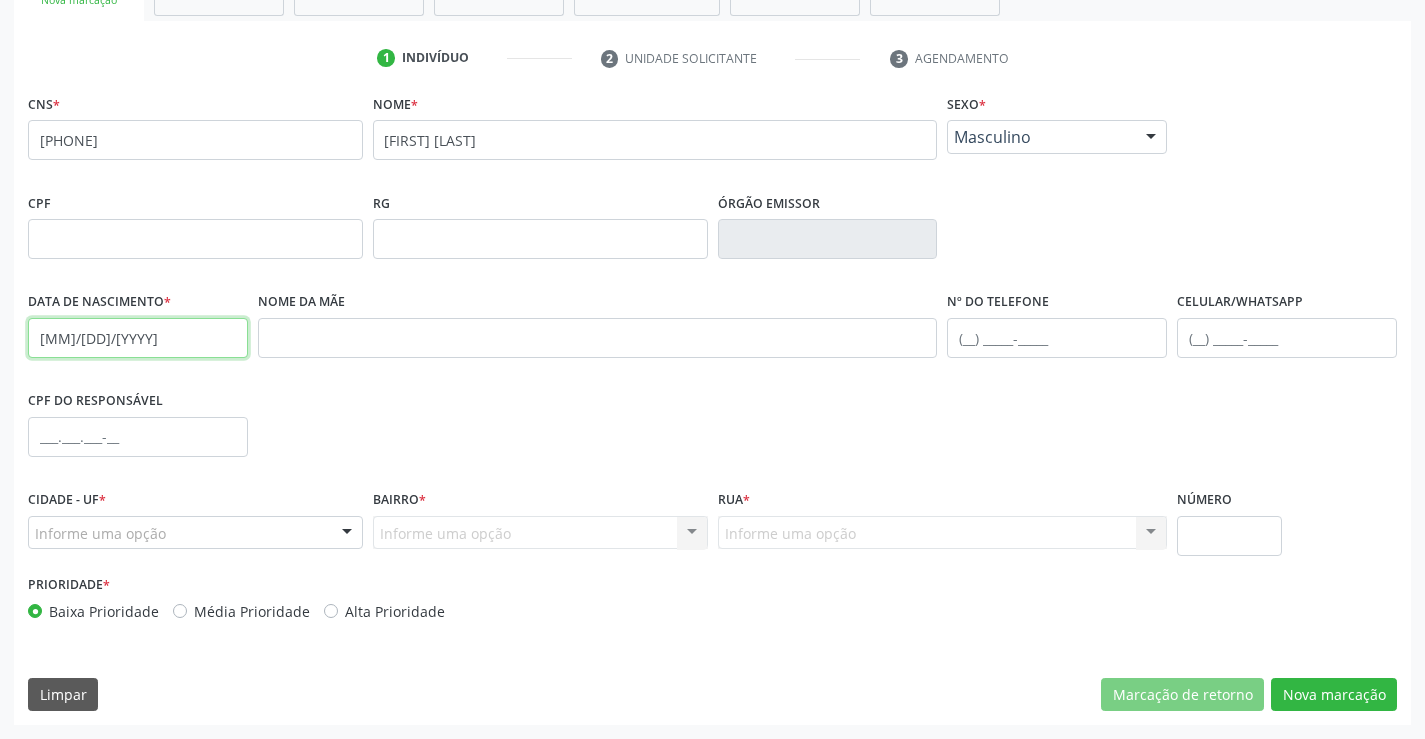 type on "[MM]/[DD]/[YYYY]" 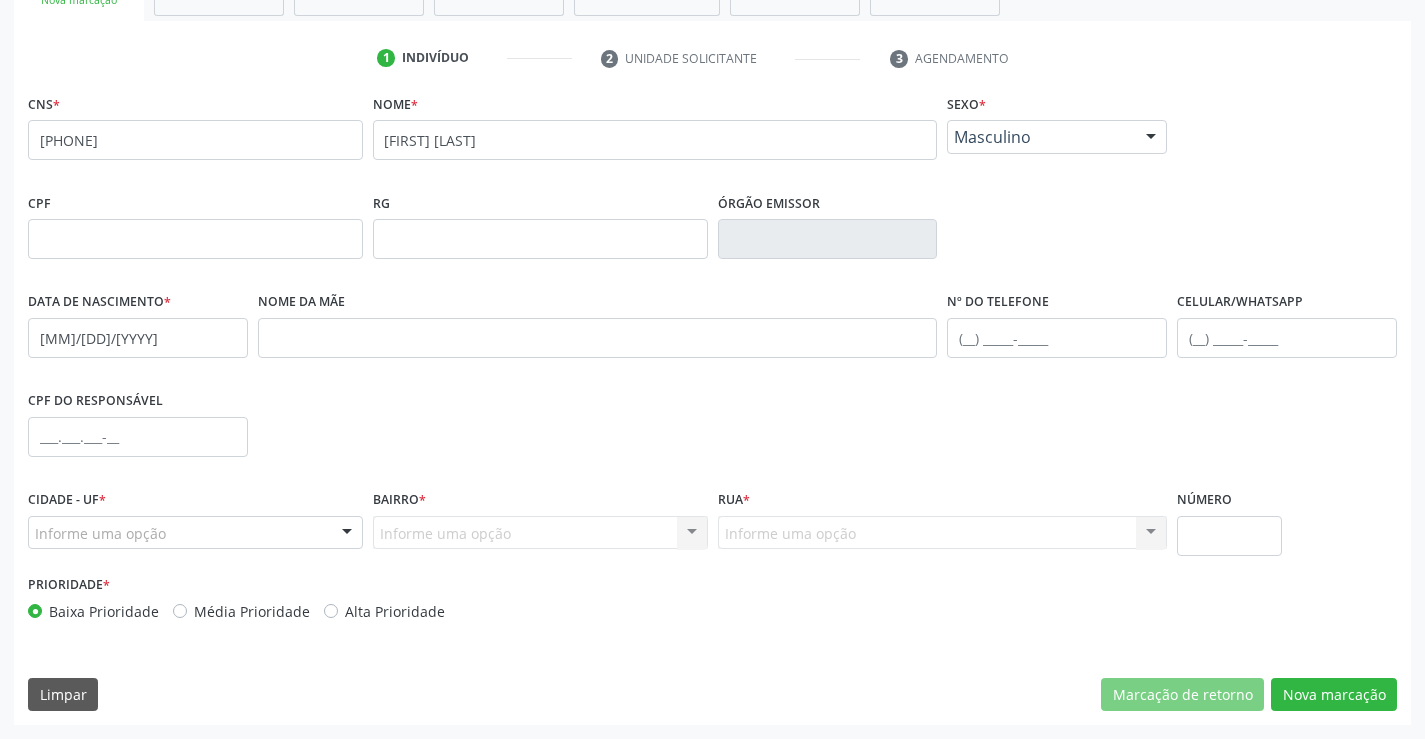 click on "Informe uma opção" at bounding box center [195, 533] 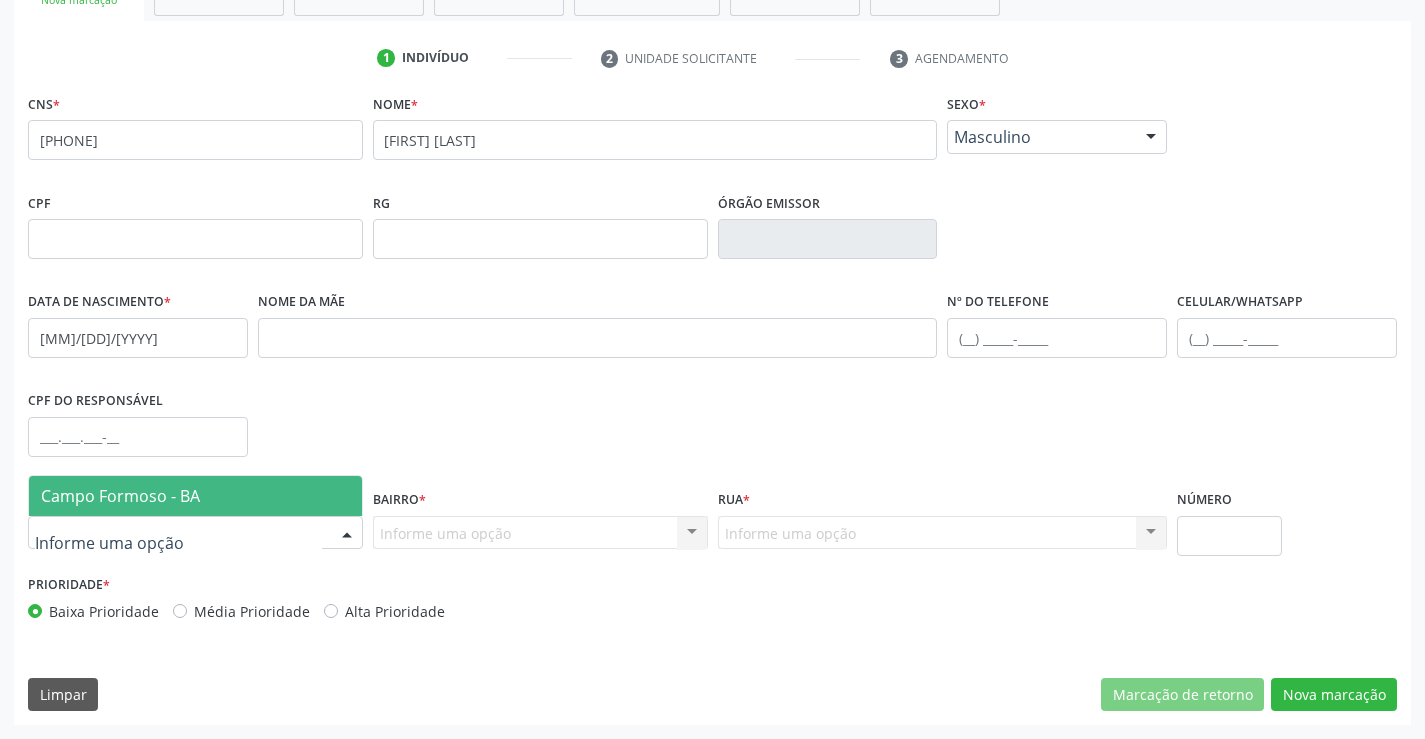 click on "Campo Formoso - BA" at bounding box center [195, 496] 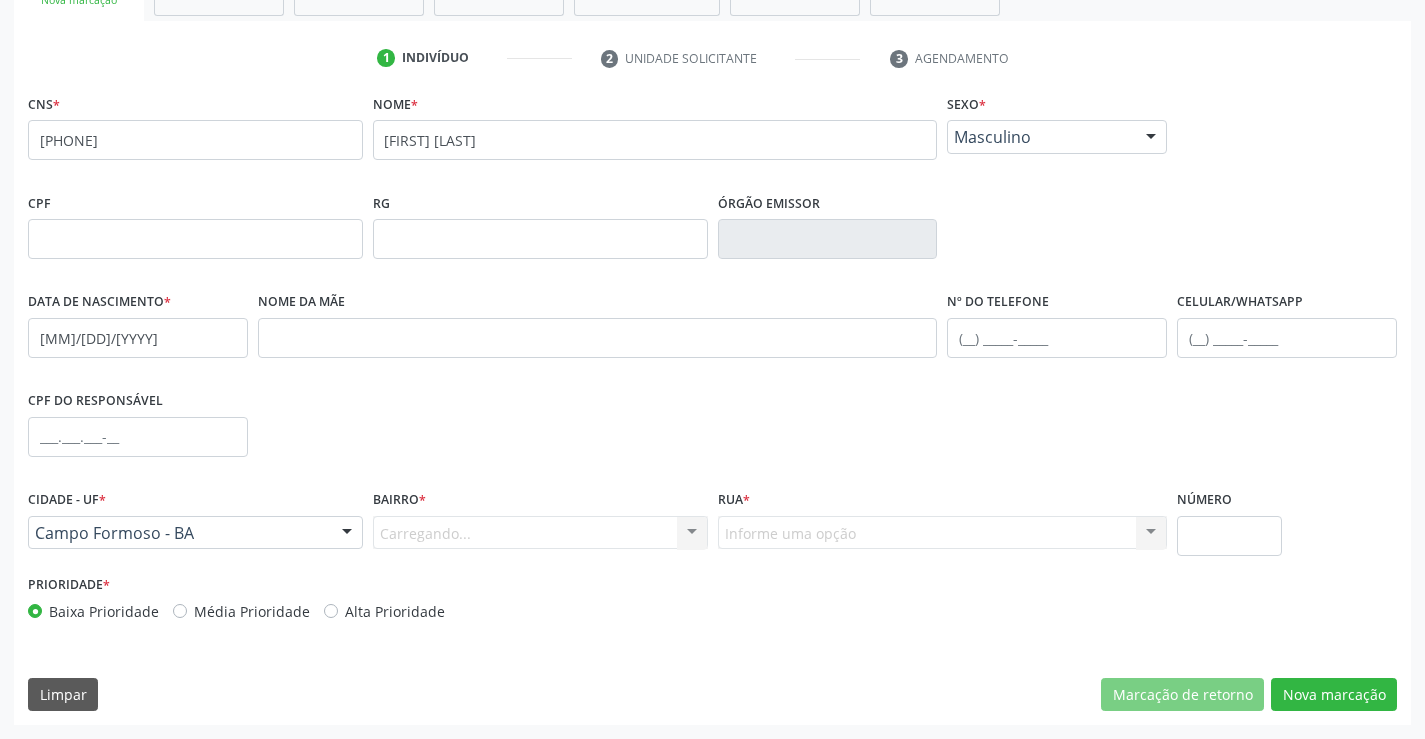 click on "Carregando...
Nenhum resultado encontrado para: "   "
Nenhuma opção encontrada. Digite para adicionar." at bounding box center (540, 533) 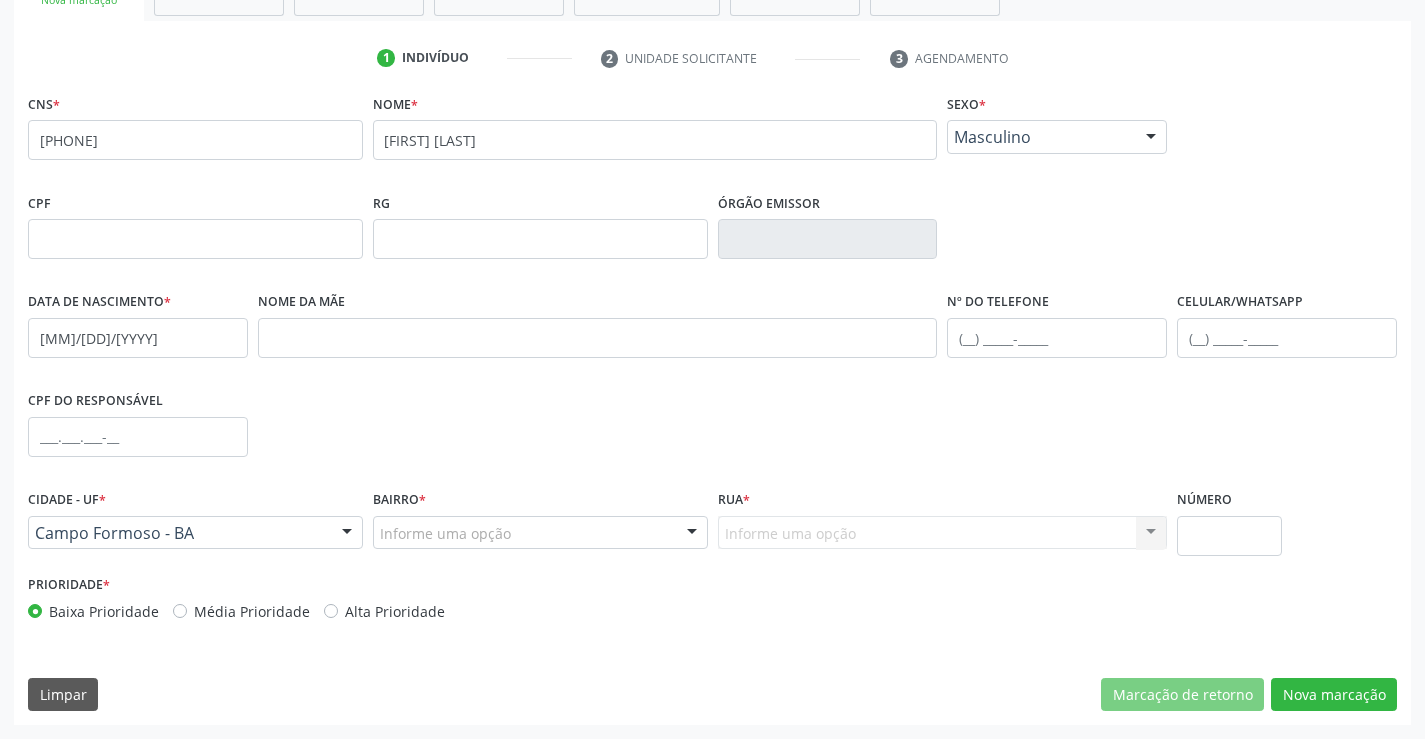 click at bounding box center [692, 534] 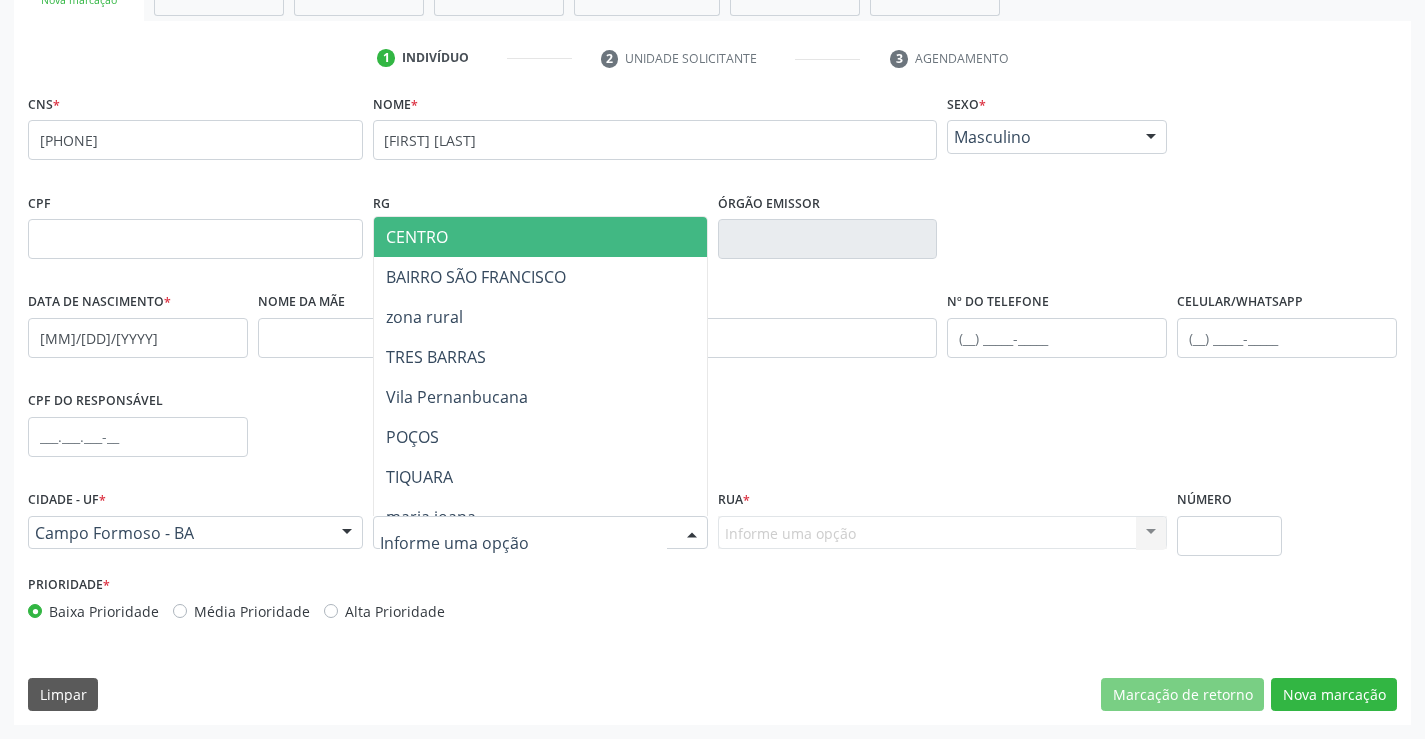click on "CENTRO" at bounding box center (578, 237) 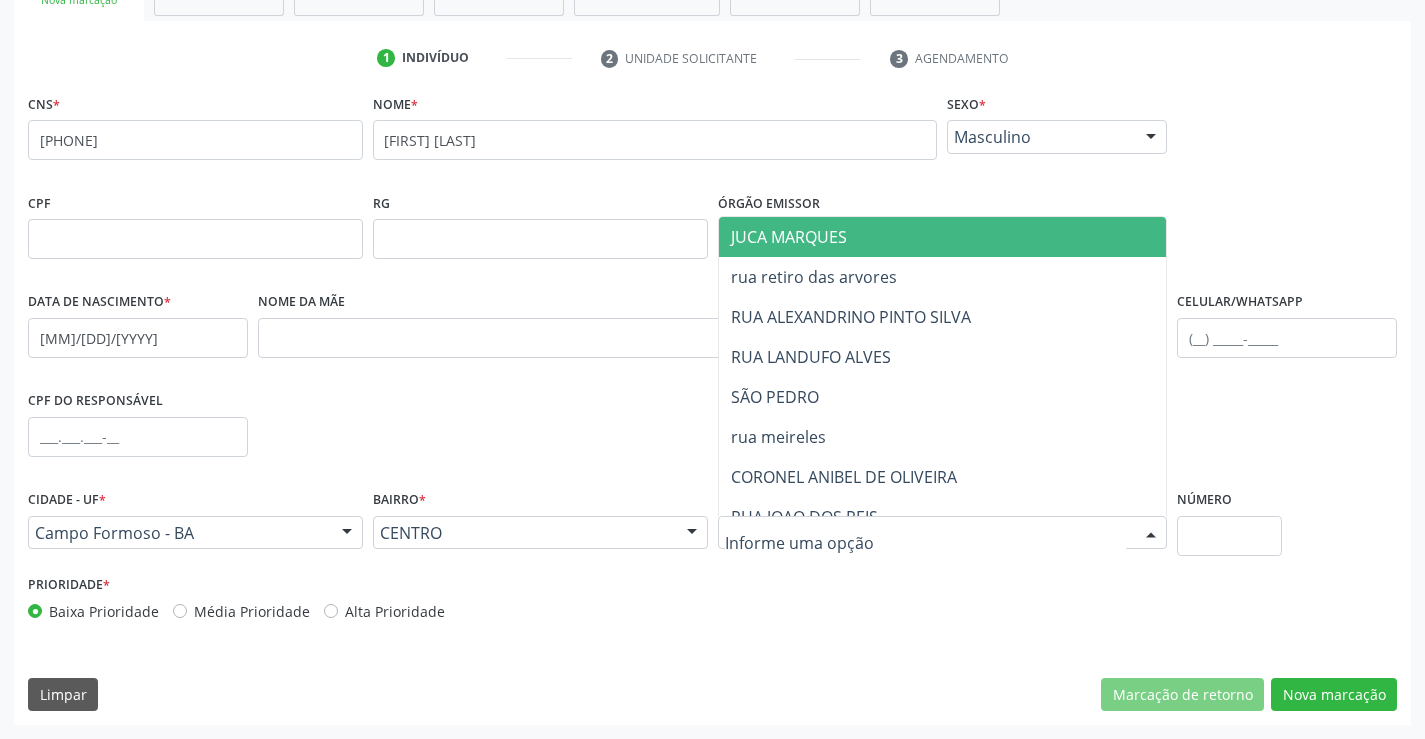 click at bounding box center [1151, 534] 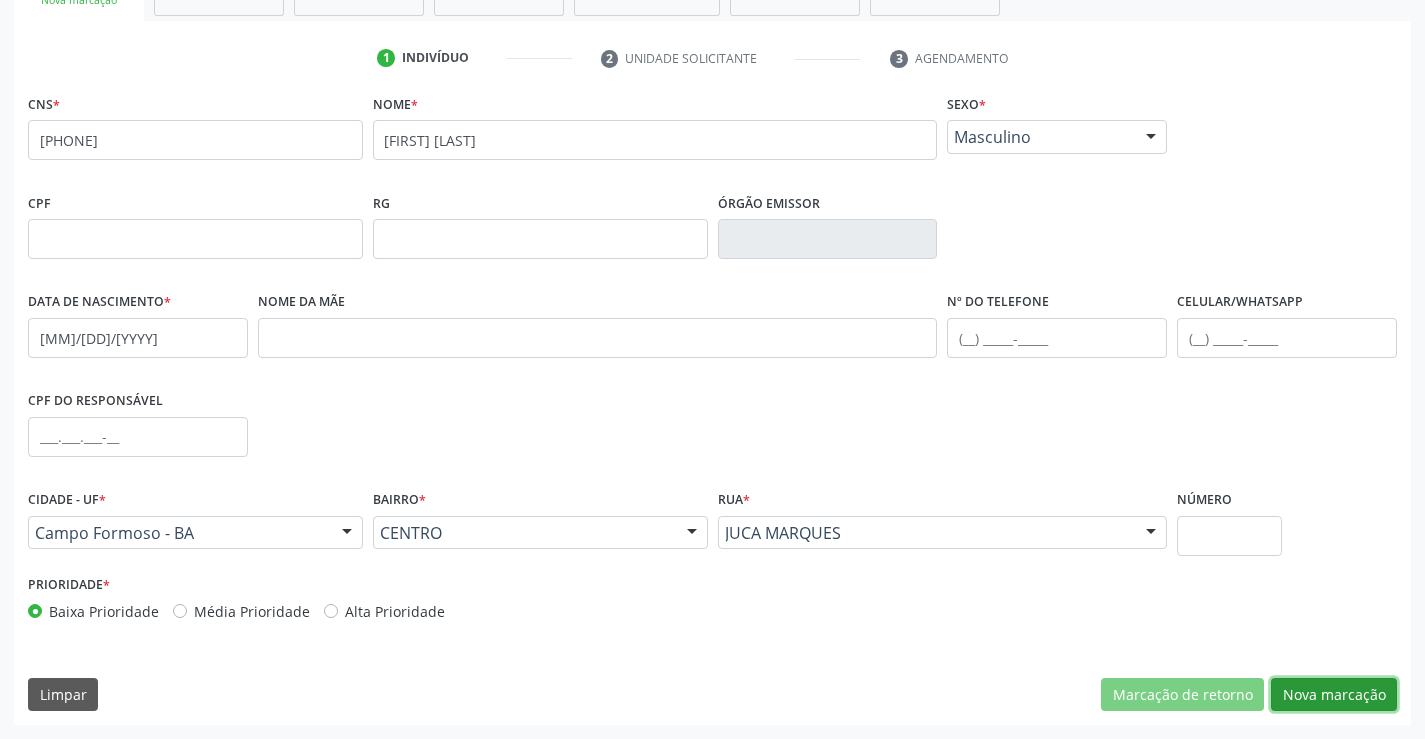 click on "Nova marcação" at bounding box center (1334, 695) 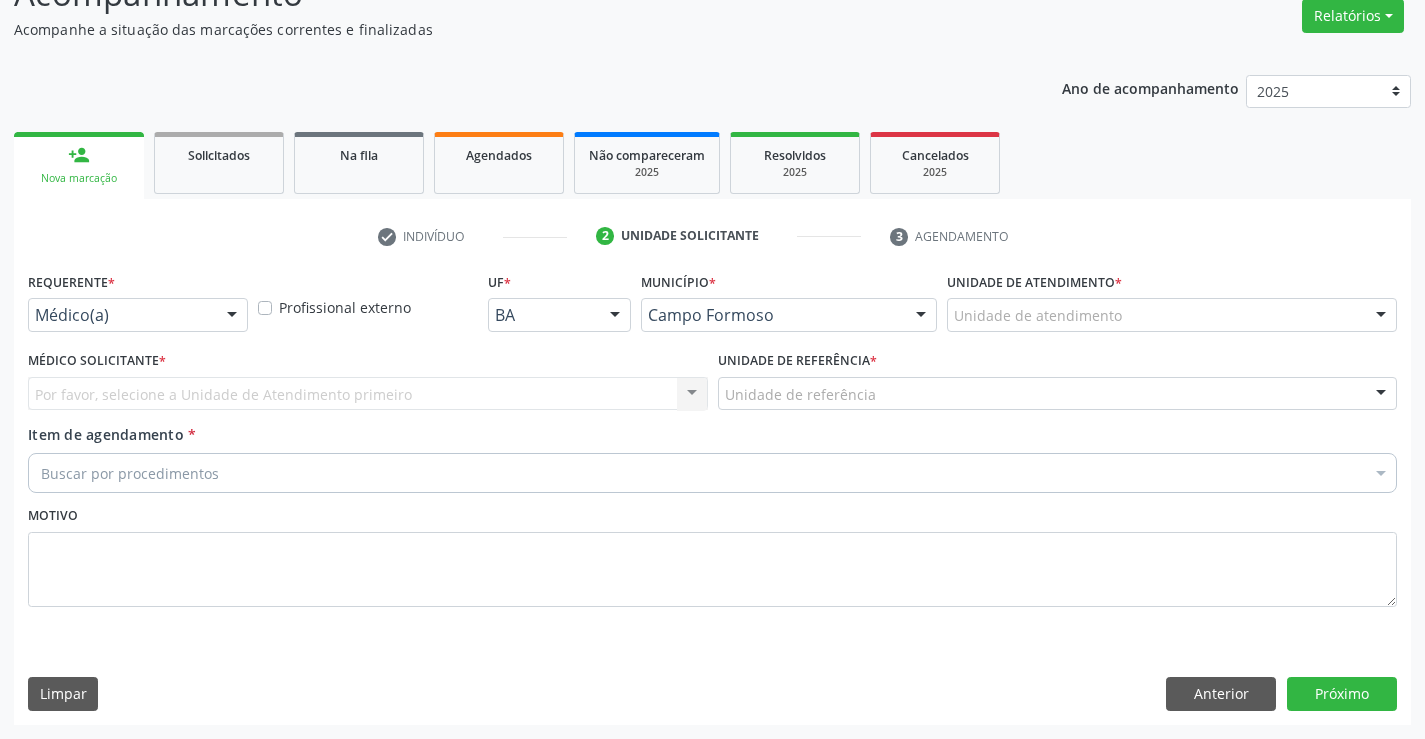 drag, startPoint x: 198, startPoint y: 316, endPoint x: 198, endPoint y: 329, distance: 13 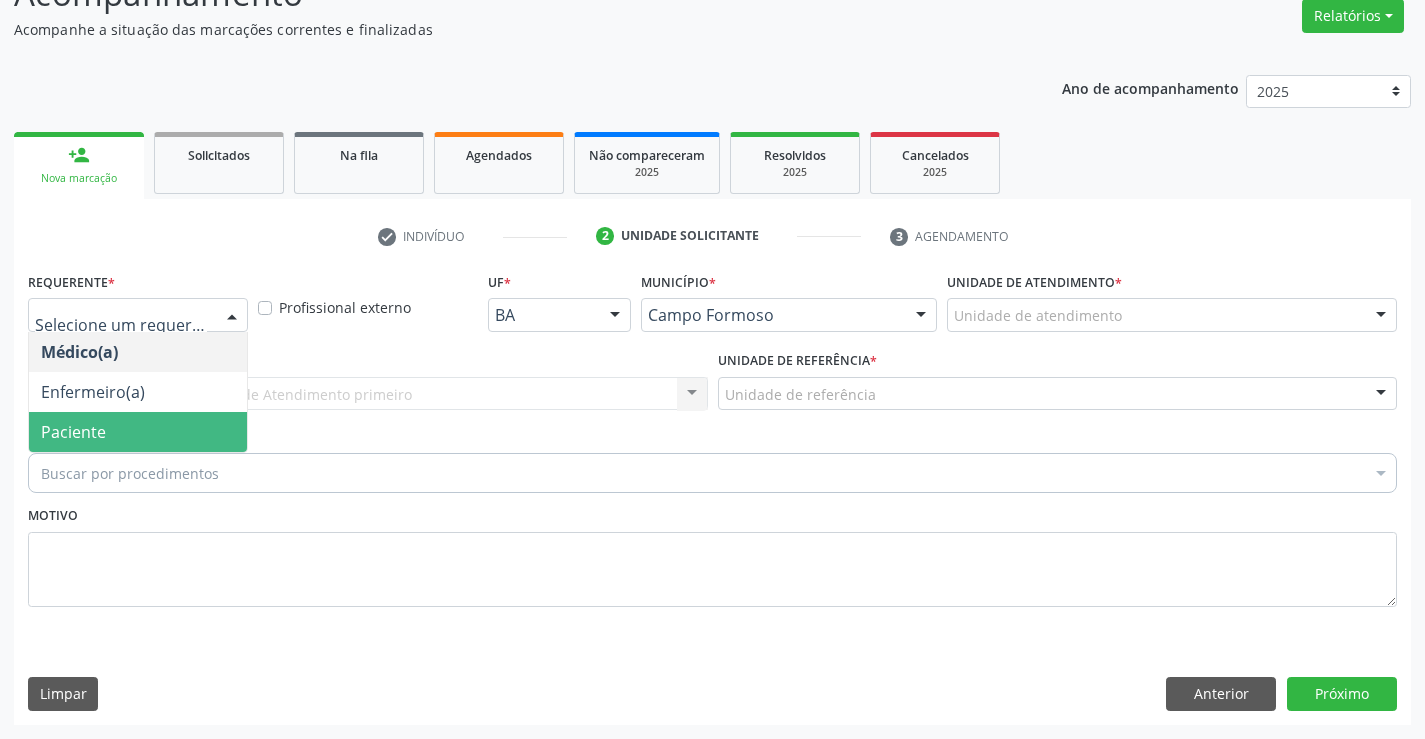 click on "Paciente" at bounding box center [138, 432] 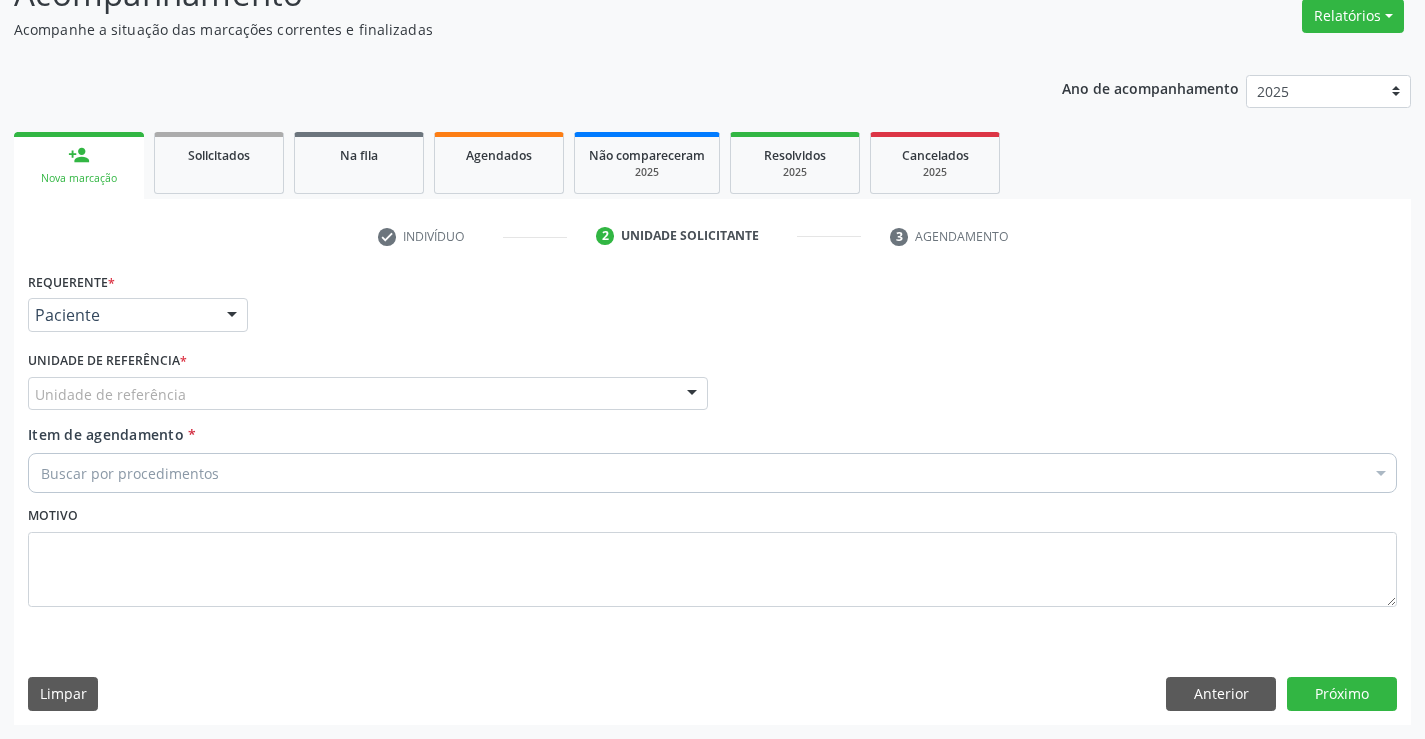 click on "Unidade de referência" at bounding box center (368, 394) 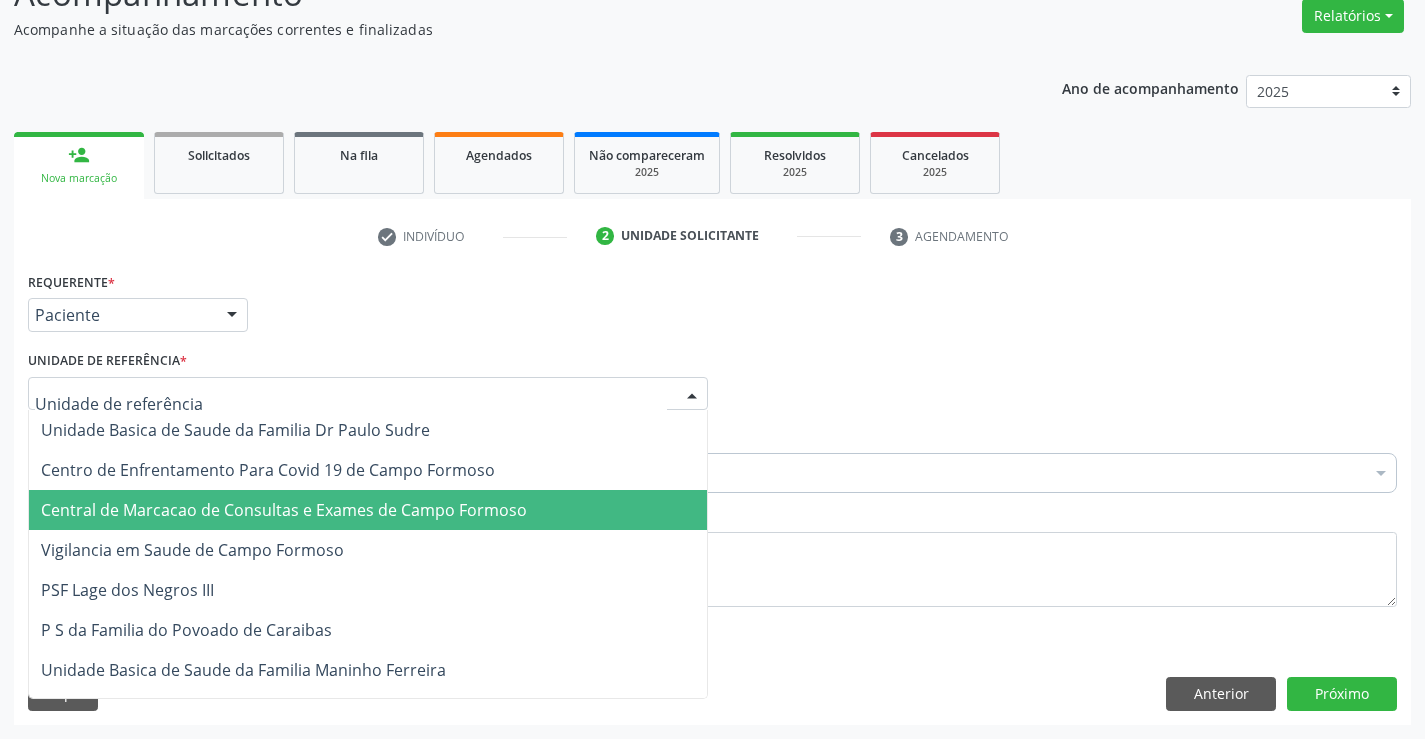 click on "Central de Marcacao de Consultas e Exames de Campo Formoso" at bounding box center [284, 510] 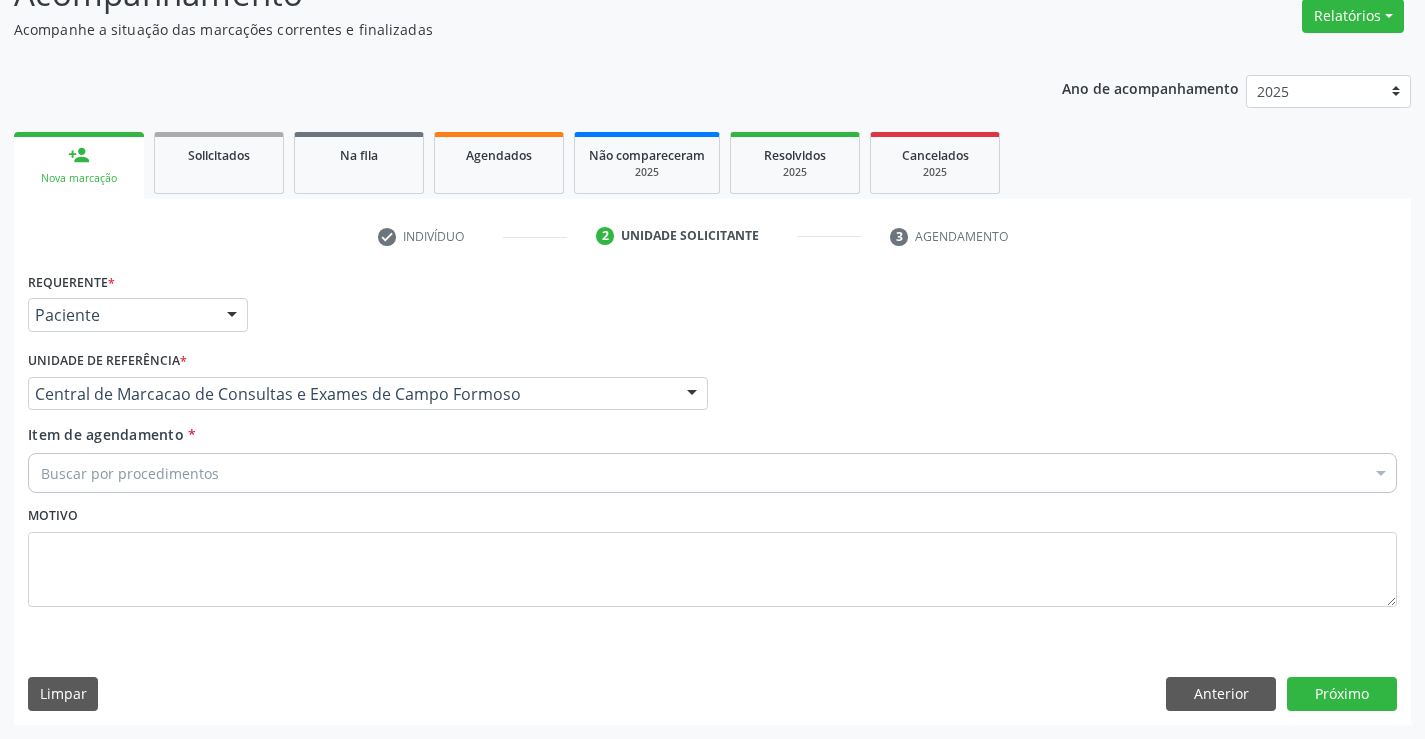 click on "Buscar por procedimentos" at bounding box center (712, 473) 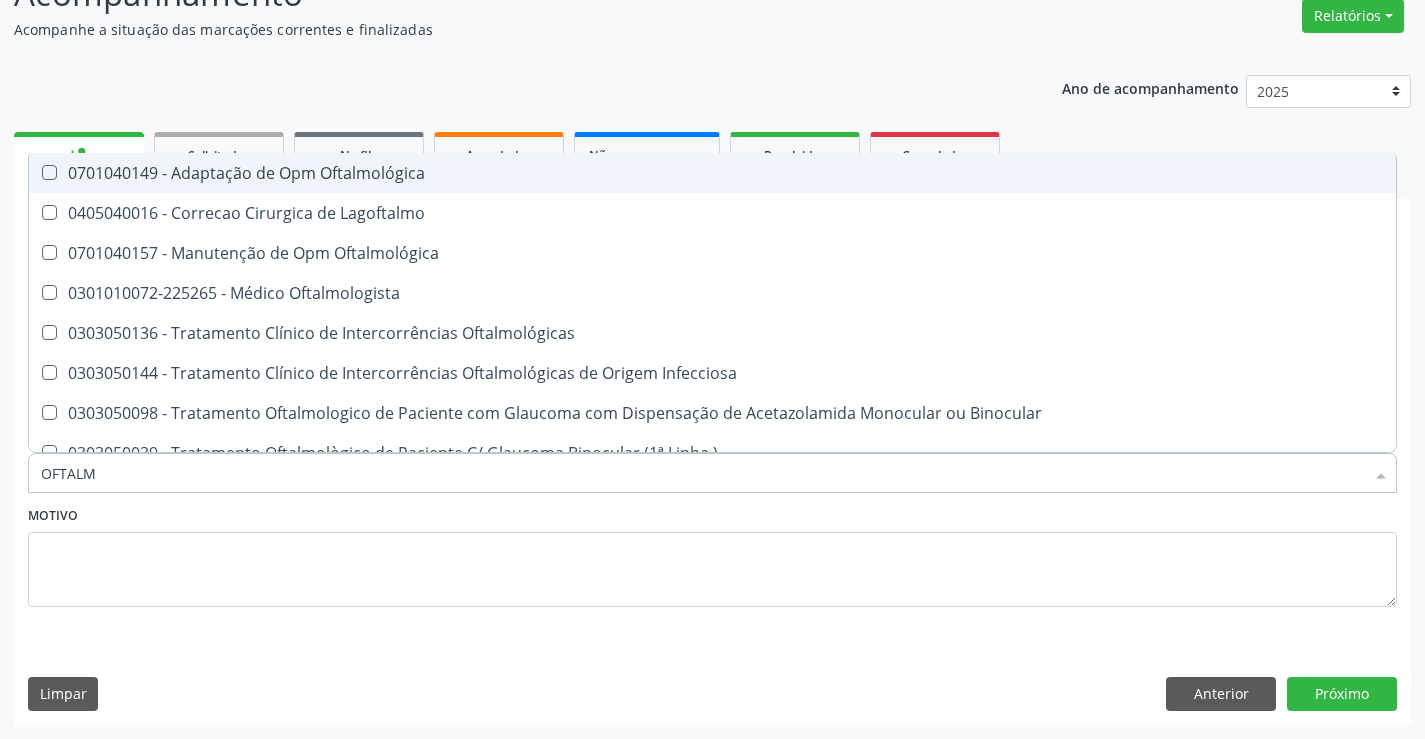 type on "OFTALMO" 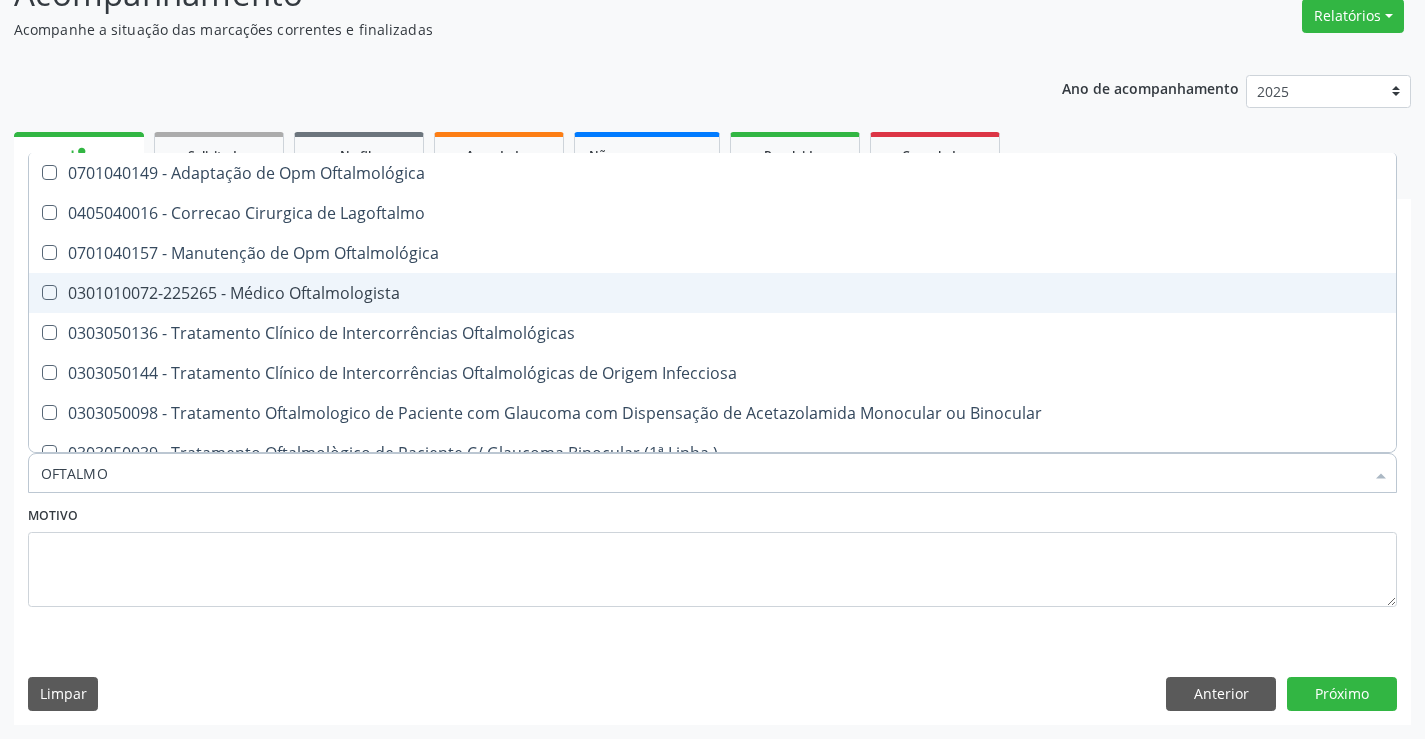 click on "0301010072-225265 - Médico Oftalmologista" at bounding box center (712, 293) 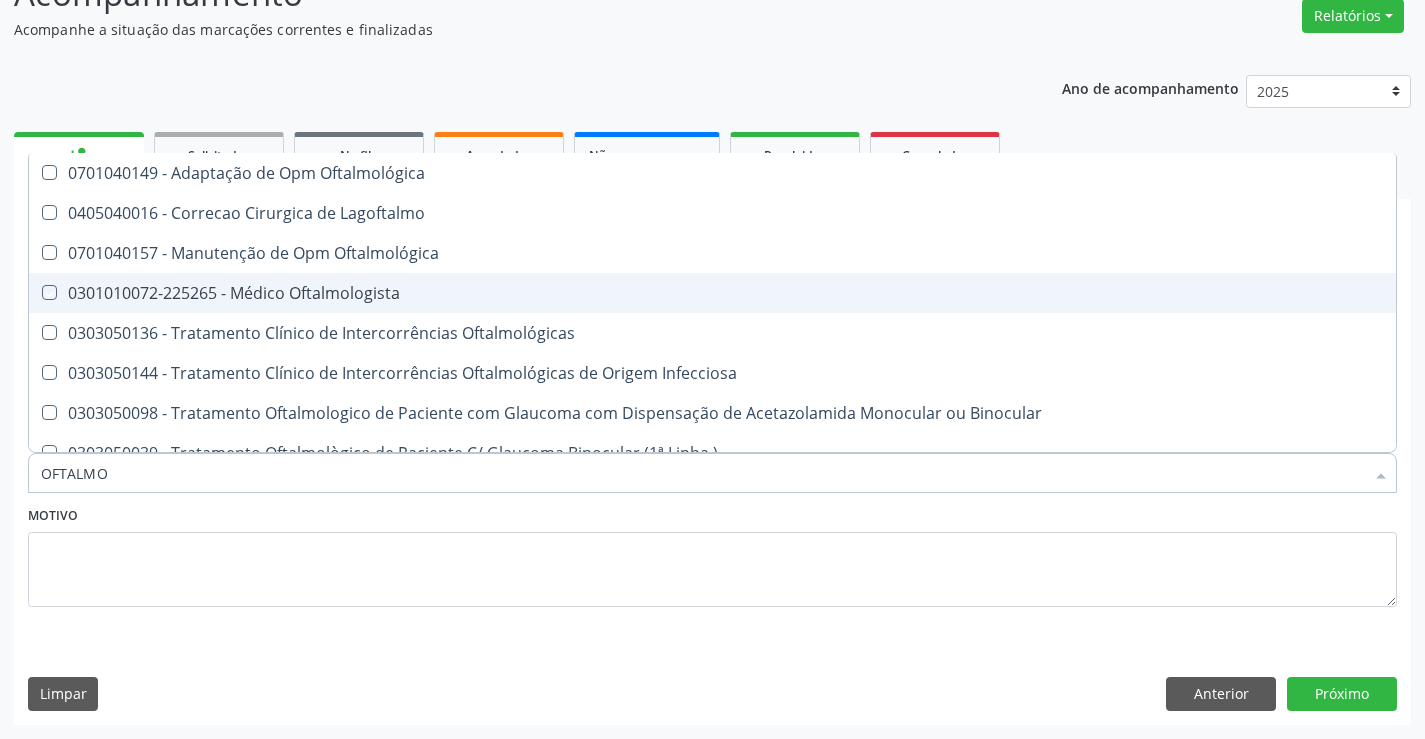 checkbox on "true" 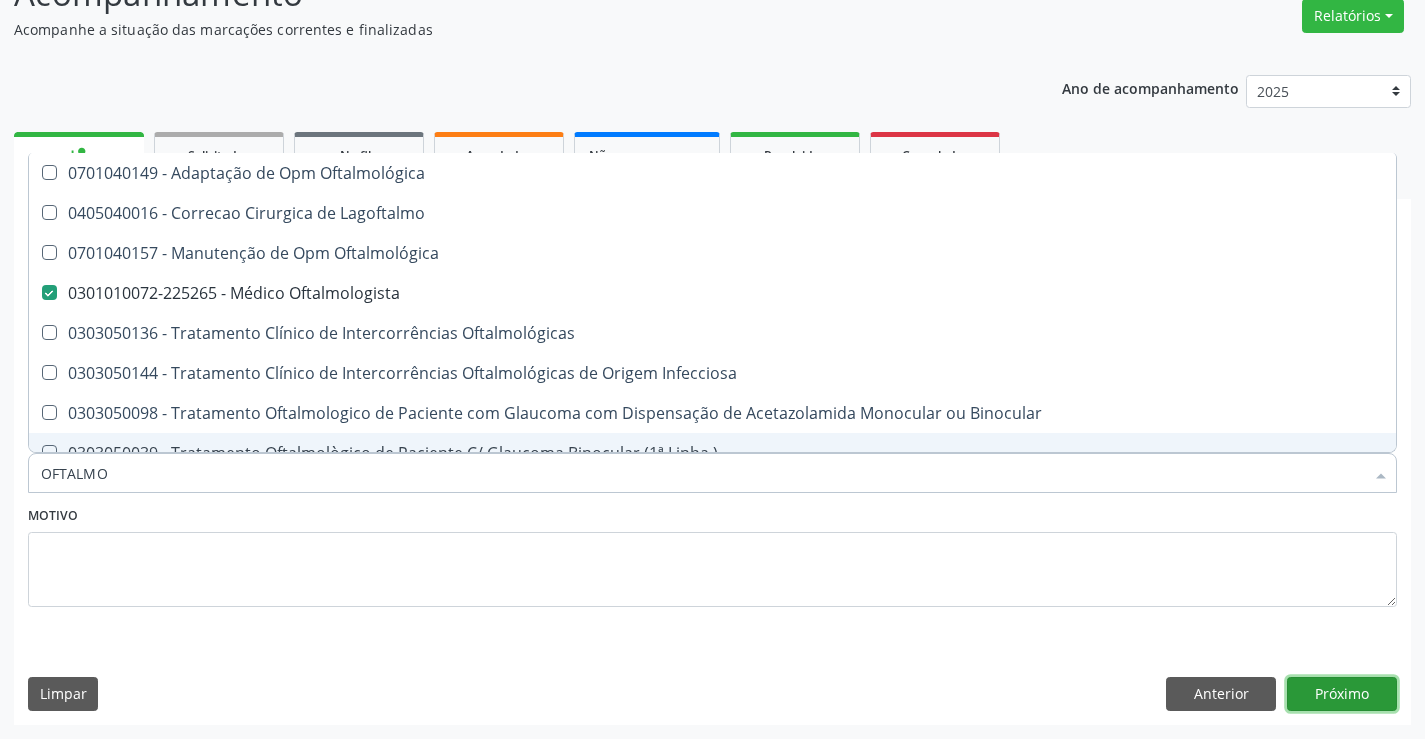 click on "Próximo" at bounding box center [1342, 694] 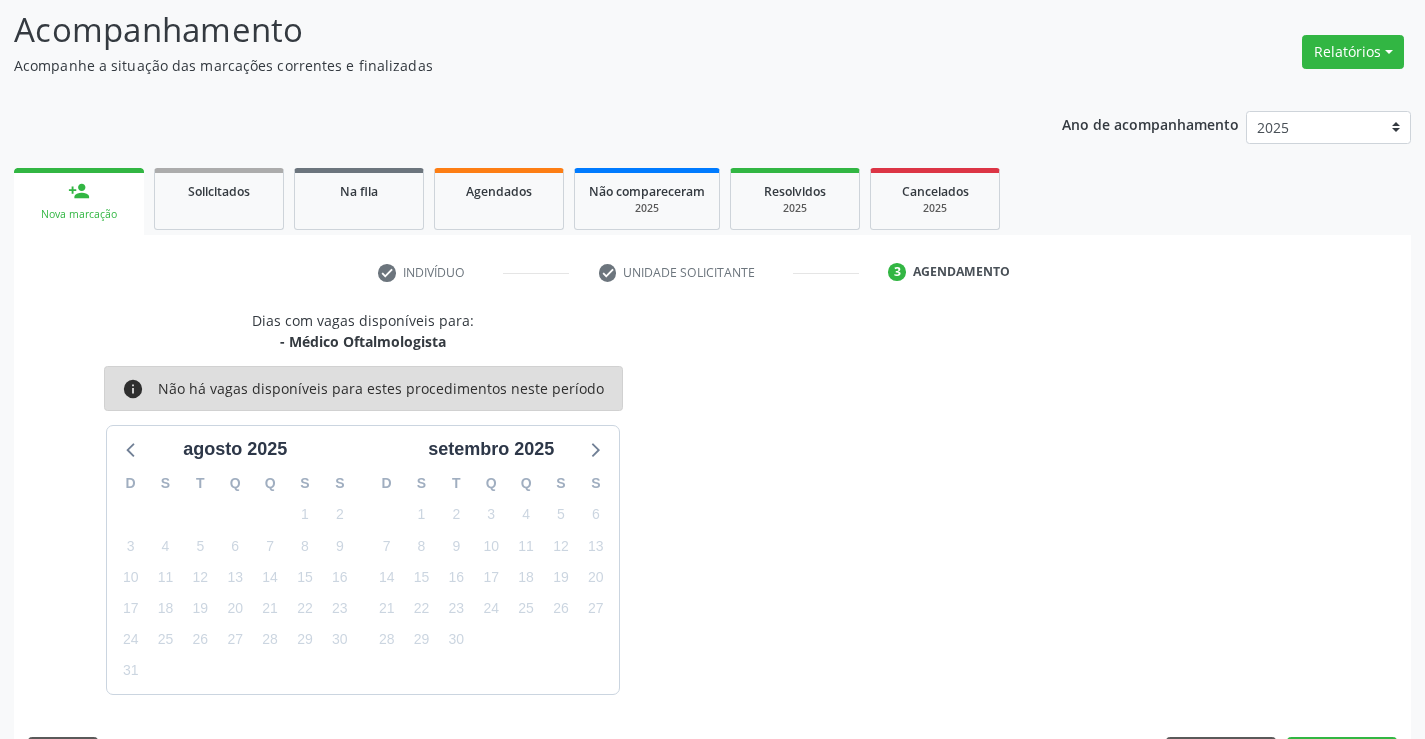 scroll, scrollTop: 167, scrollLeft: 0, axis: vertical 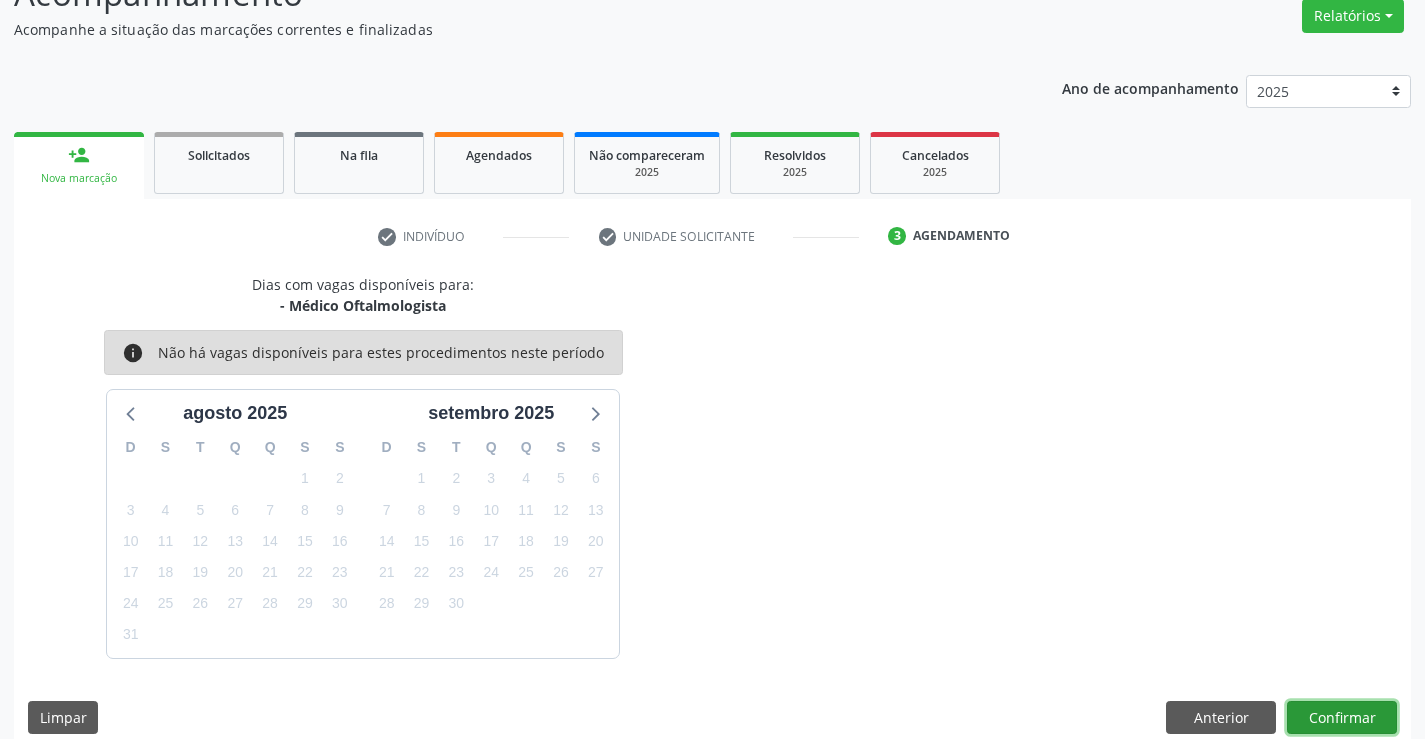 click on "Confirmar" at bounding box center [1342, 718] 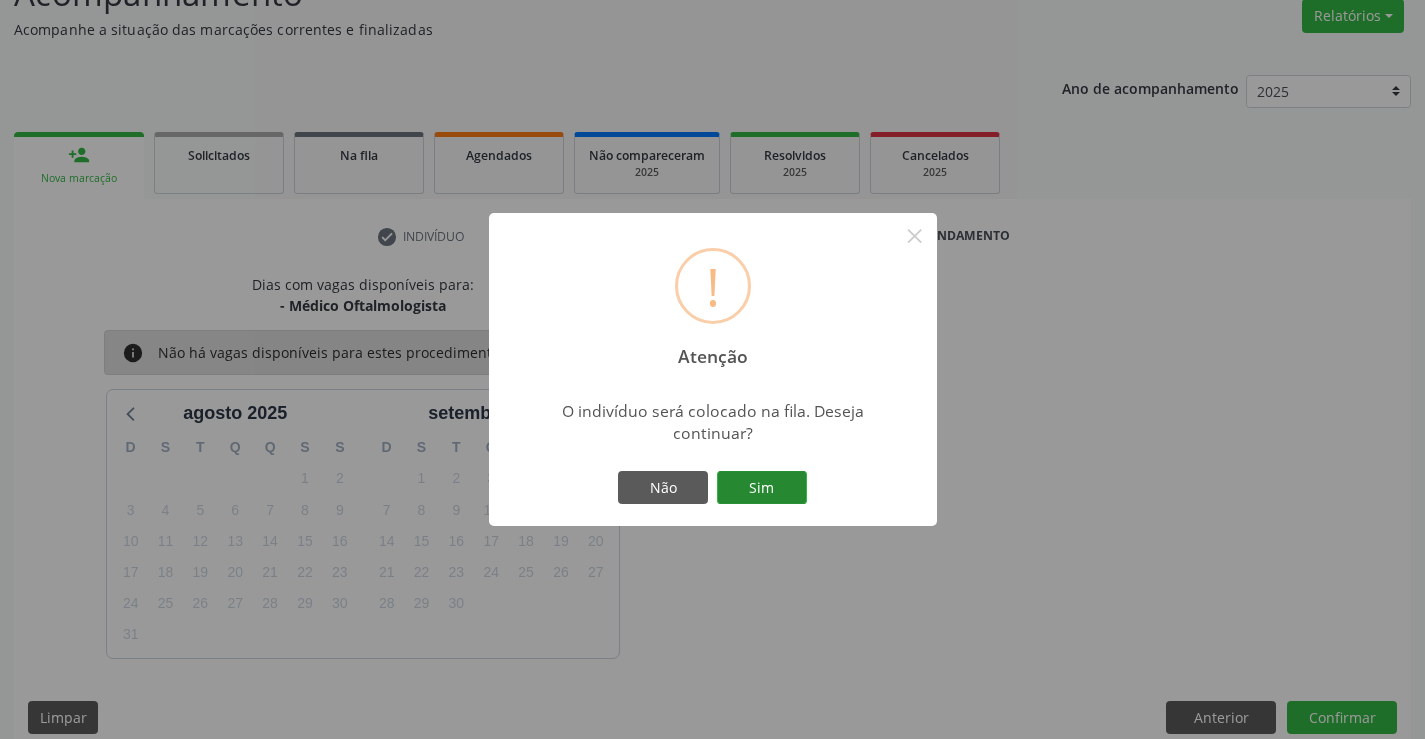 click on "Sim" at bounding box center (762, 488) 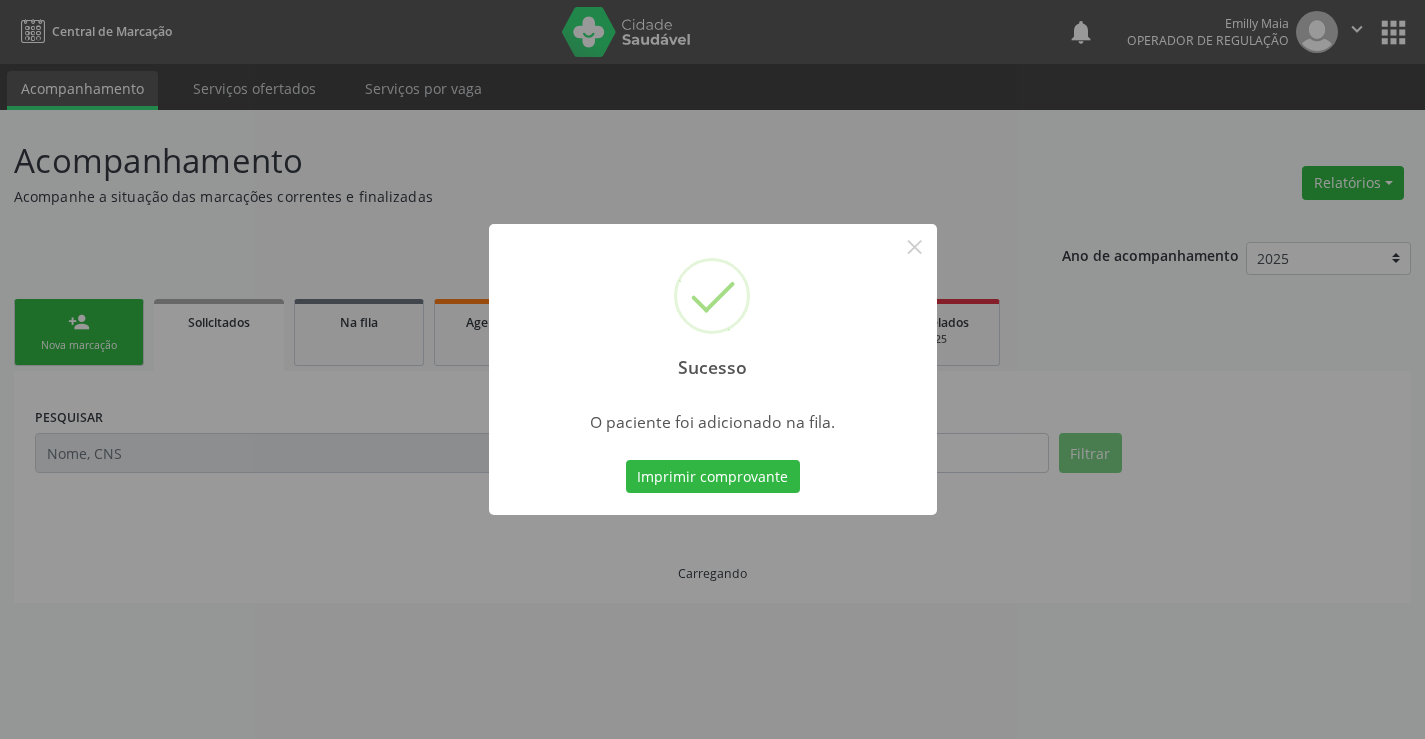 scroll, scrollTop: 0, scrollLeft: 0, axis: both 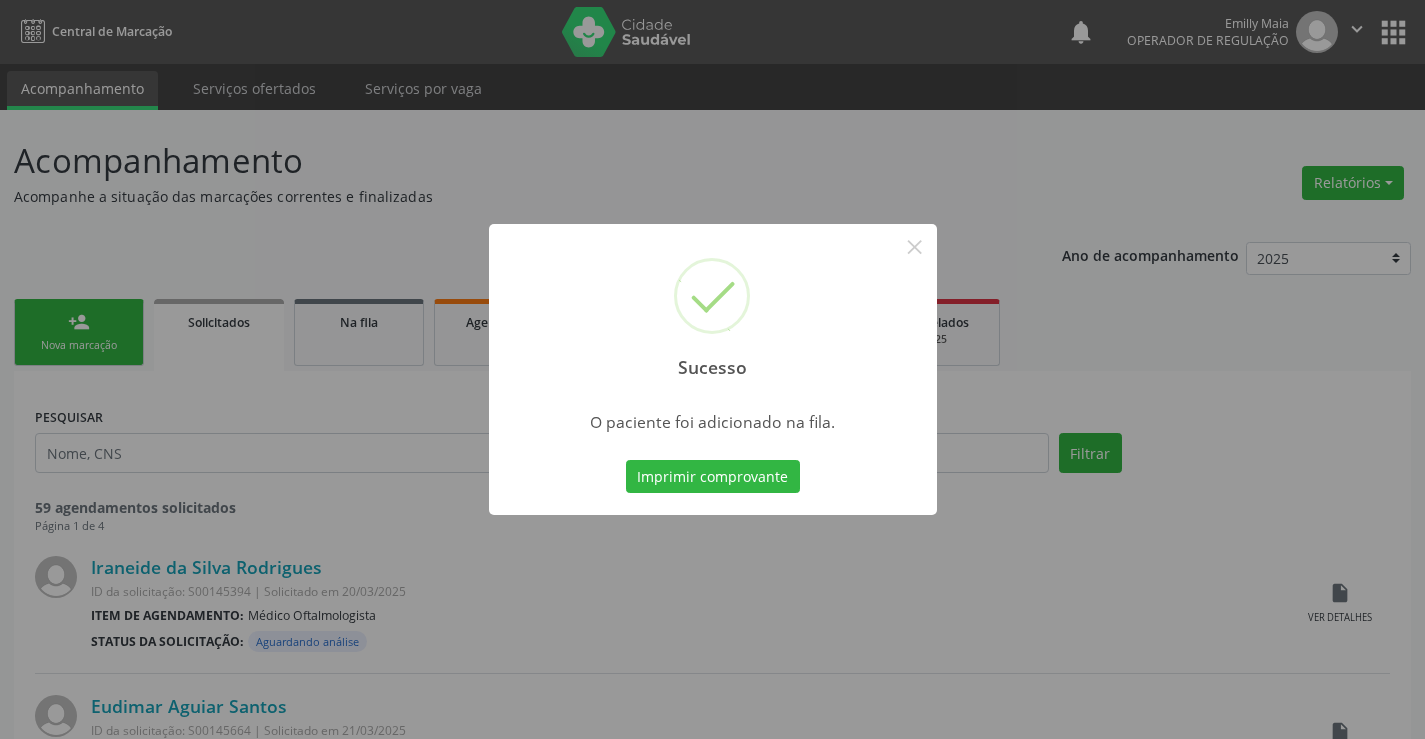 click on "Imprimir comprovante Cancel" at bounding box center [712, 477] 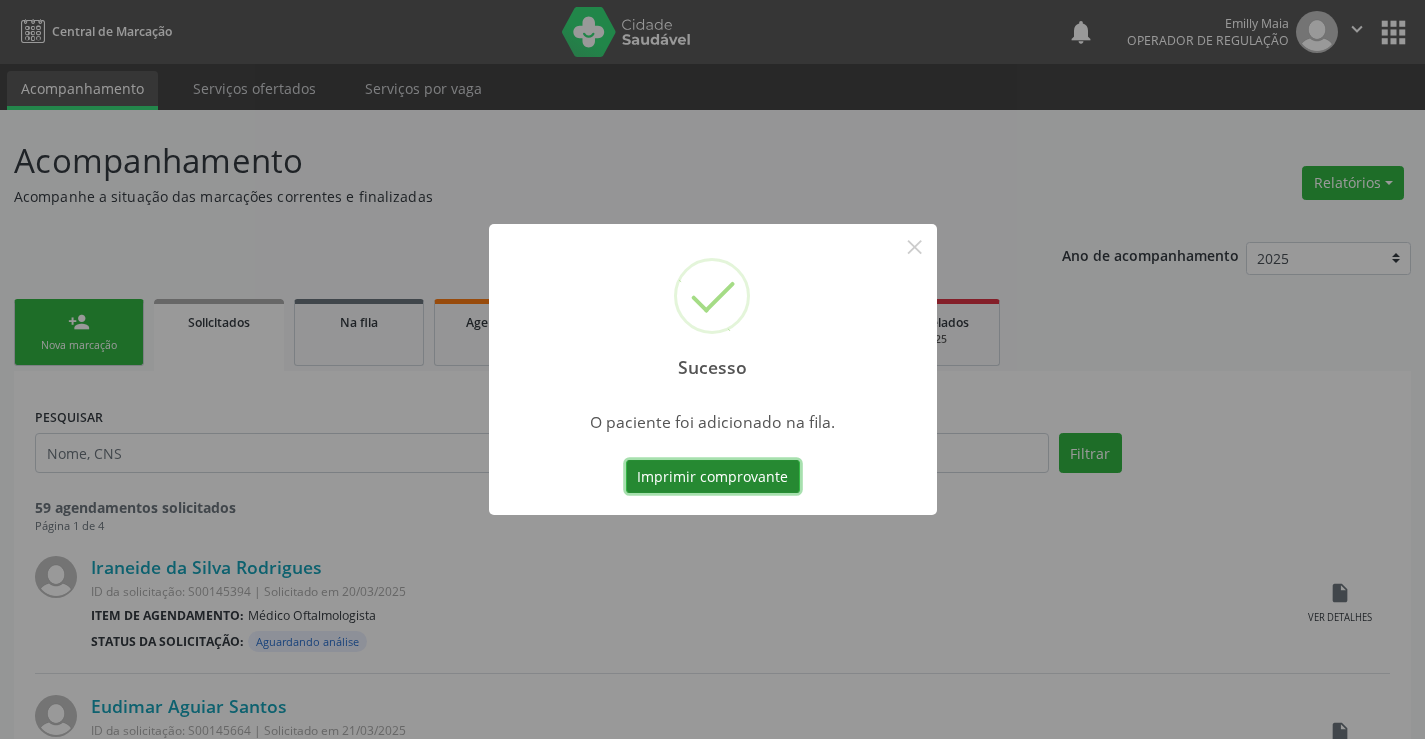 click on "Imprimir comprovante" at bounding box center (713, 477) 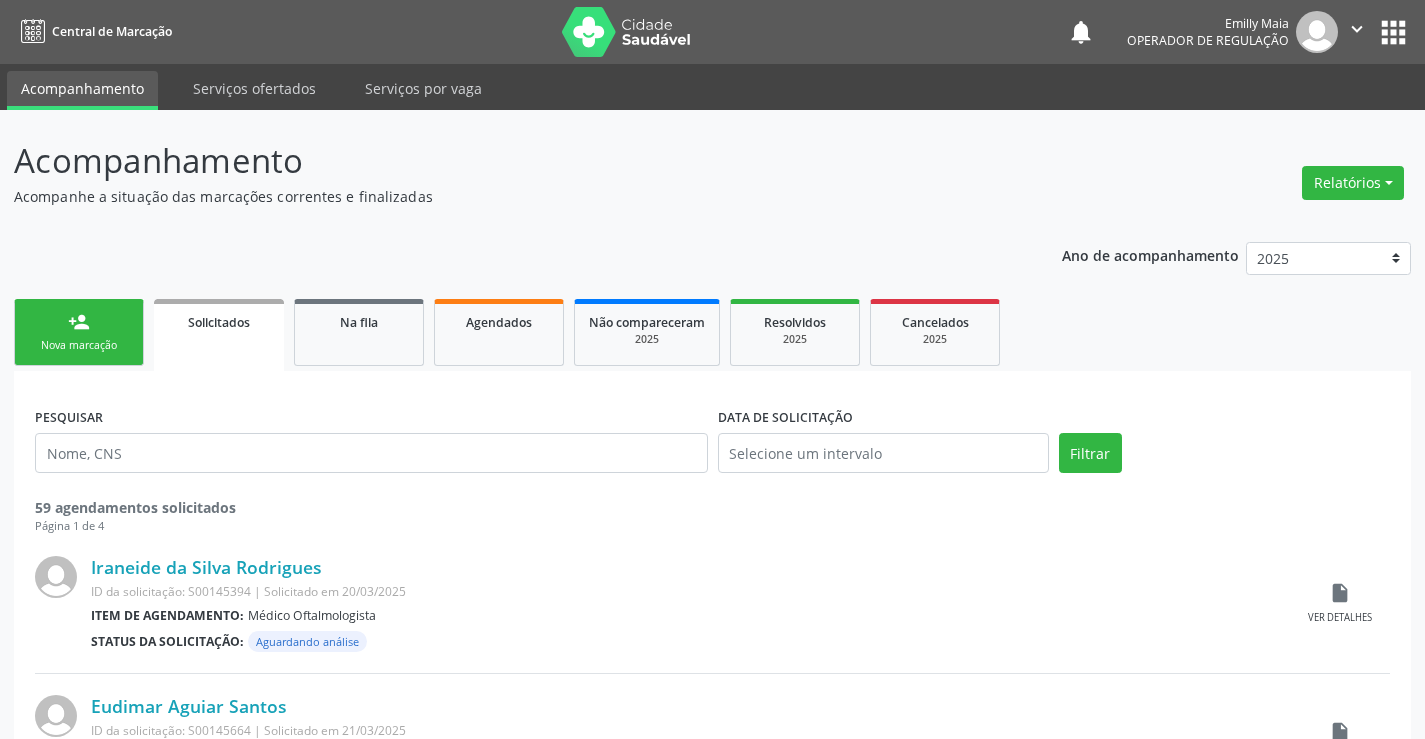 click on "Nova marcação" at bounding box center [79, 345] 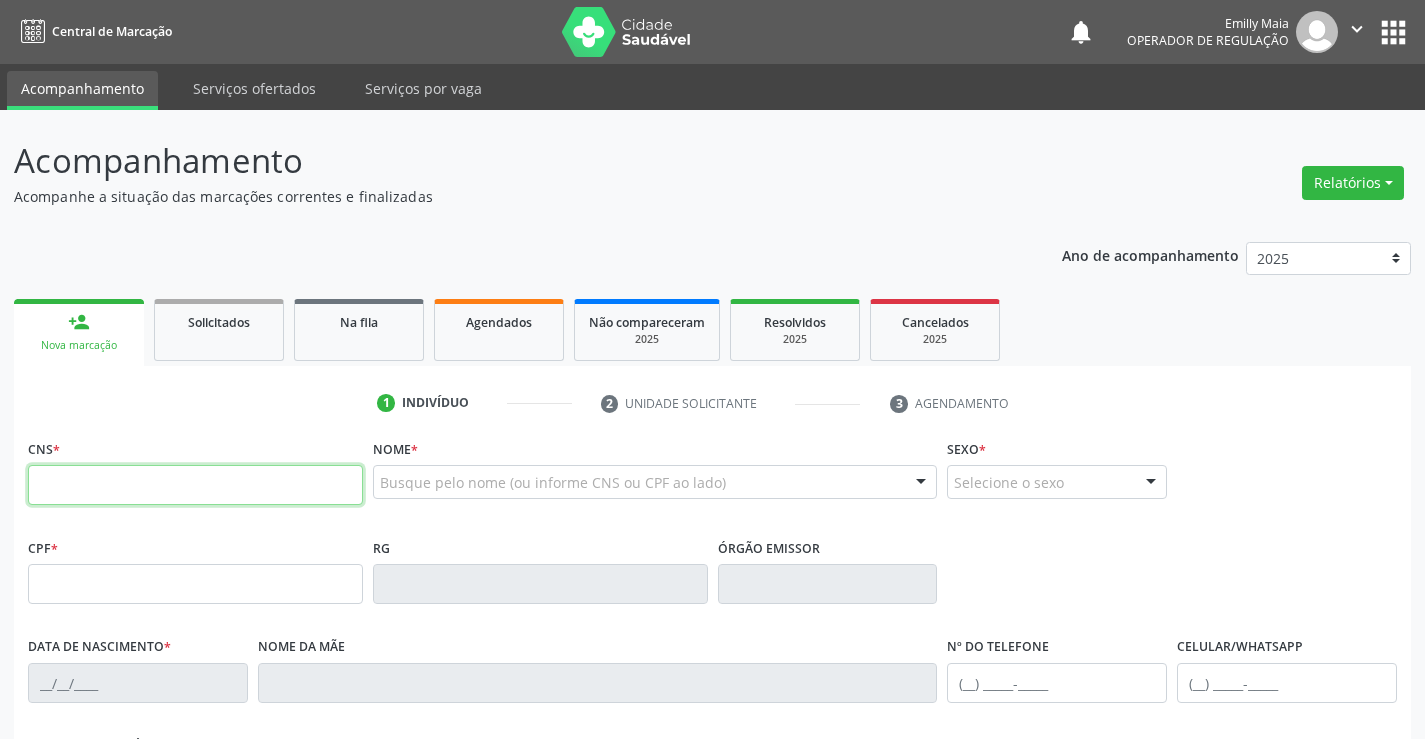 click at bounding box center [195, 485] 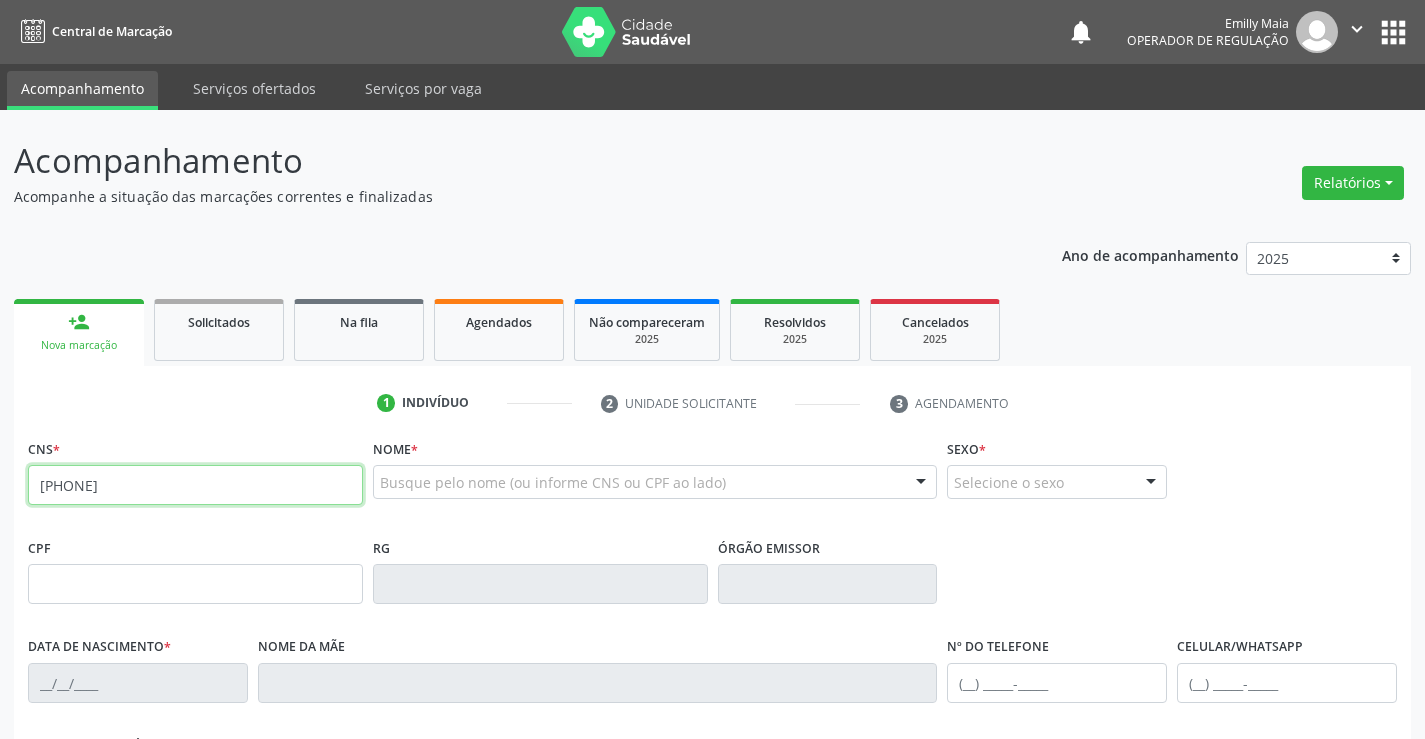 type on "[PHONE]" 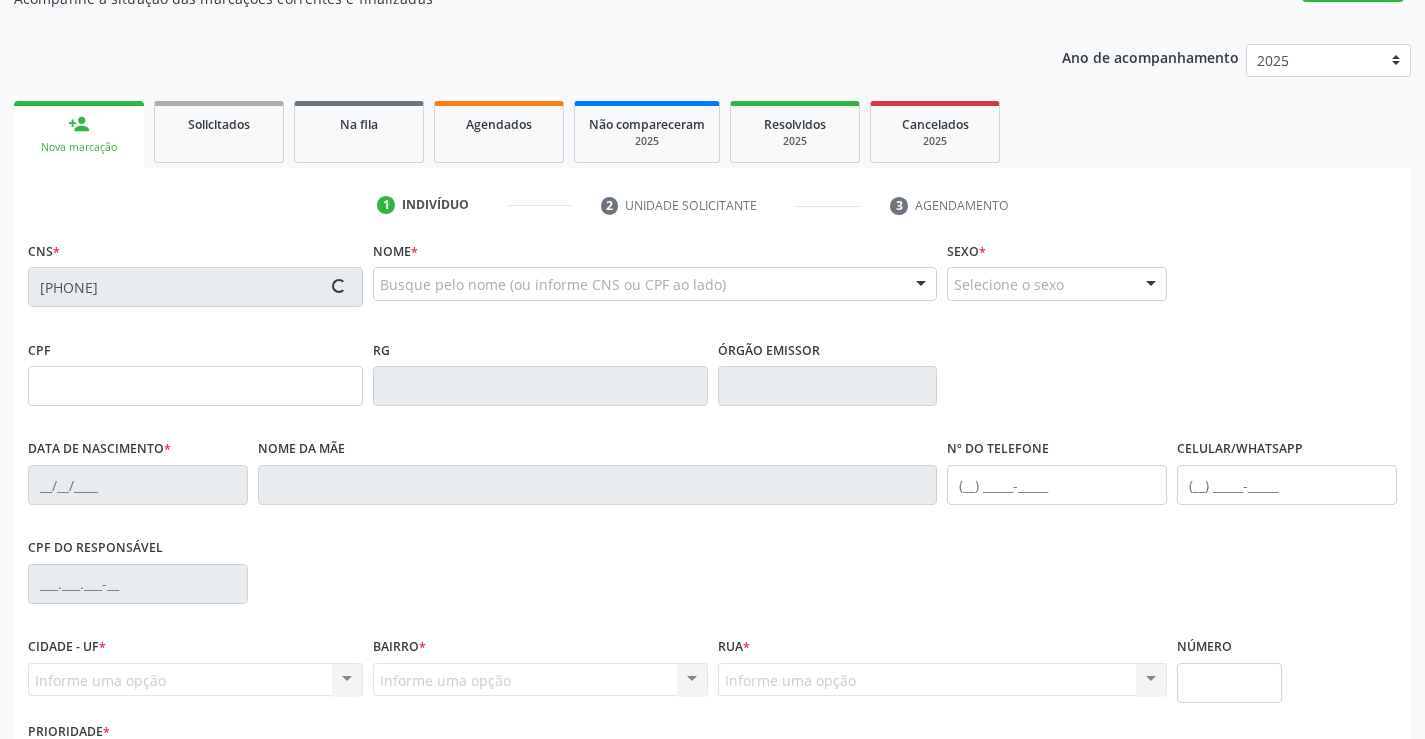 scroll, scrollTop: 345, scrollLeft: 0, axis: vertical 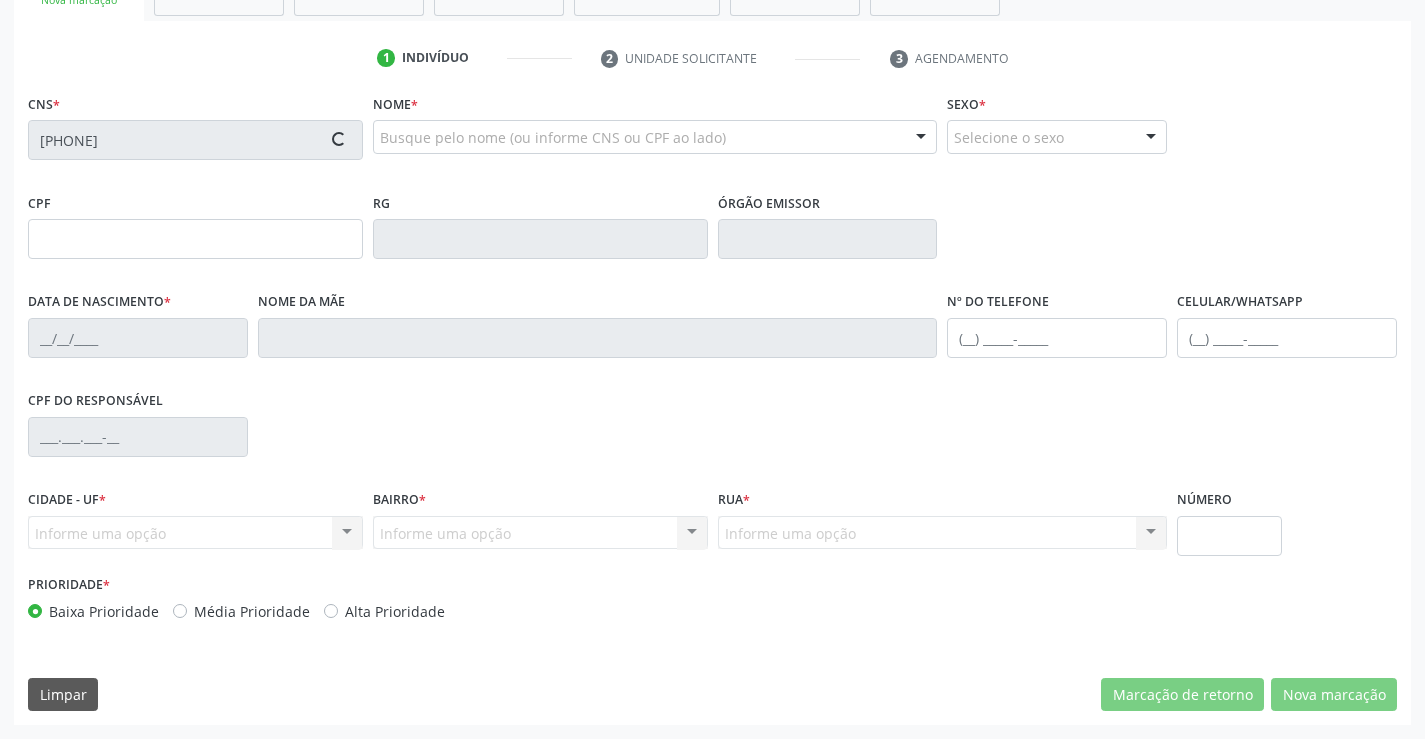 type on "[MM]/[DD]/[YYYY]" 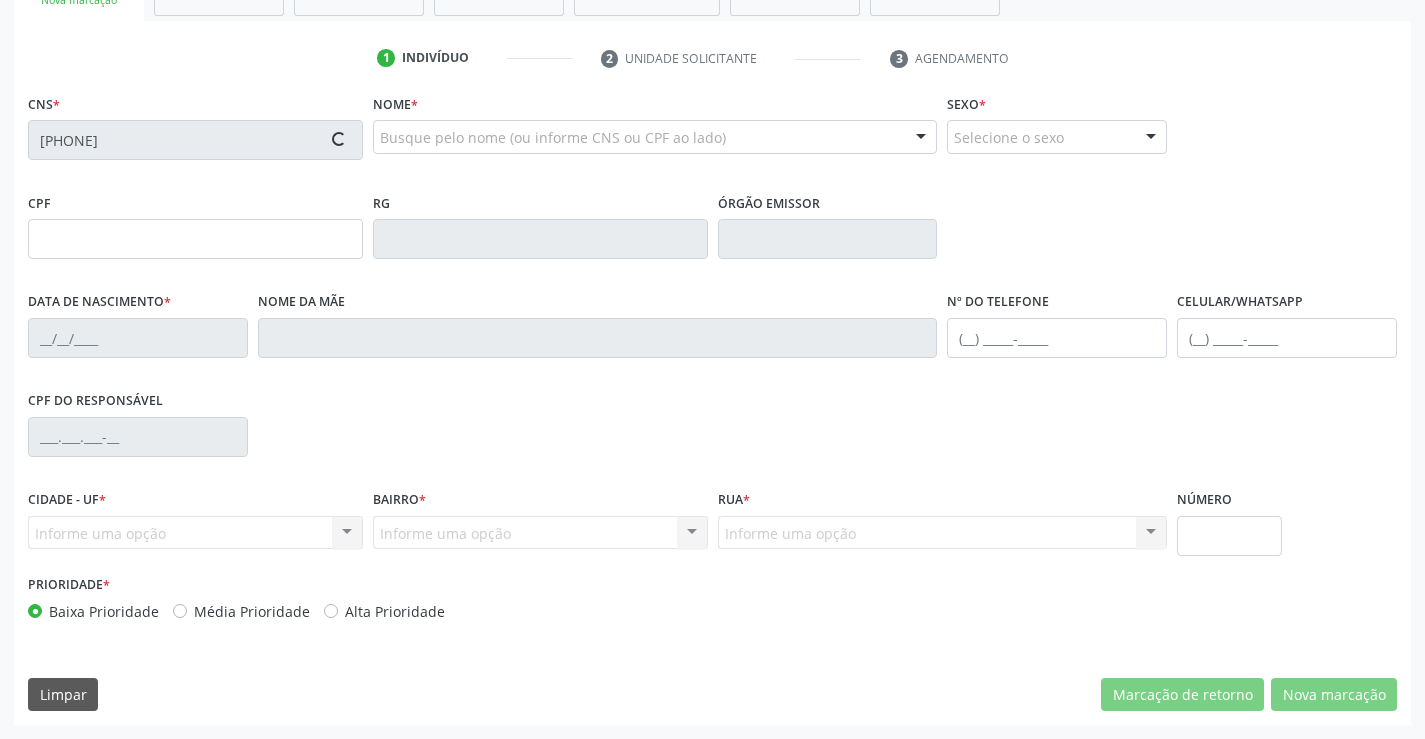 type on "([AREA_CODE]) [PHONE]" 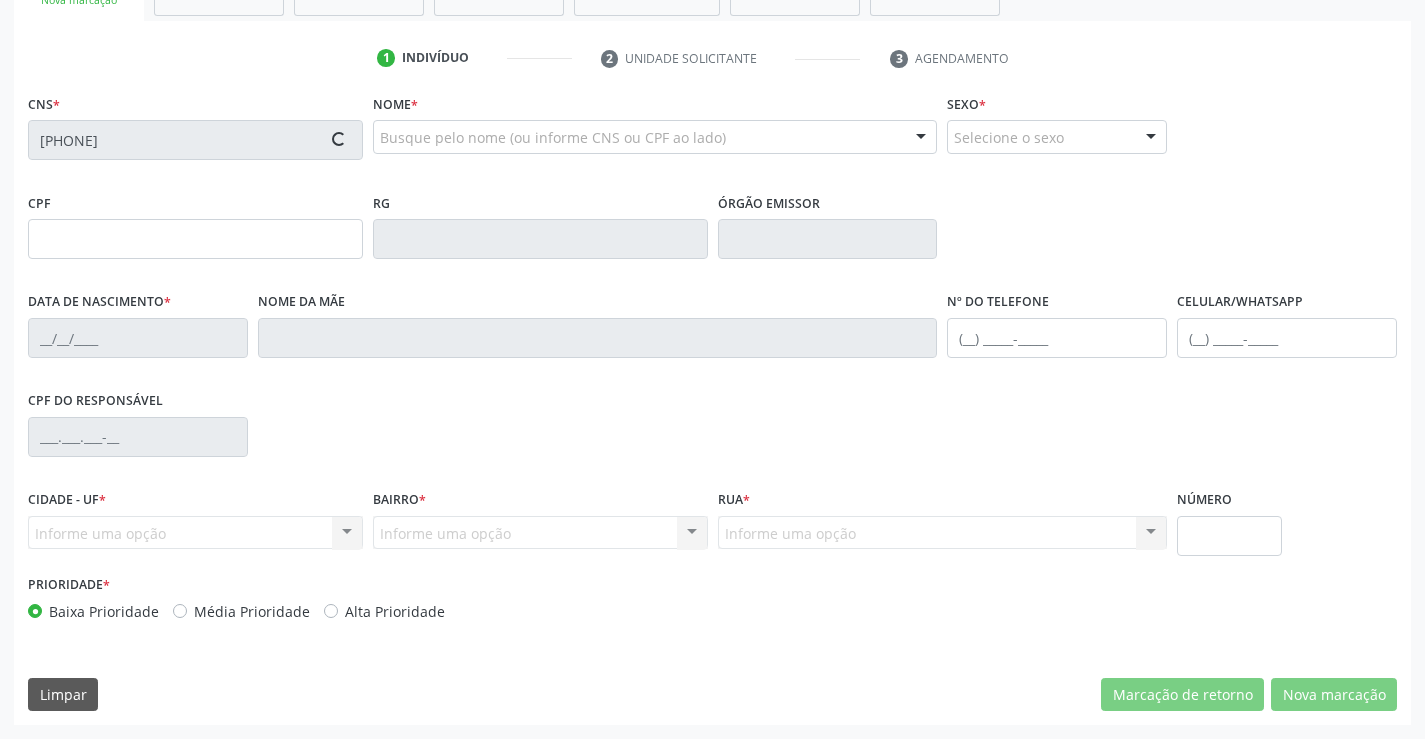 type on "([AREA_CODE]) [PHONE]" 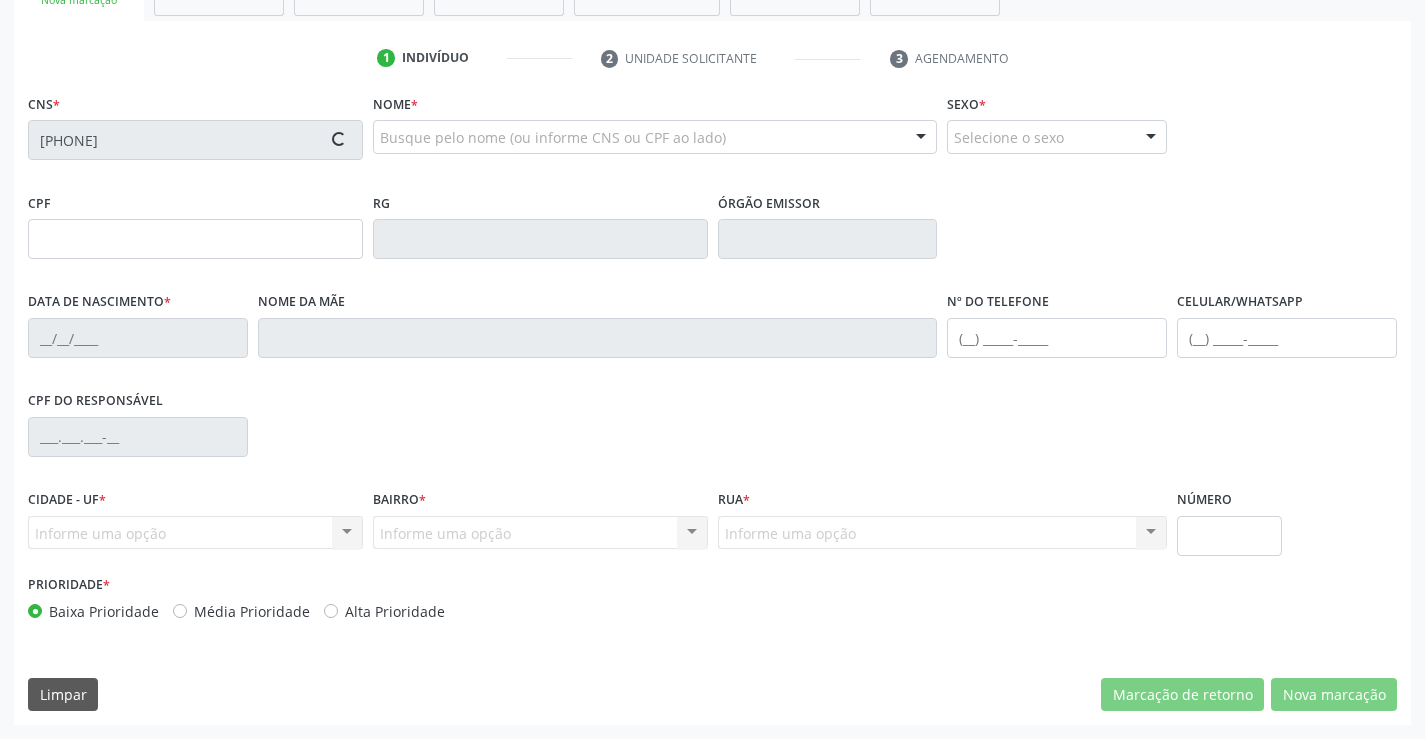 type on "S/N" 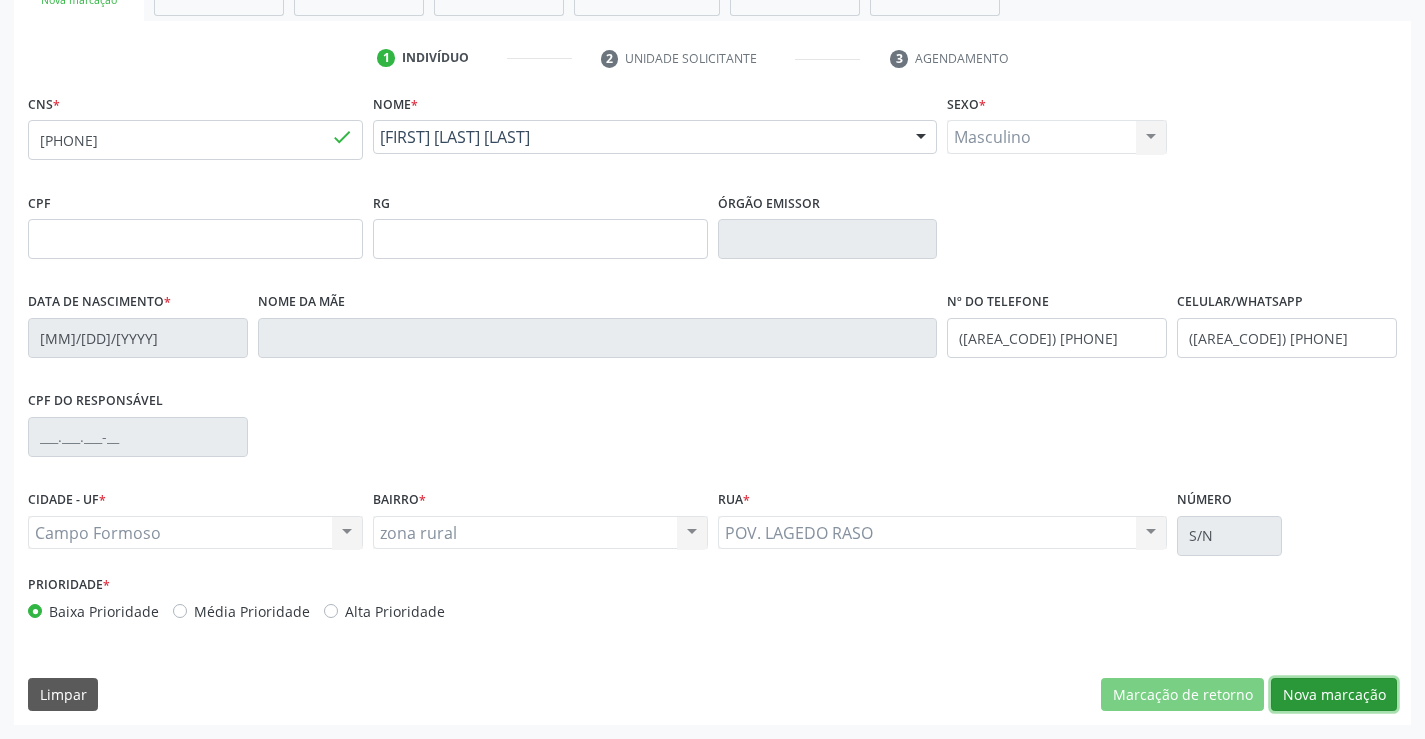 click on "Nova marcação" at bounding box center [1334, 695] 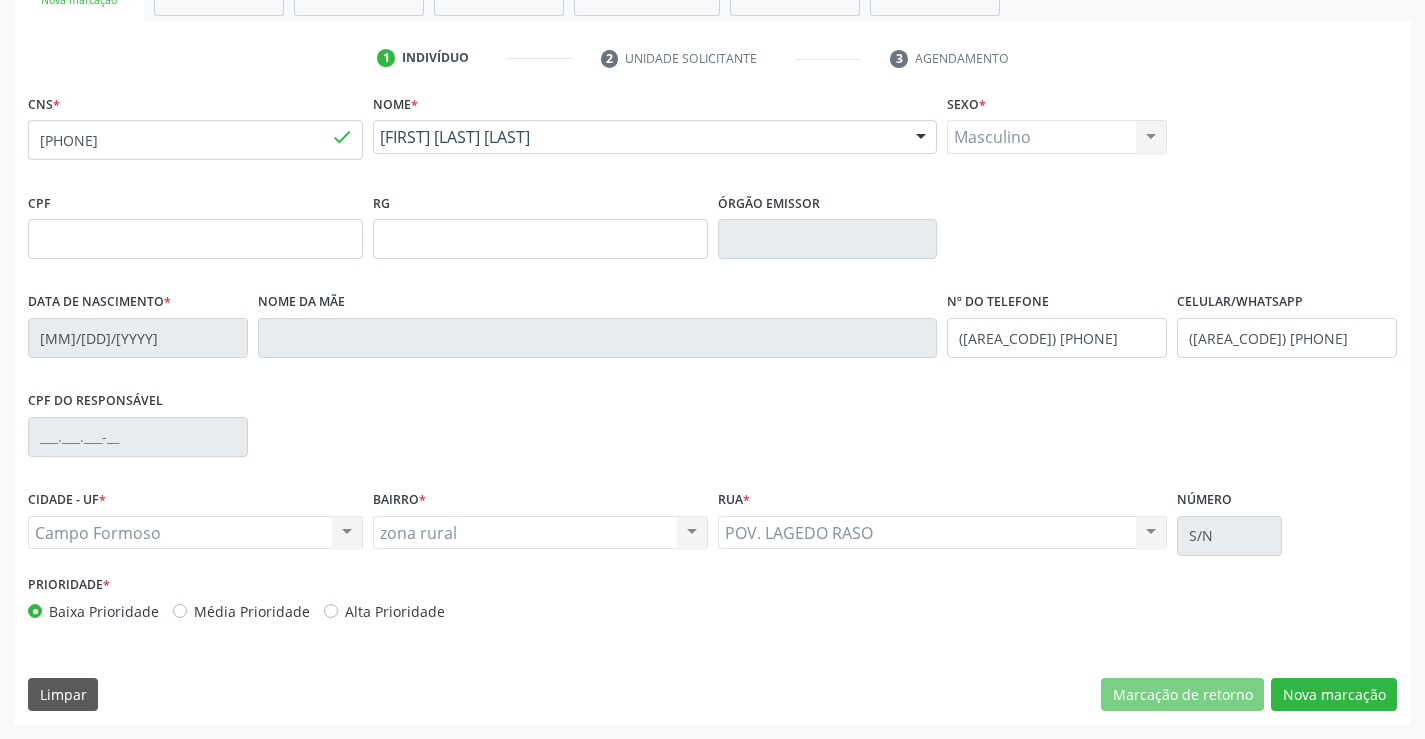 scroll, scrollTop: 167, scrollLeft: 0, axis: vertical 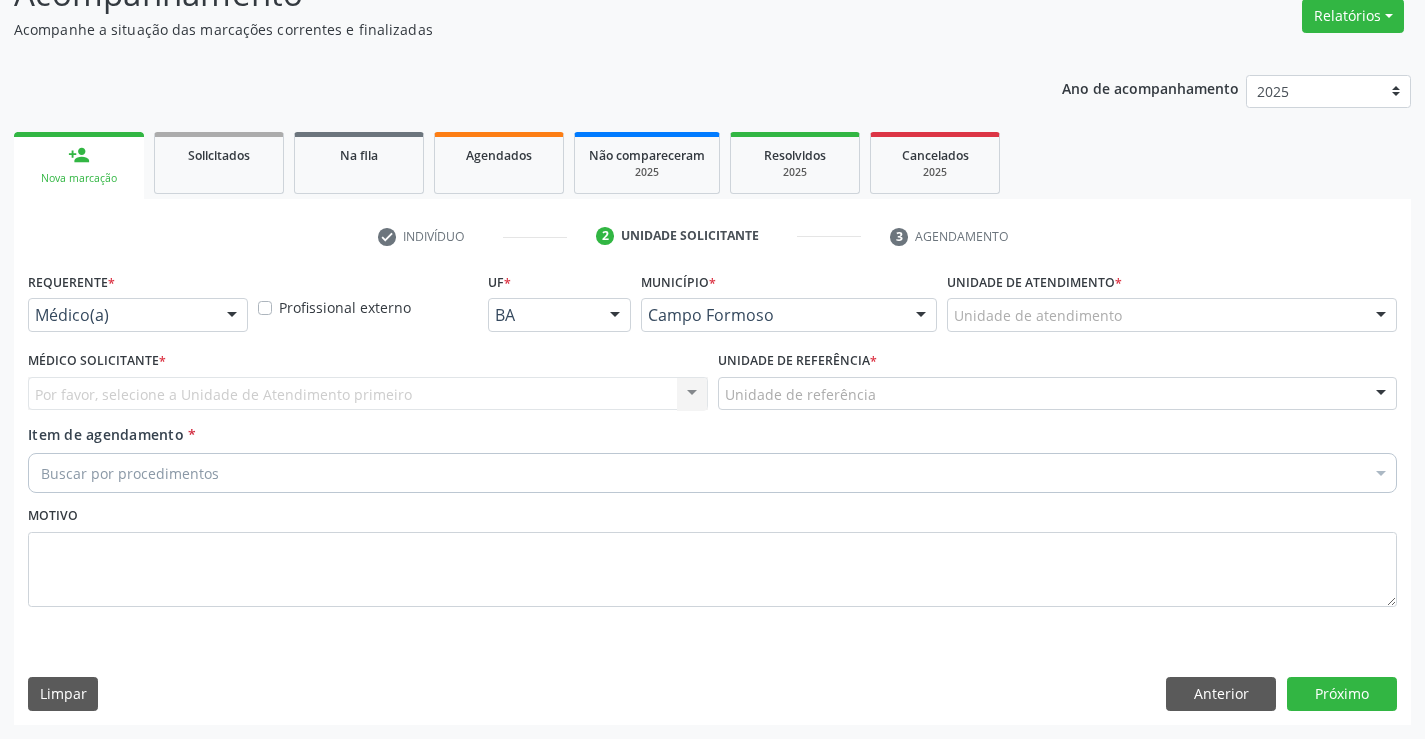 click at bounding box center (232, 316) 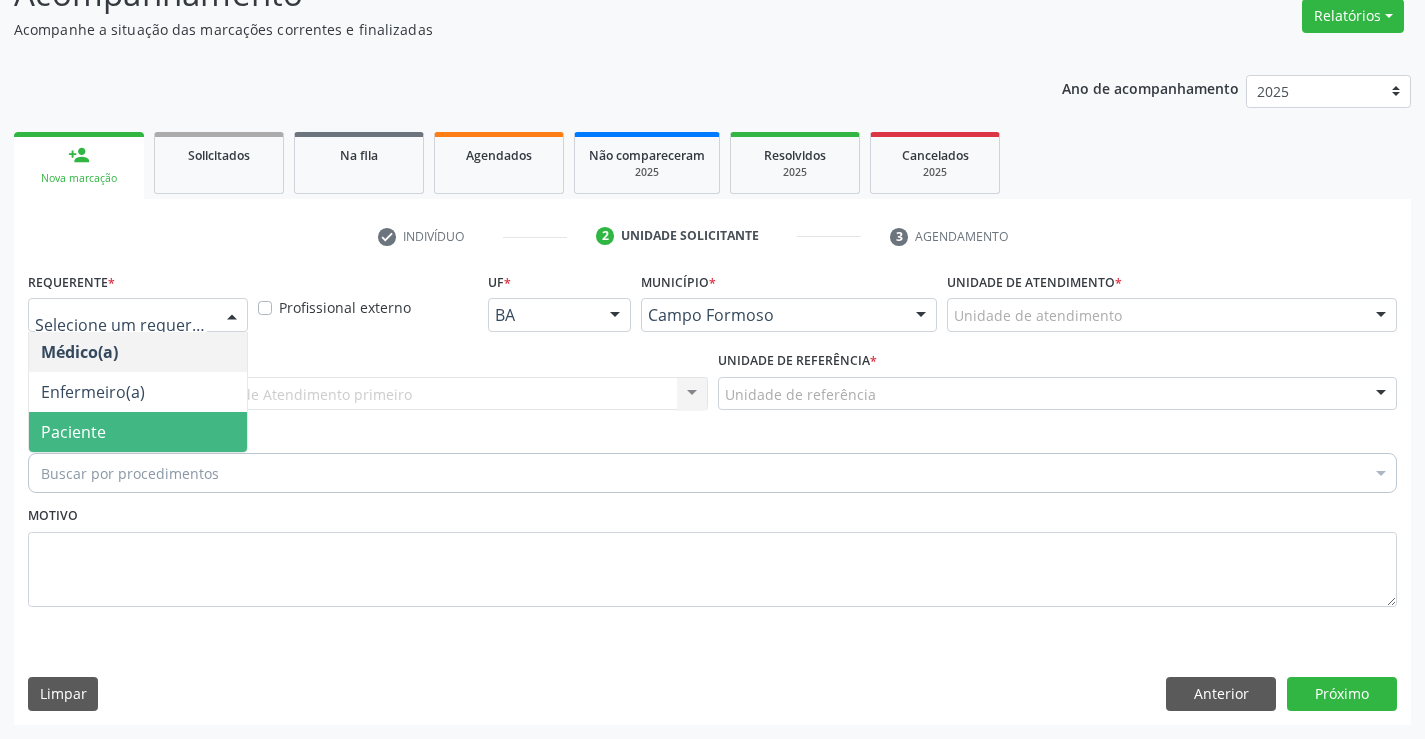 click on "Paciente" at bounding box center (138, 432) 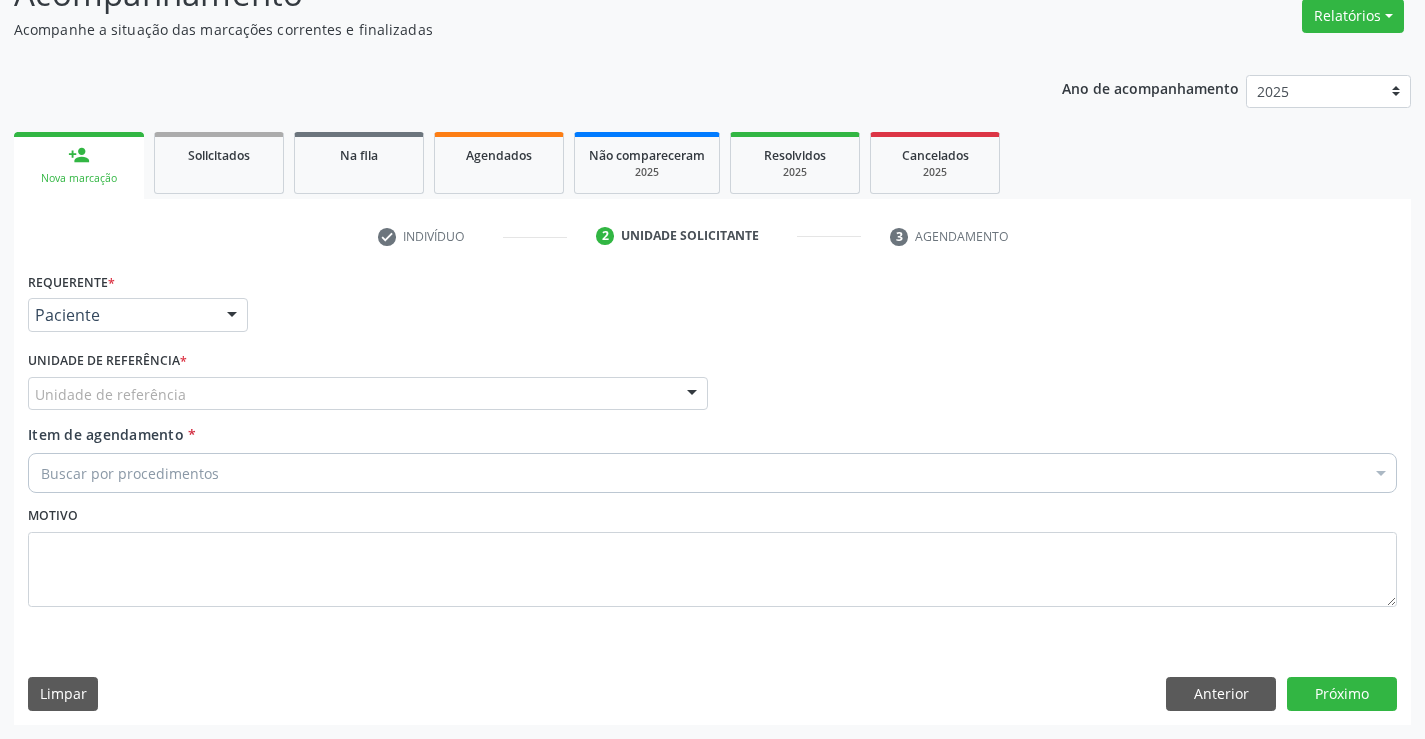 click on "Unidade de referência" at bounding box center (368, 394) 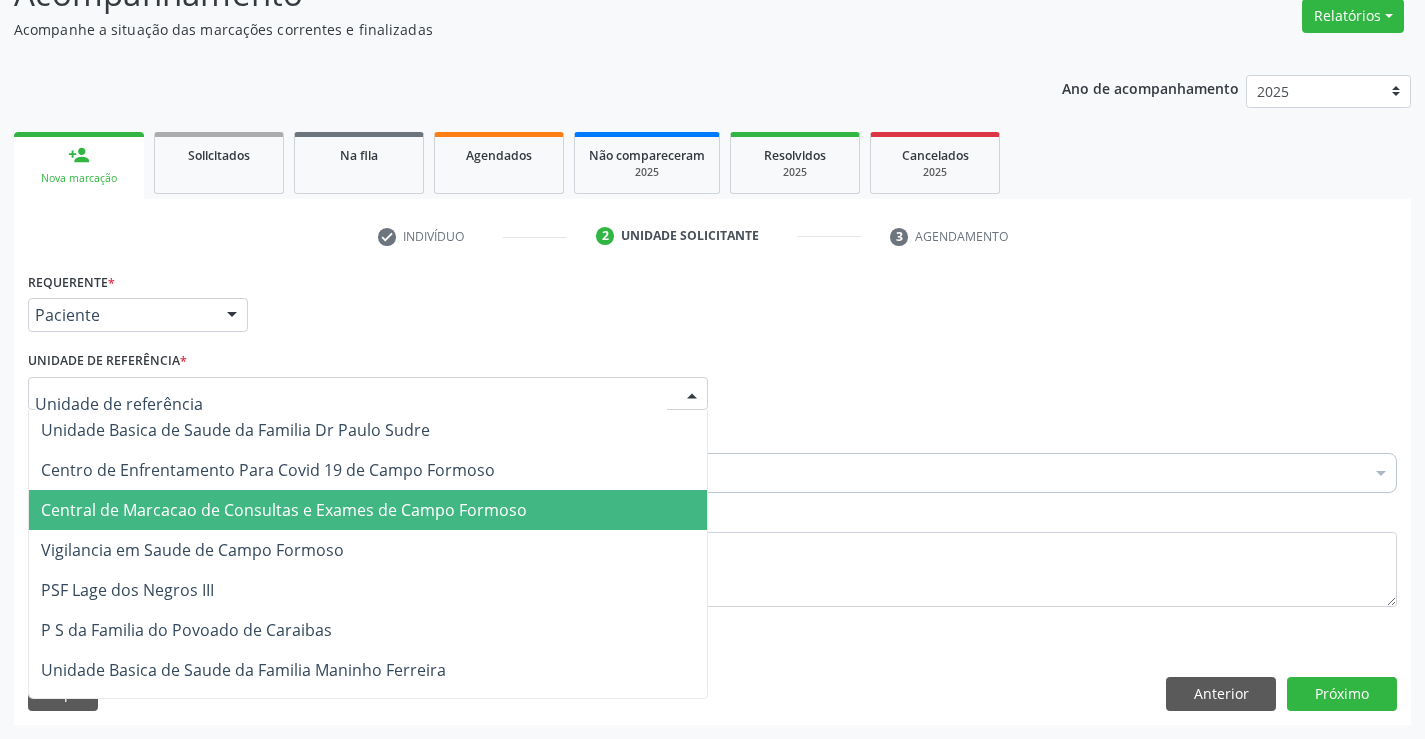 click on "Central de Marcacao de Consultas e Exames de Campo Formoso" at bounding box center (368, 510) 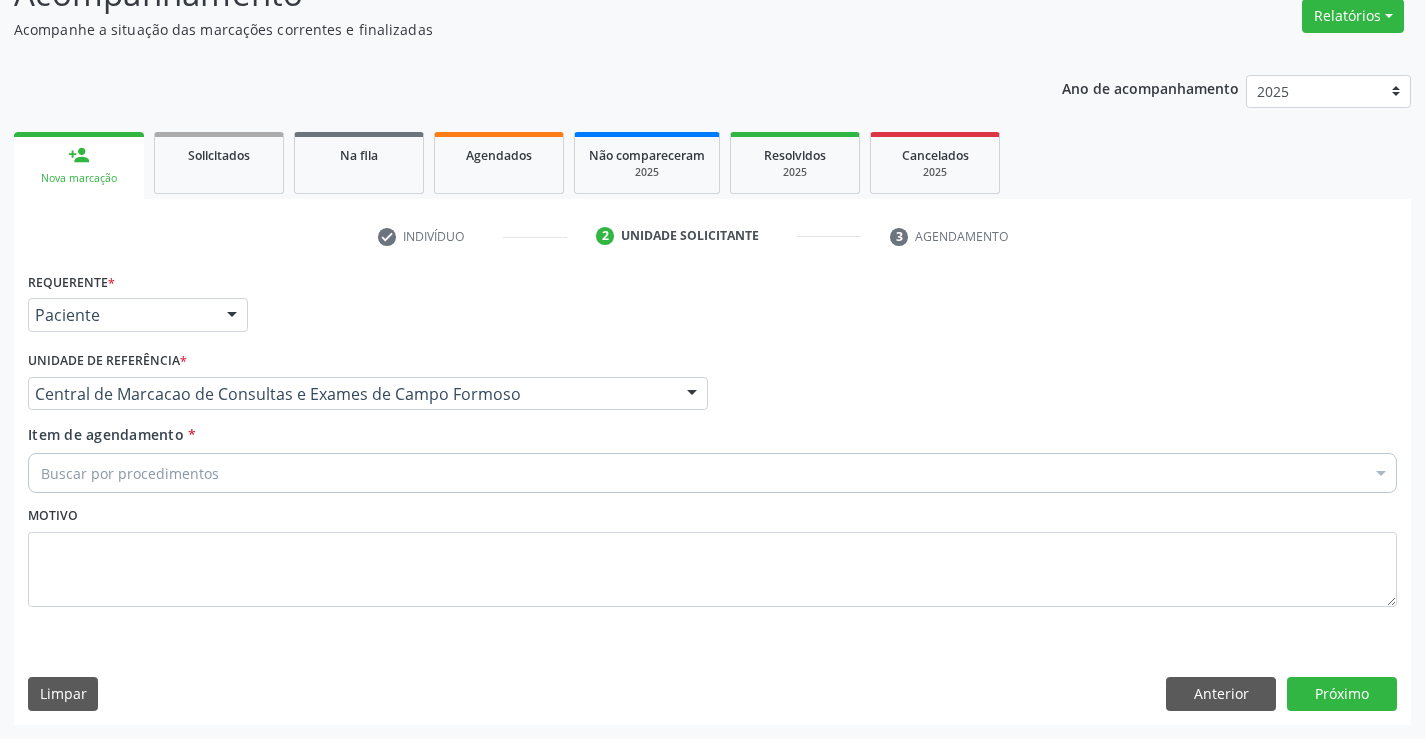 click on "Buscar por procedimentos" at bounding box center [712, 473] 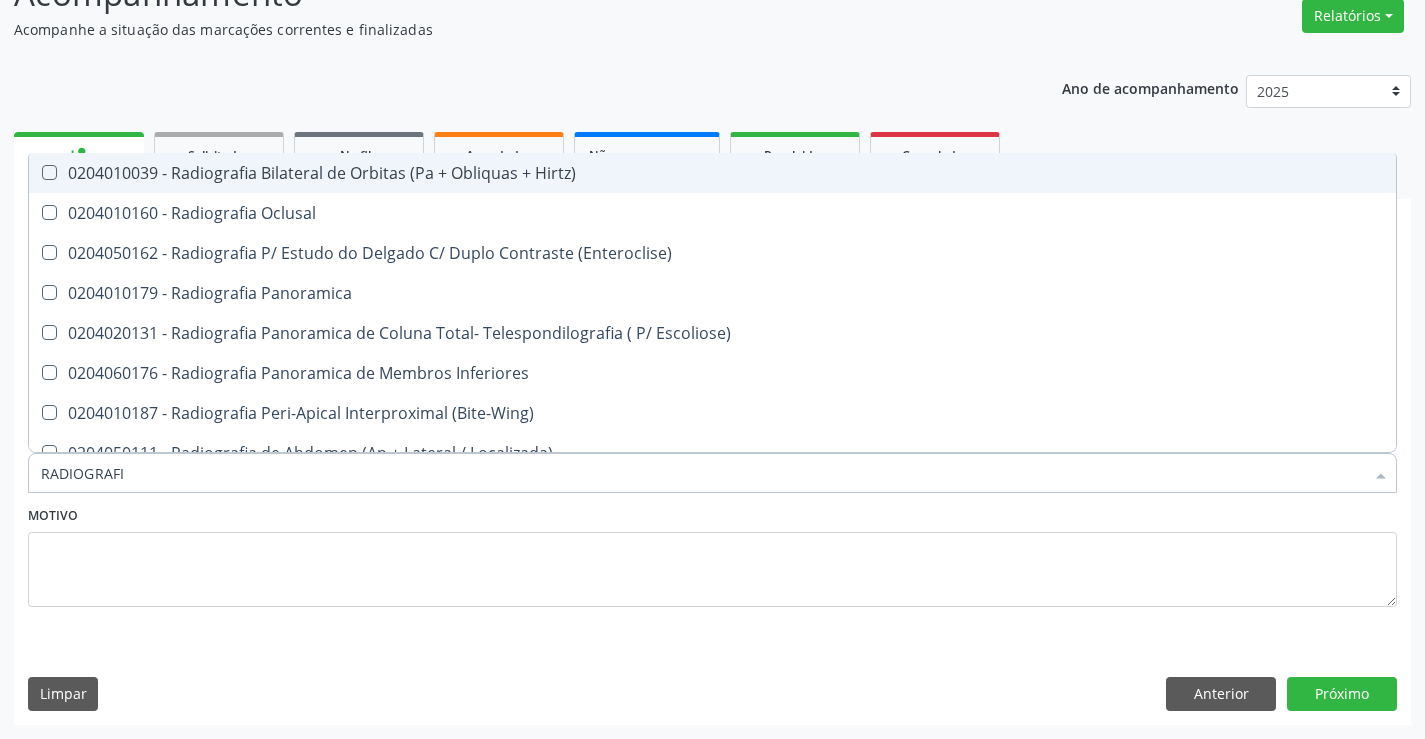 type on "RADIOGRAFIA" 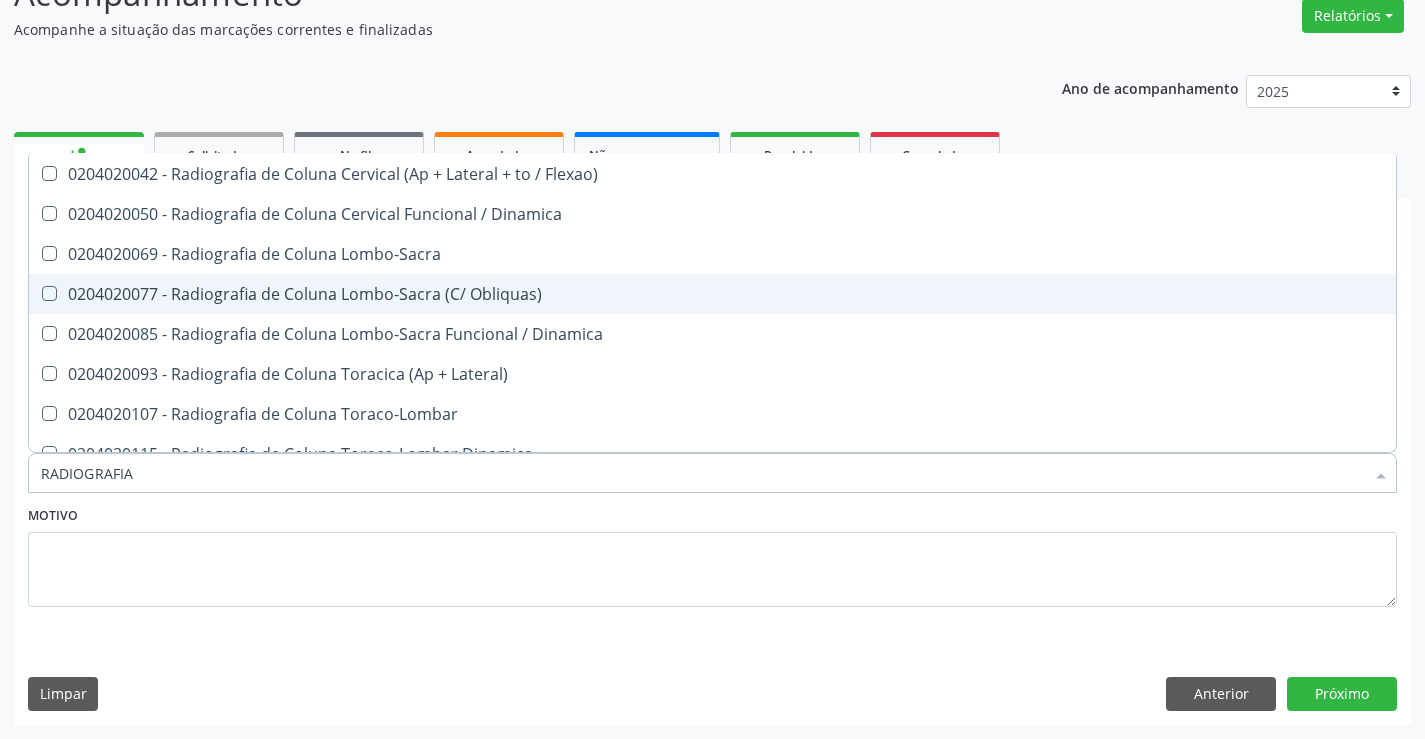 scroll, scrollTop: 1000, scrollLeft: 0, axis: vertical 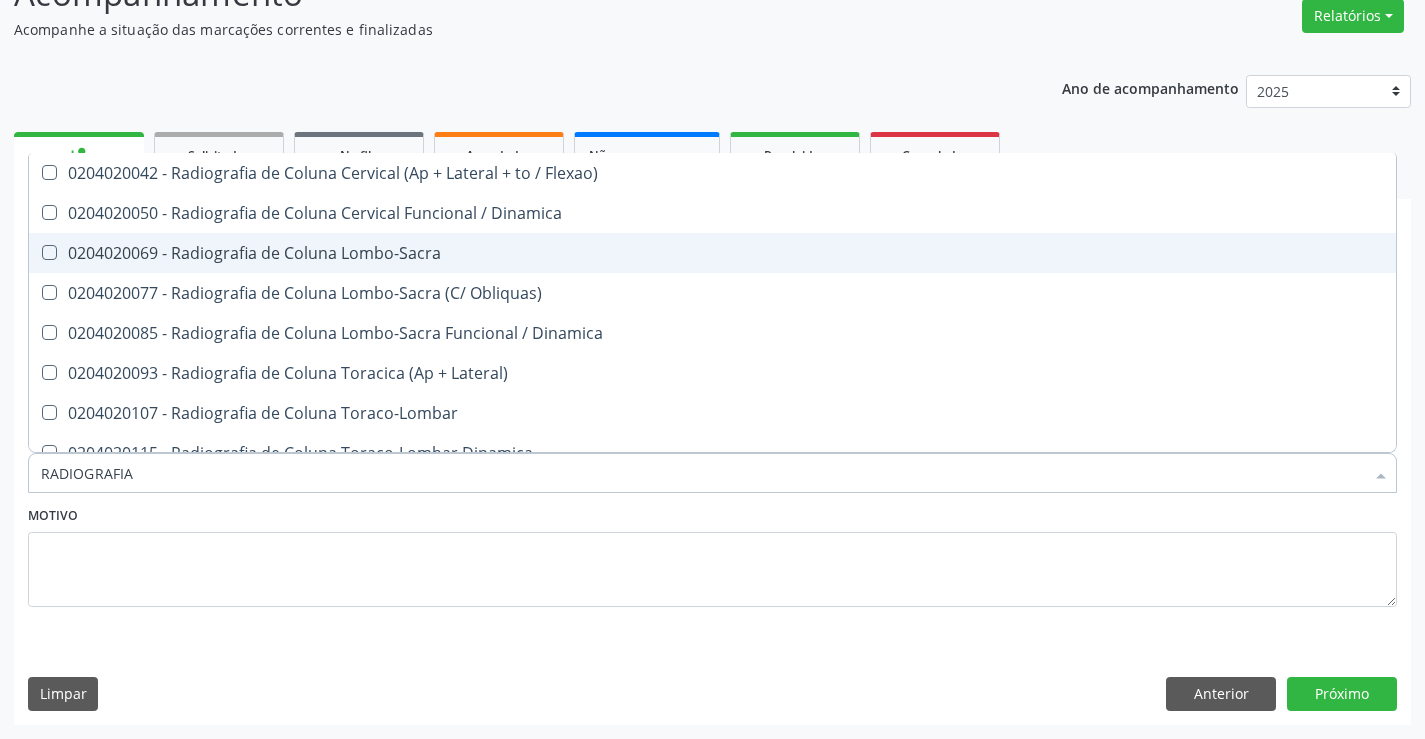 click on "0204020069 - Radiografia de Coluna Lombo-Sacra" at bounding box center (712, 253) 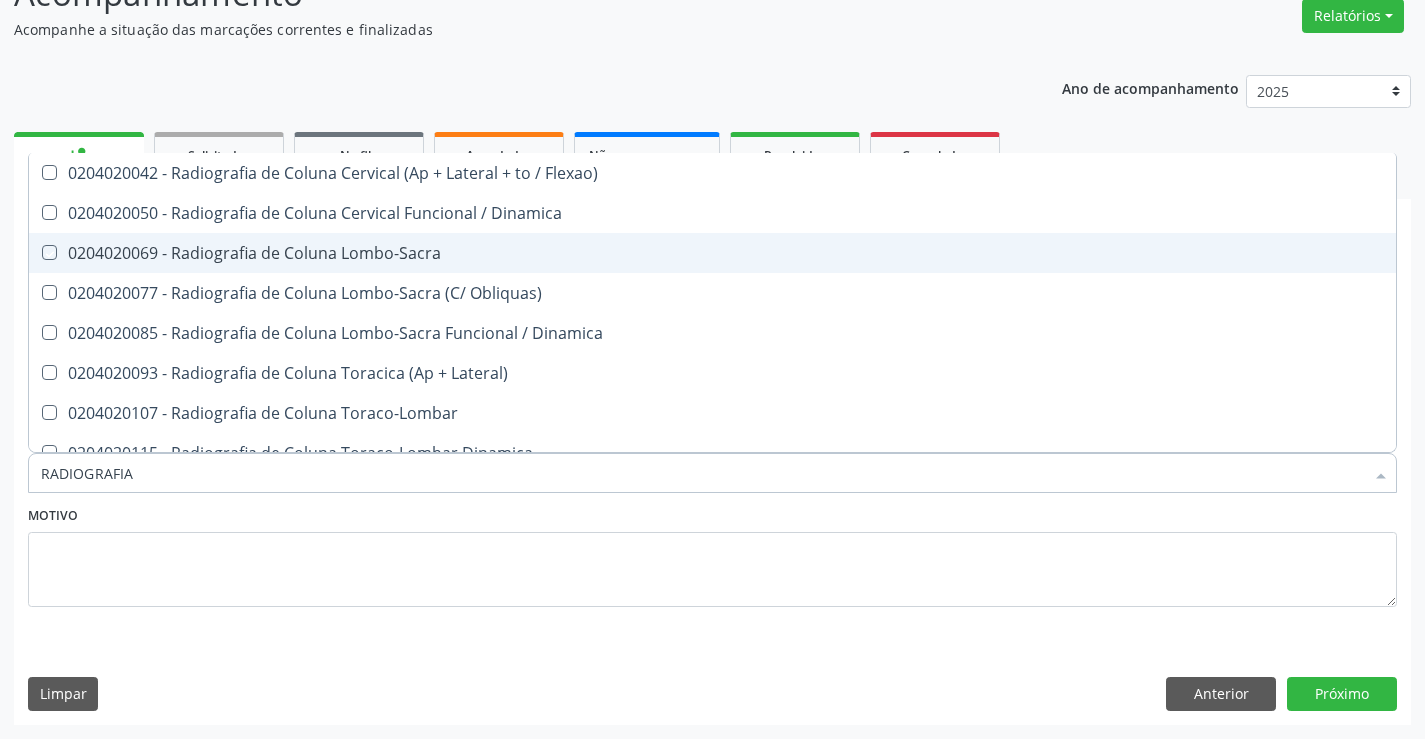 checkbox on "true" 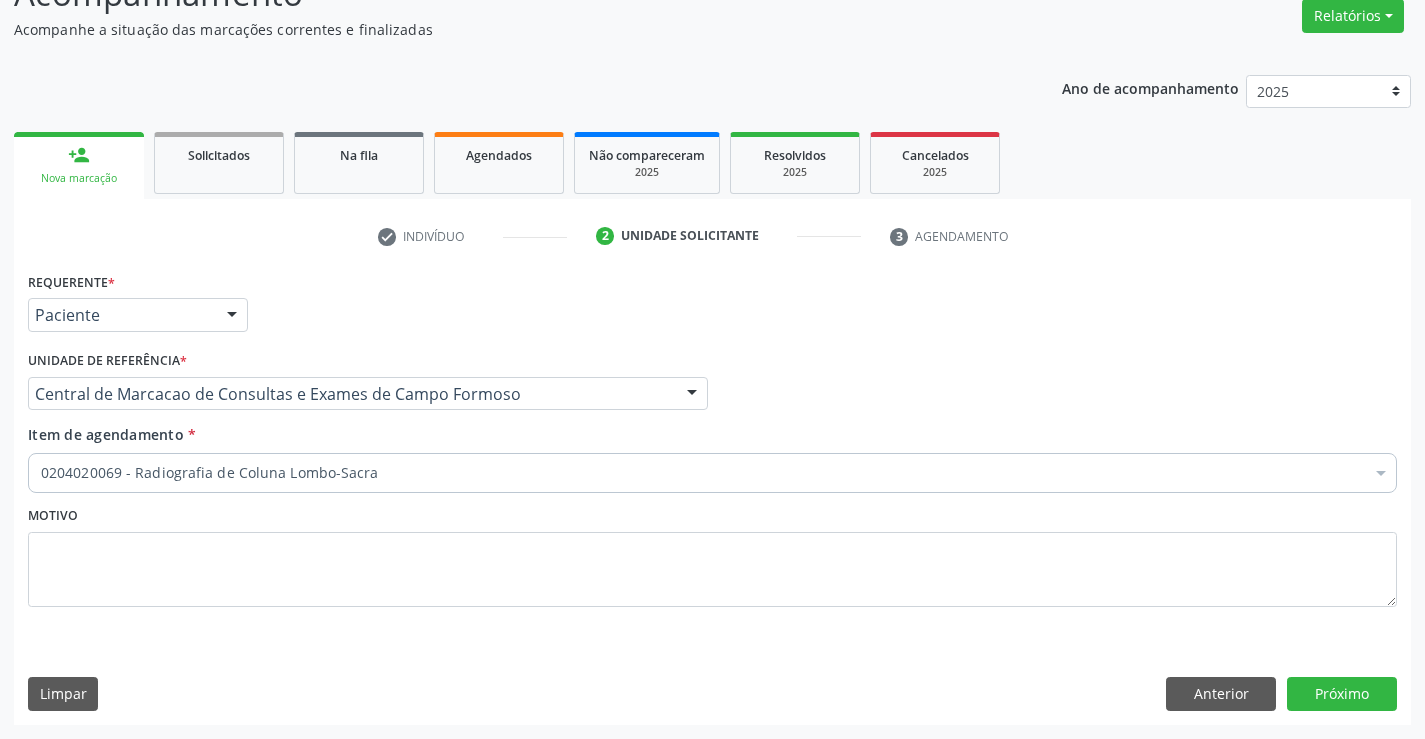 checkbox on "true" 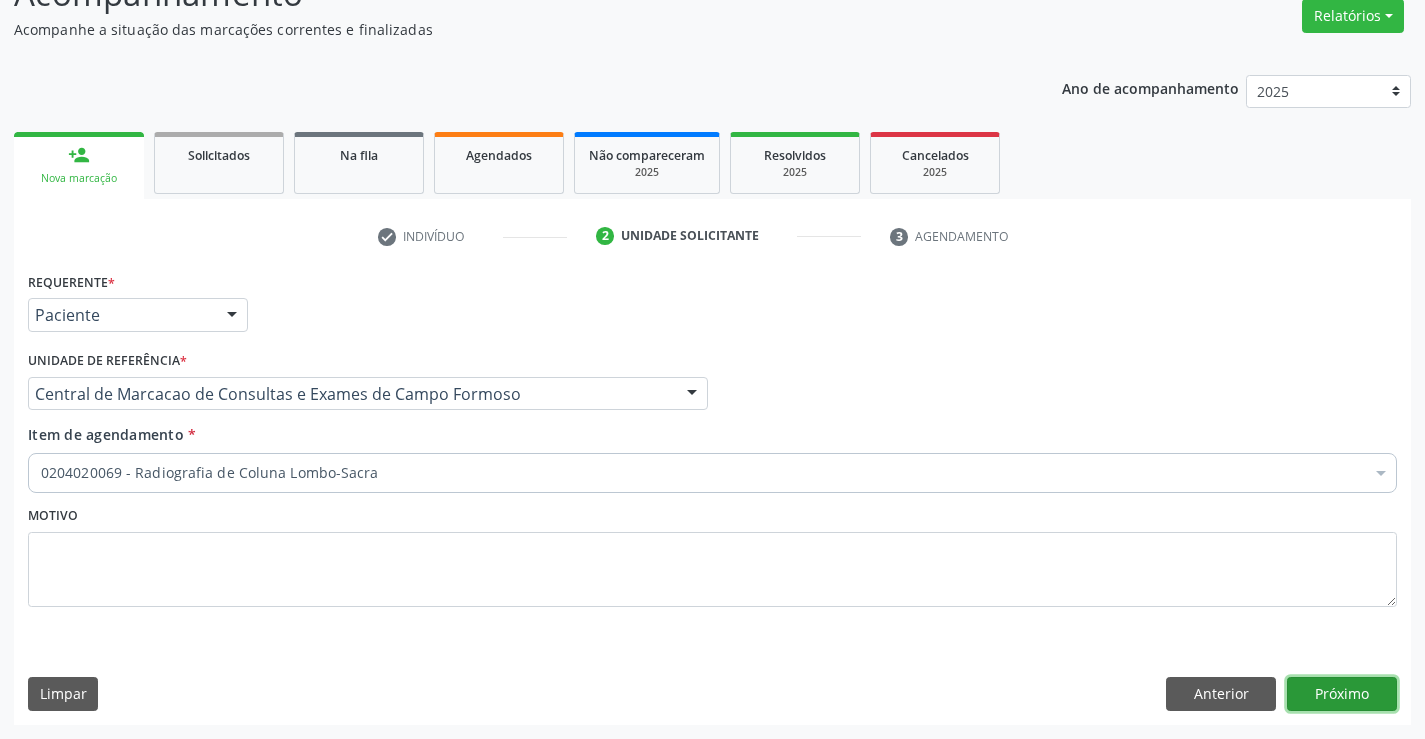 click on "Próximo" at bounding box center [1342, 694] 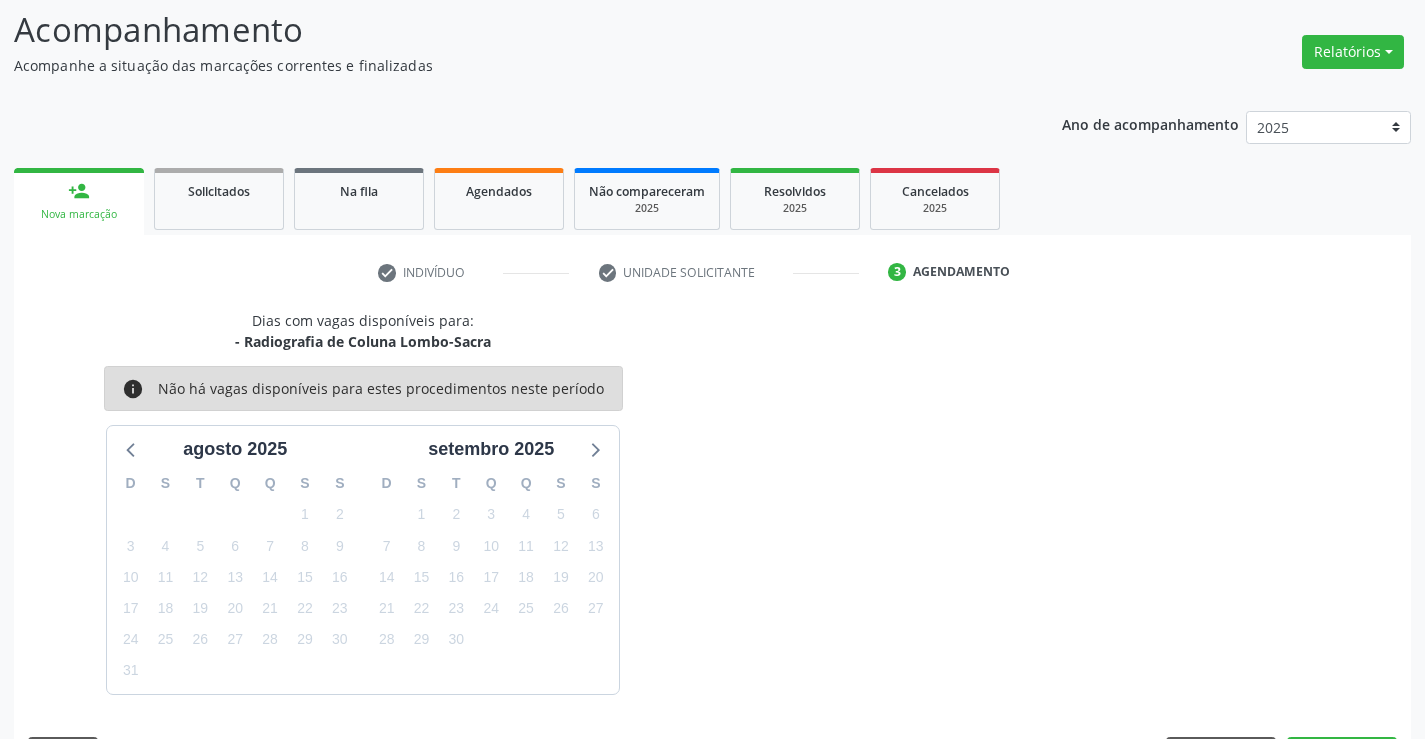 scroll, scrollTop: 167, scrollLeft: 0, axis: vertical 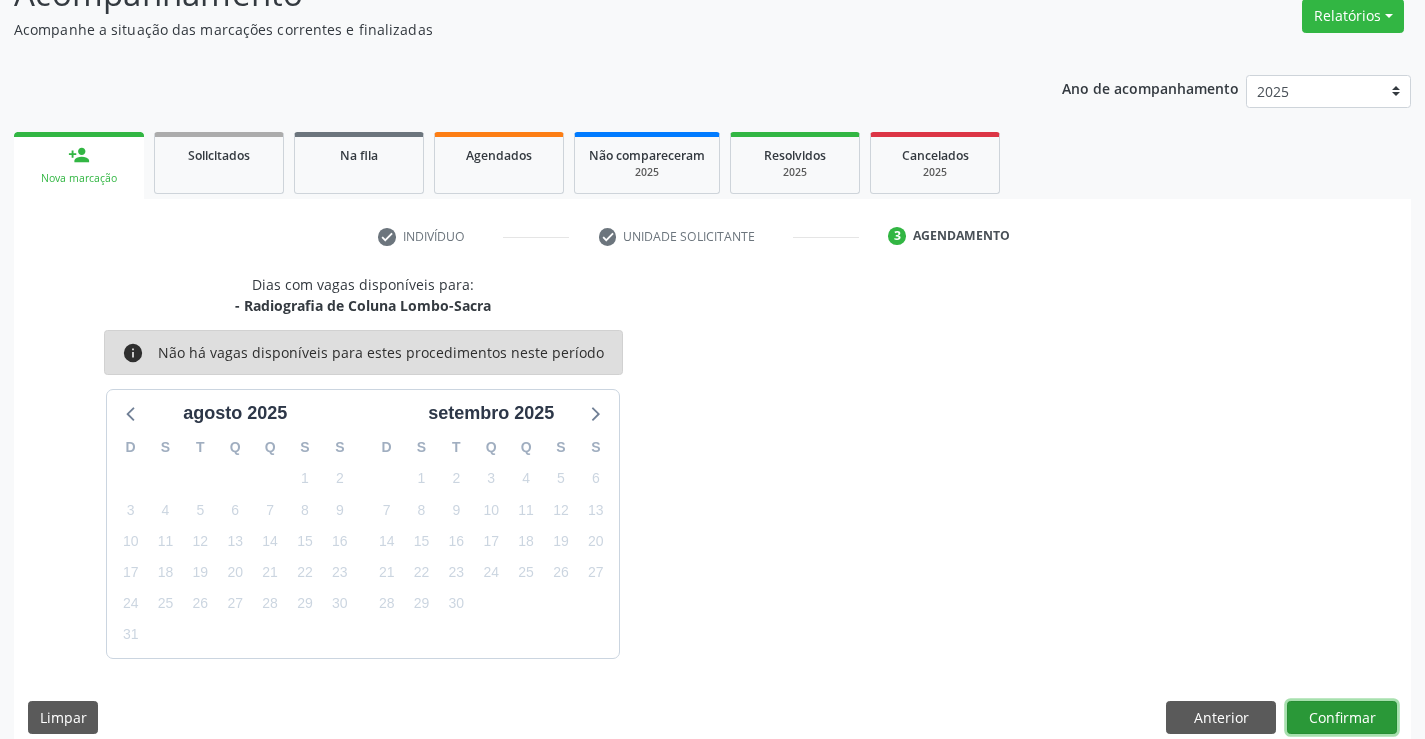 click on "Confirmar" at bounding box center [1342, 718] 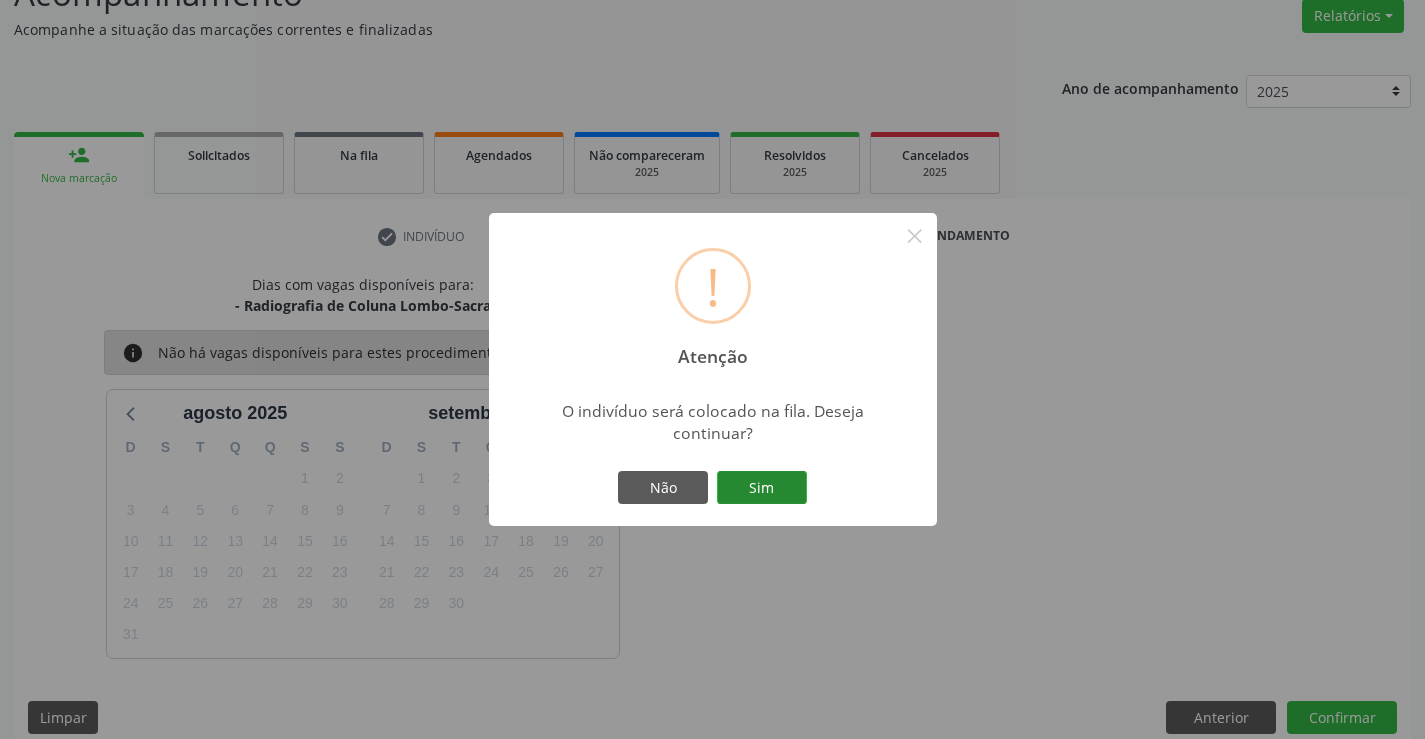 click on "Sim" at bounding box center (762, 488) 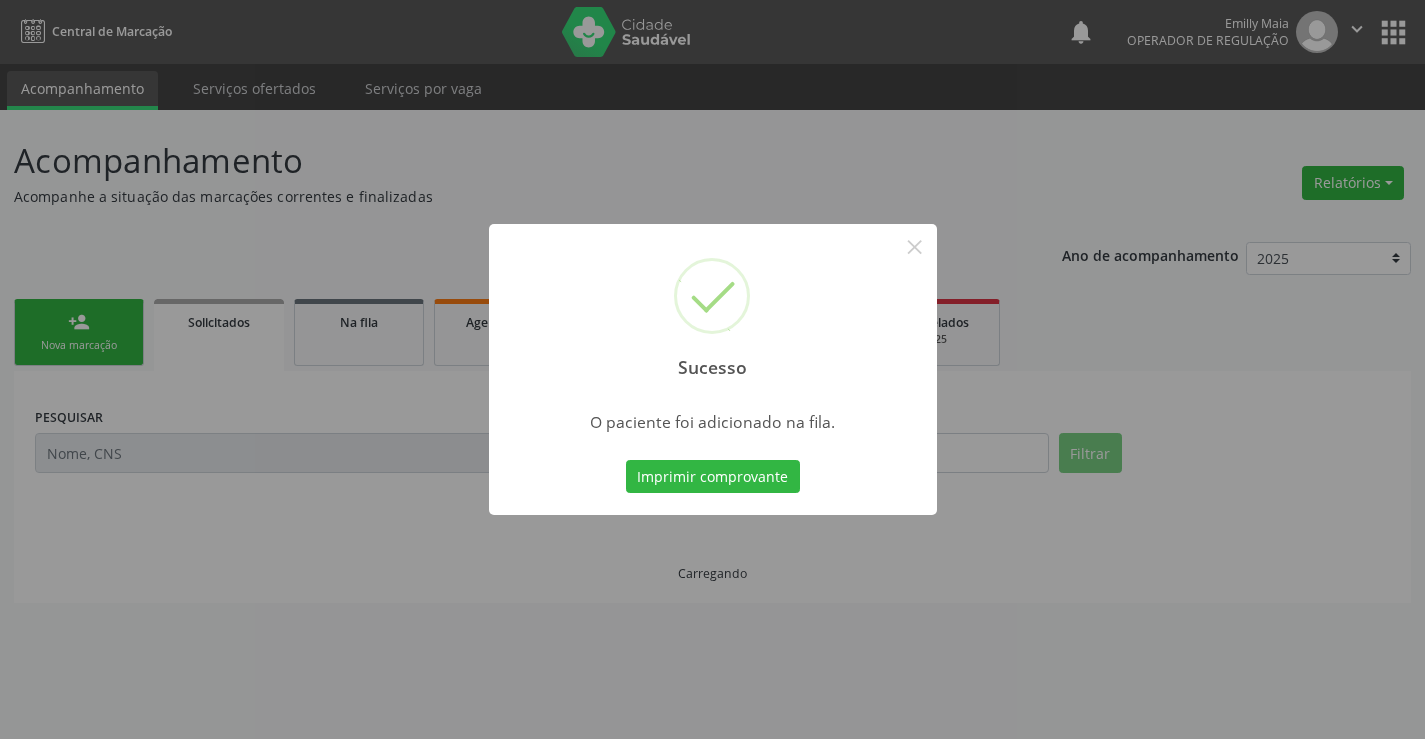 scroll, scrollTop: 0, scrollLeft: 0, axis: both 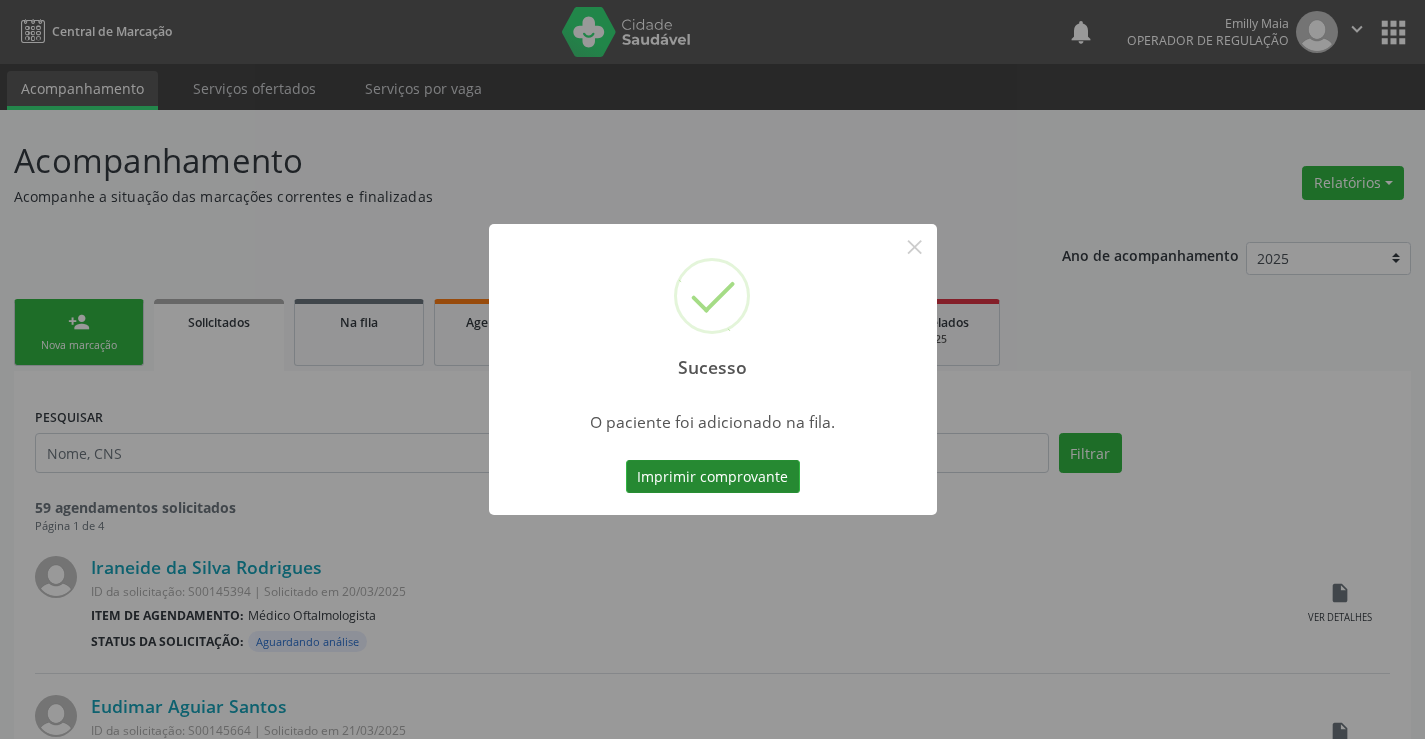 click on "Imprimir comprovante" at bounding box center (713, 477) 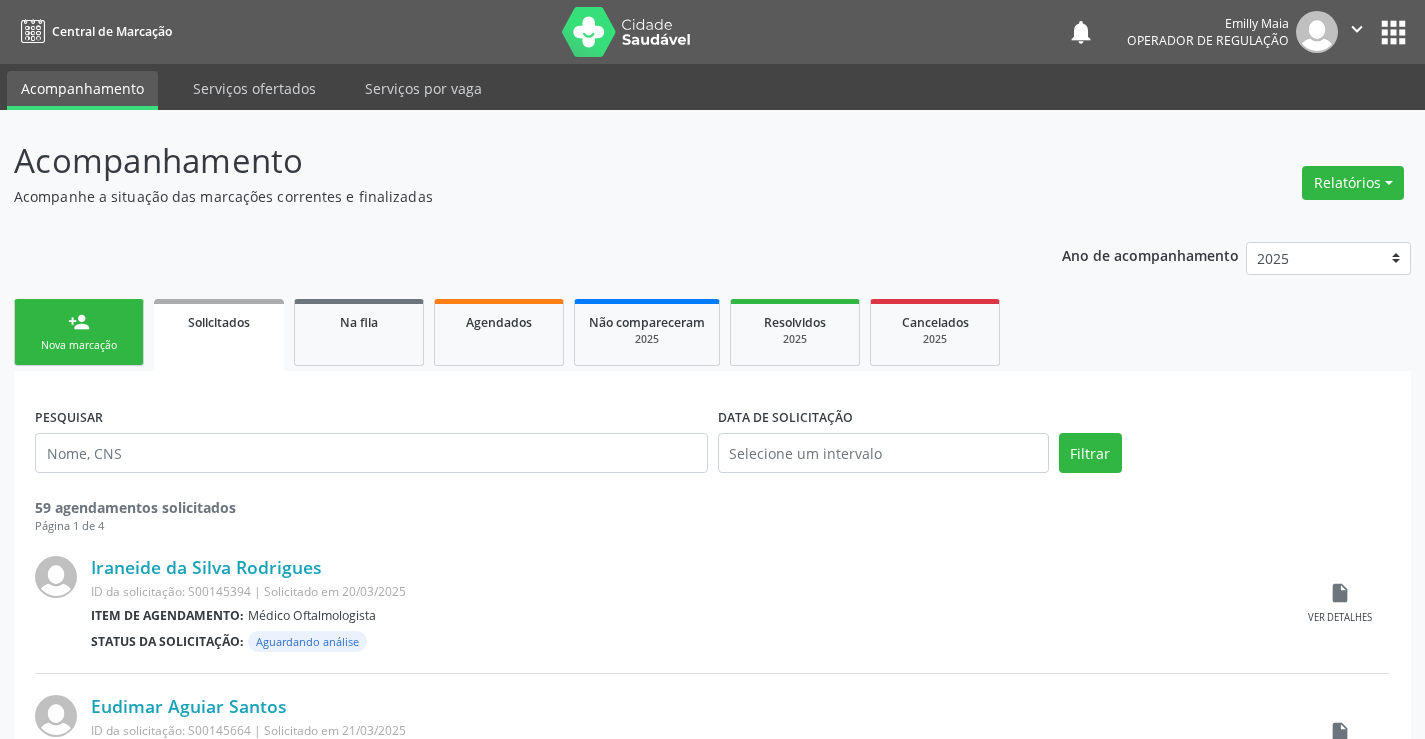 click on "person_add
Nova marcação" at bounding box center [79, 332] 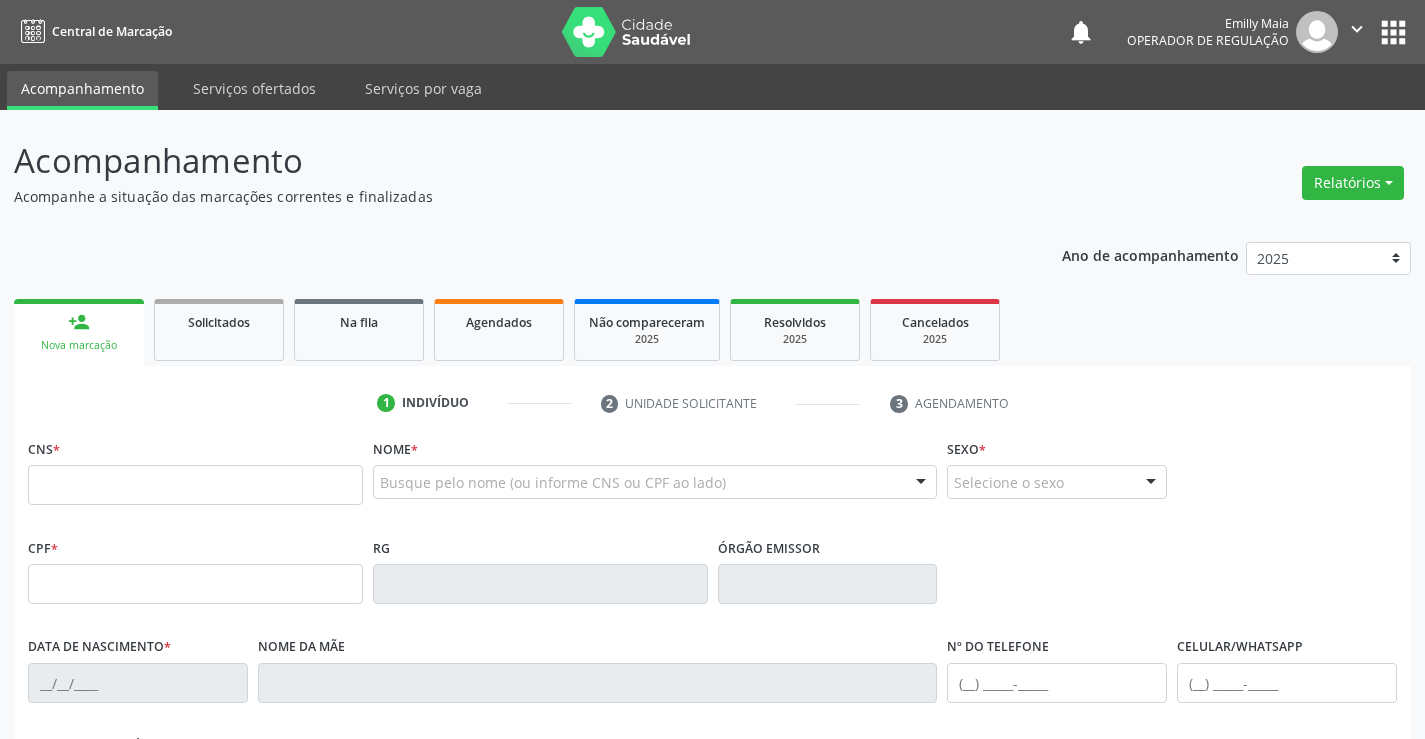 scroll, scrollTop: 100, scrollLeft: 0, axis: vertical 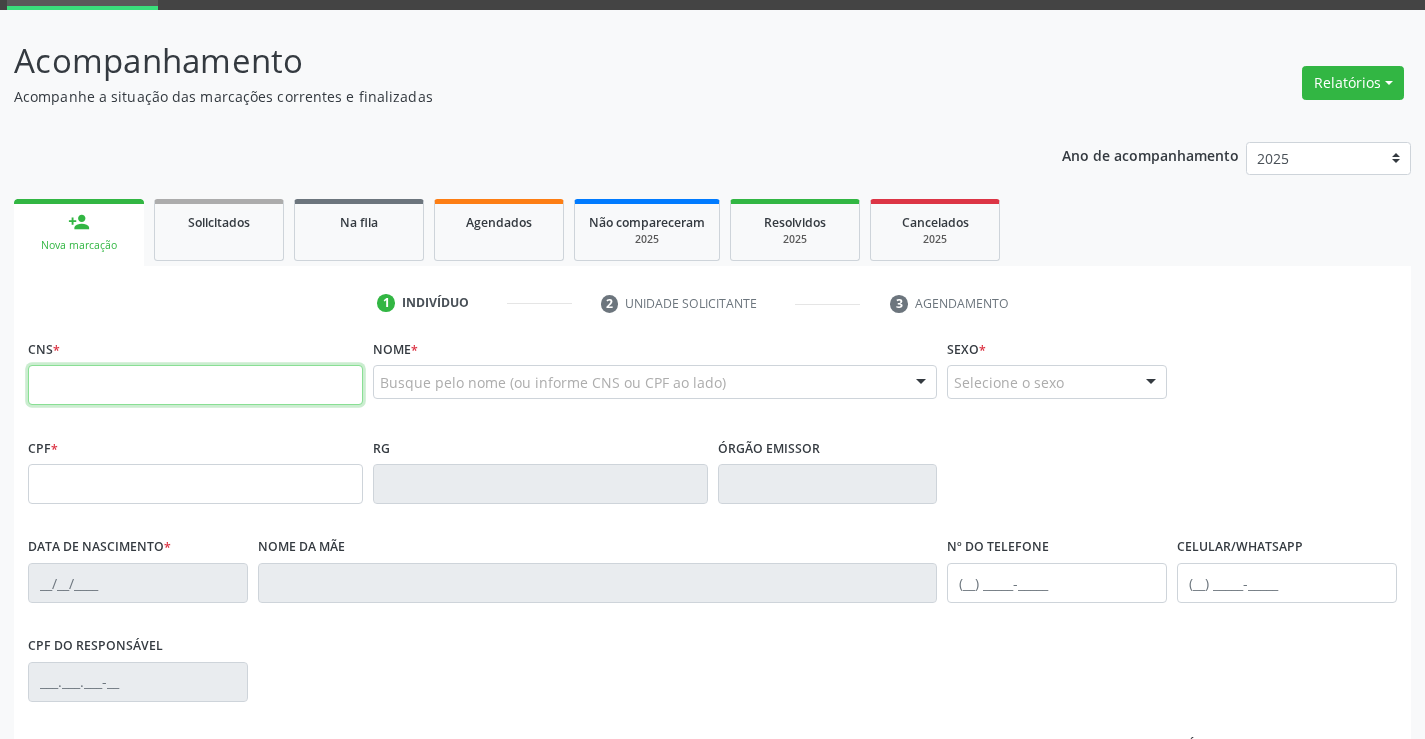 click at bounding box center [195, 385] 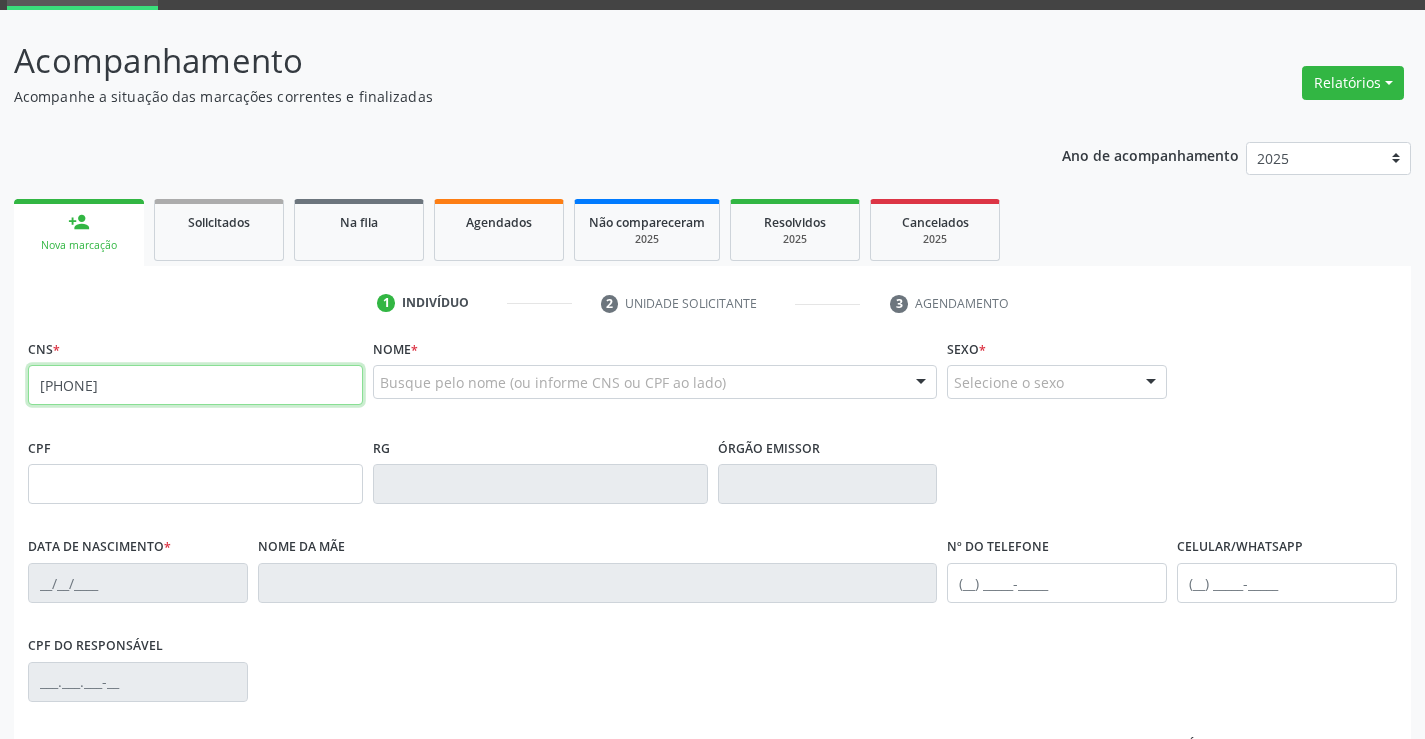 type on "[PHONE]" 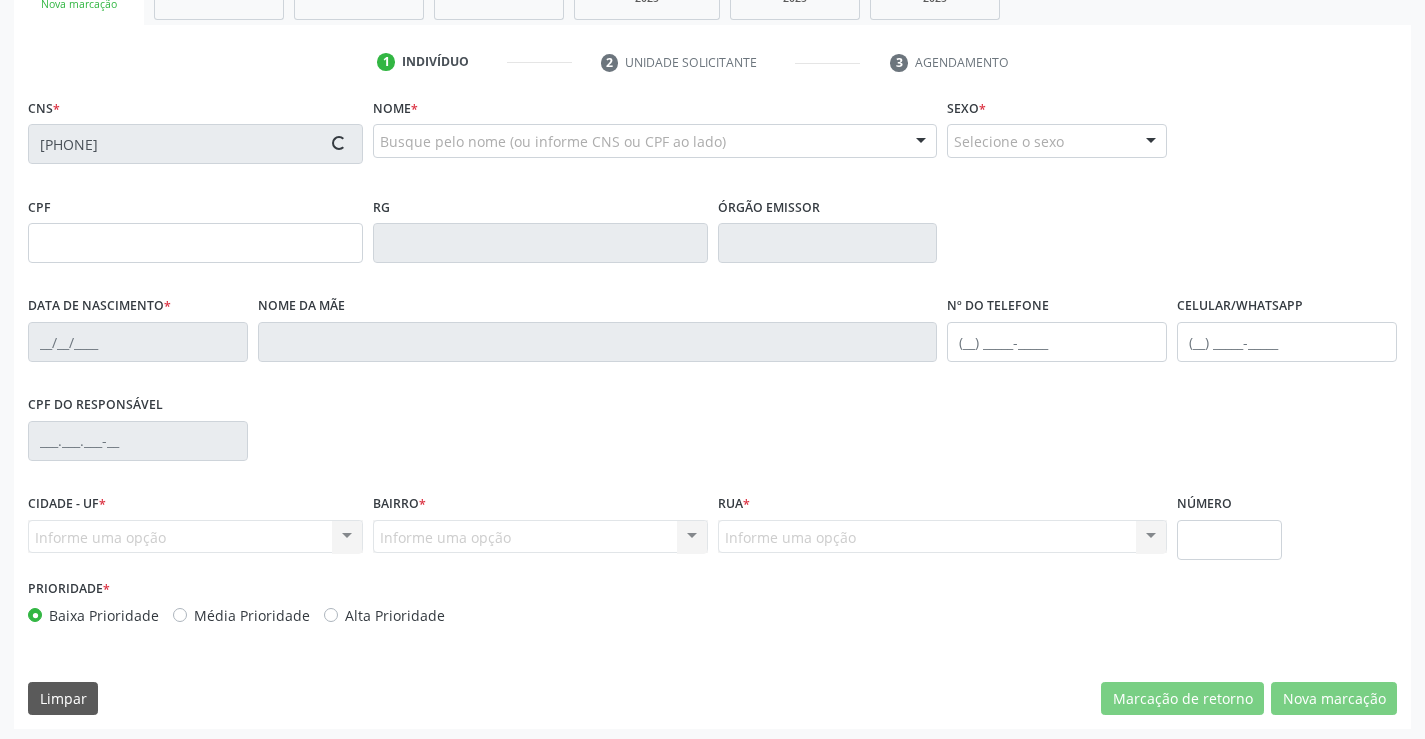 scroll, scrollTop: 345, scrollLeft: 0, axis: vertical 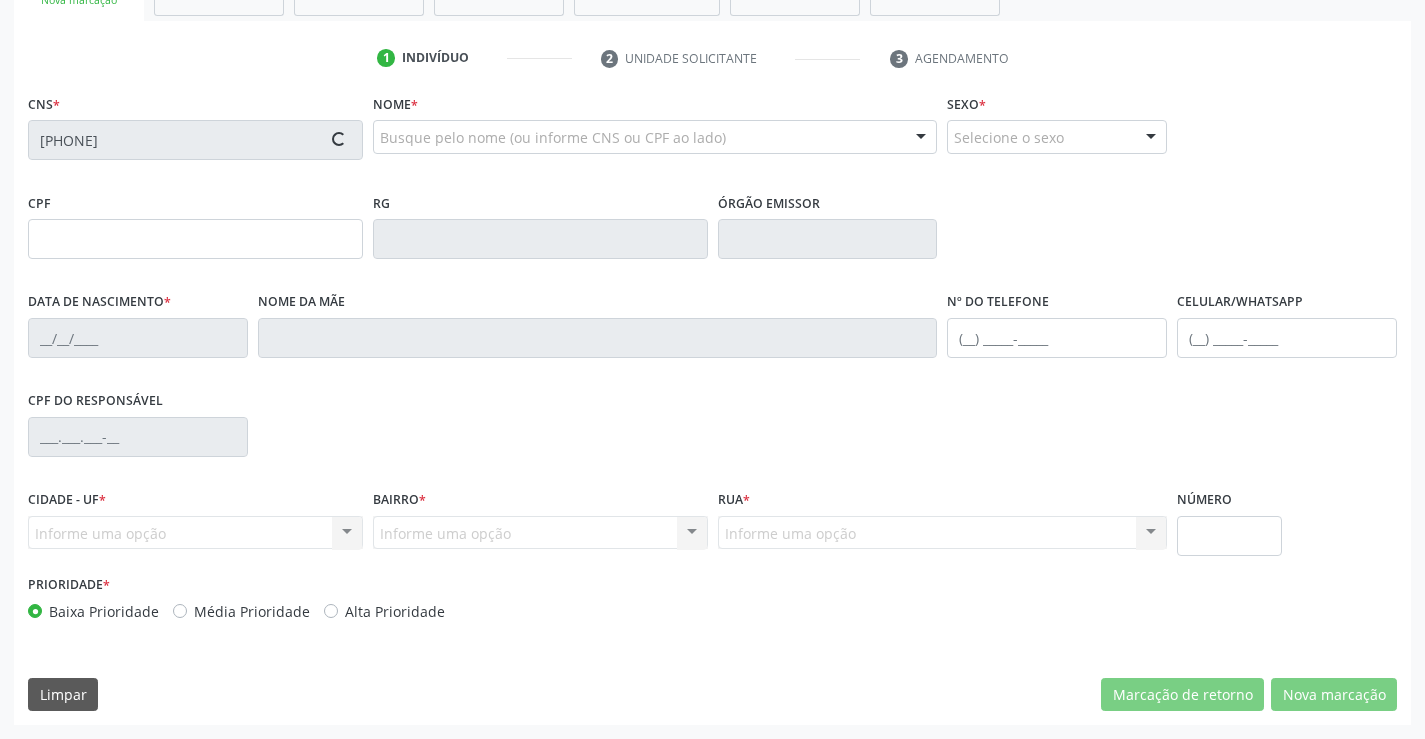 type on "[MM]/[DD]/[YYYY]" 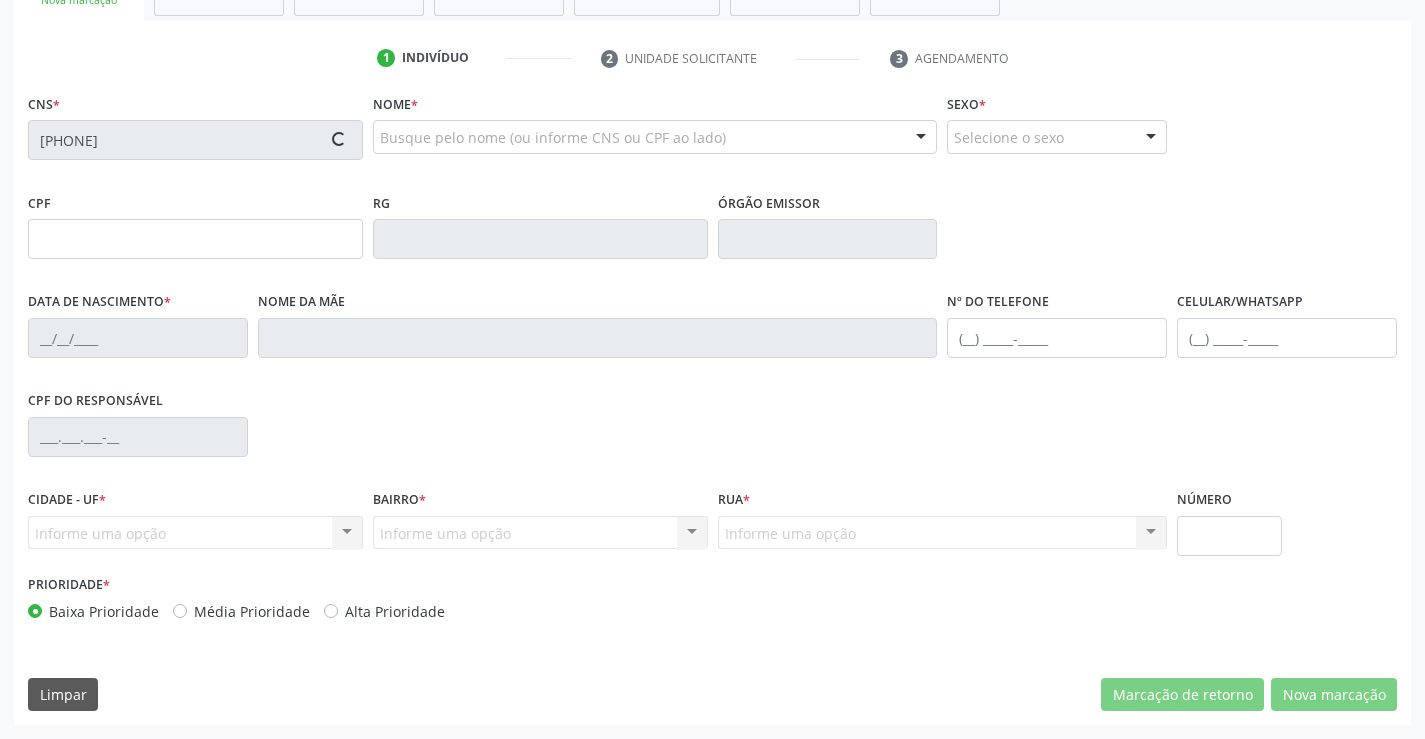 type on "([AREA_CODE]) [PHONE]" 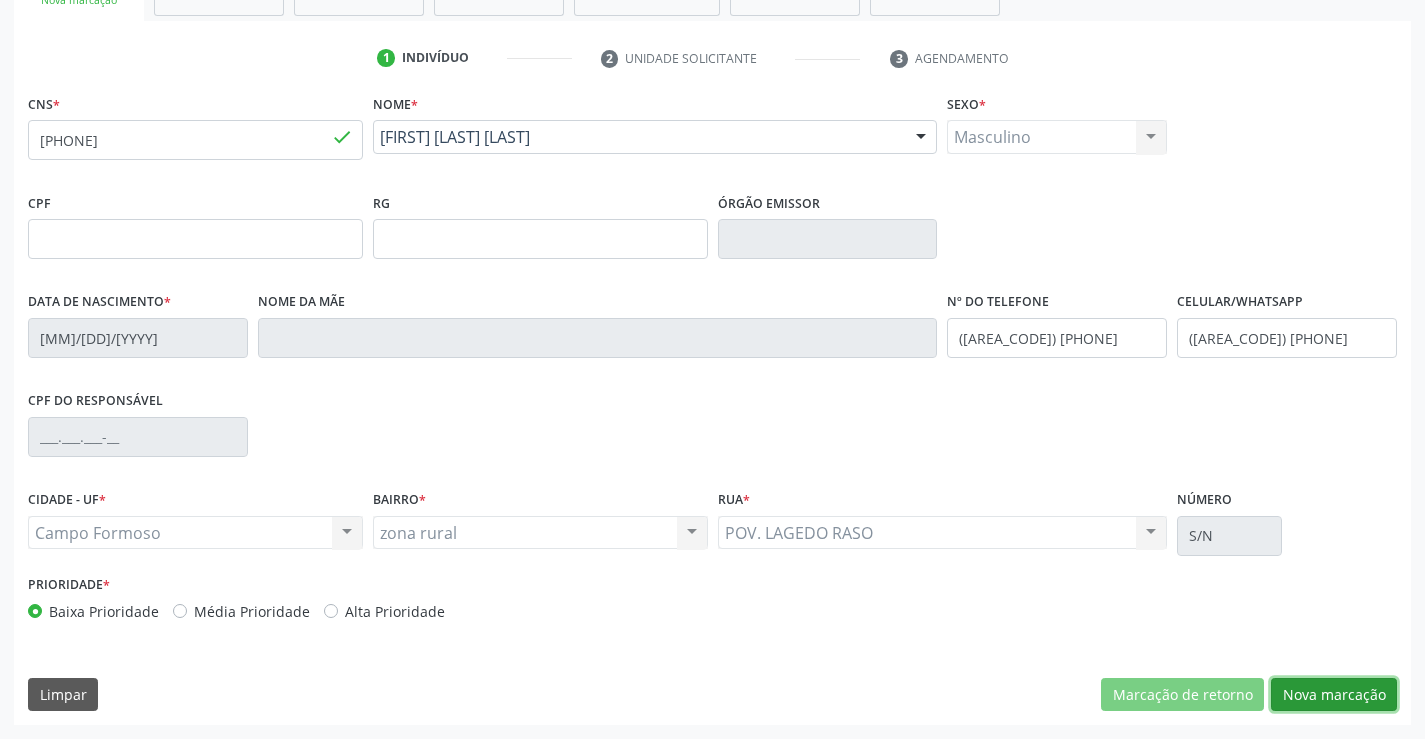 click on "Nova marcação" at bounding box center [1334, 695] 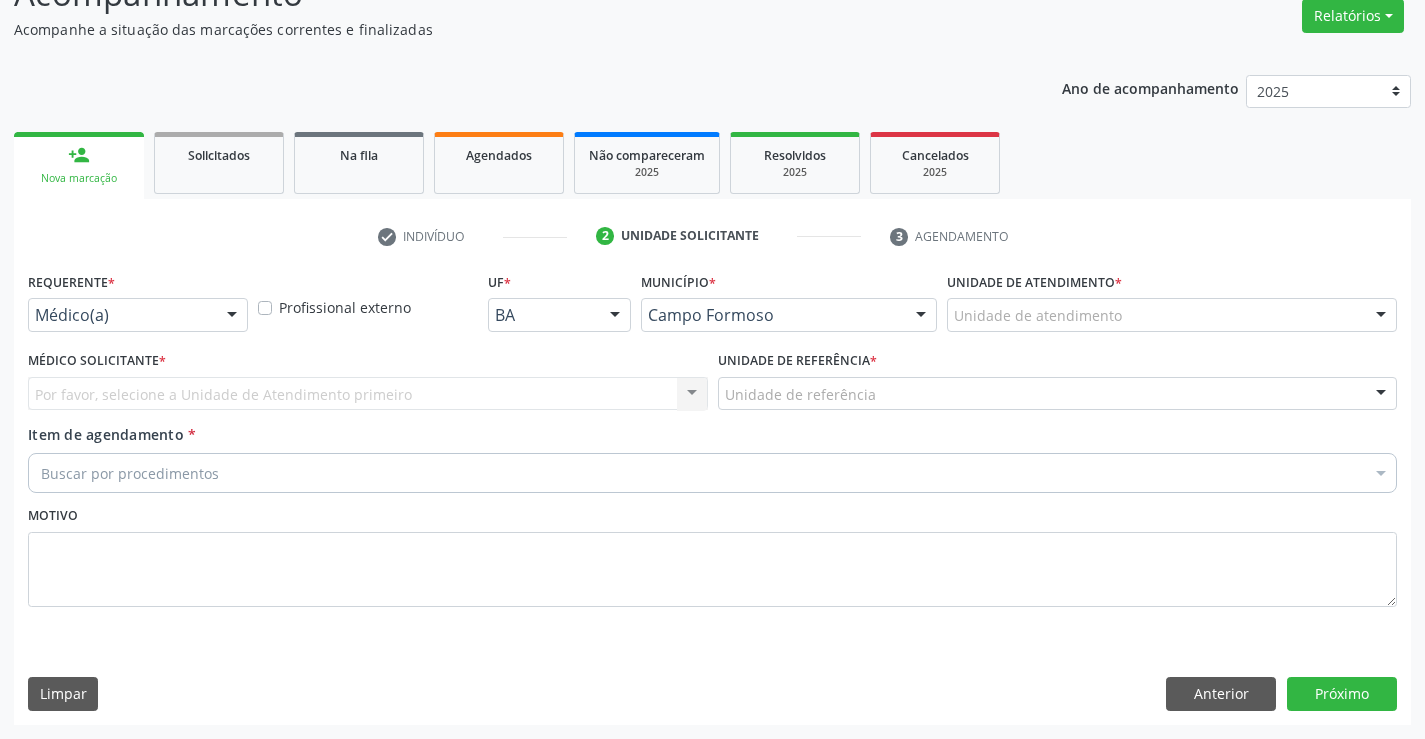 scroll, scrollTop: 167, scrollLeft: 0, axis: vertical 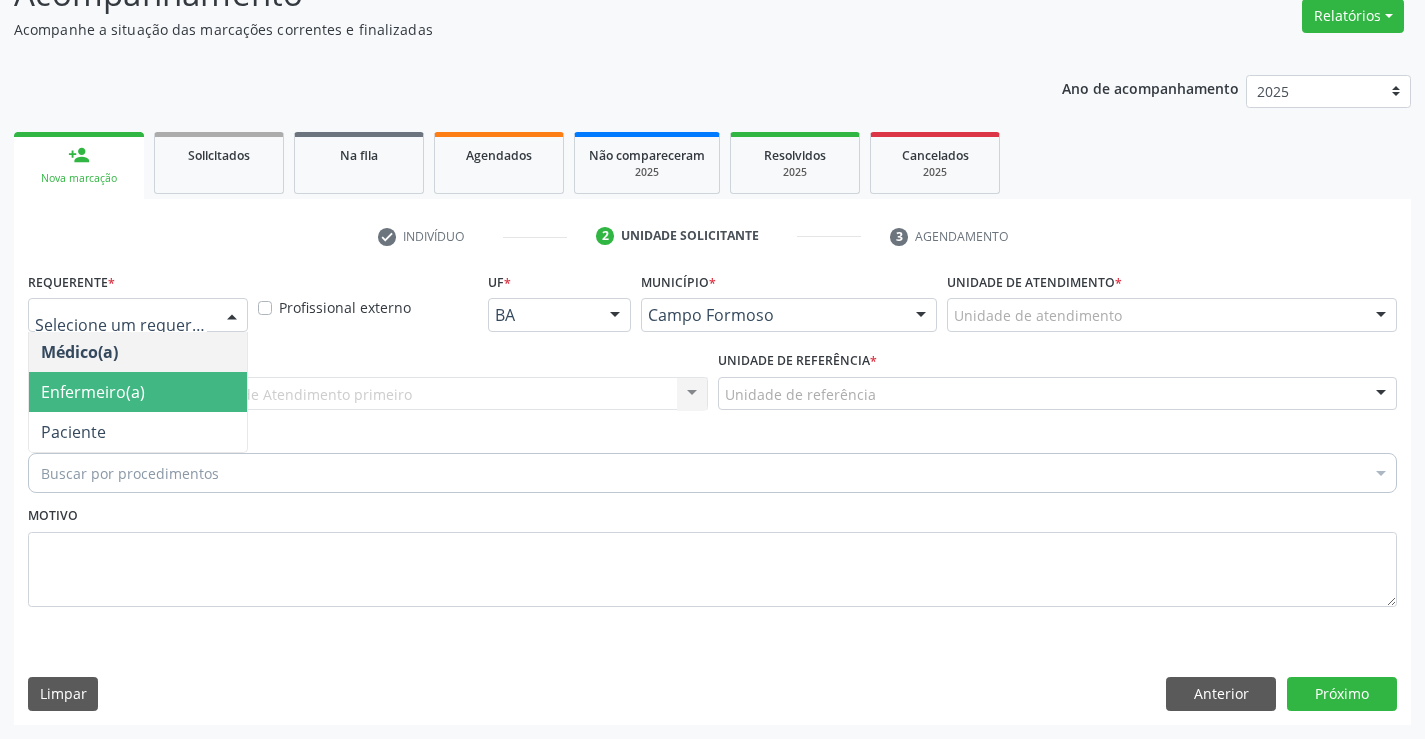 click on "Enfermeiro(a)" at bounding box center [138, 392] 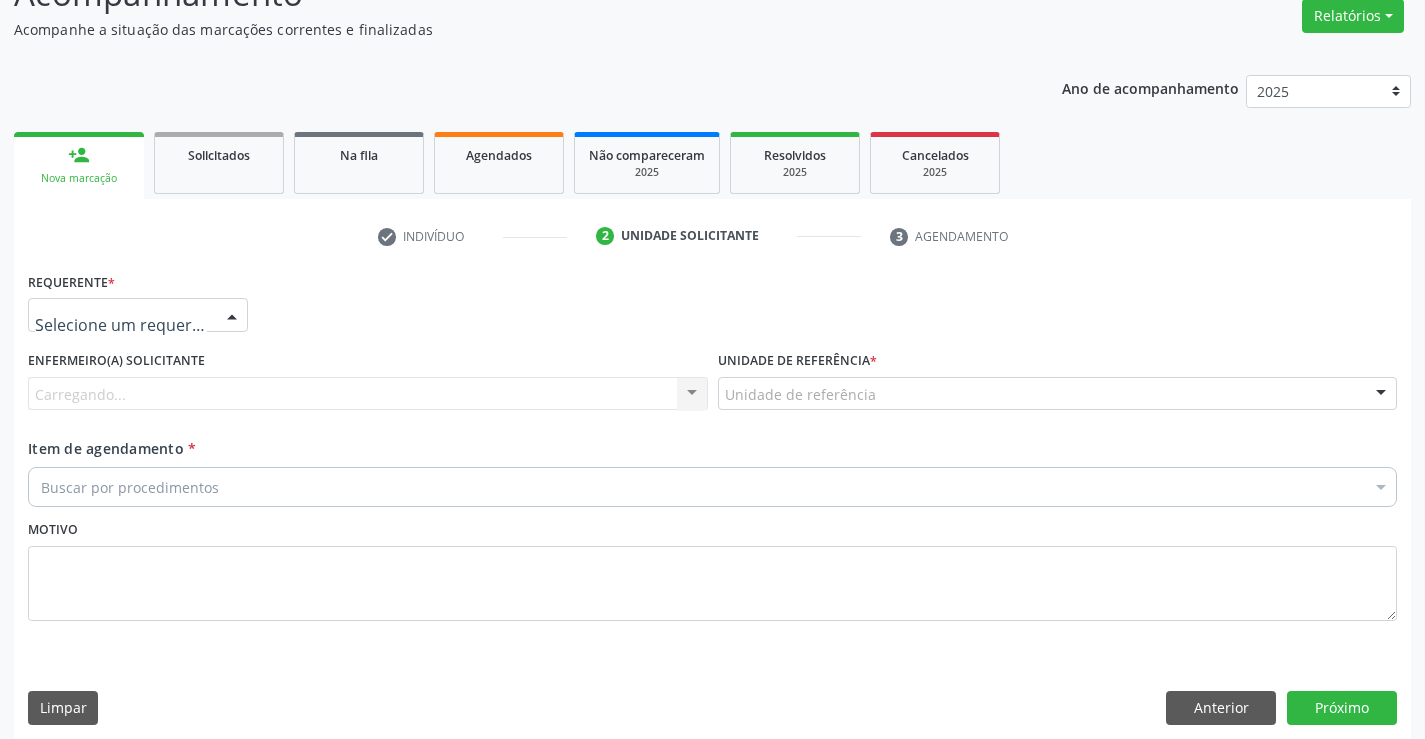 click on "Médico(a)   Enfermeiro(a)   Paciente
Nenhum resultado encontrado para: "   "
Não há nenhuma opção para ser exibida." at bounding box center (138, 315) 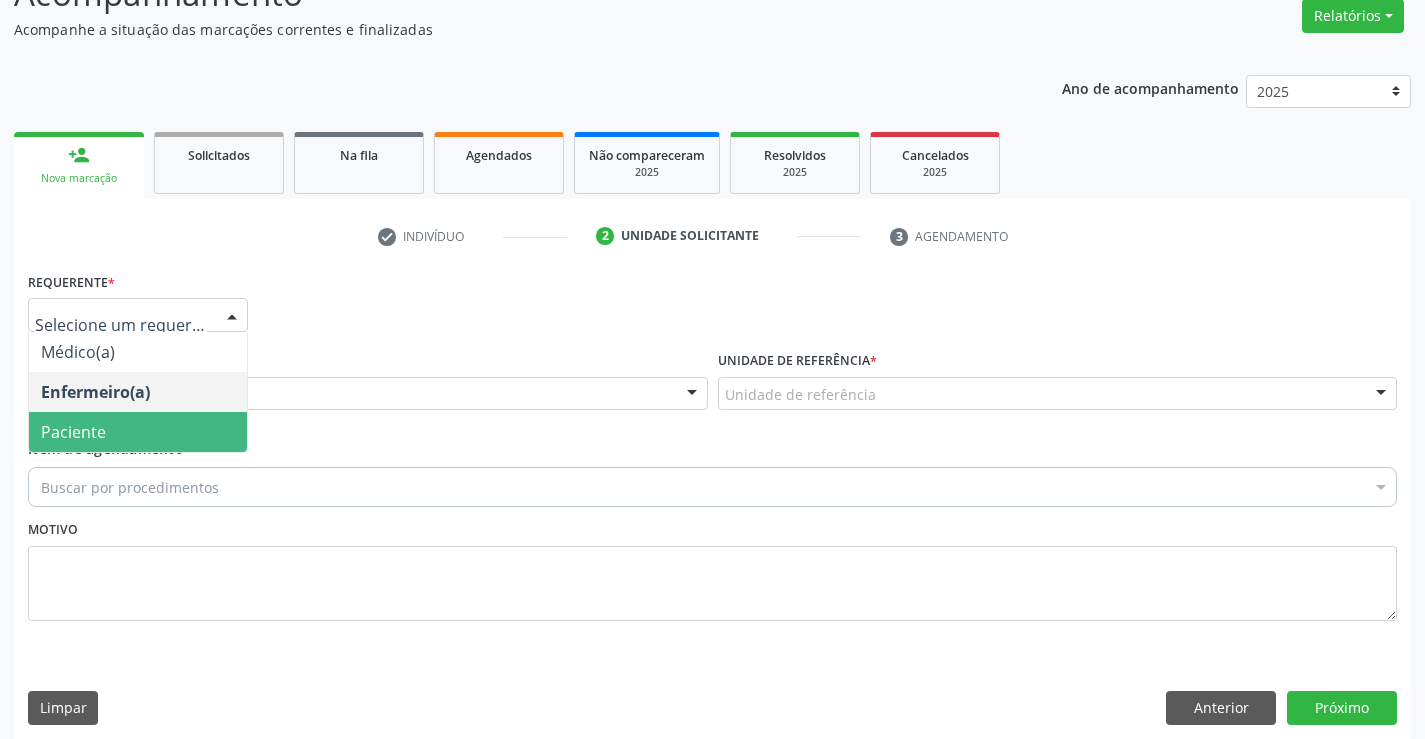 click on "Paciente" at bounding box center (138, 432) 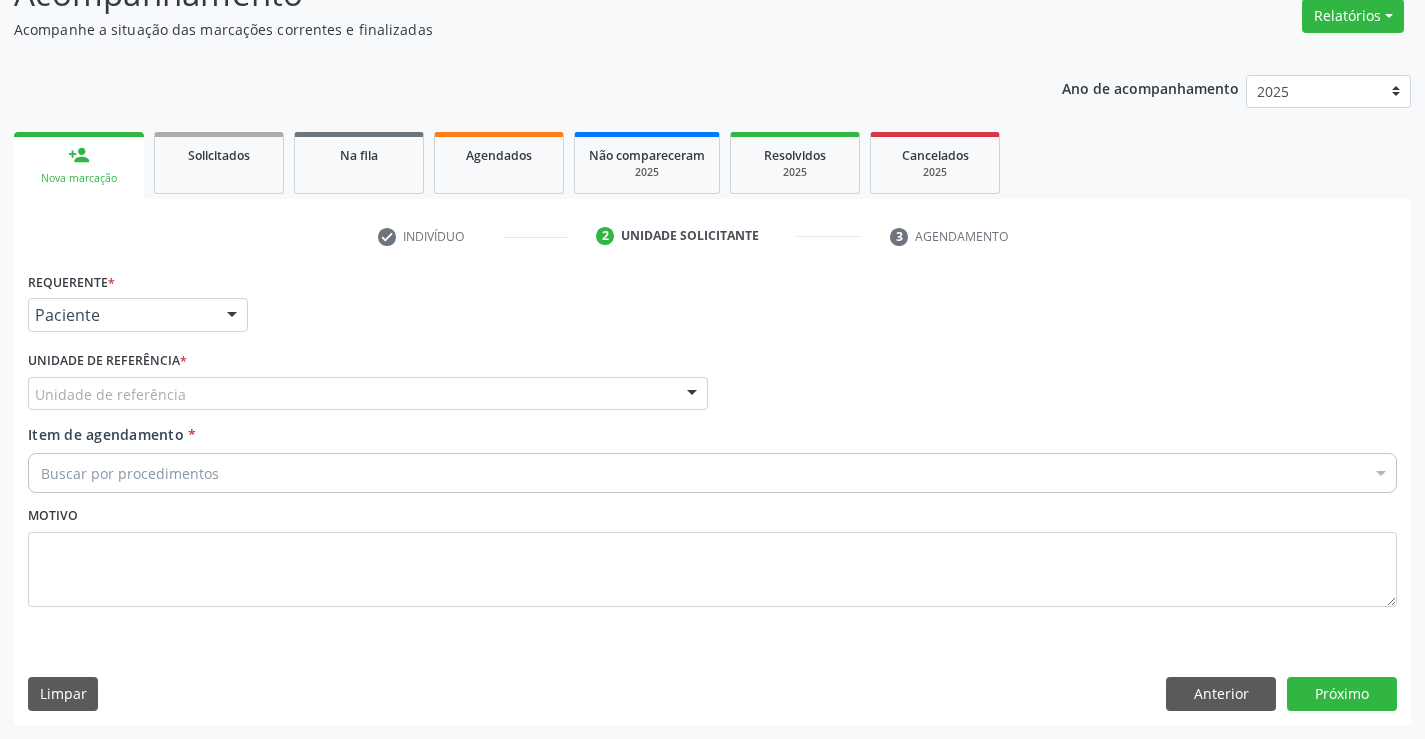 click on "Unidade de referência" at bounding box center [368, 394] 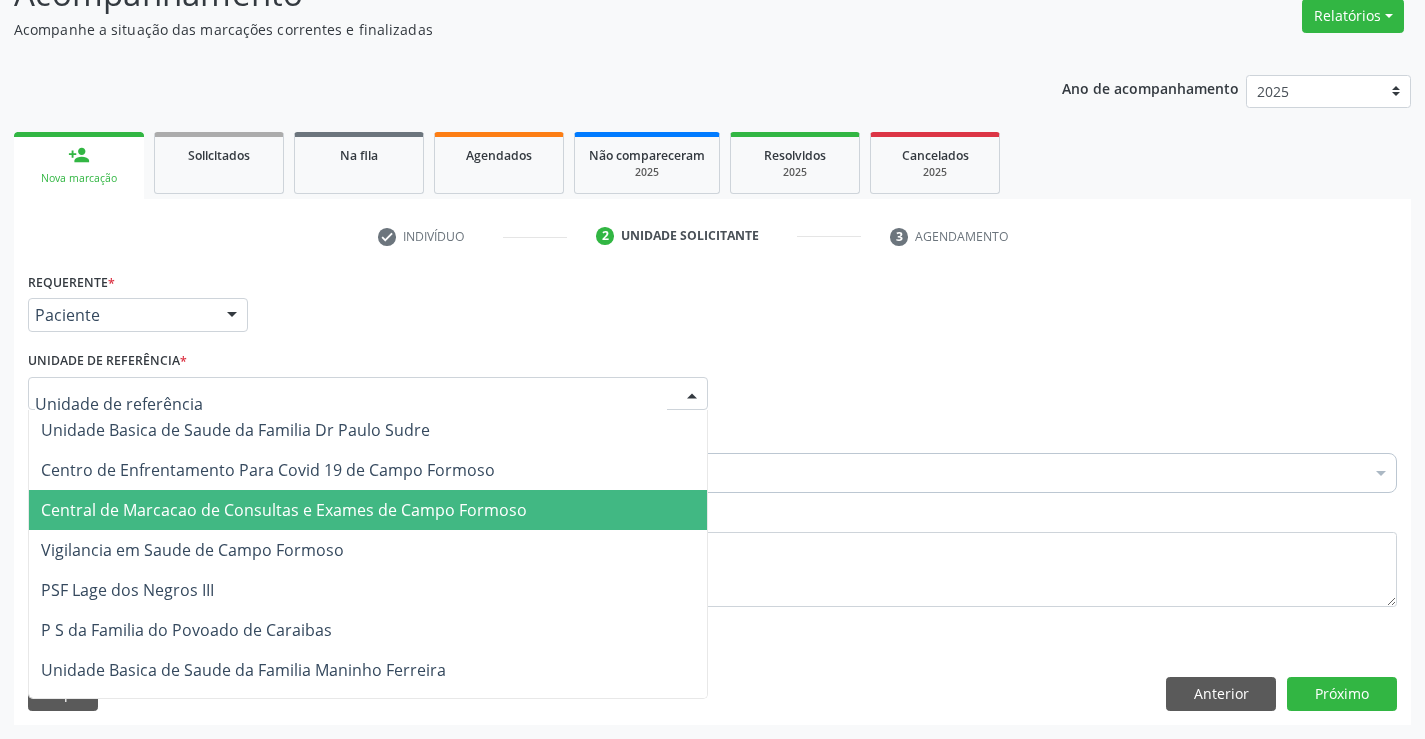 click on "Central de Marcacao de Consultas e Exames de Campo Formoso" at bounding box center (284, 510) 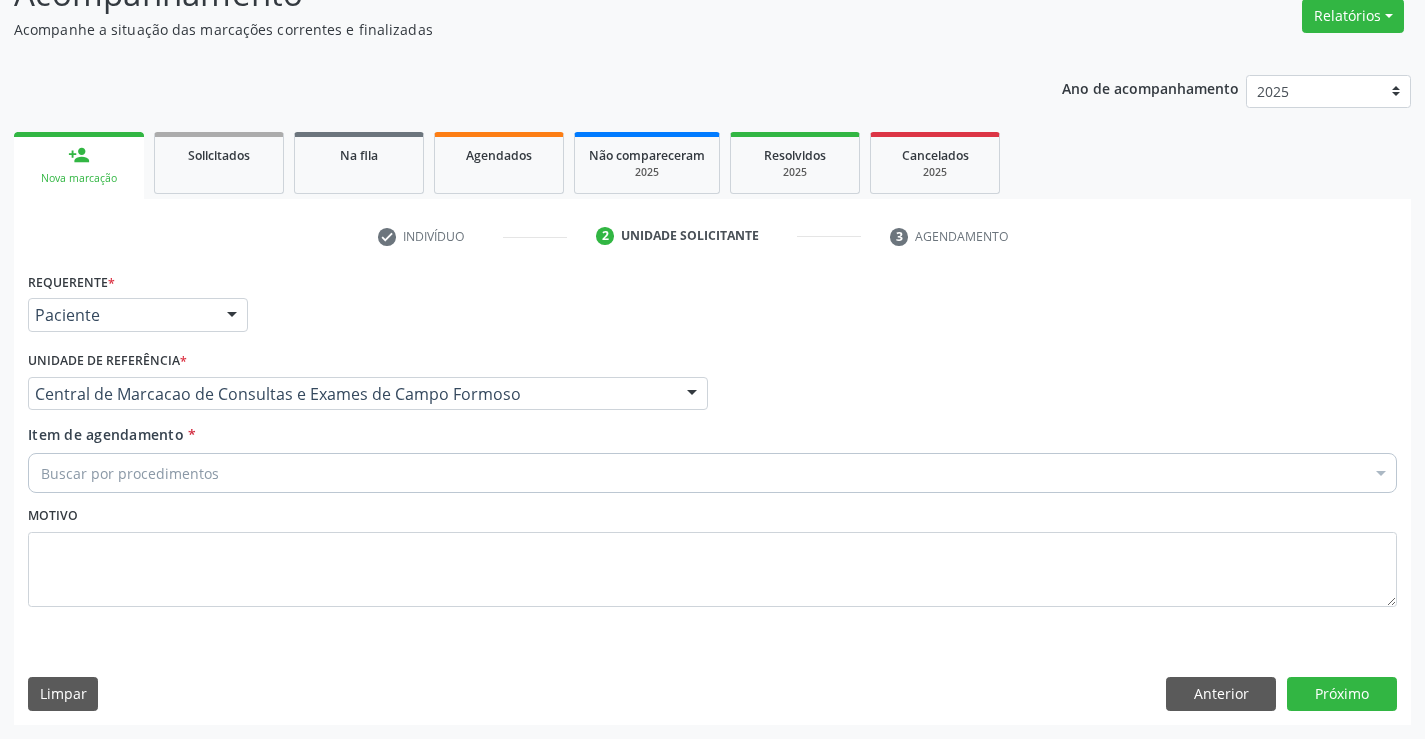 click on "Buscar por procedimentos" at bounding box center [712, 473] 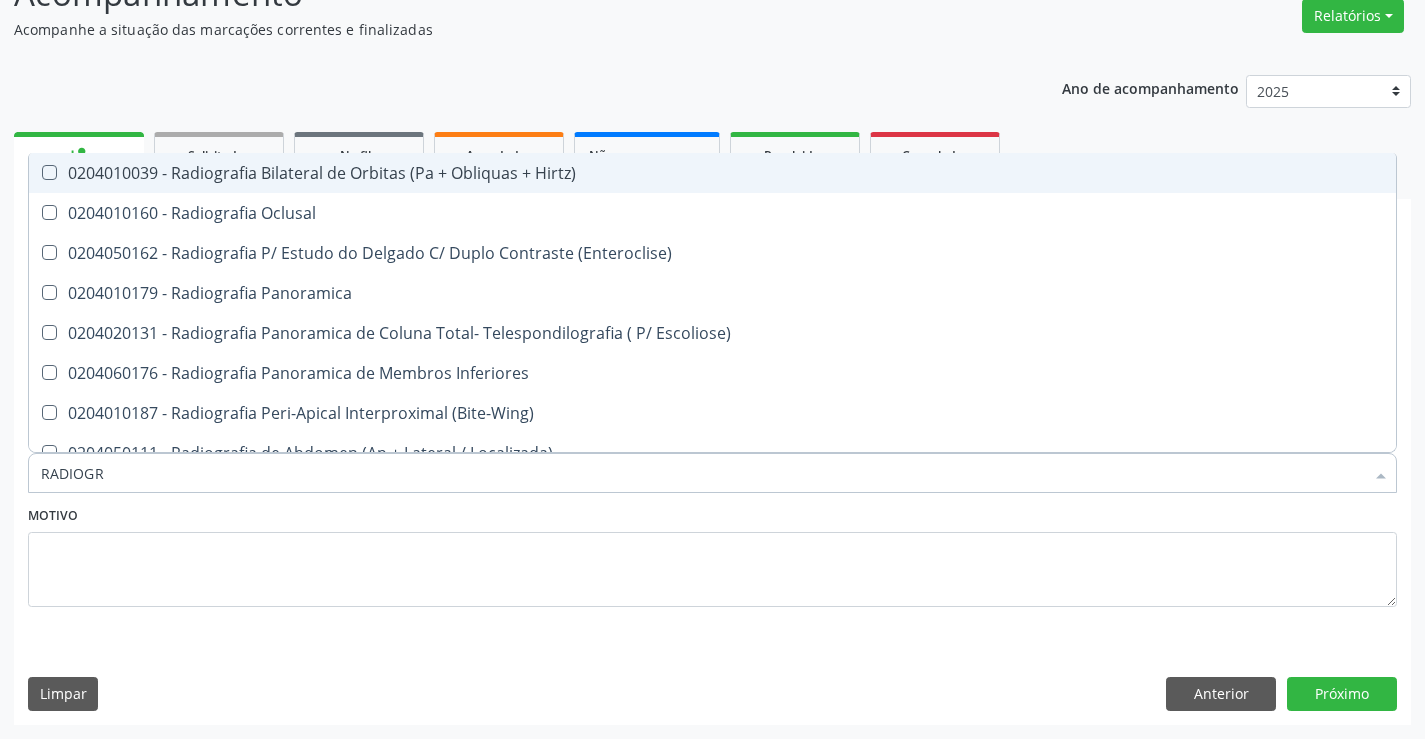 type on "RADIOGRA" 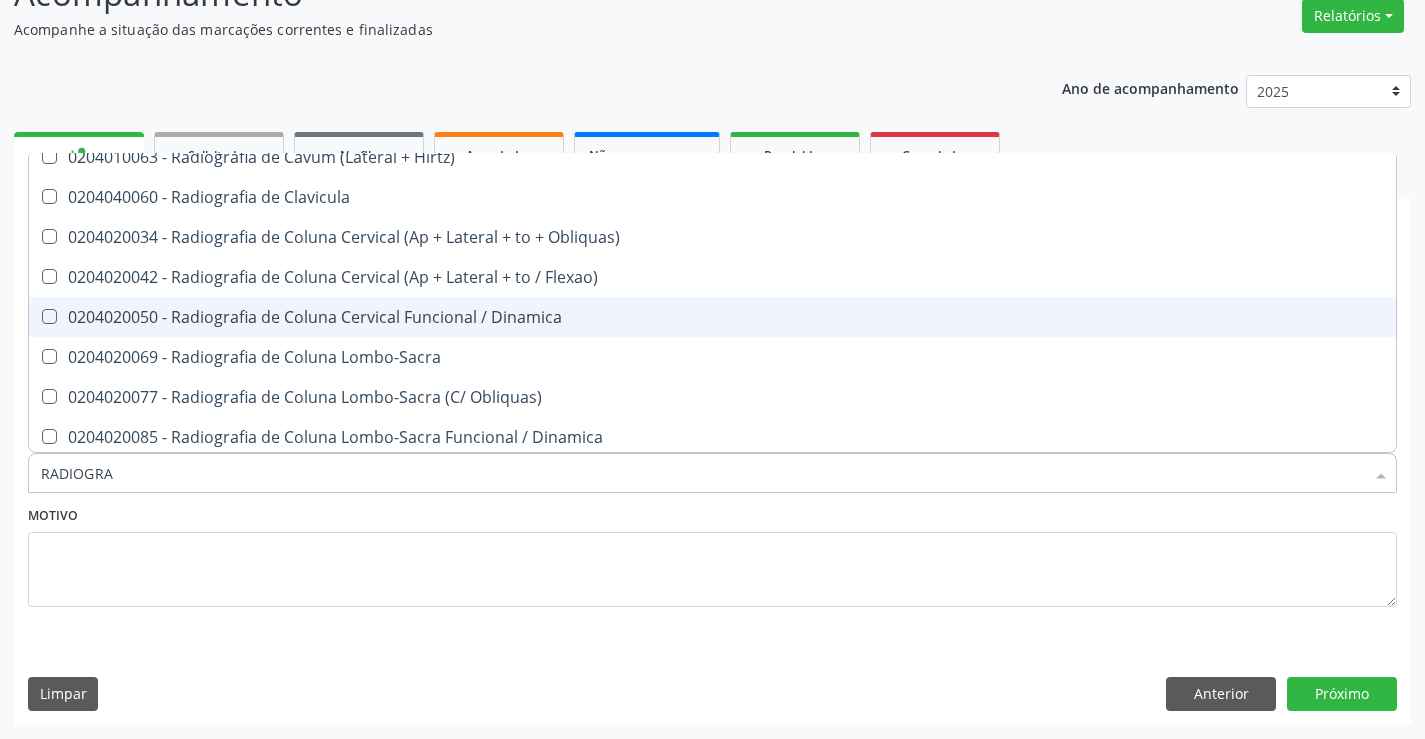 scroll, scrollTop: 900, scrollLeft: 0, axis: vertical 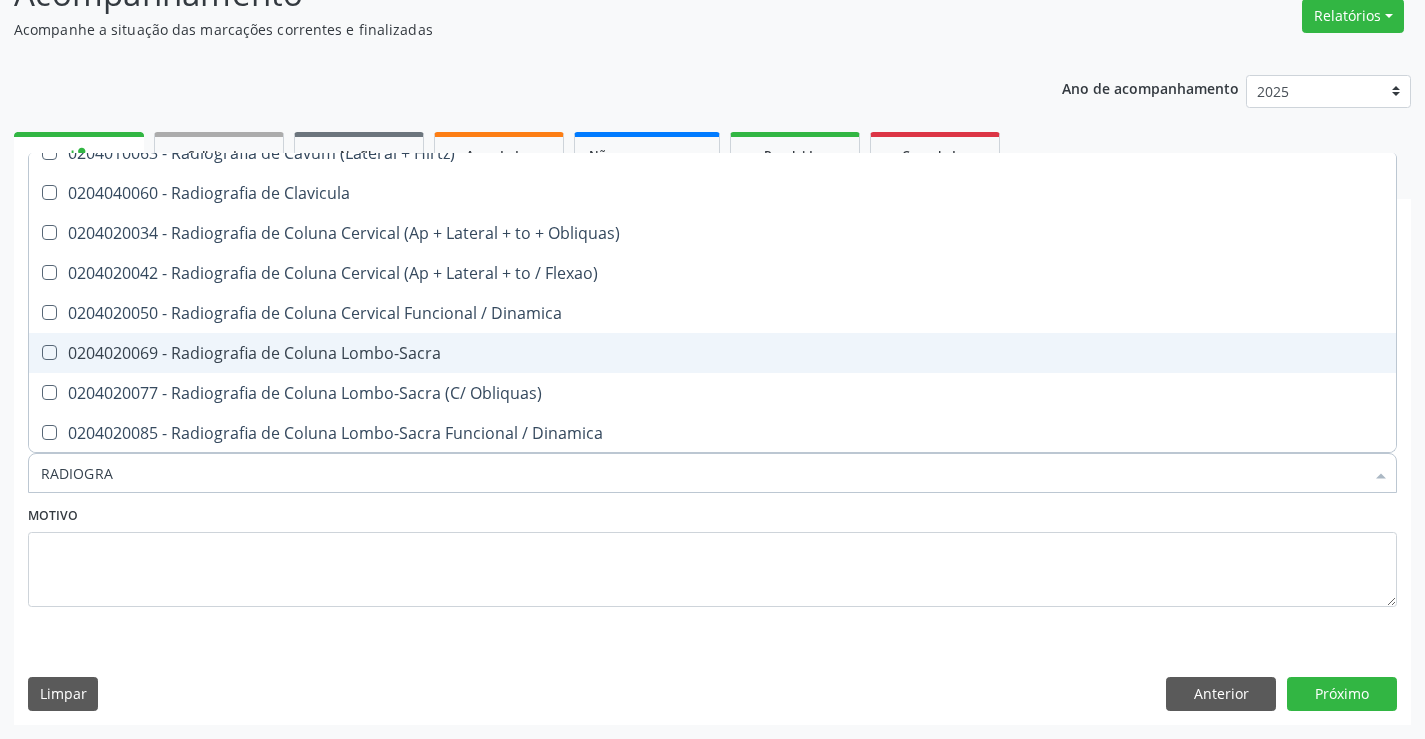 click on "0204020069 - Radiografia de Coluna Lombo-Sacra" at bounding box center [712, 353] 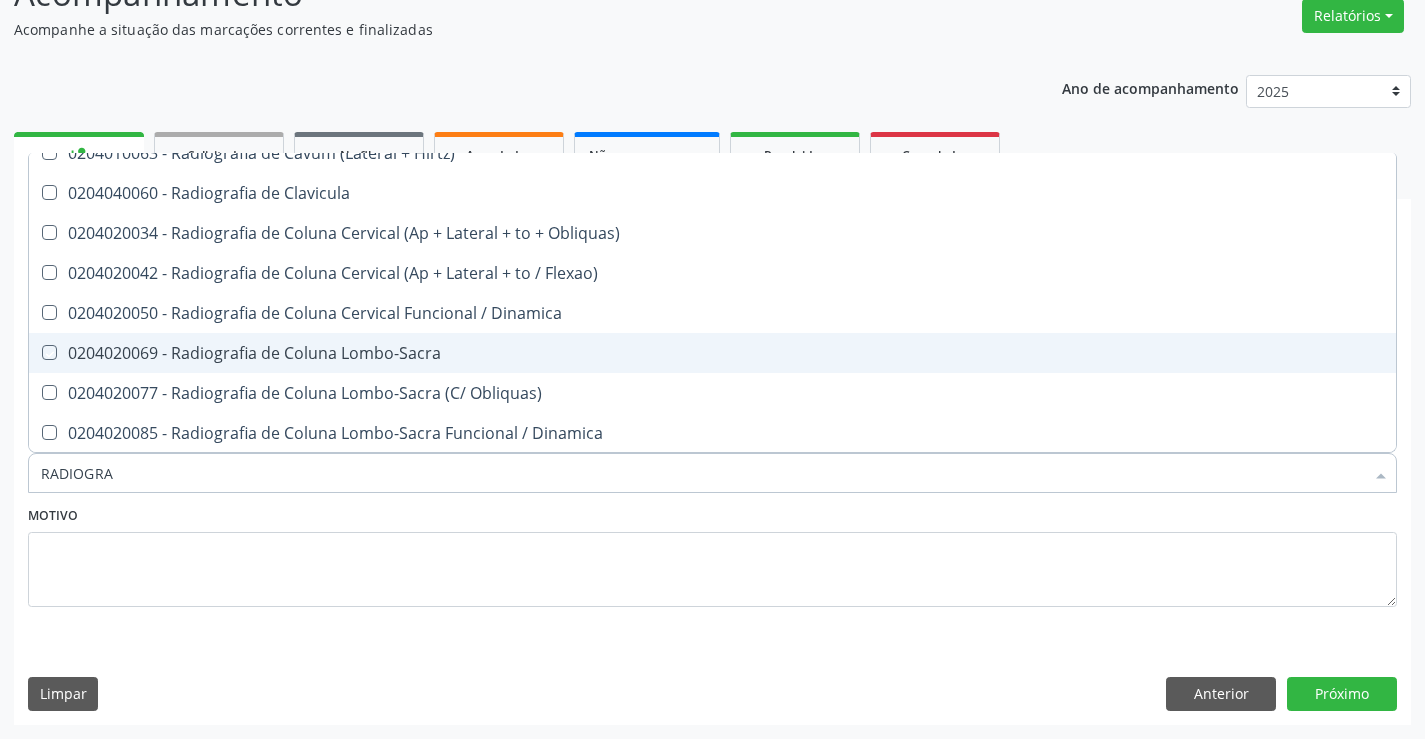 checkbox on "true" 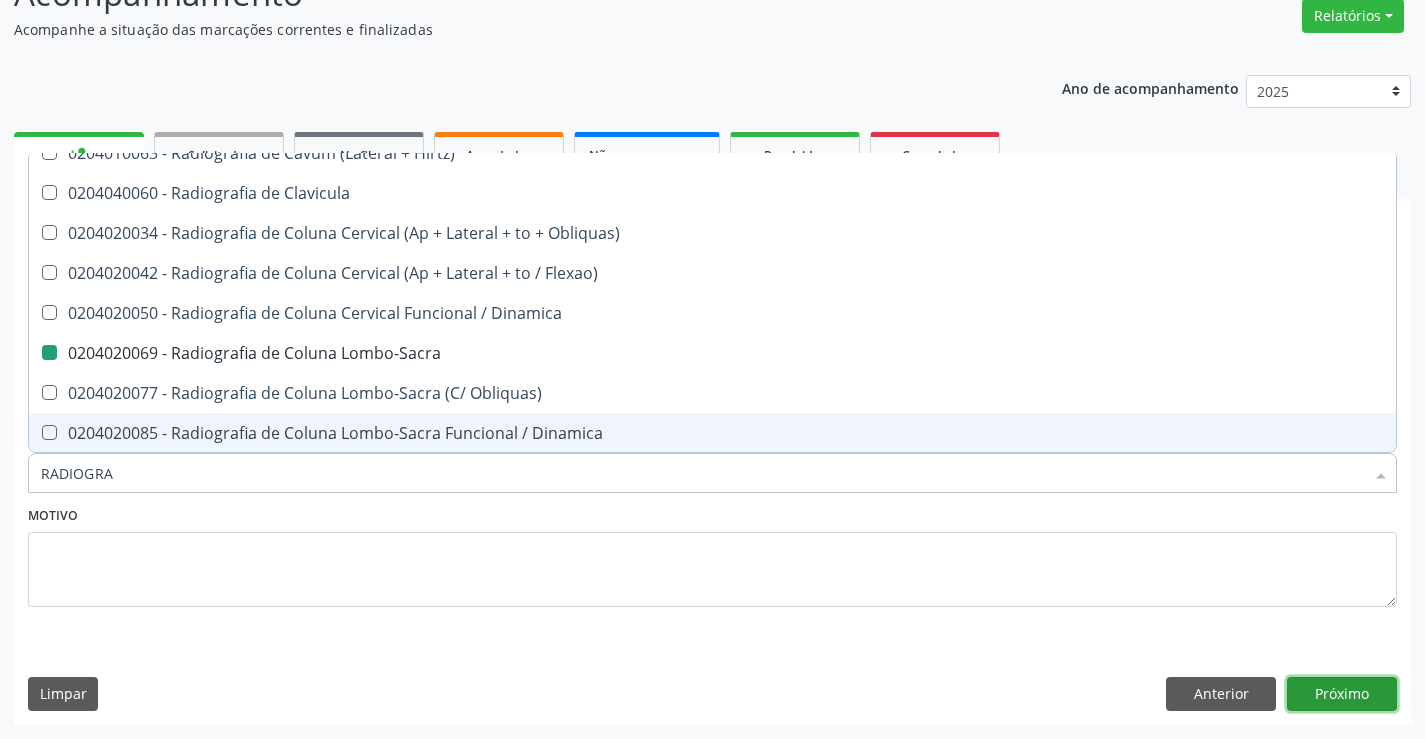 click on "Próximo" at bounding box center (1342, 694) 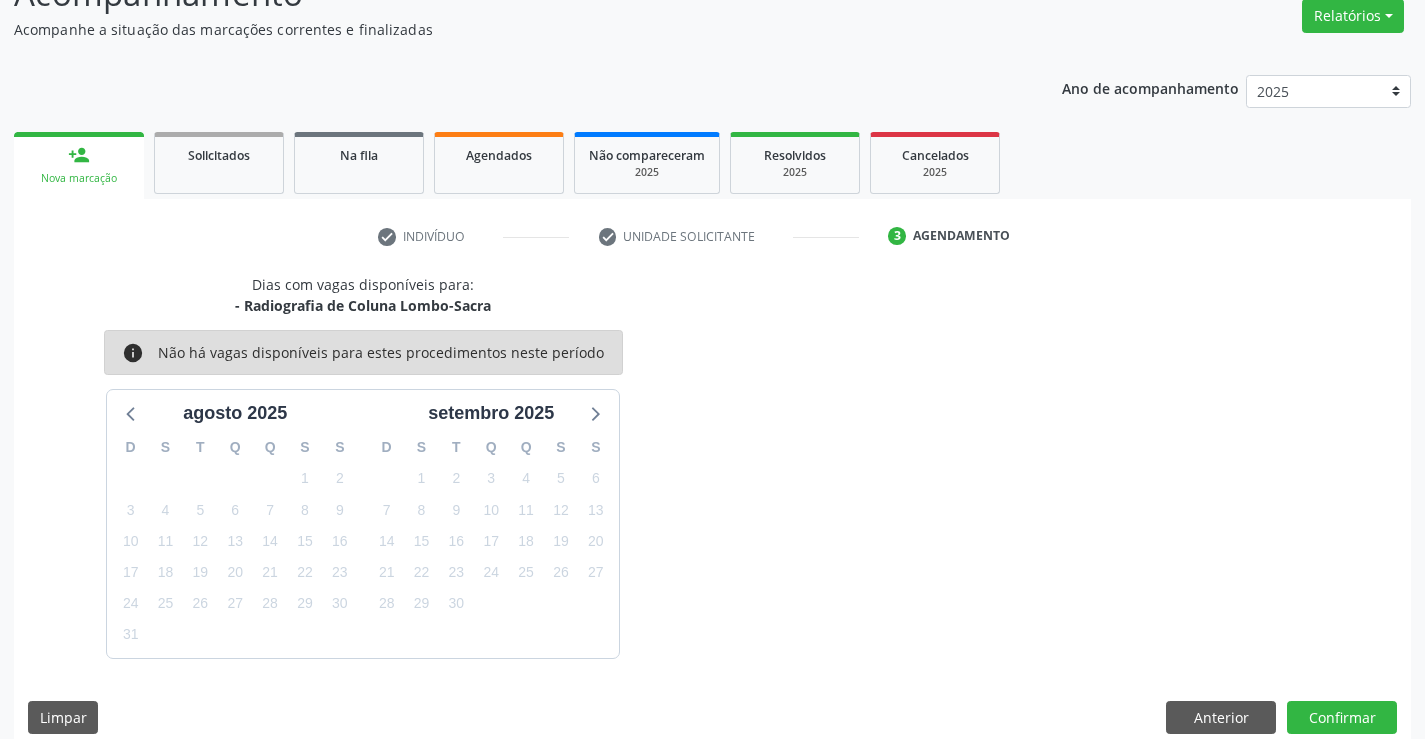 scroll, scrollTop: 0, scrollLeft: 0, axis: both 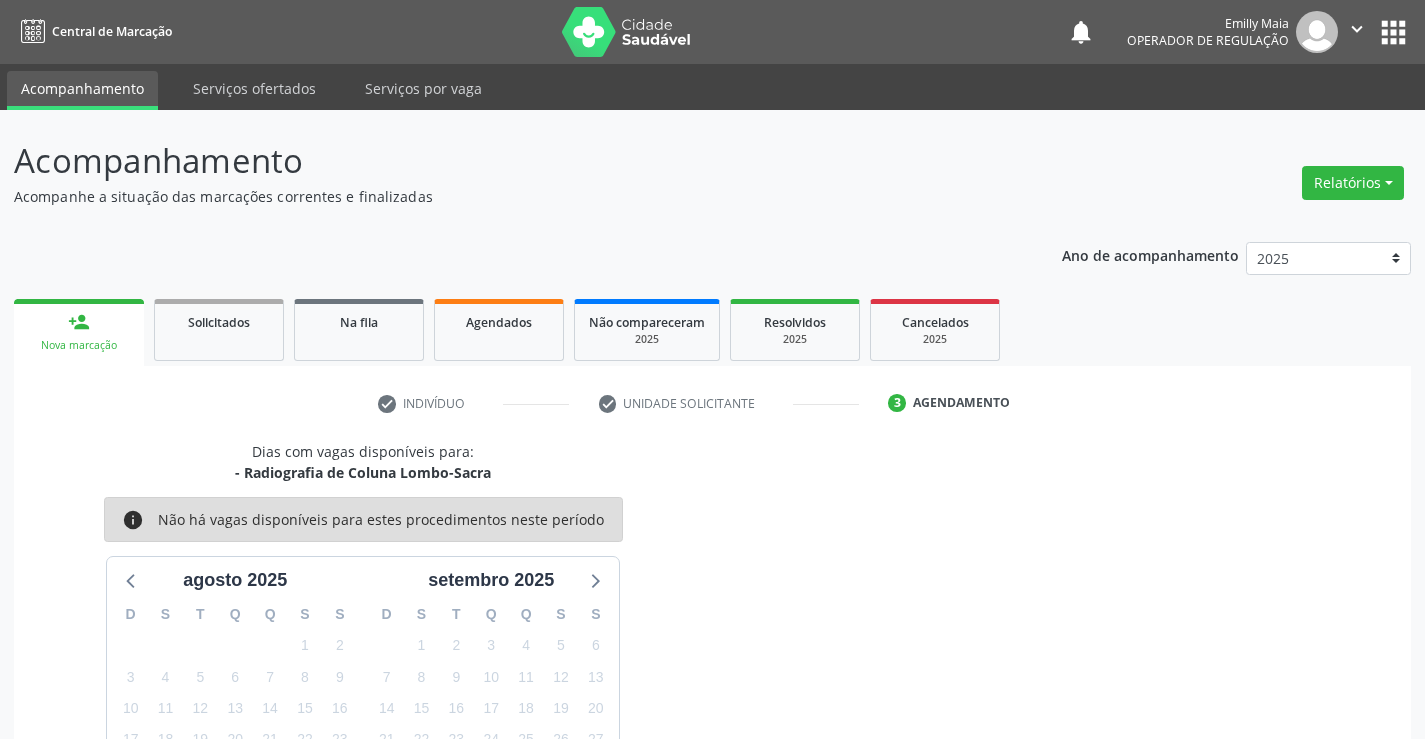 click on "" at bounding box center (1357, 29) 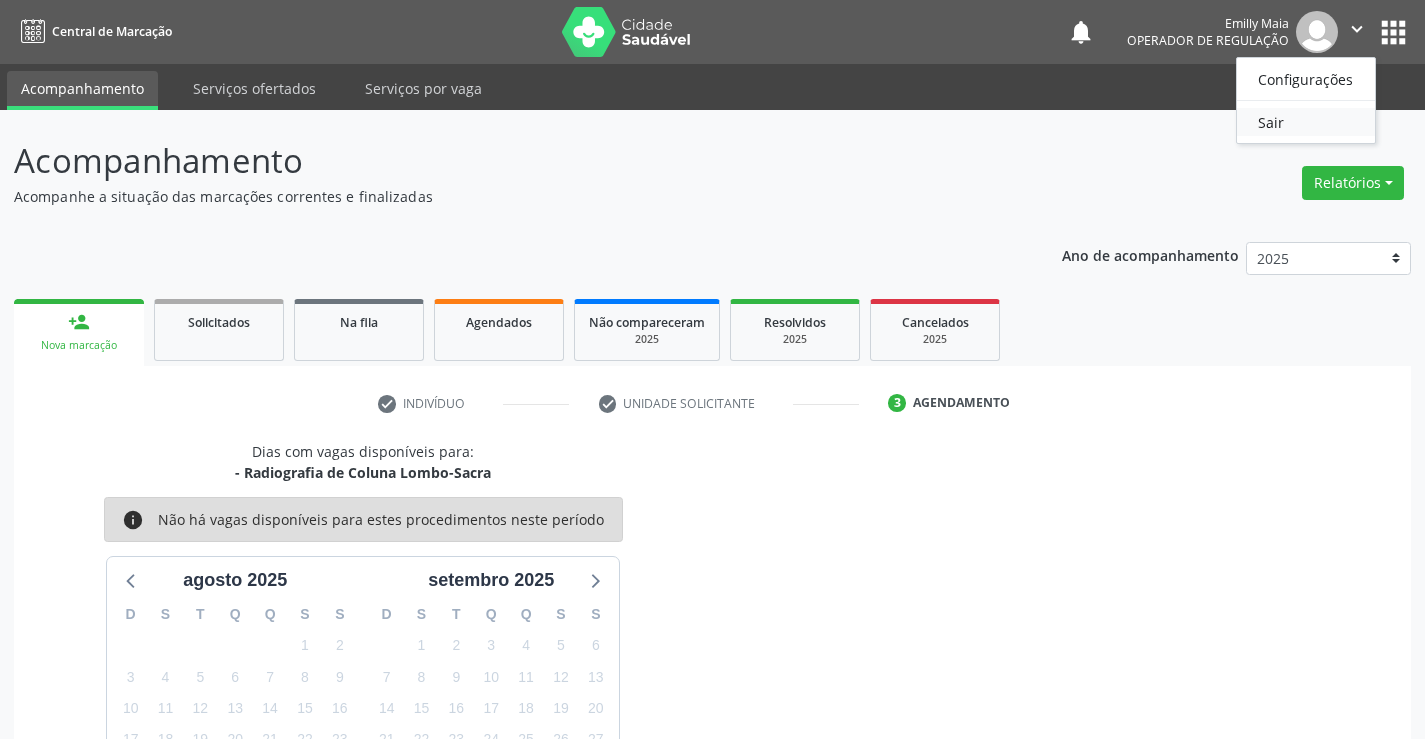 click on "Sair" at bounding box center [1306, 122] 